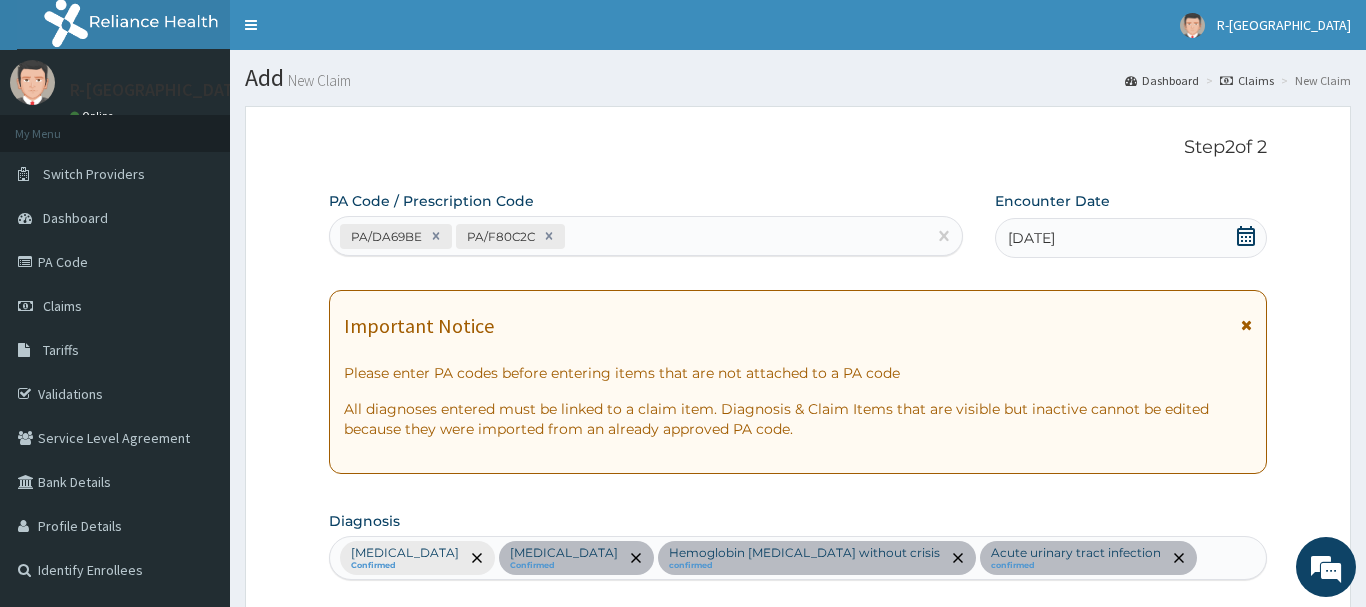 scroll, scrollTop: 204, scrollLeft: 0, axis: vertical 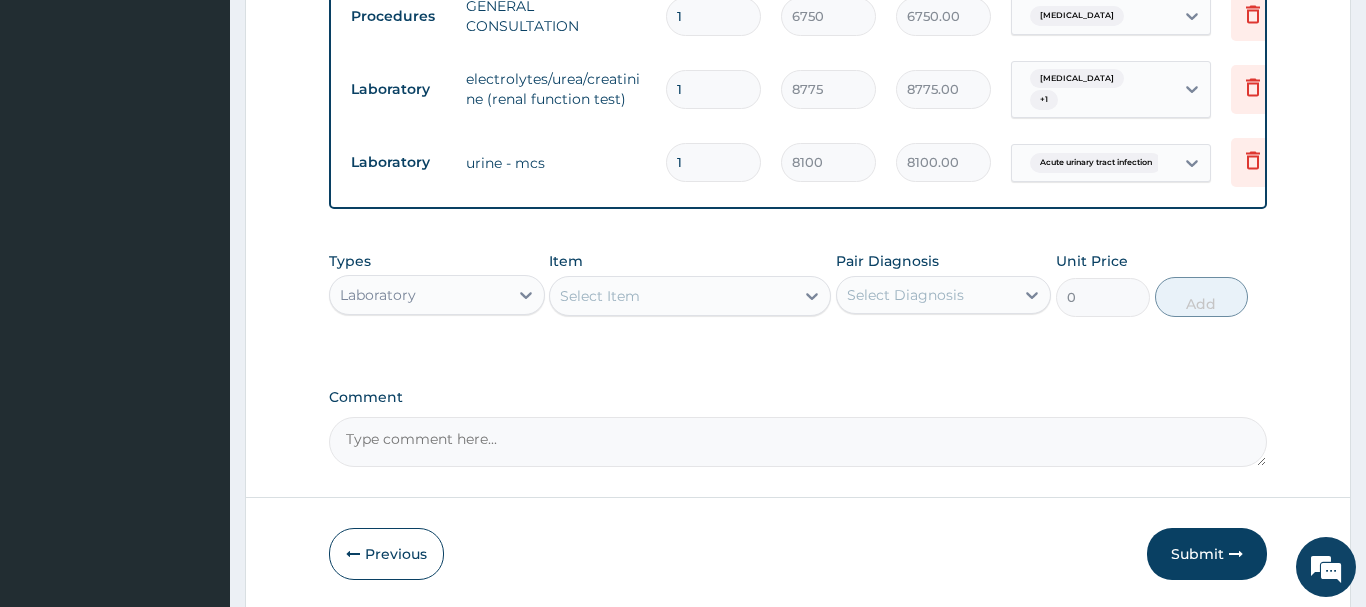 drag, startPoint x: 1219, startPoint y: 574, endPoint x: 1187, endPoint y: 552, distance: 38.832977 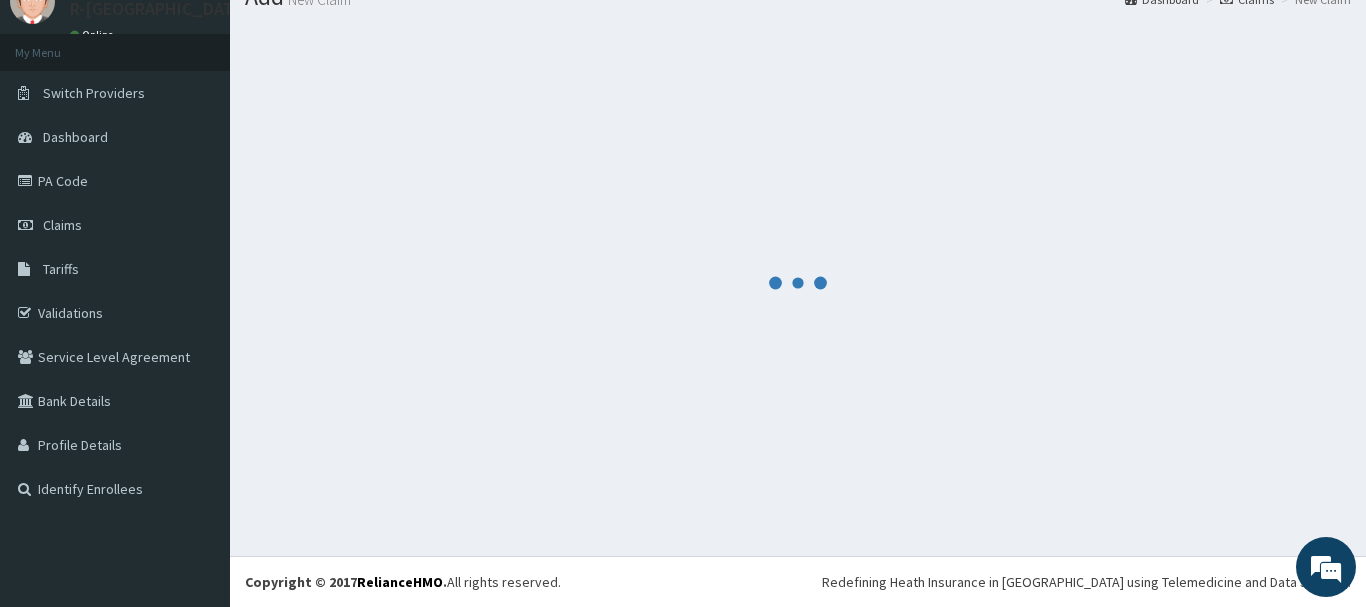 scroll, scrollTop: 81, scrollLeft: 0, axis: vertical 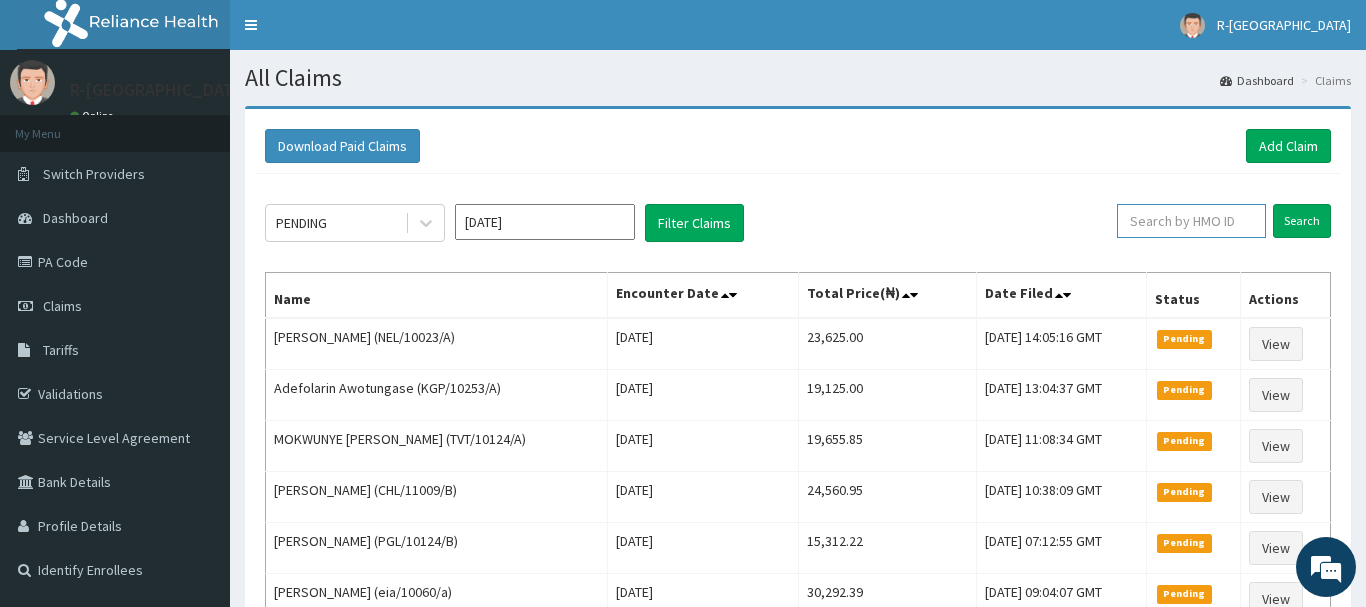click at bounding box center [1191, 221] 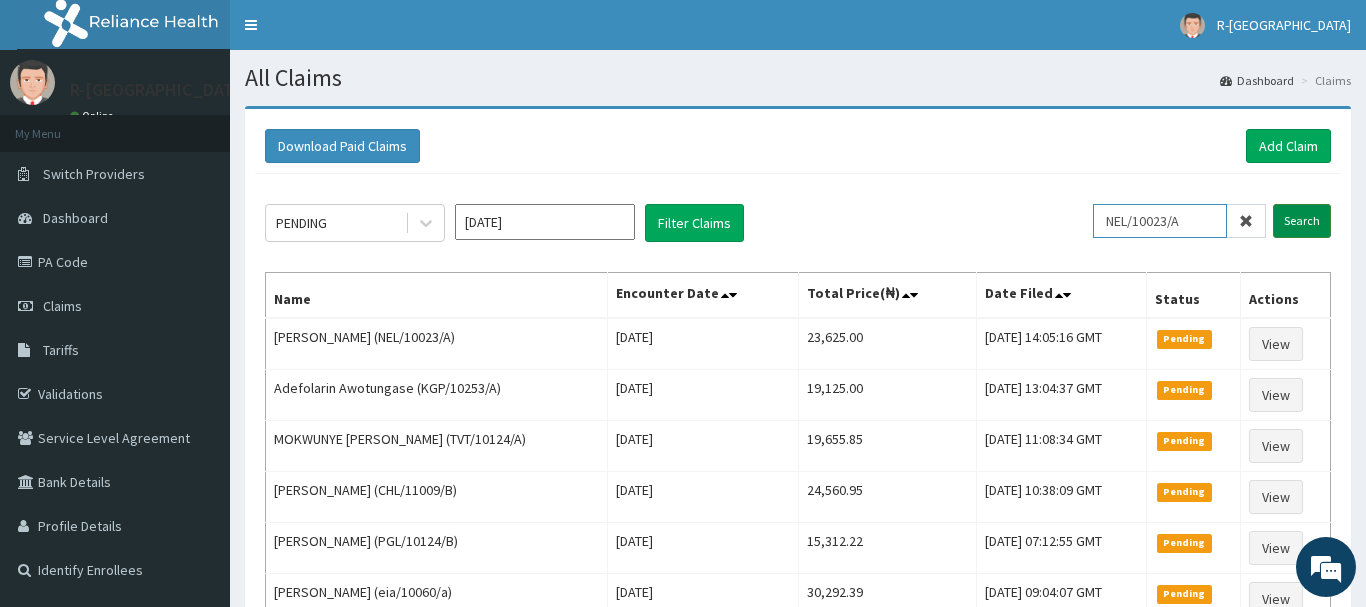 type on "NEL/10023/A" 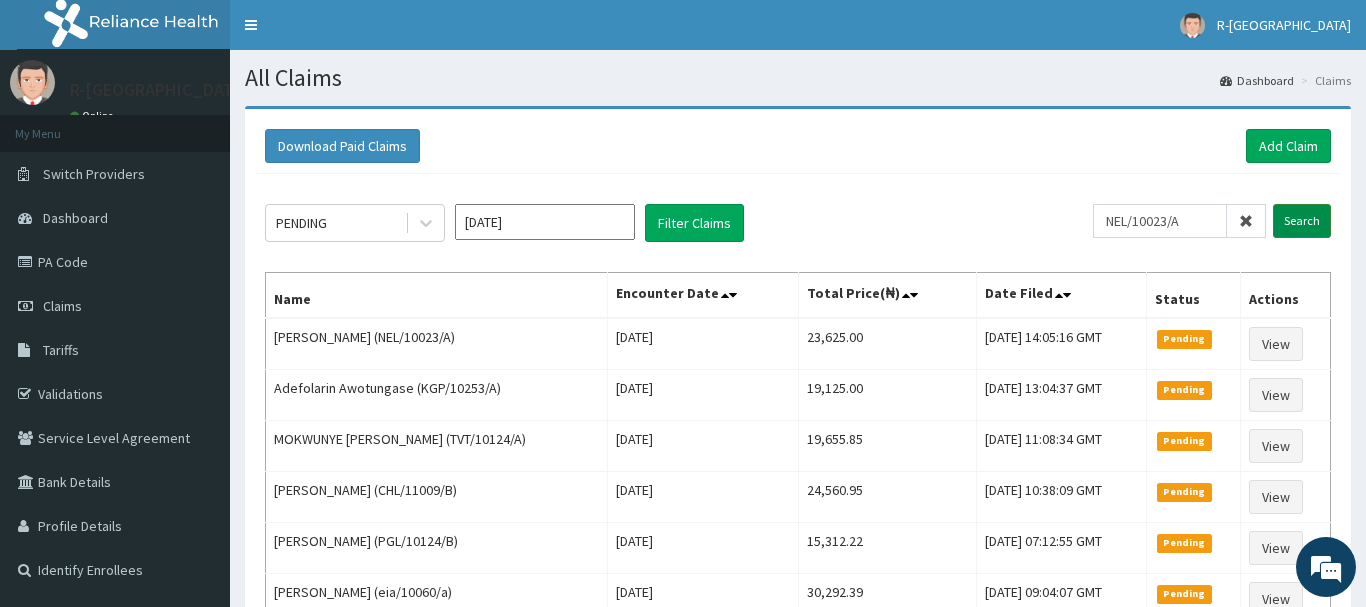 click on "Search" at bounding box center [1302, 221] 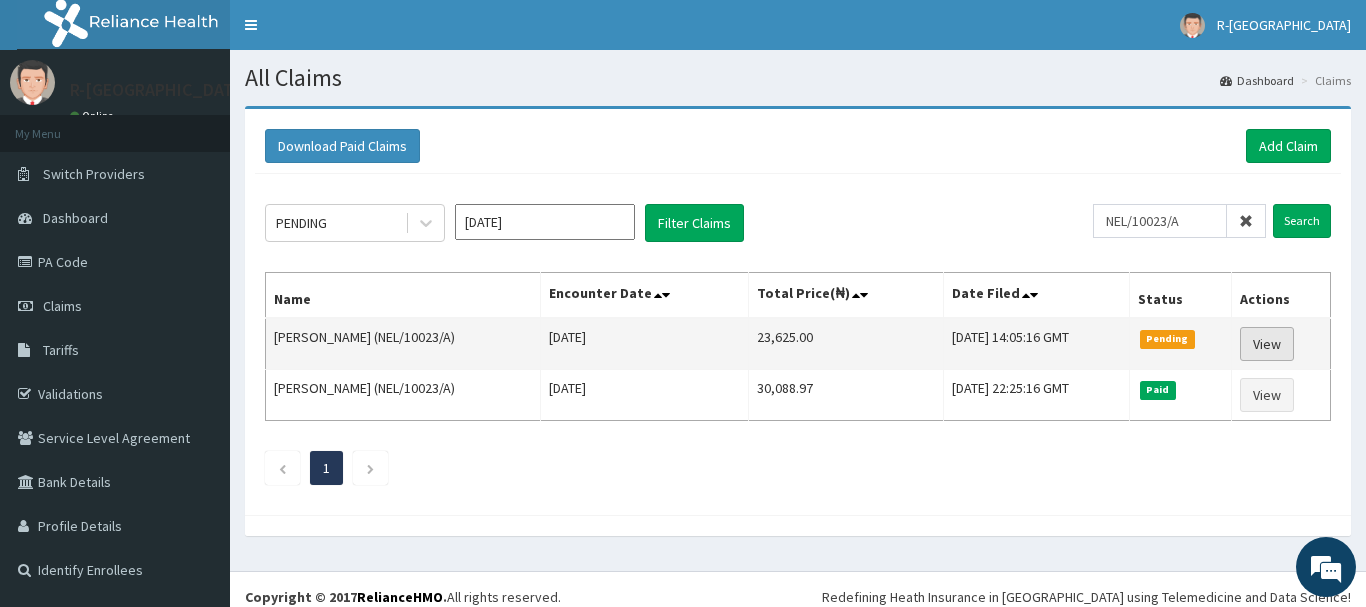 click on "View" at bounding box center (1267, 344) 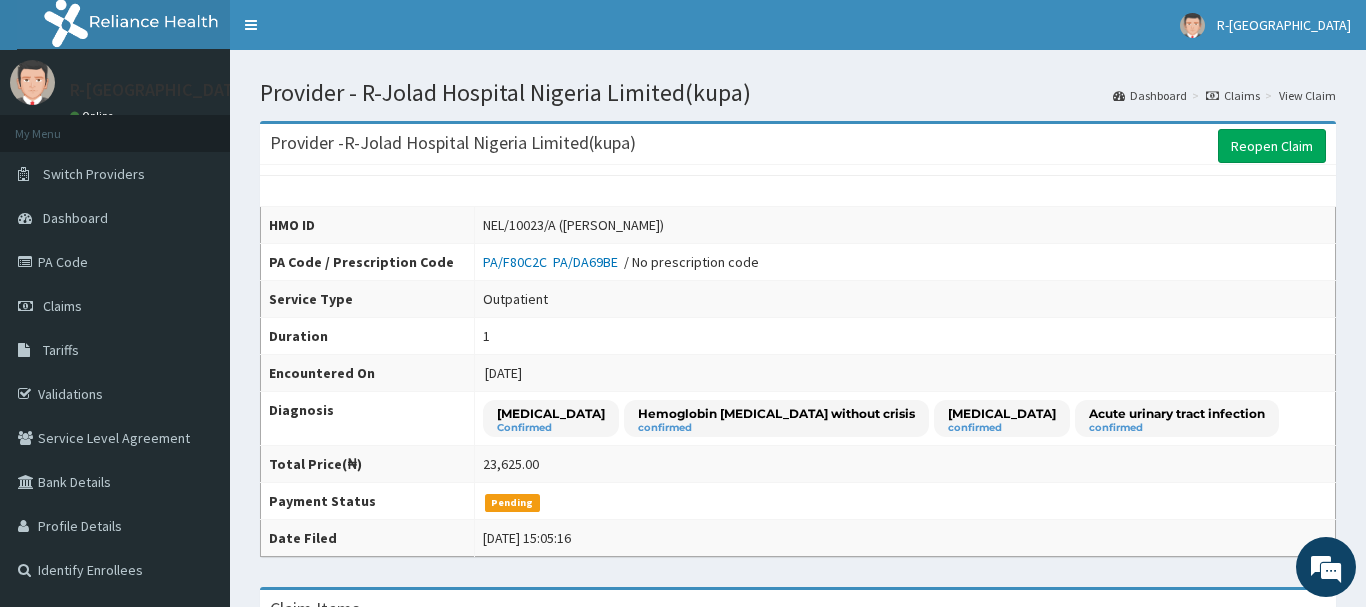 scroll, scrollTop: 0, scrollLeft: 0, axis: both 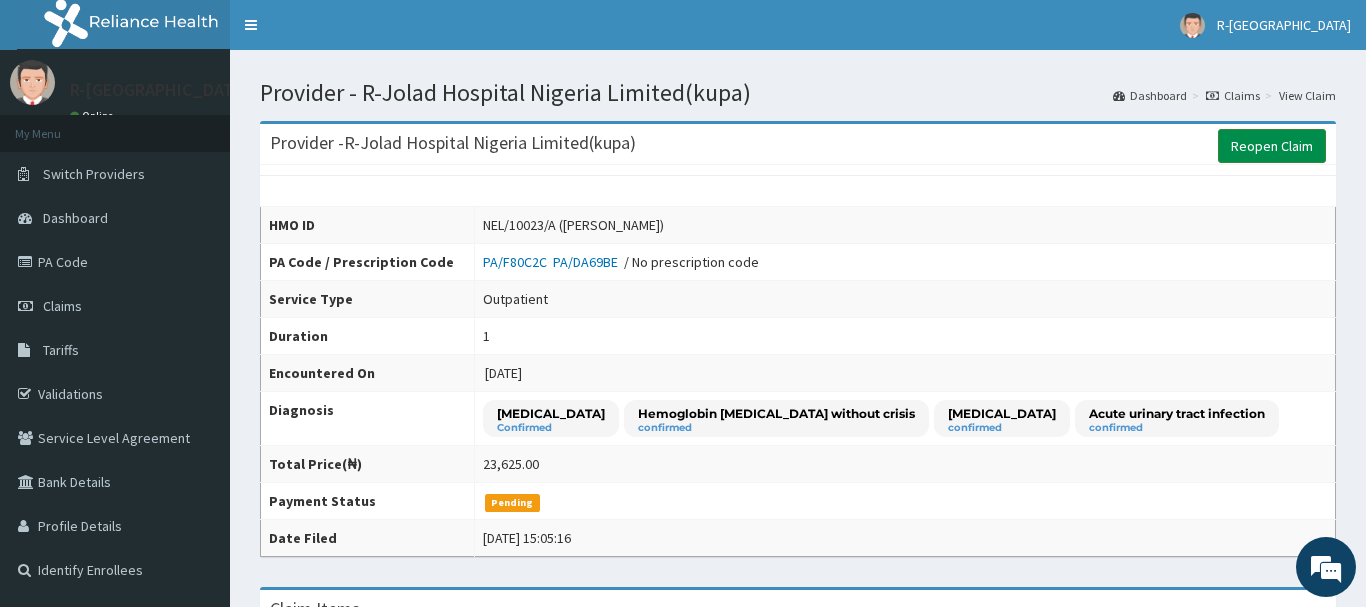 click on "Reopen Claim" at bounding box center (1272, 146) 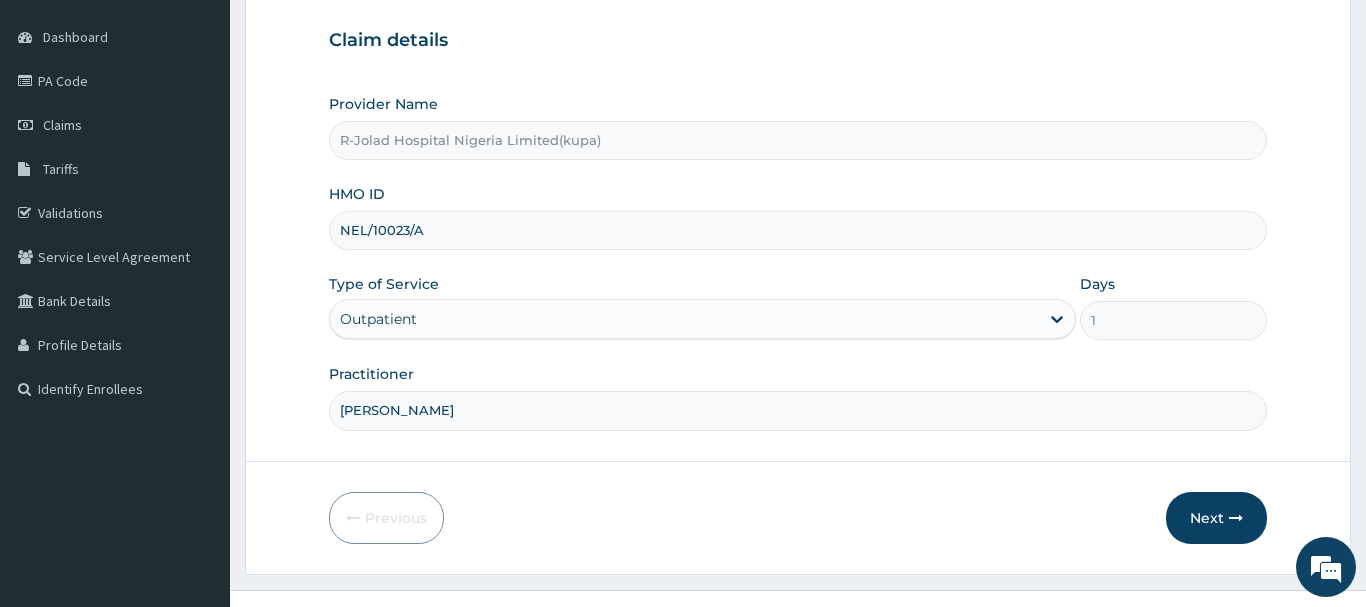 scroll, scrollTop: 215, scrollLeft: 0, axis: vertical 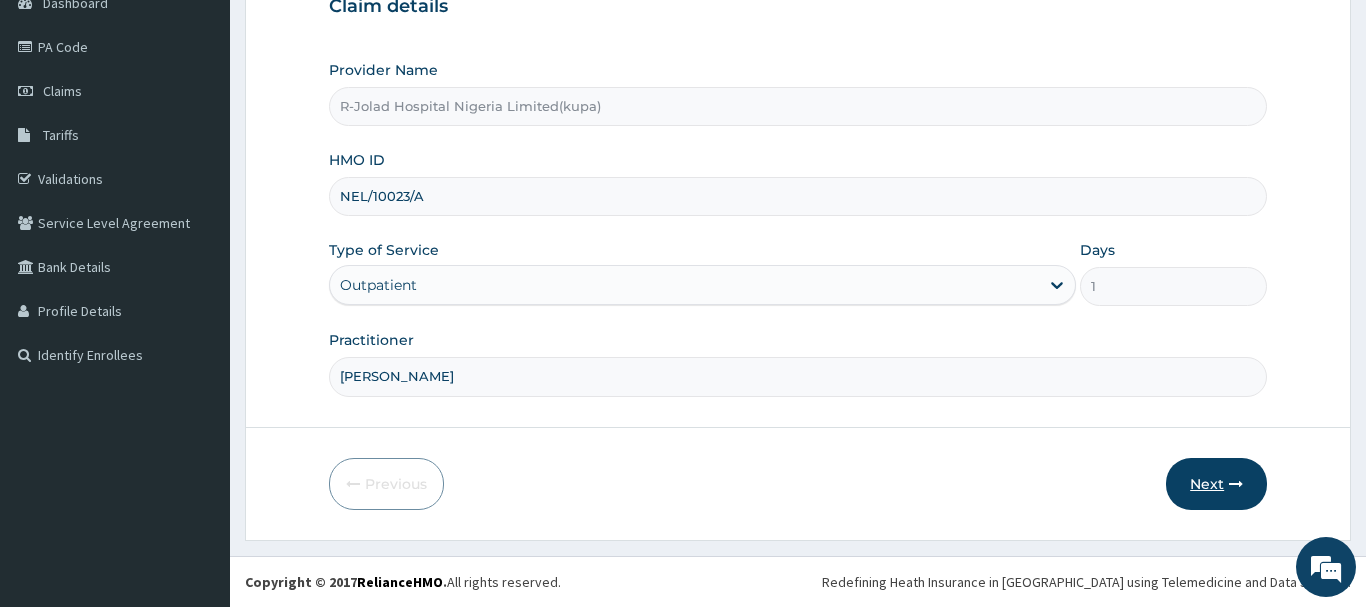 click on "Next" at bounding box center [1216, 484] 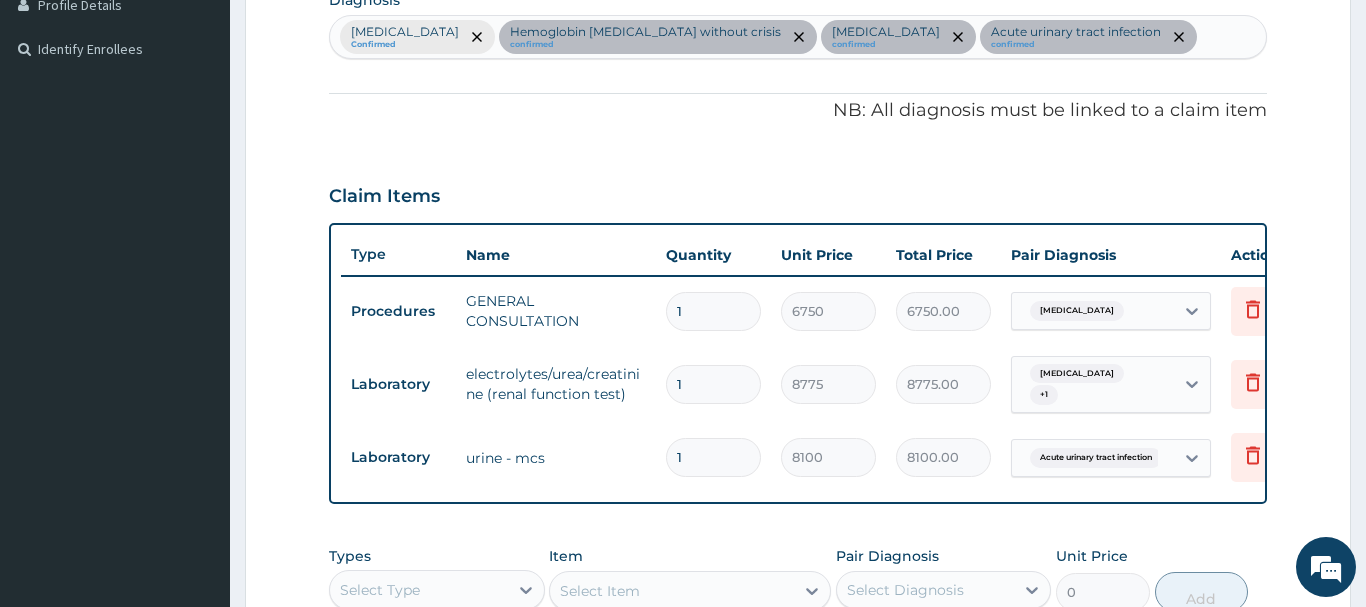 scroll, scrollTop: 725, scrollLeft: 0, axis: vertical 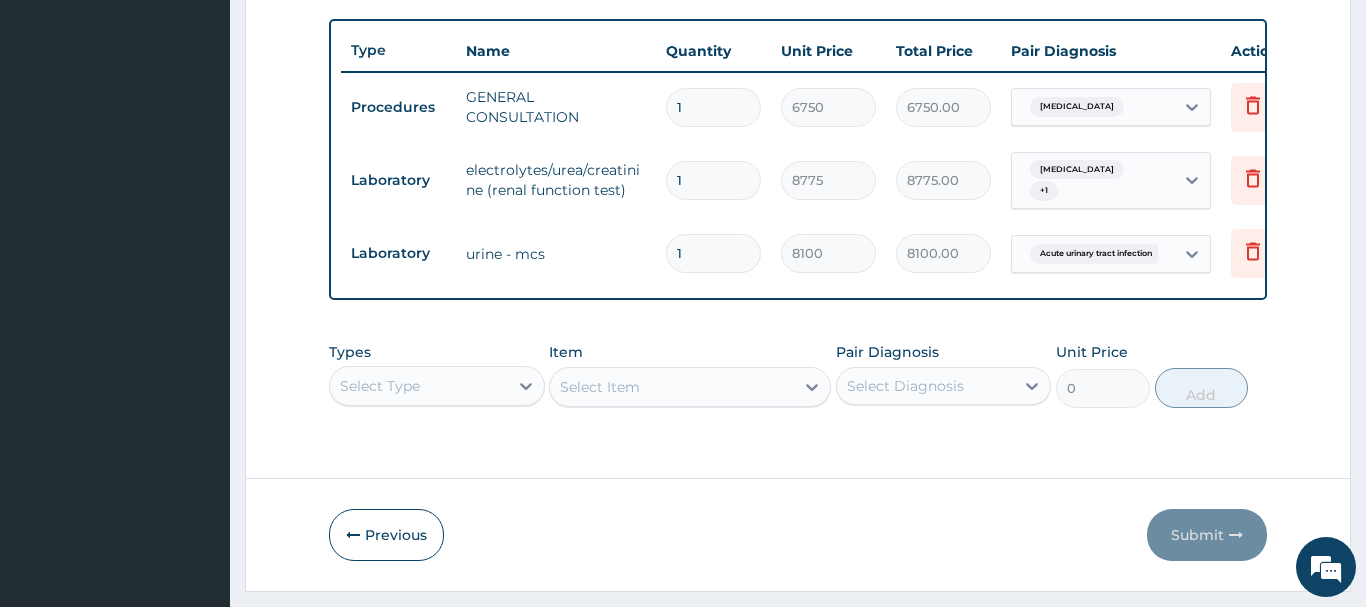 click on "Types Select Type" at bounding box center [437, 375] 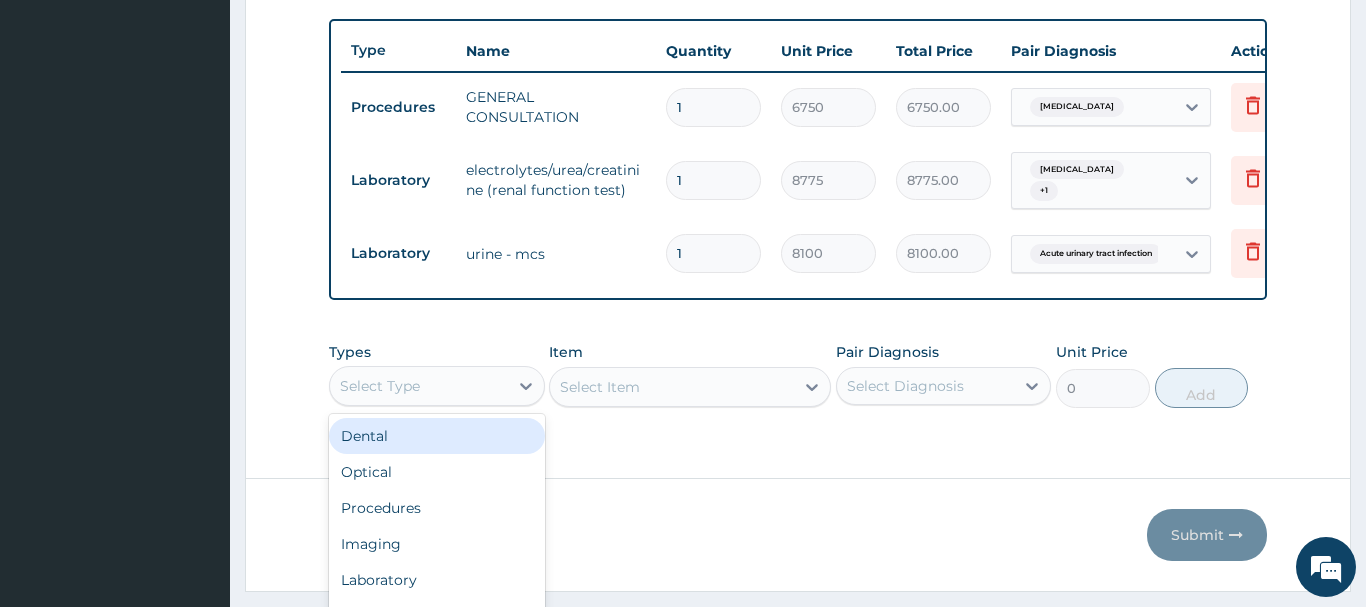 scroll, scrollTop: 55, scrollLeft: 0, axis: vertical 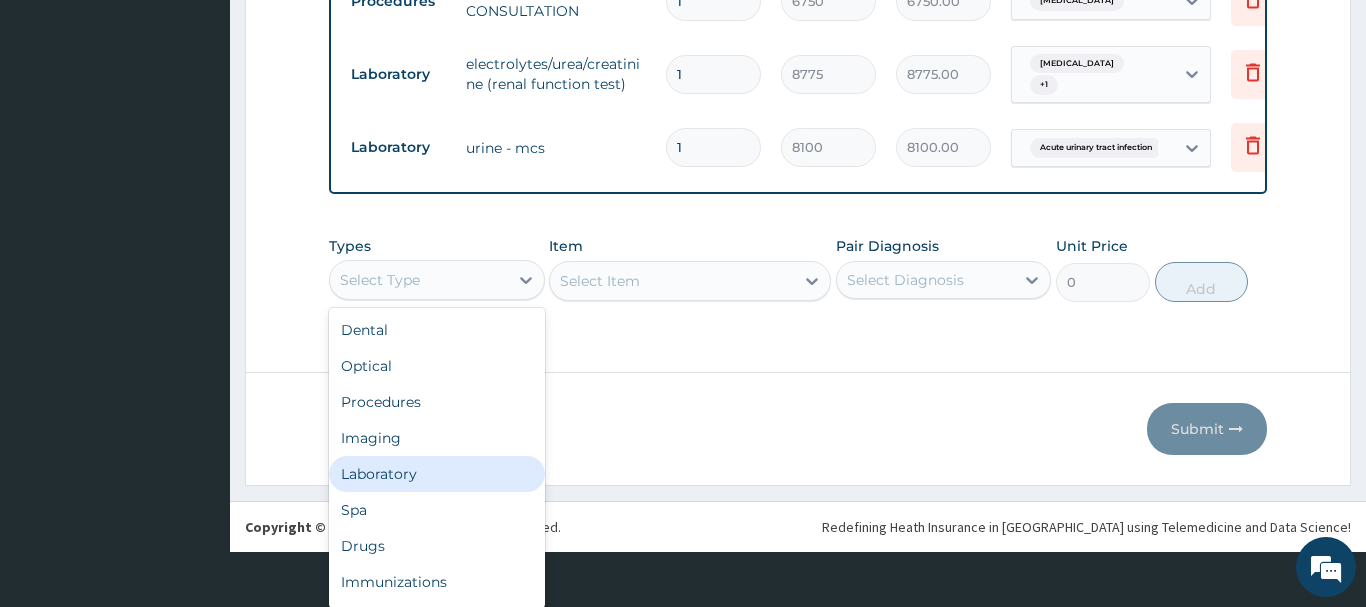 click on "Laboratory" at bounding box center (437, 474) 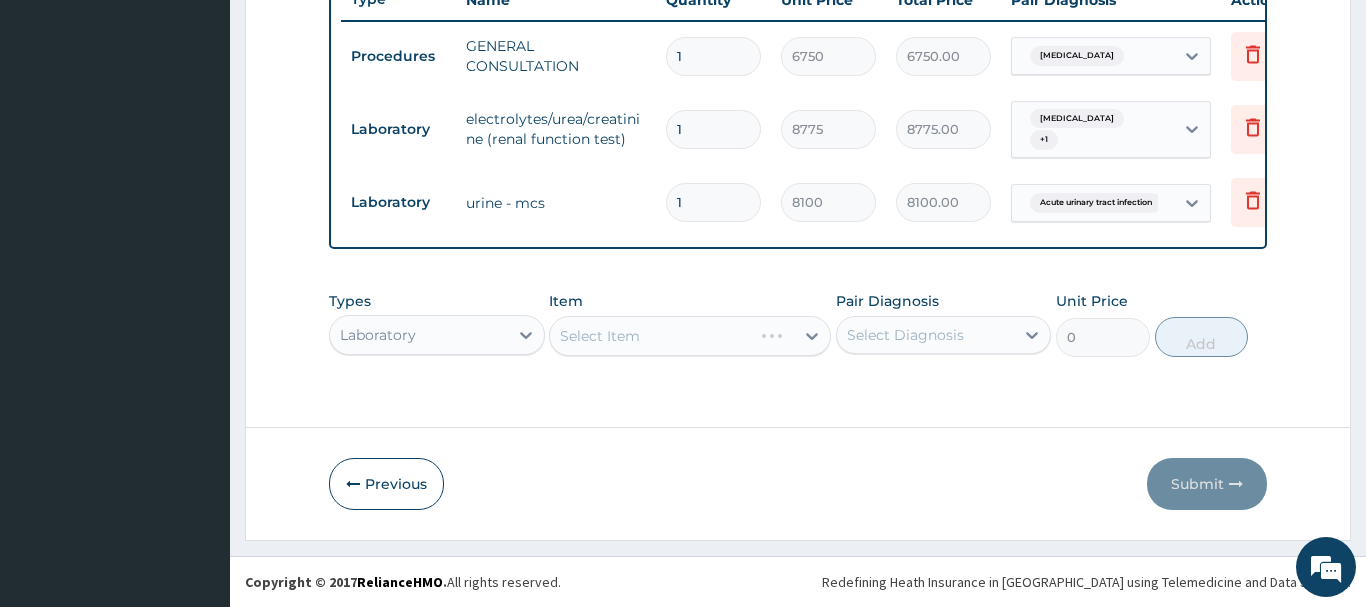 scroll, scrollTop: 0, scrollLeft: 0, axis: both 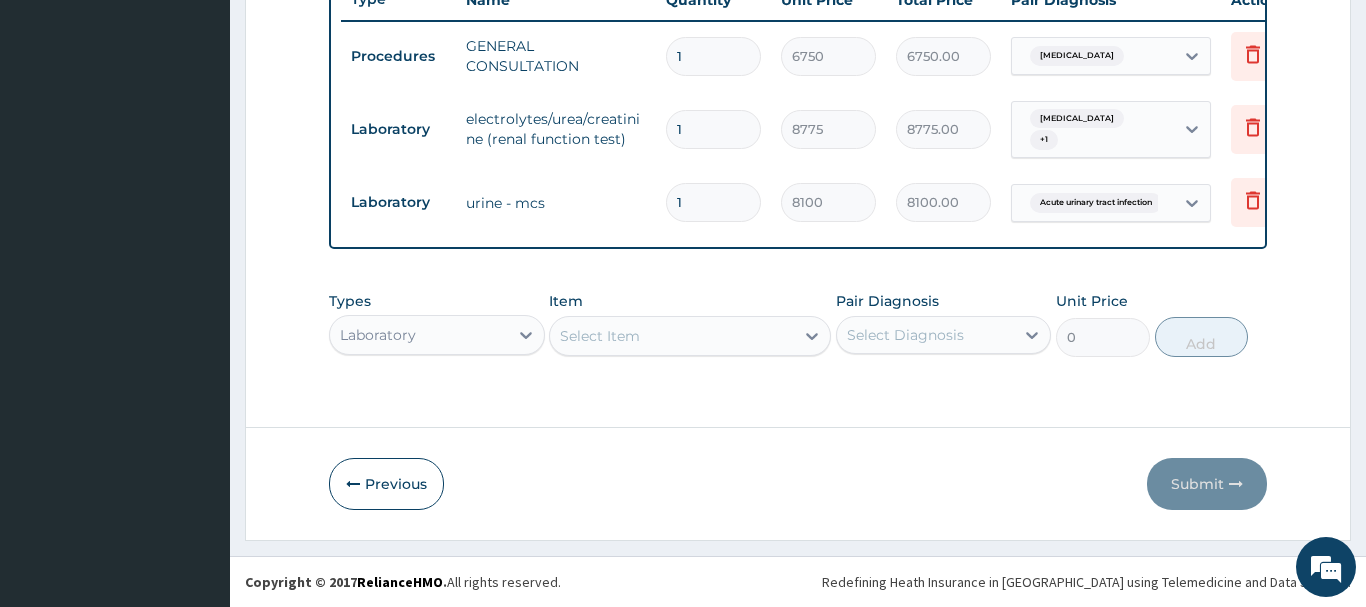 click on "Select Item" at bounding box center [690, 336] 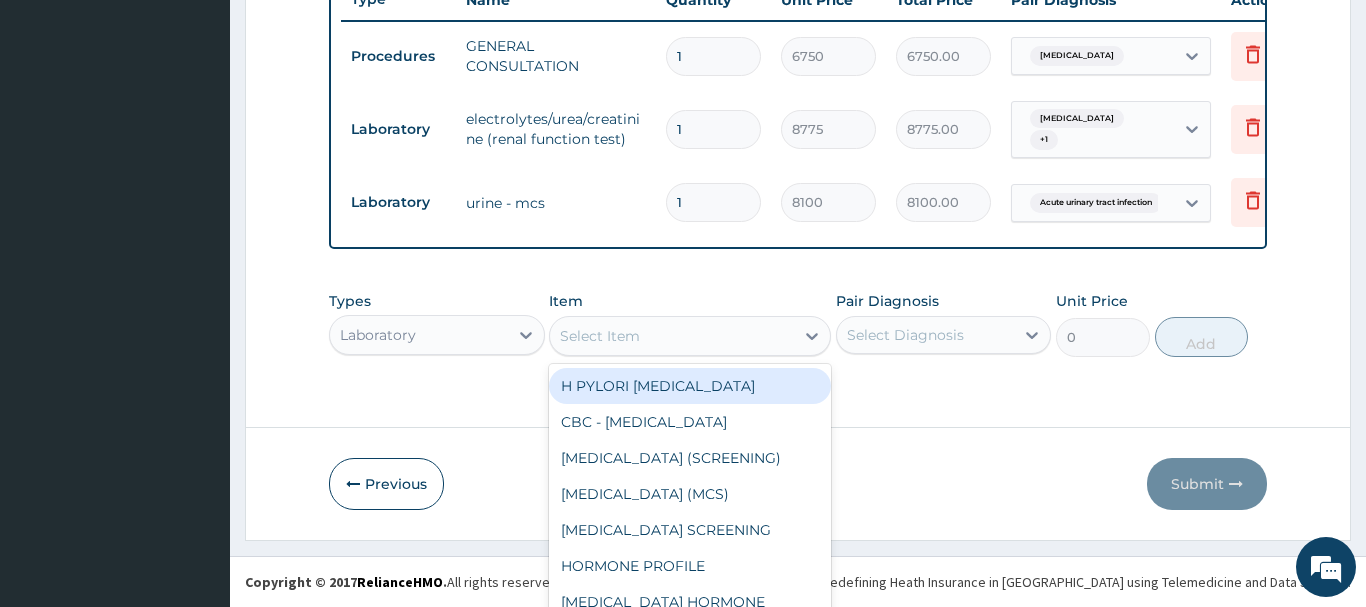 scroll, scrollTop: 57, scrollLeft: 0, axis: vertical 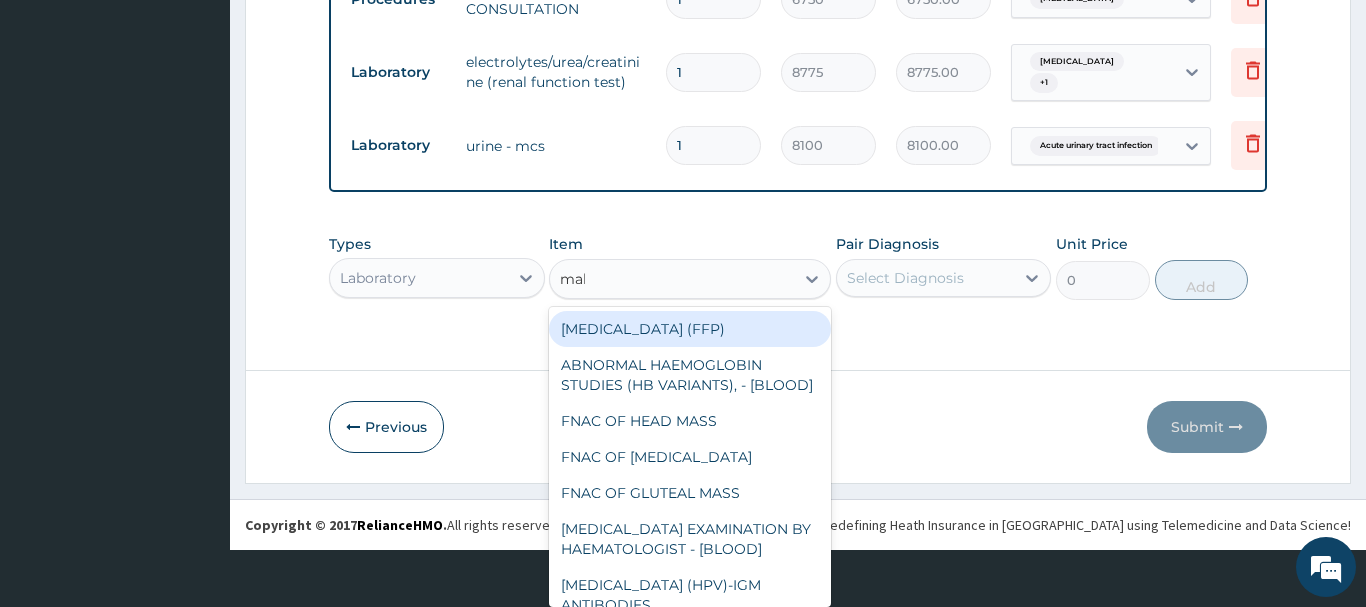 type on "mala" 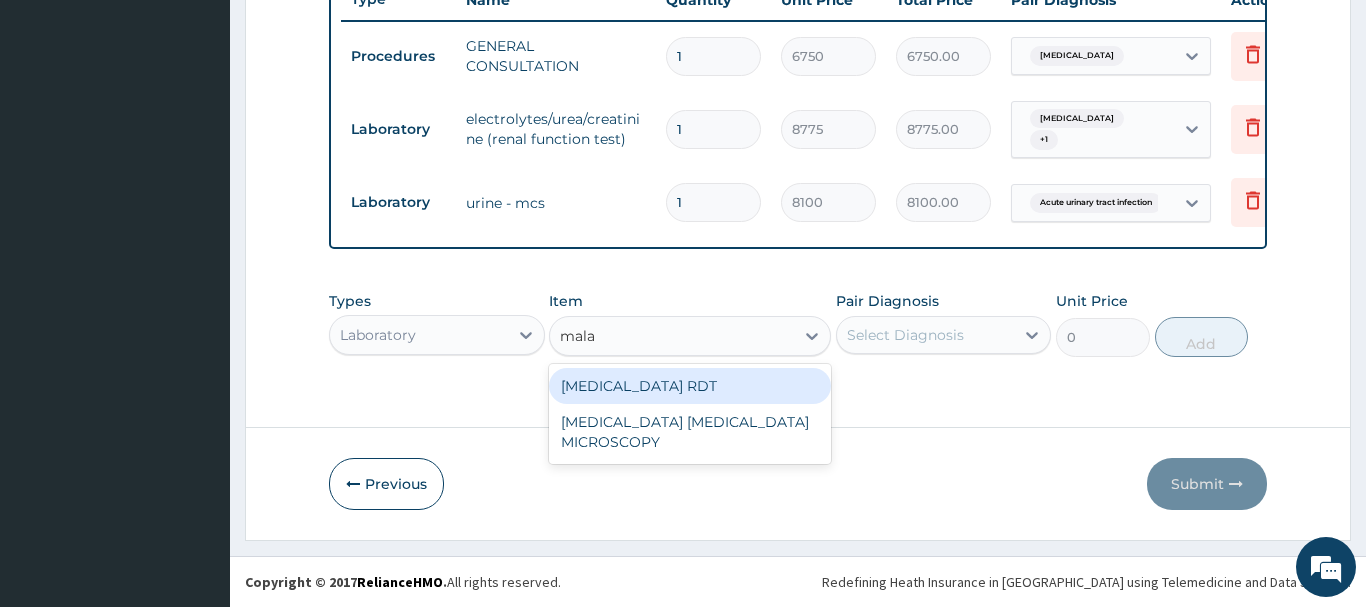 scroll, scrollTop: 0, scrollLeft: 0, axis: both 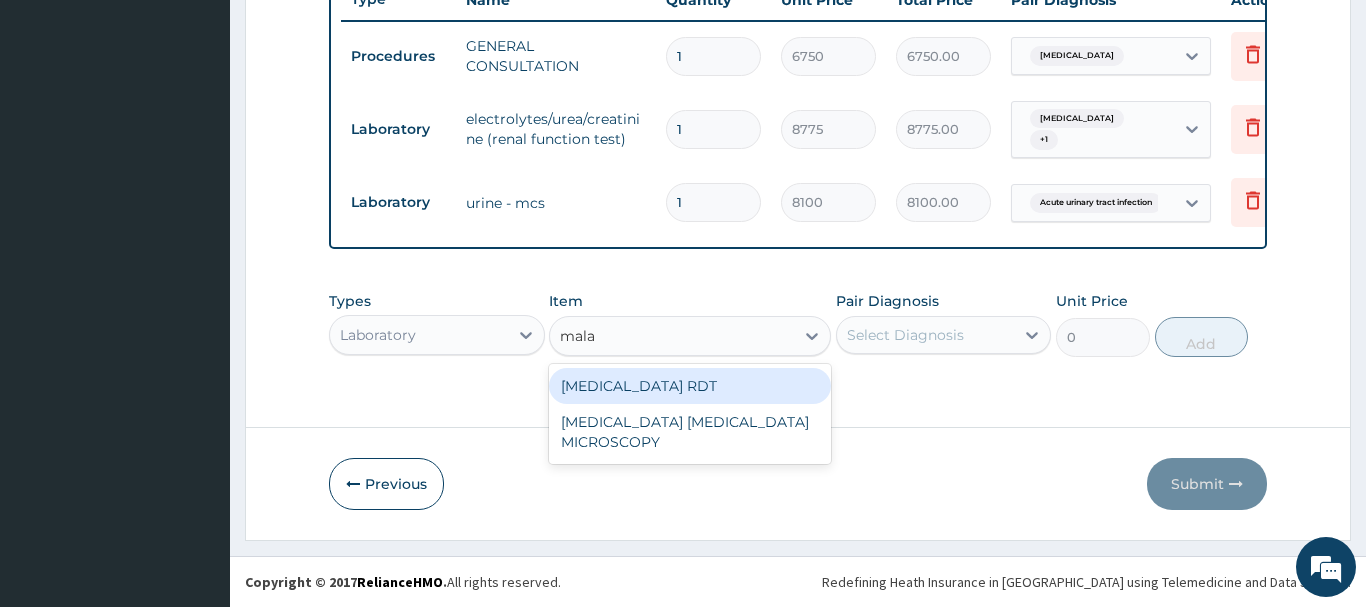 click on "[MEDICAL_DATA] RDT" at bounding box center [690, 386] 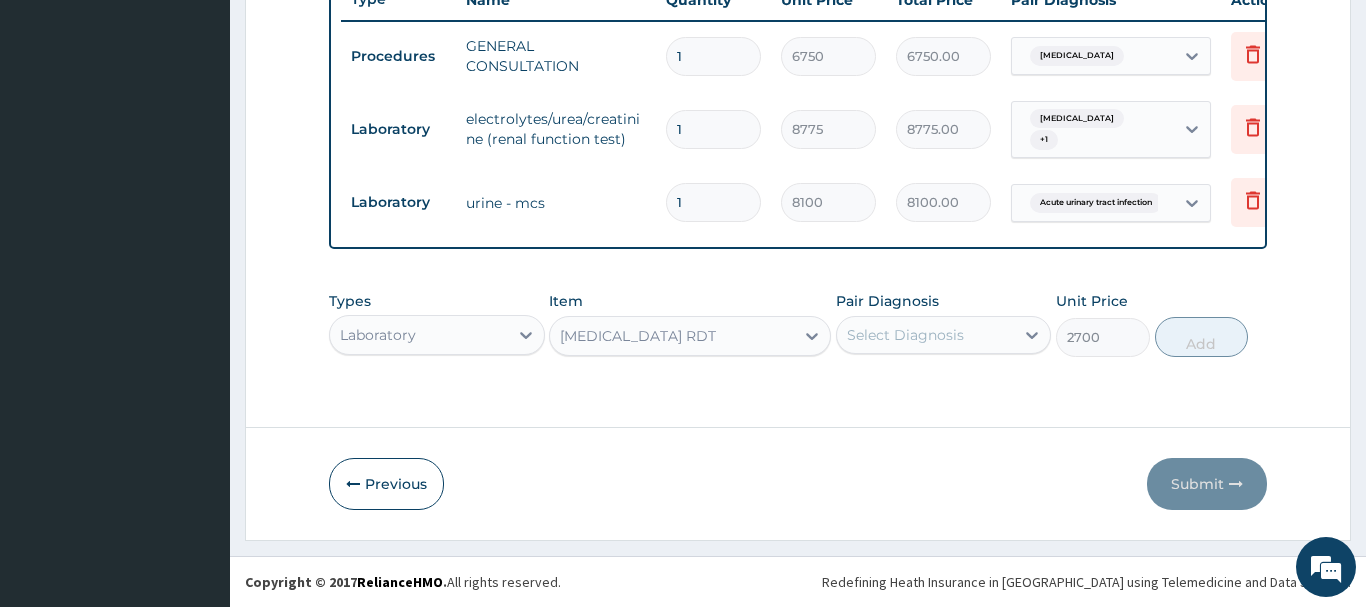 type 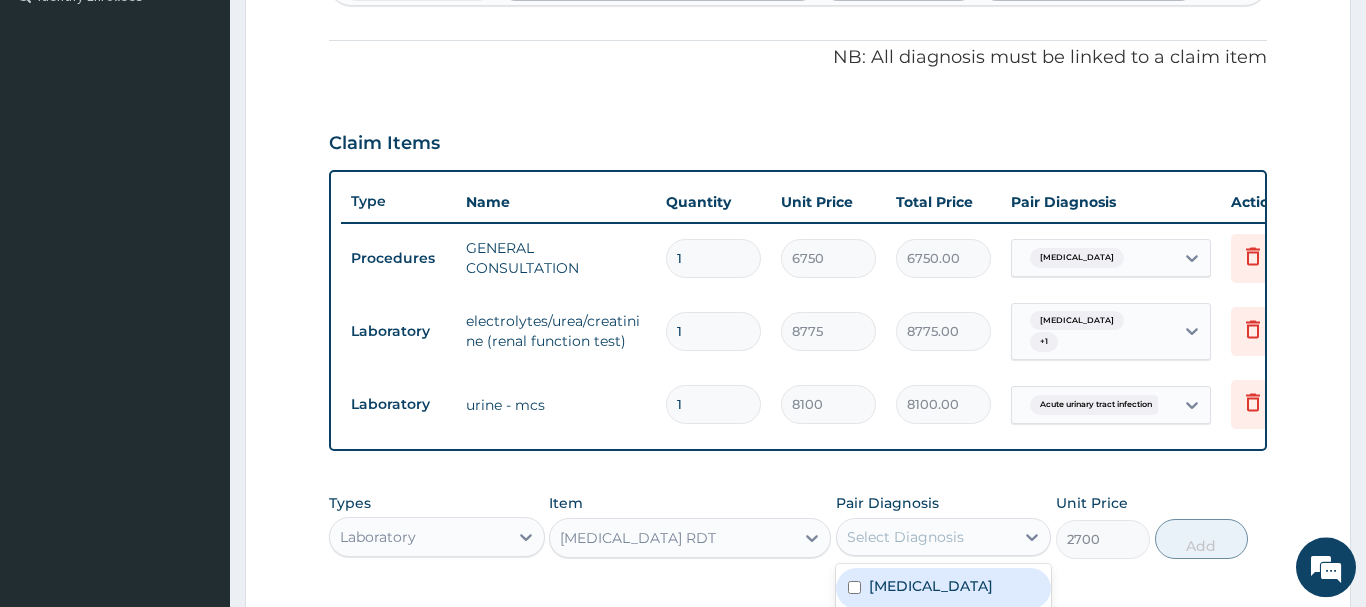scroll, scrollTop: 371, scrollLeft: 0, axis: vertical 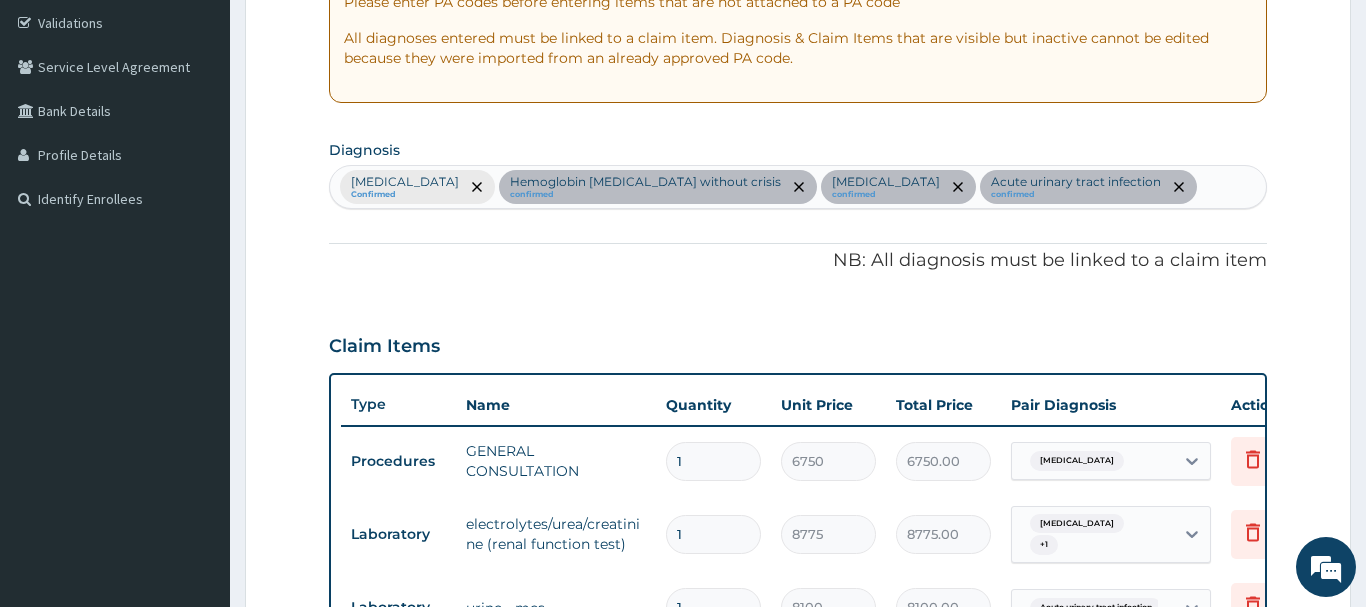 click on "Sickle cell trait Confirmed Hemoglobin SS disease without crisis confirmed Congestive heart failure confirmed Acute urinary tract infection confirmed" at bounding box center (798, 187) 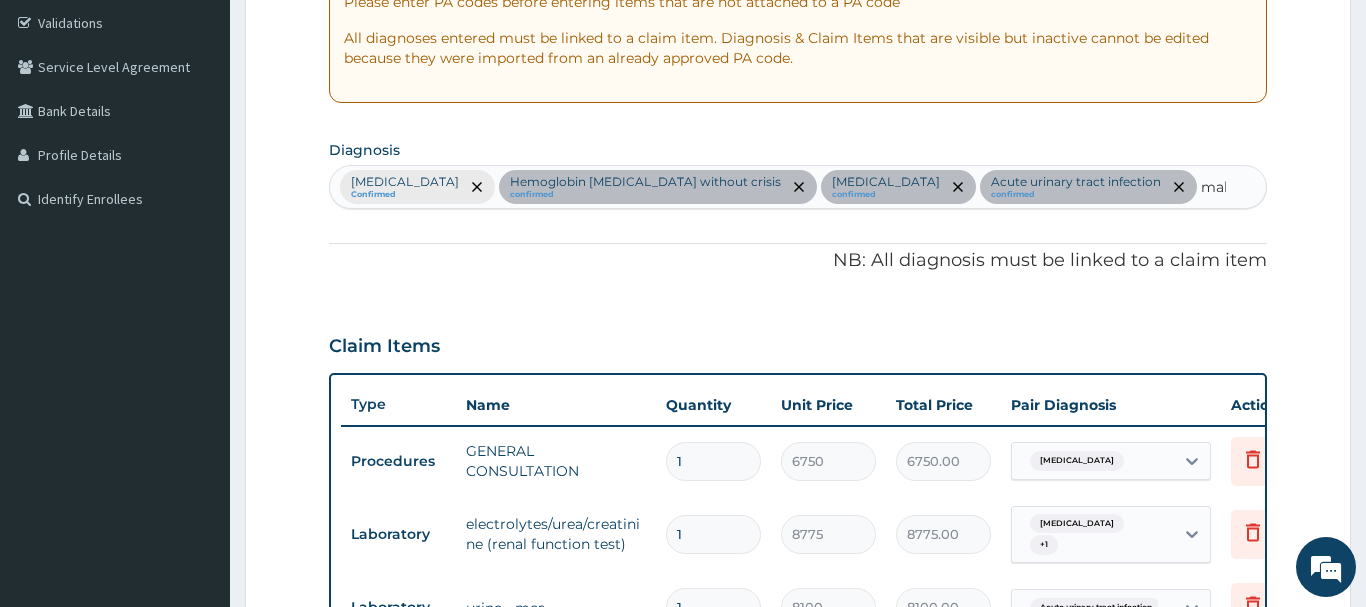 type on "mala" 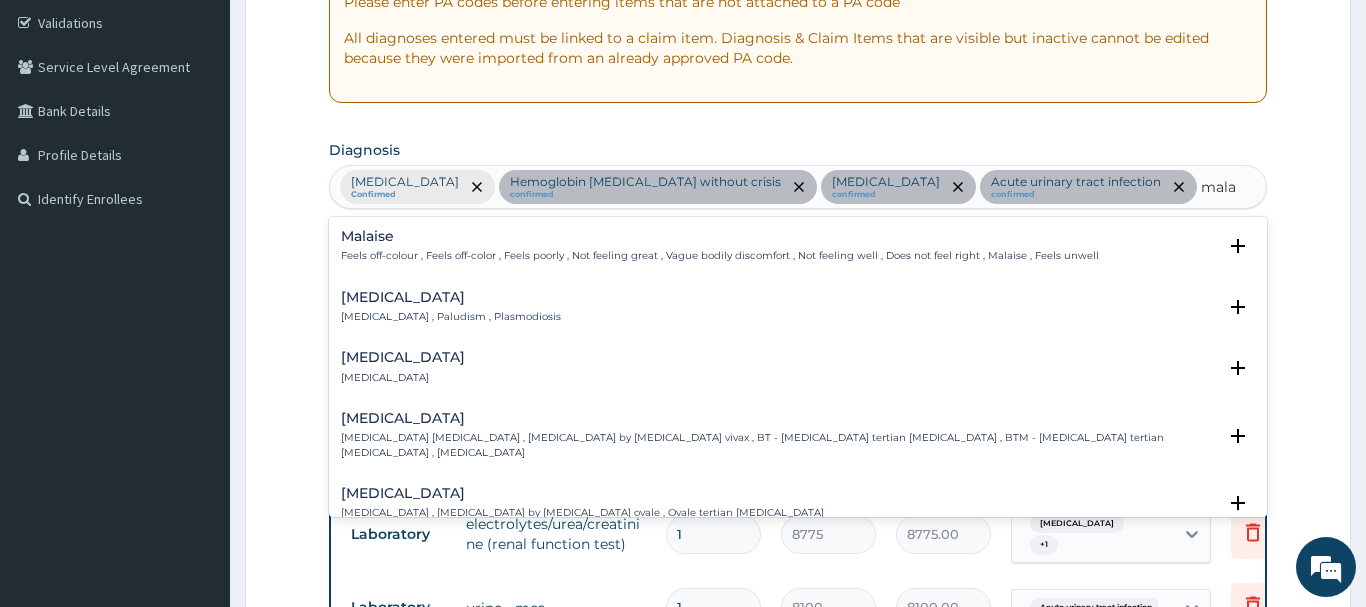 click on "Malaria" at bounding box center [451, 297] 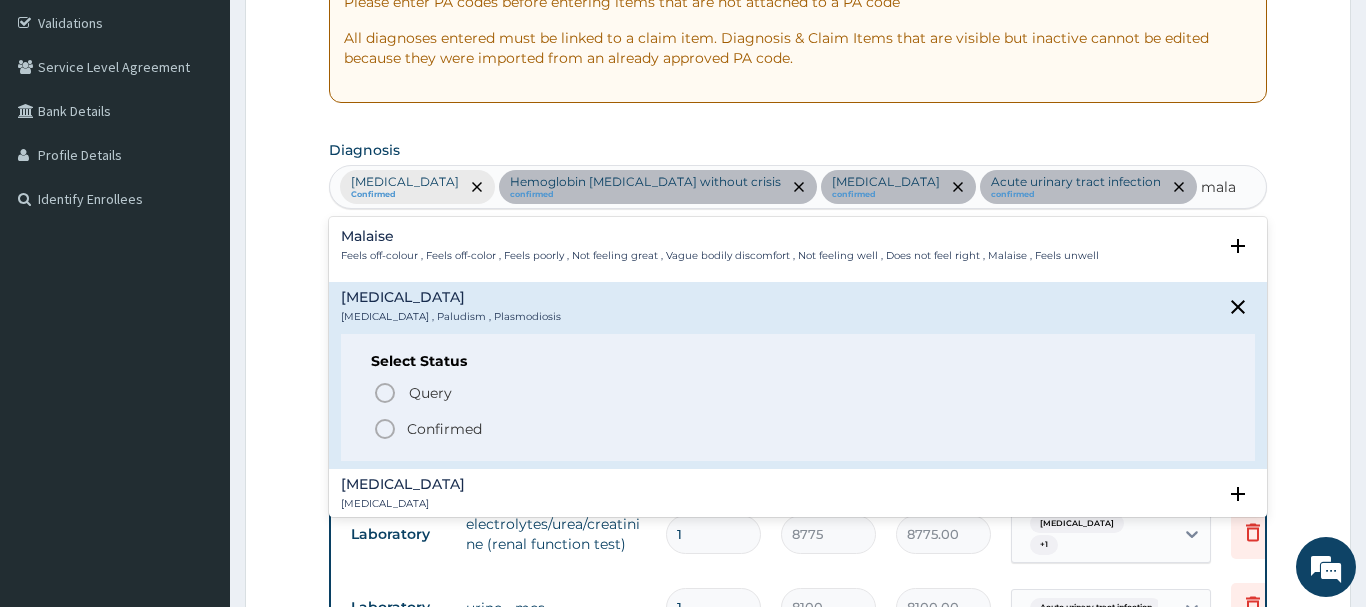 click 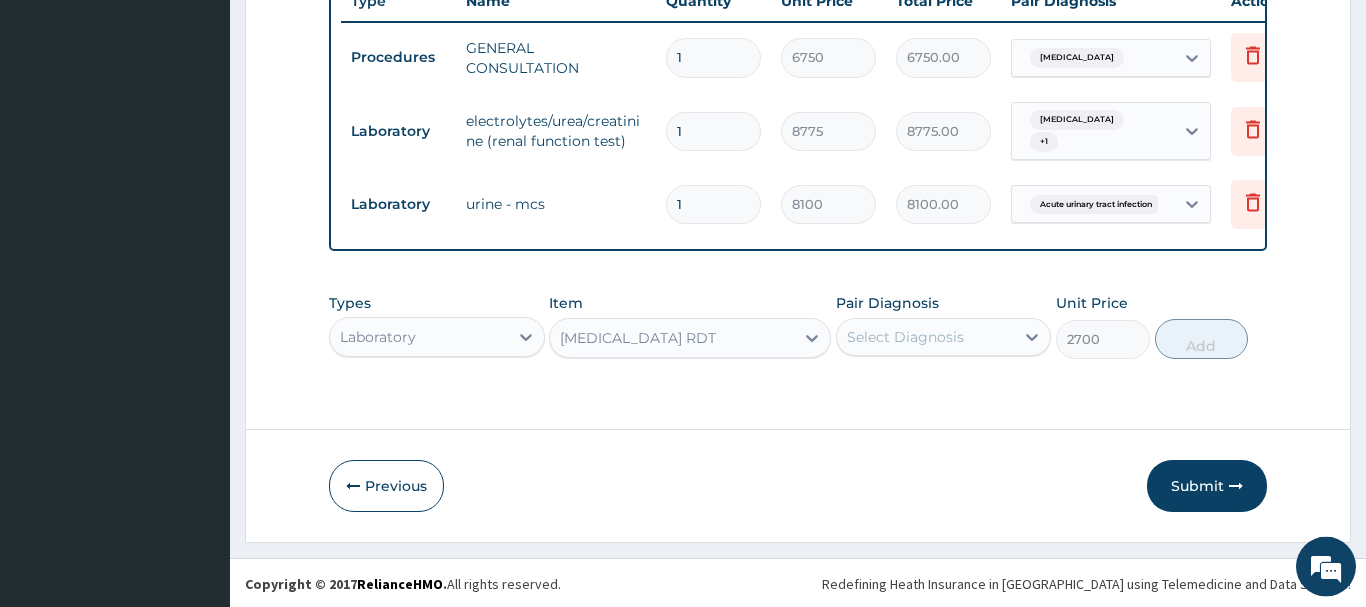 scroll, scrollTop: 817, scrollLeft: 0, axis: vertical 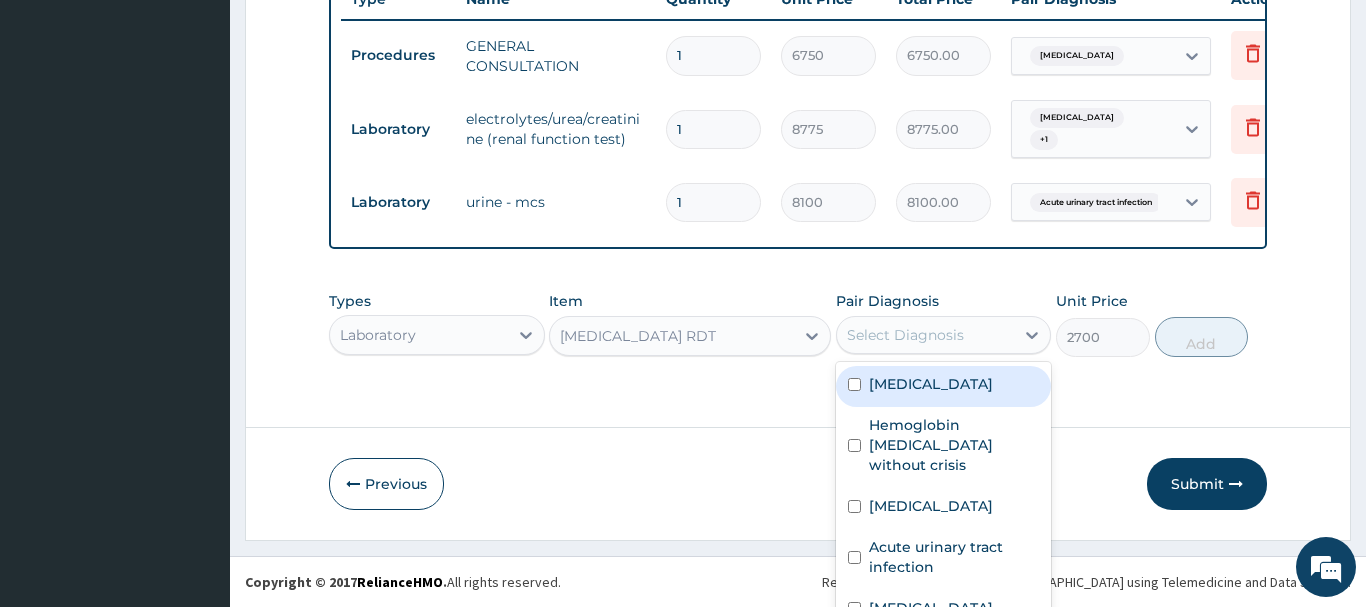 drag, startPoint x: 905, startPoint y: 337, endPoint x: 934, endPoint y: 370, distance: 43.931767 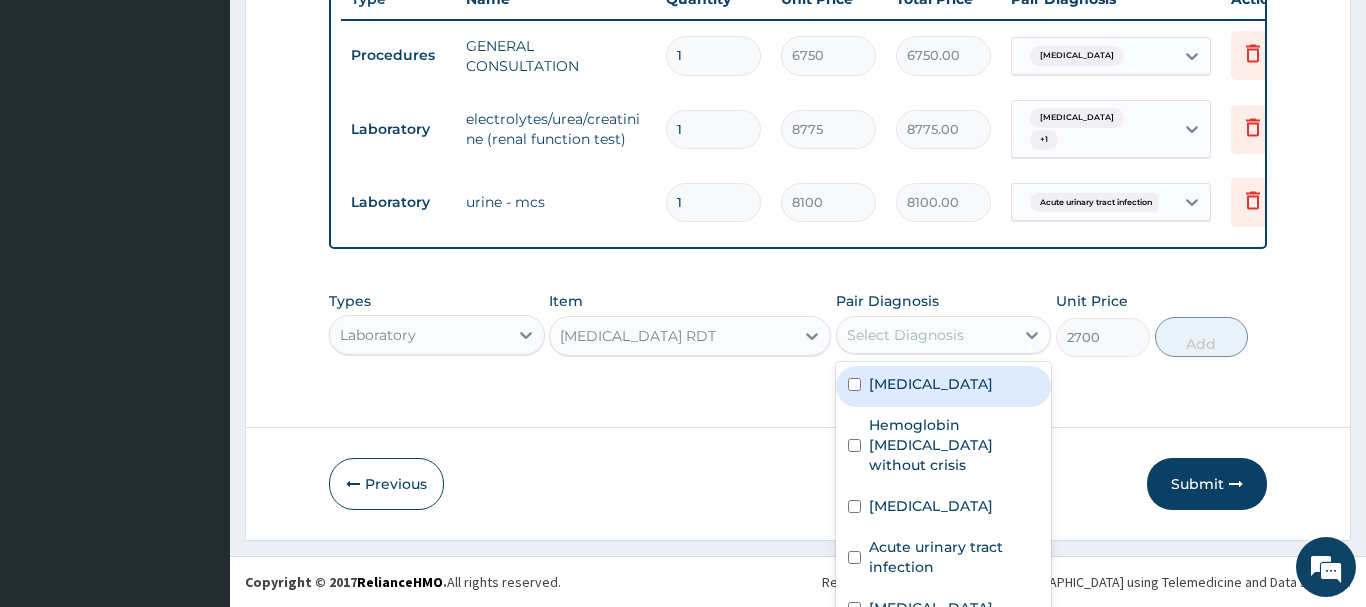 click on "Select Diagnosis" at bounding box center [926, 335] 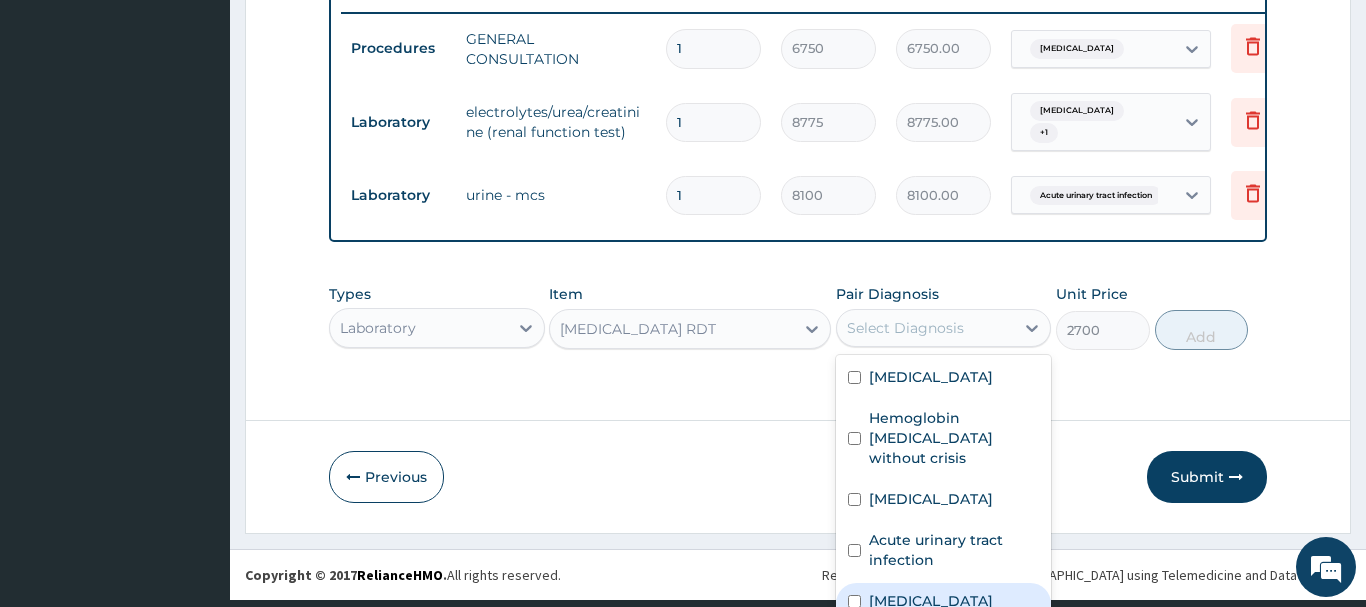 click on "[MEDICAL_DATA]" at bounding box center (944, 603) 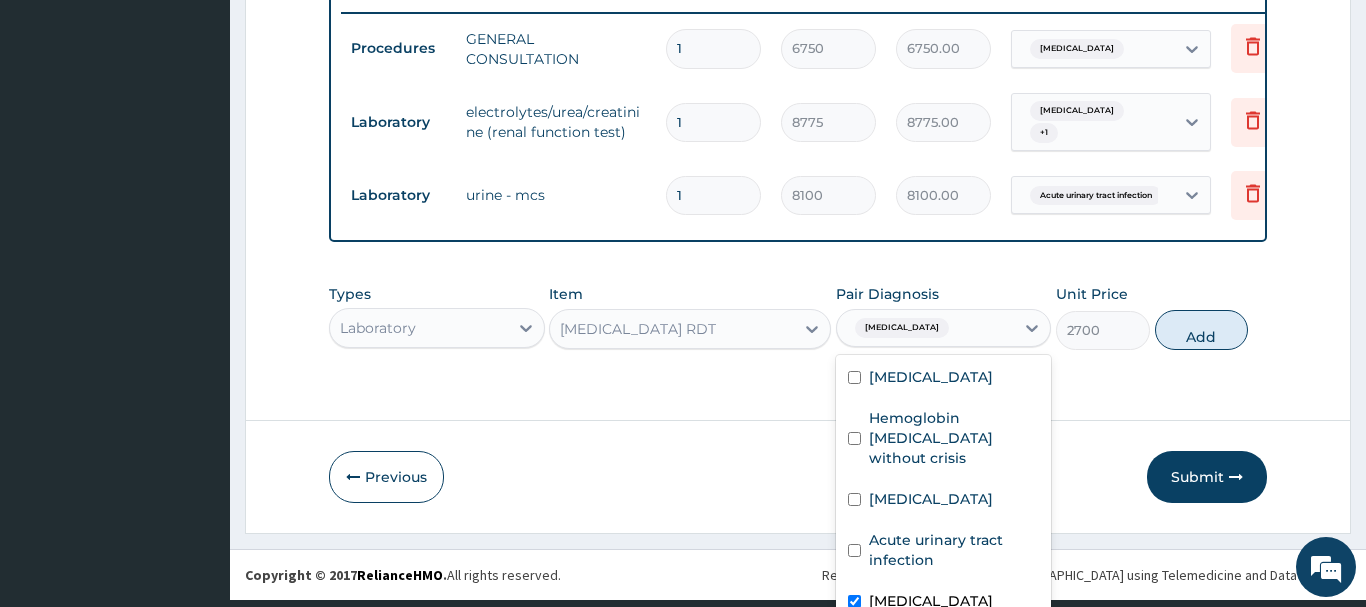 checkbox on "true" 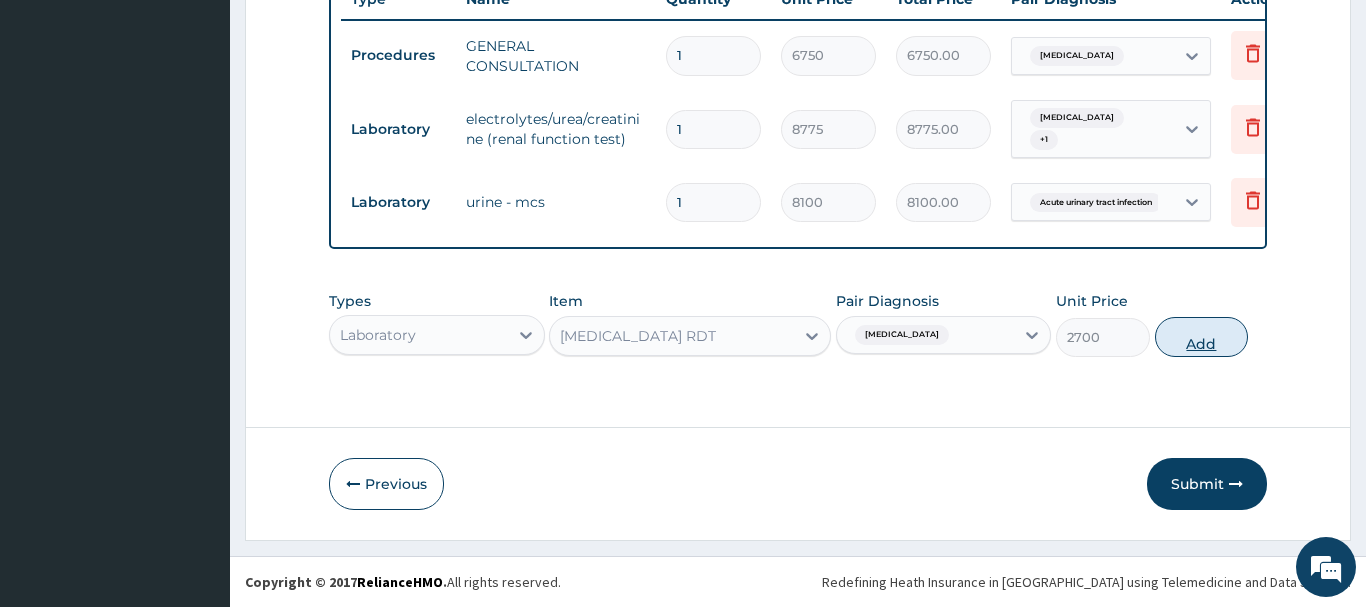 scroll, scrollTop: 0, scrollLeft: 0, axis: both 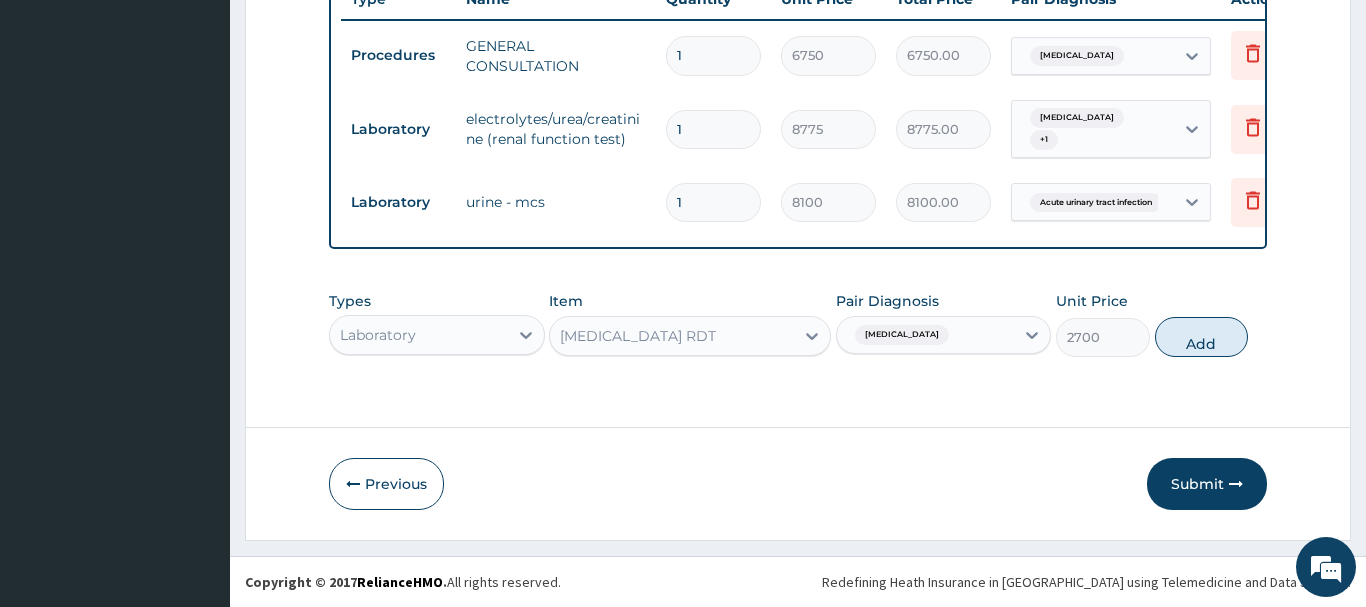 drag, startPoint x: 1183, startPoint y: 328, endPoint x: 1133, endPoint y: 354, distance: 56.35601 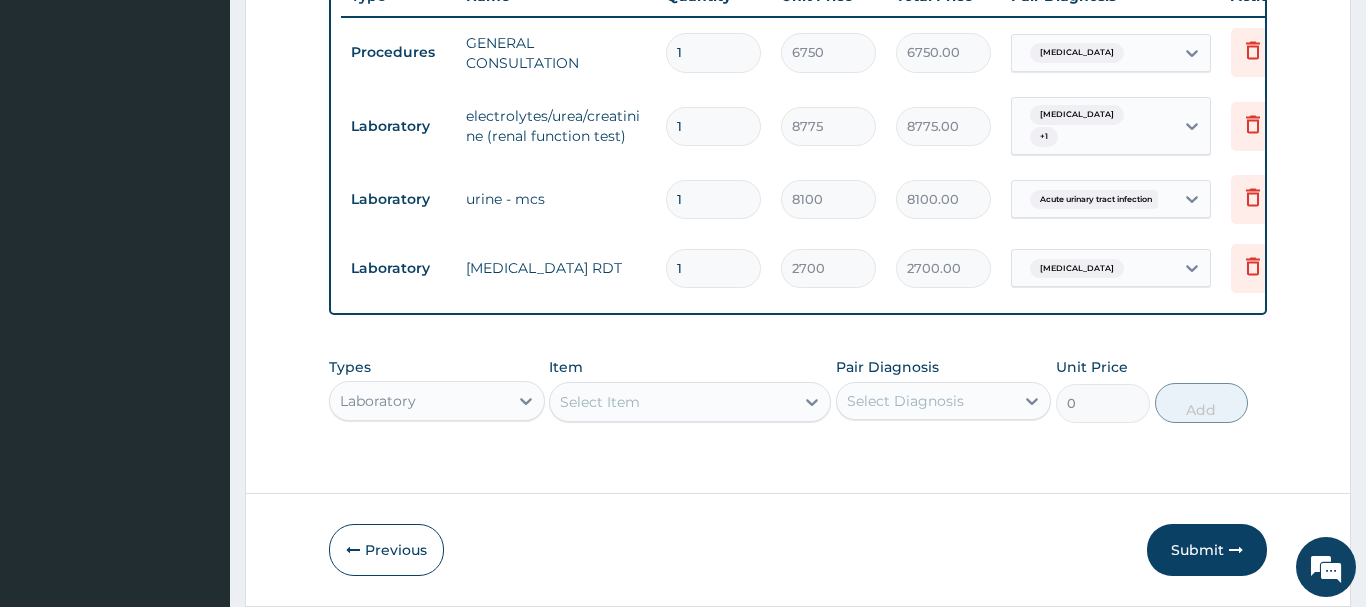 click on "Select Item" at bounding box center [690, 402] 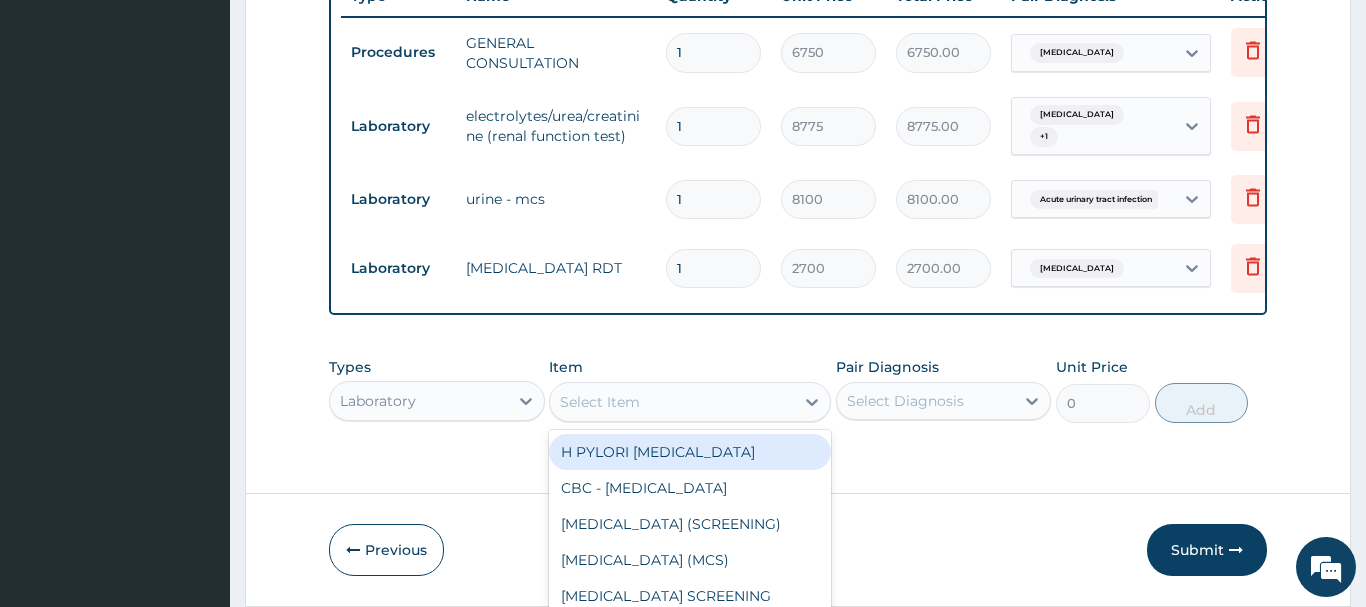 scroll, scrollTop: 56, scrollLeft: 0, axis: vertical 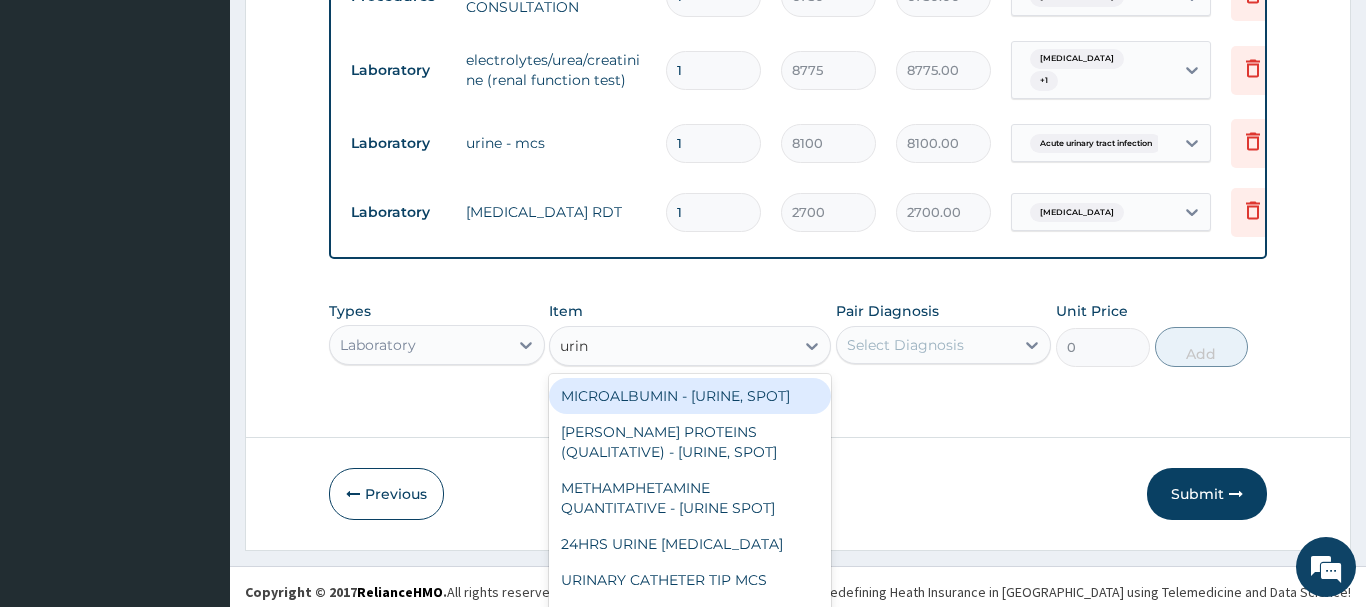 type on "urina" 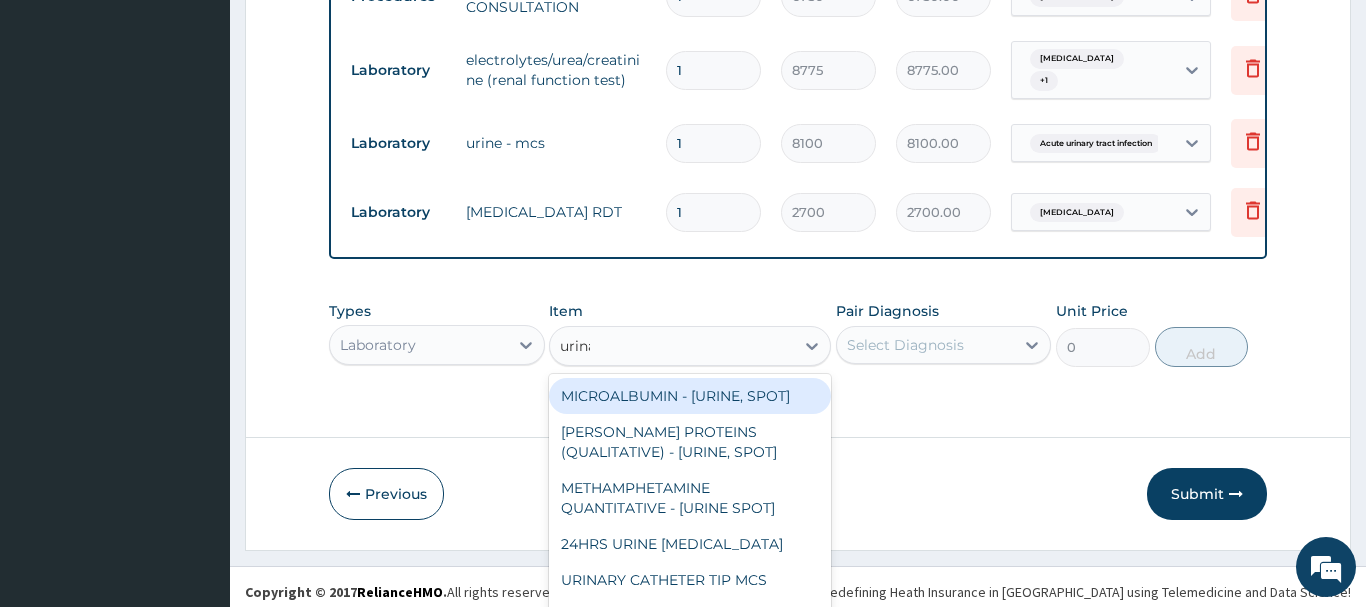 scroll, scrollTop: 0, scrollLeft: 0, axis: both 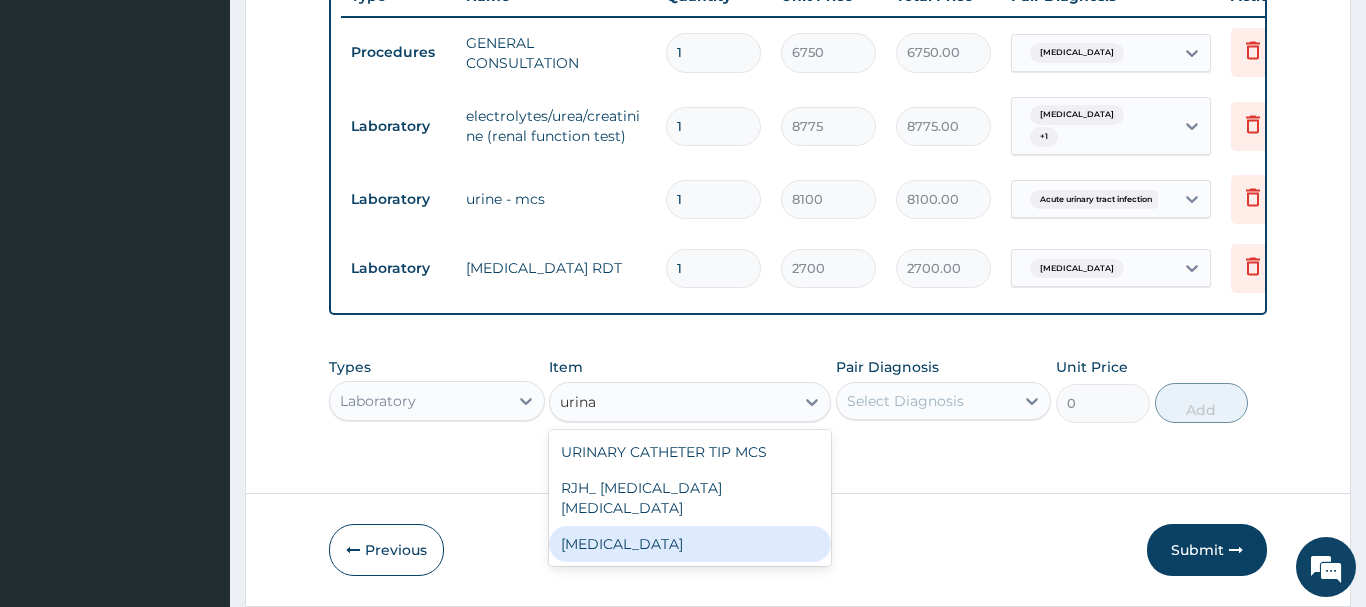 click on "[MEDICAL_DATA]" at bounding box center [690, 544] 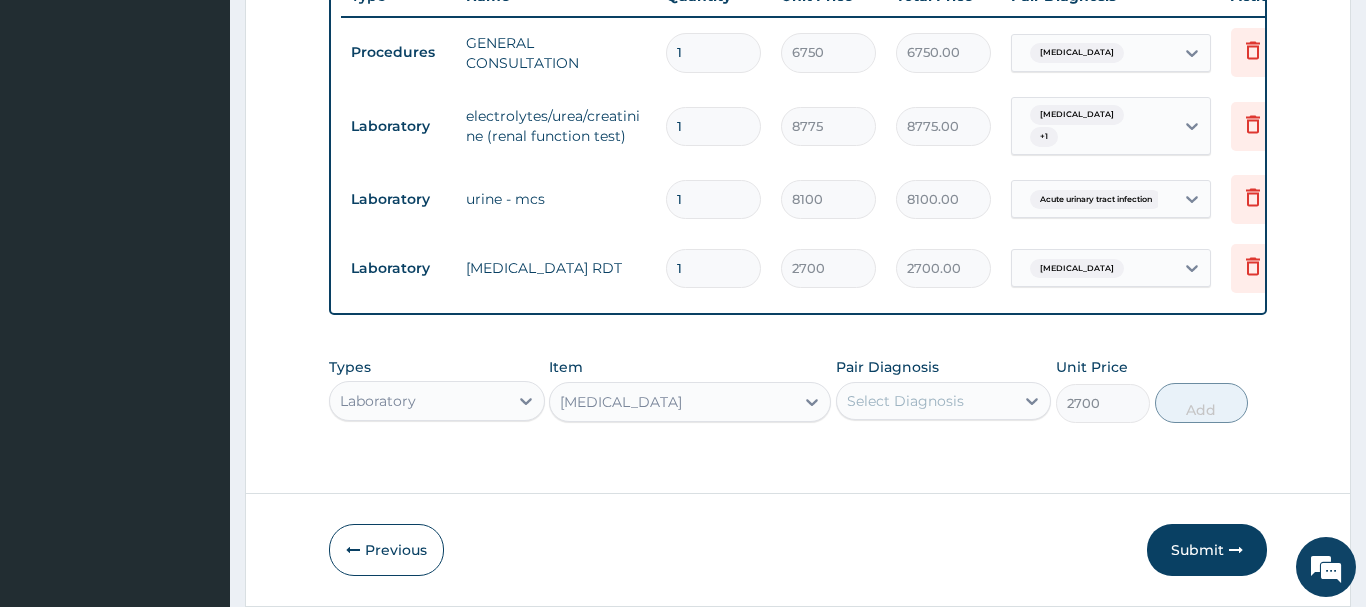 click on "Select Diagnosis" at bounding box center (926, 401) 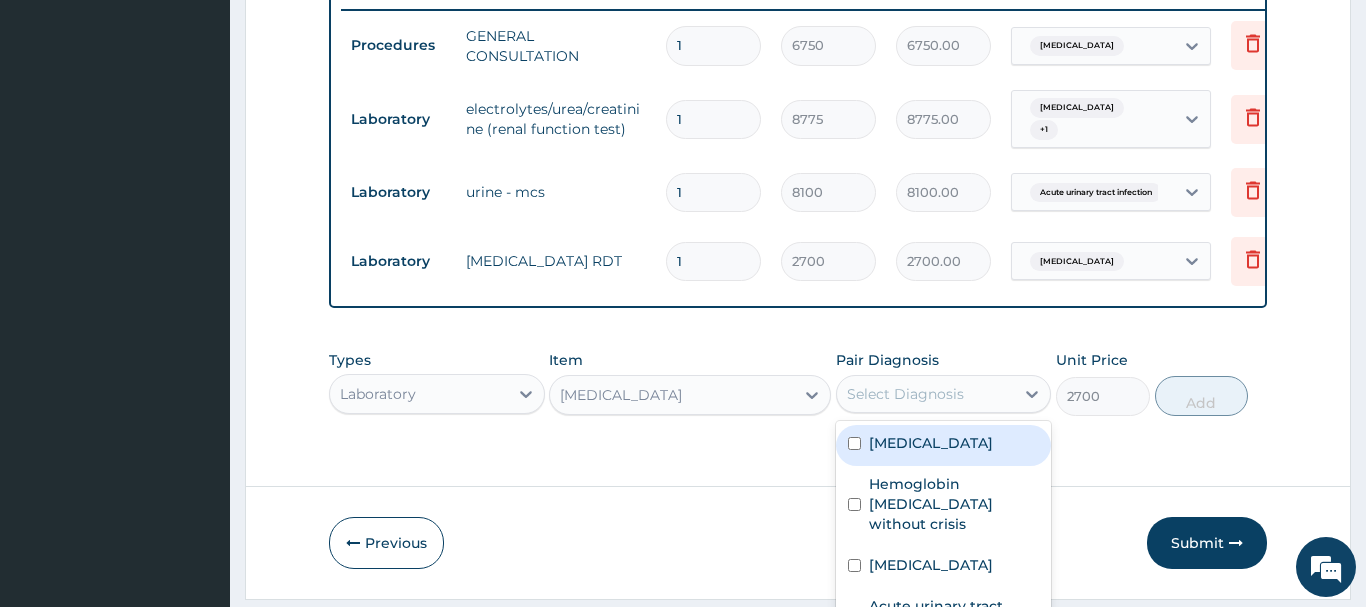 scroll, scrollTop: 886, scrollLeft: 0, axis: vertical 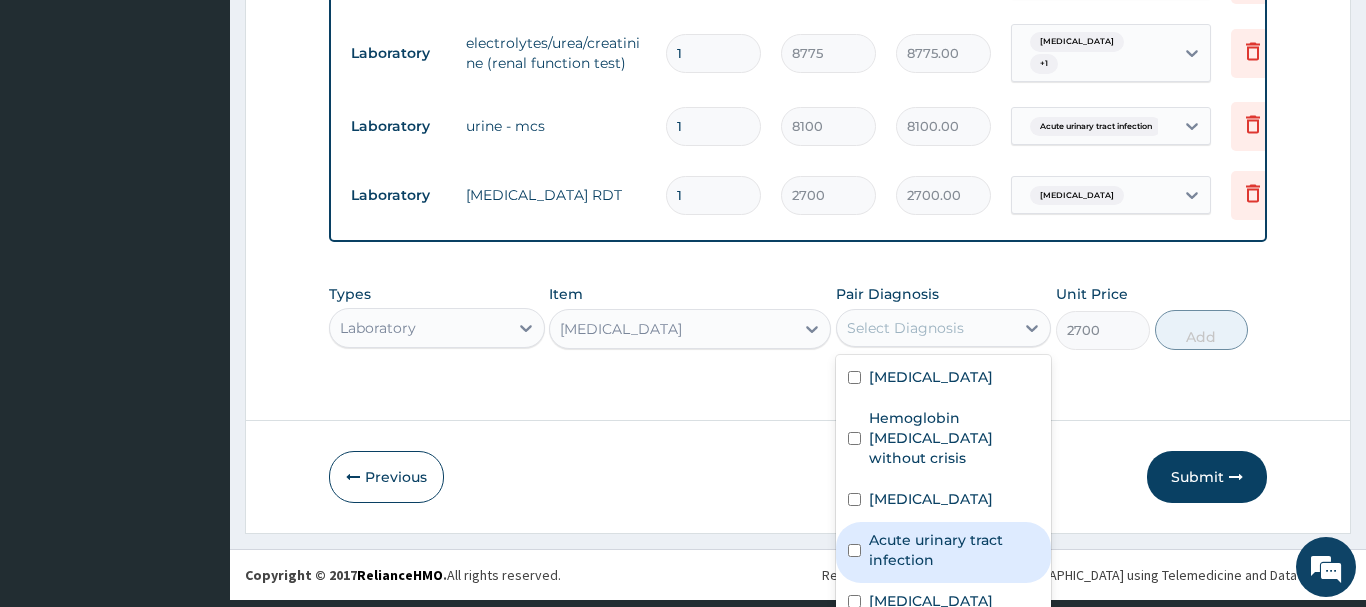 click on "Acute urinary tract infection" at bounding box center [954, 550] 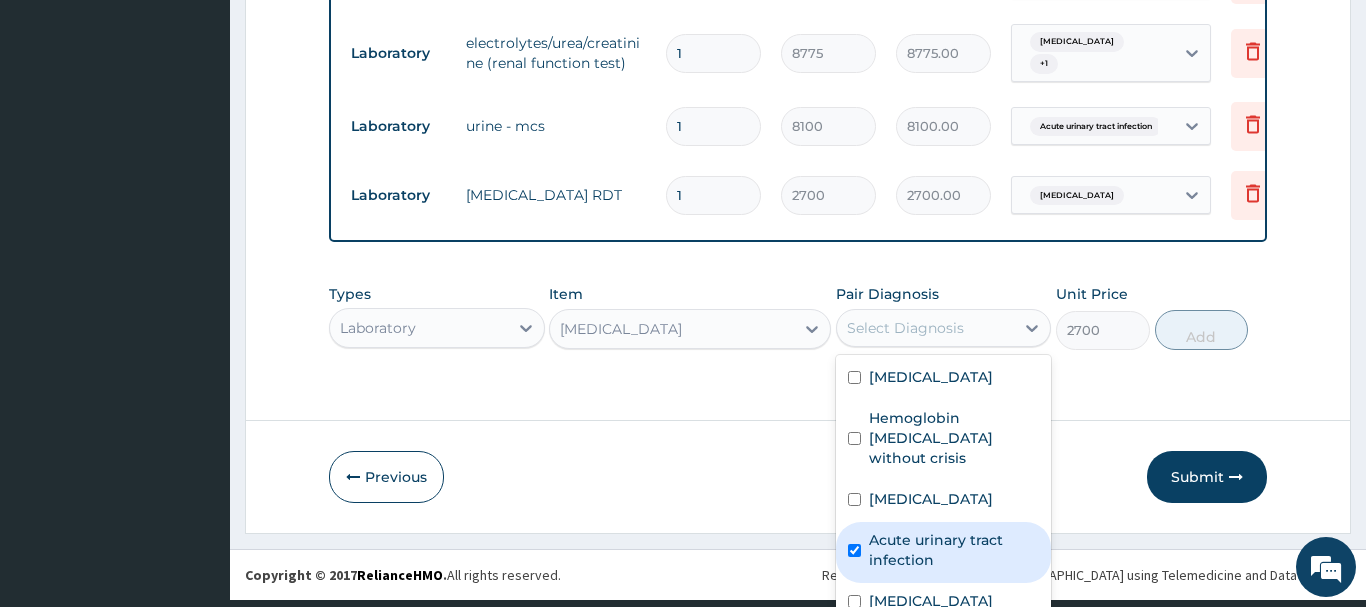 checkbox on "true" 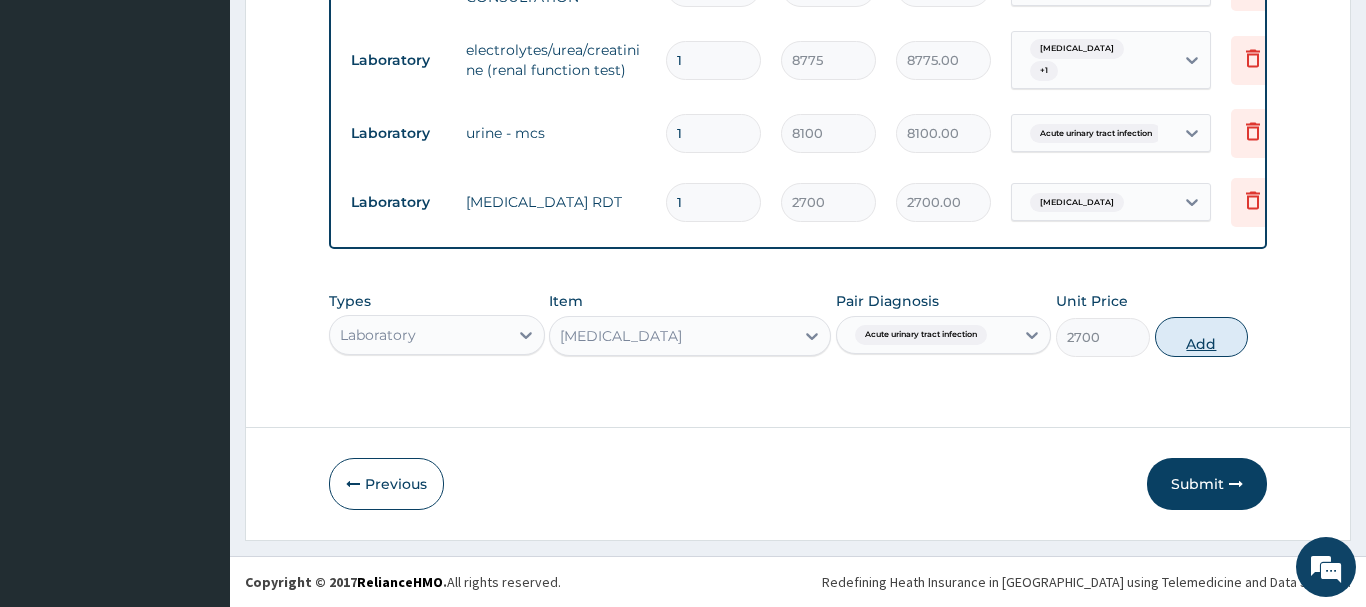 scroll, scrollTop: 0, scrollLeft: 0, axis: both 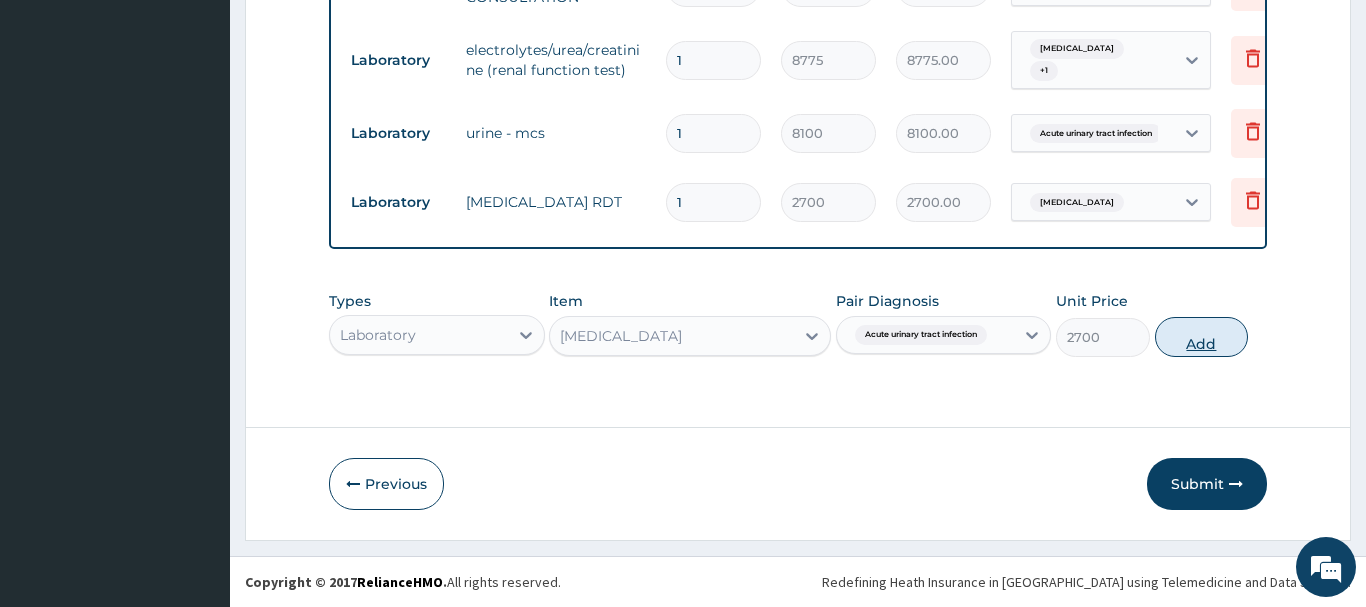 click on "Add" at bounding box center (1202, 337) 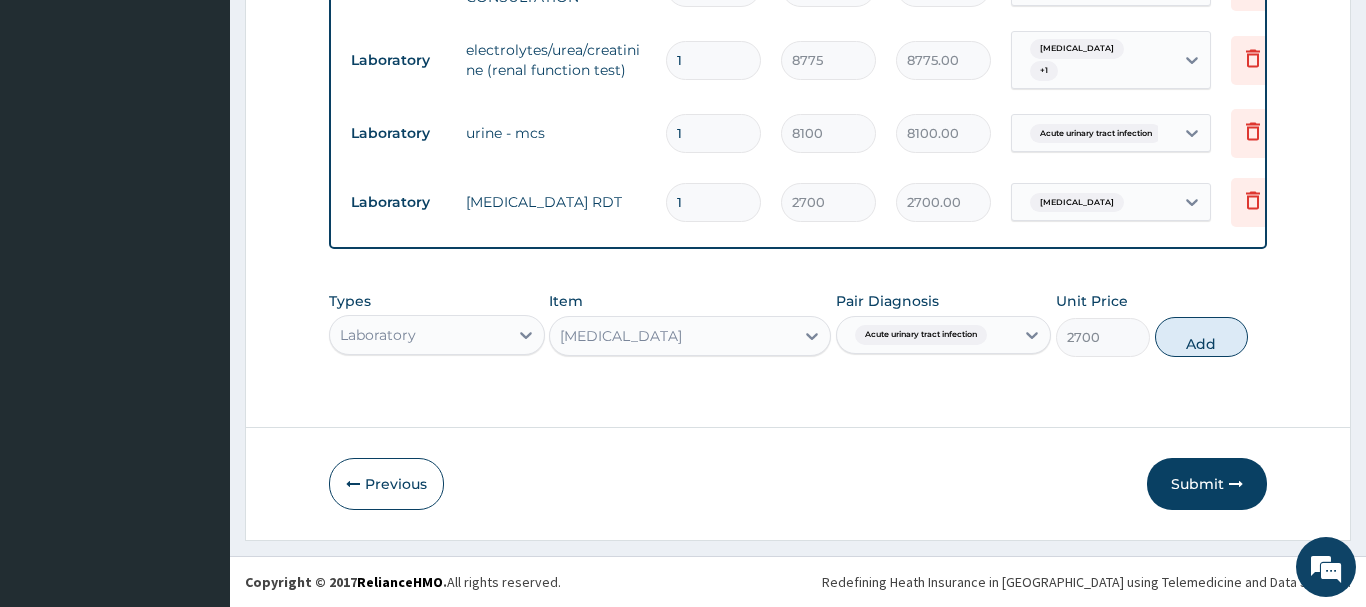 type on "0" 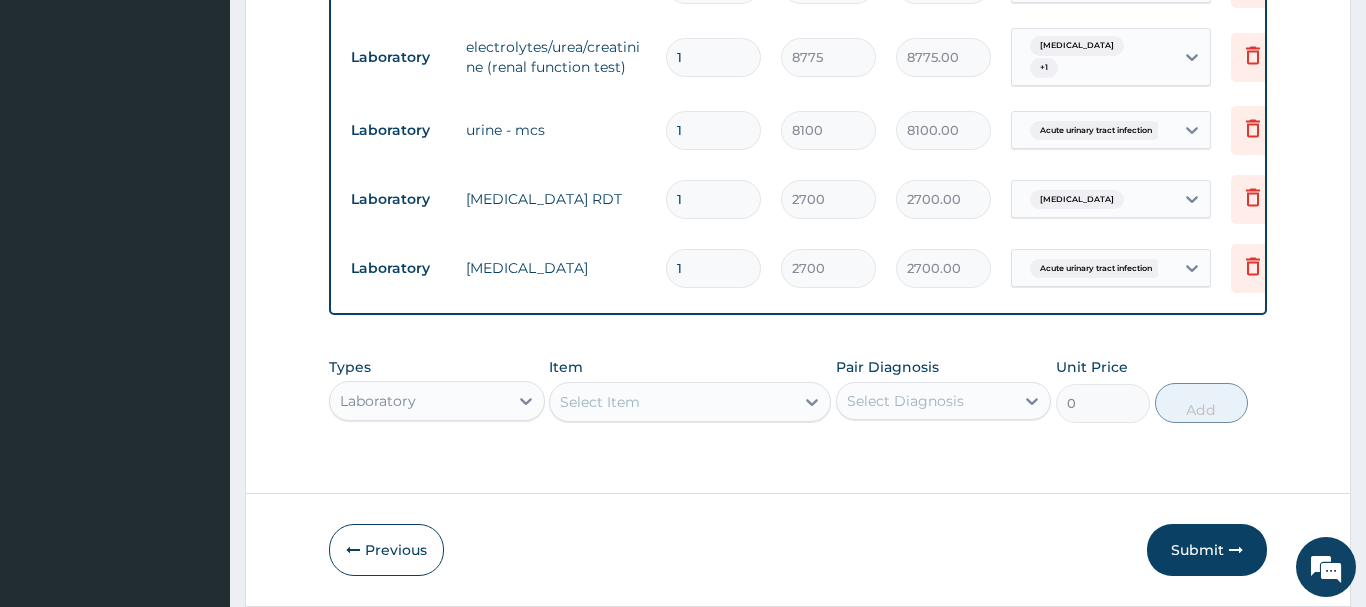 click on "Select Item" at bounding box center [690, 402] 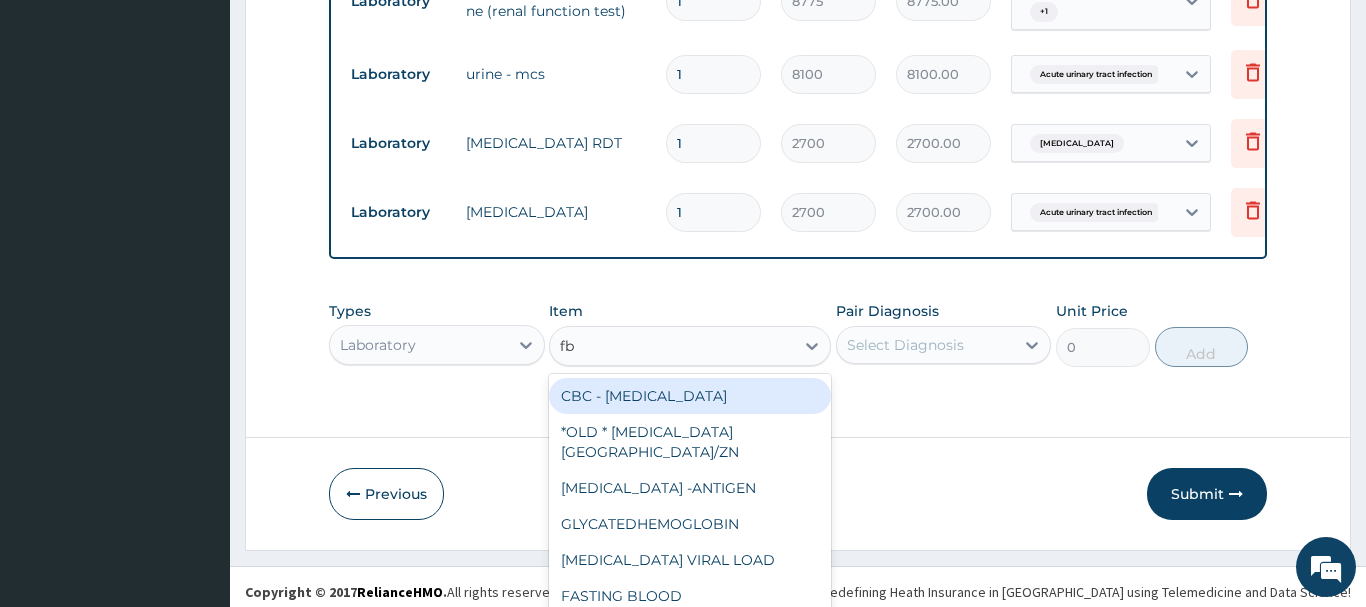type on "fbc" 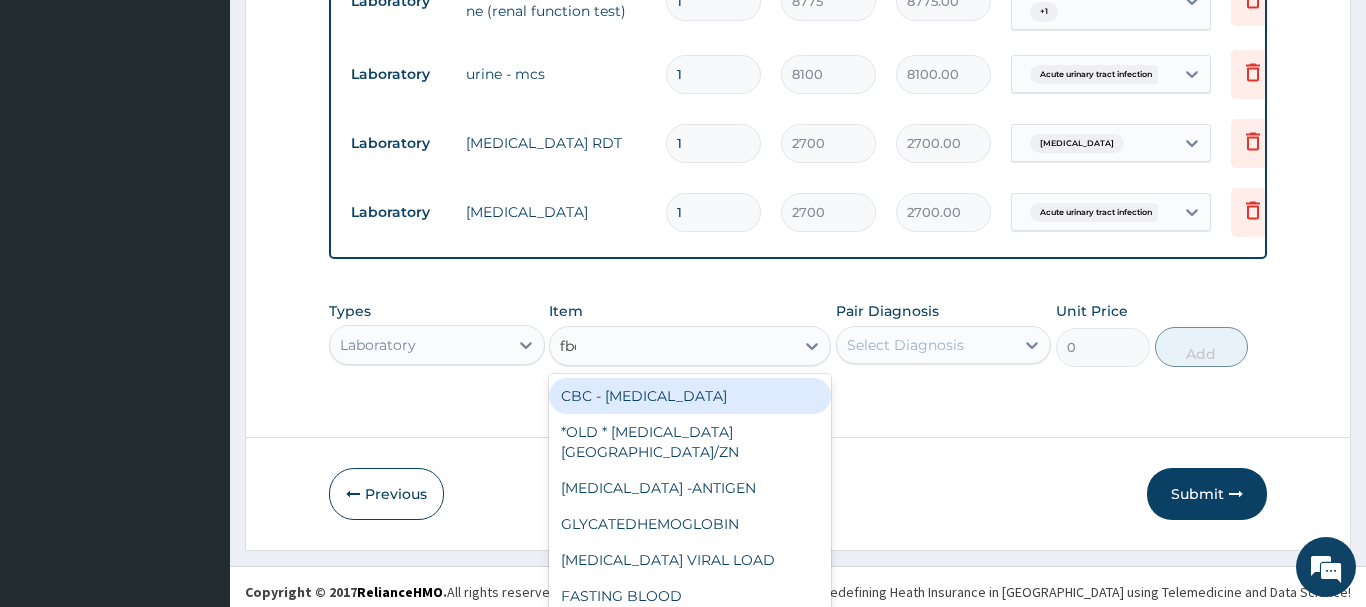 scroll, scrollTop: 0, scrollLeft: 0, axis: both 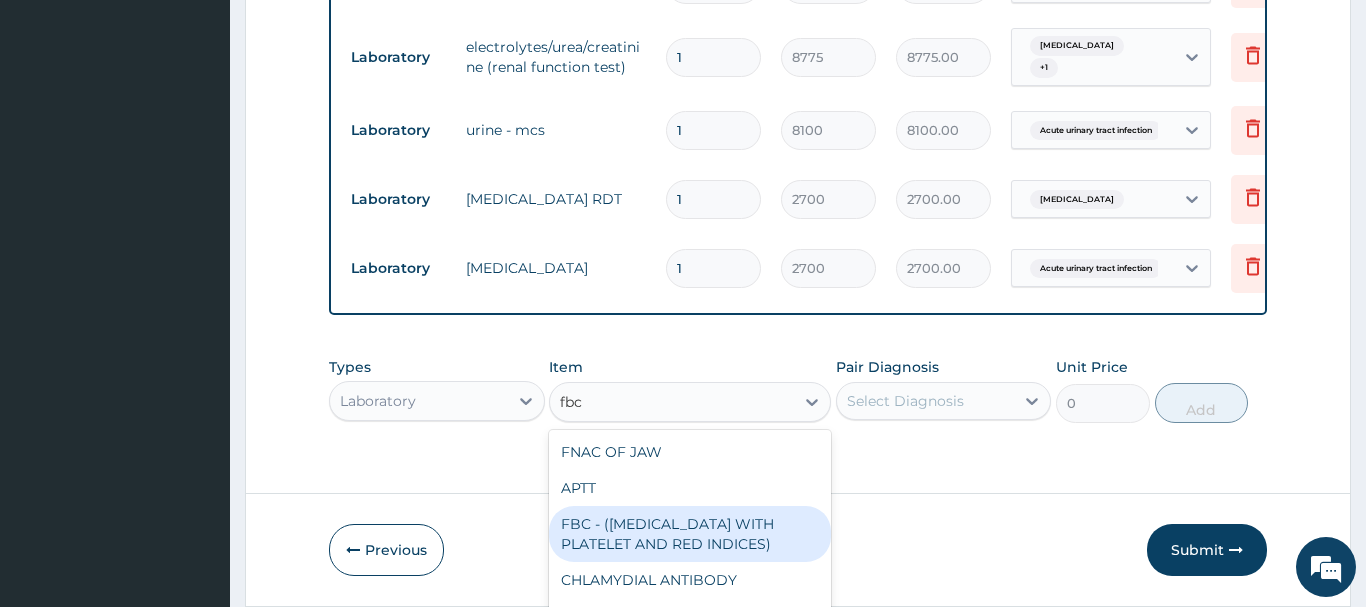 click on "FBC - ([MEDICAL_DATA] WITH PLATELET AND RED INDICES)" at bounding box center [690, 534] 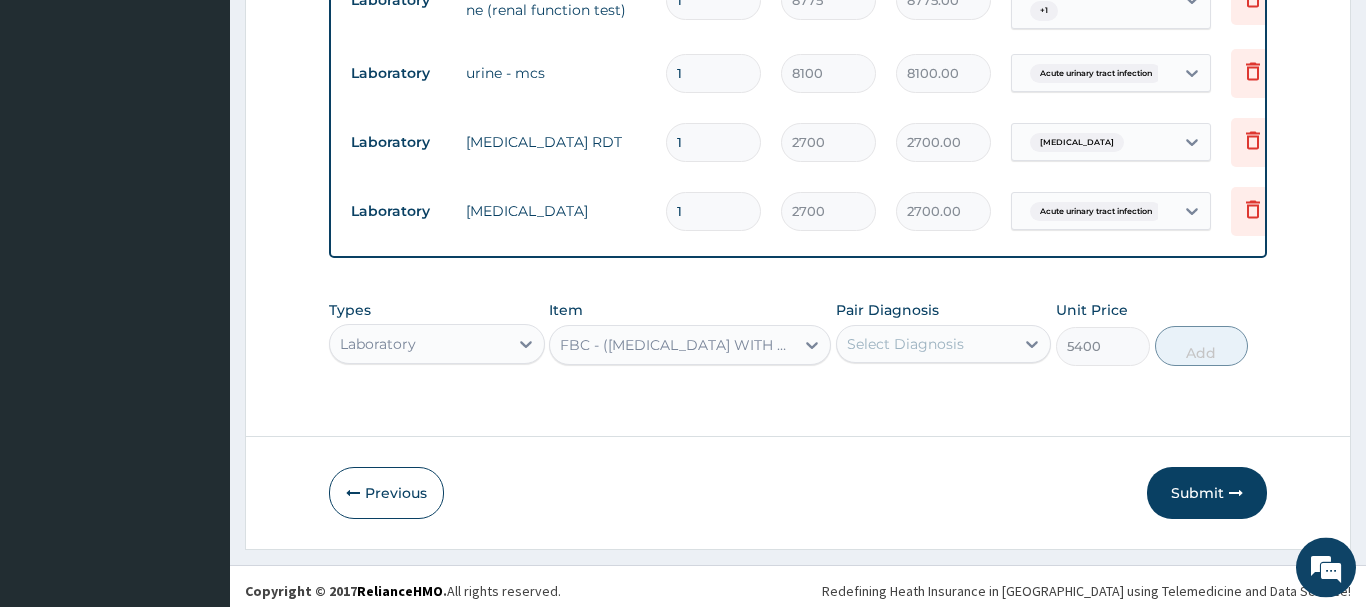 scroll, scrollTop: 955, scrollLeft: 0, axis: vertical 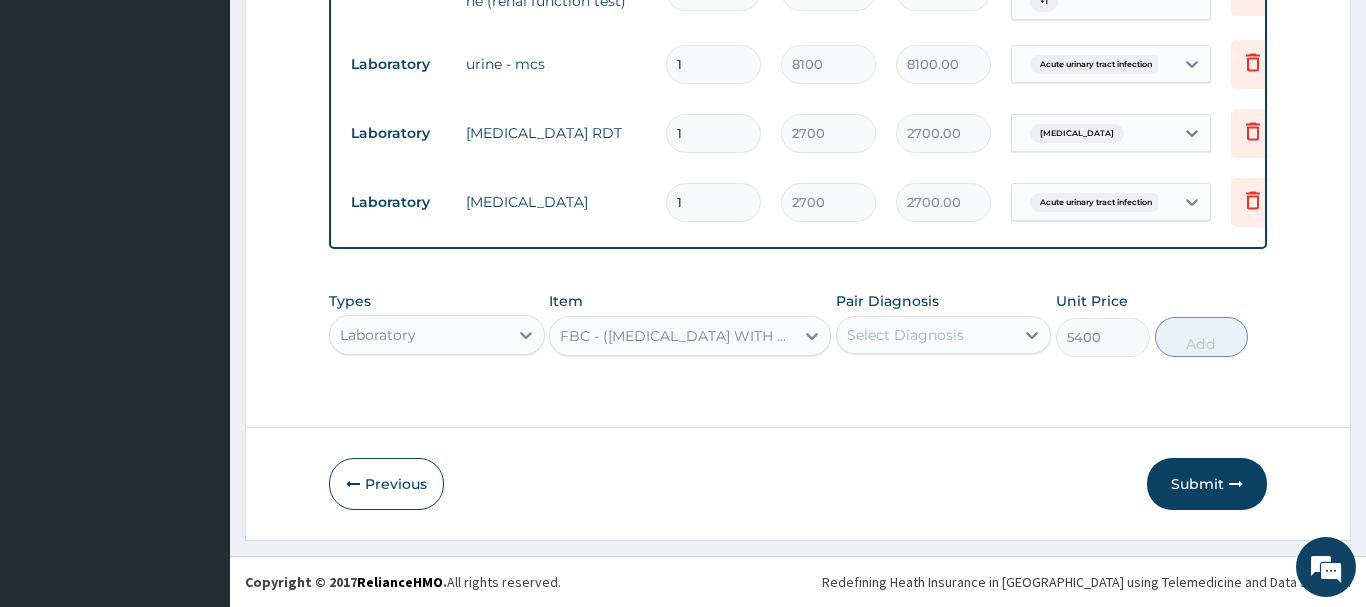 click on "Select Diagnosis" at bounding box center (926, 335) 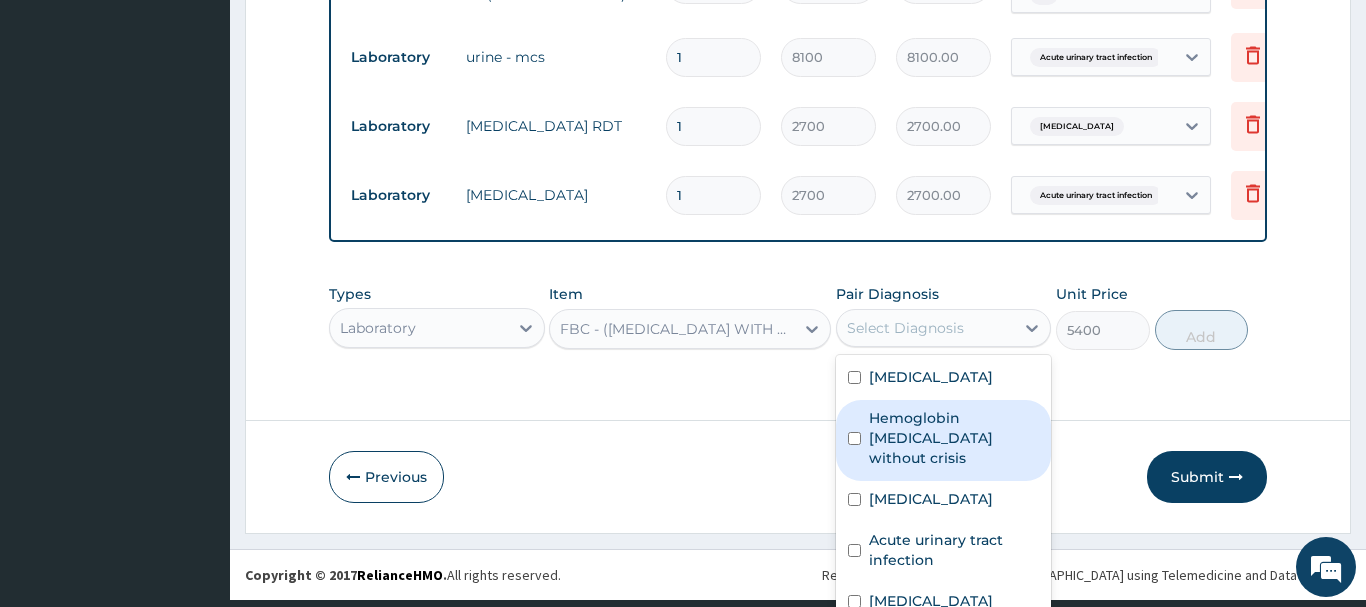 drag, startPoint x: 922, startPoint y: 414, endPoint x: 809, endPoint y: 401, distance: 113.74533 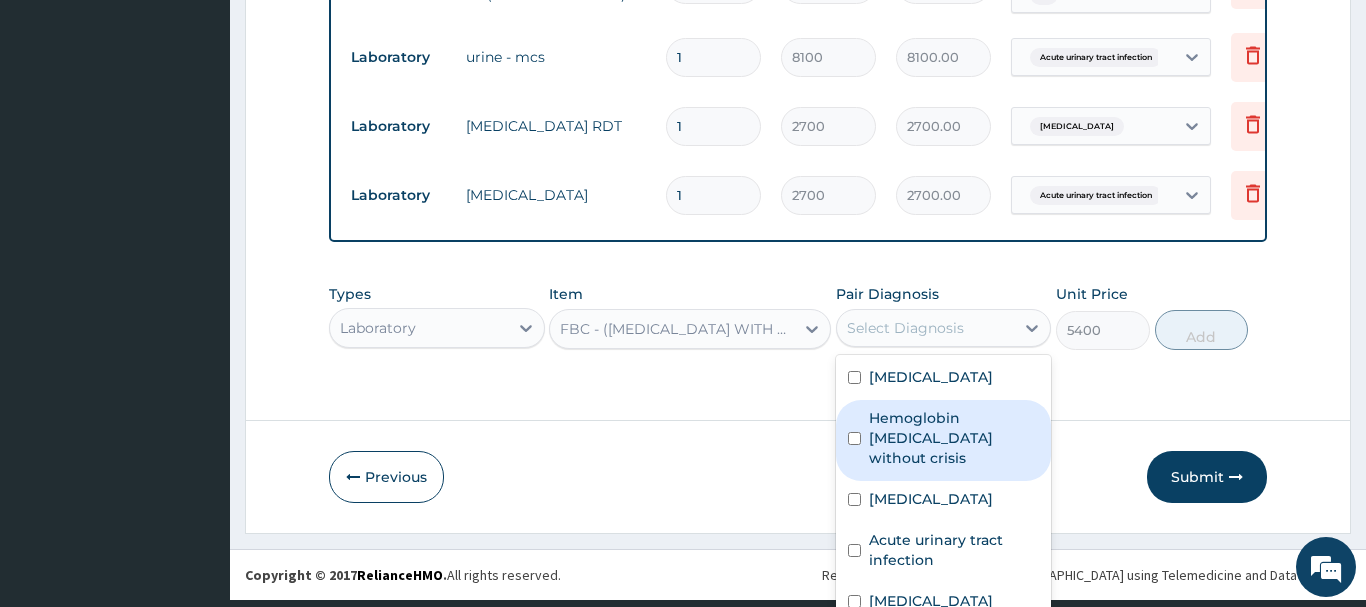 click on "Hemoglobin SS disease without crisis" at bounding box center [954, 438] 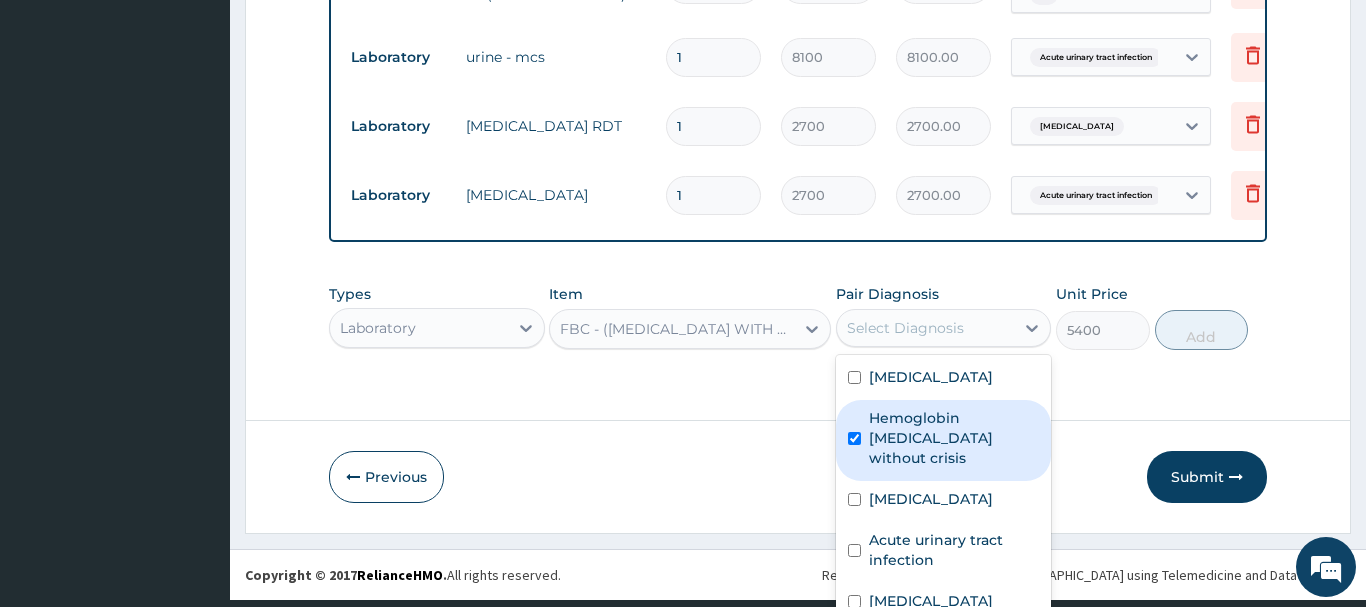 checkbox on "true" 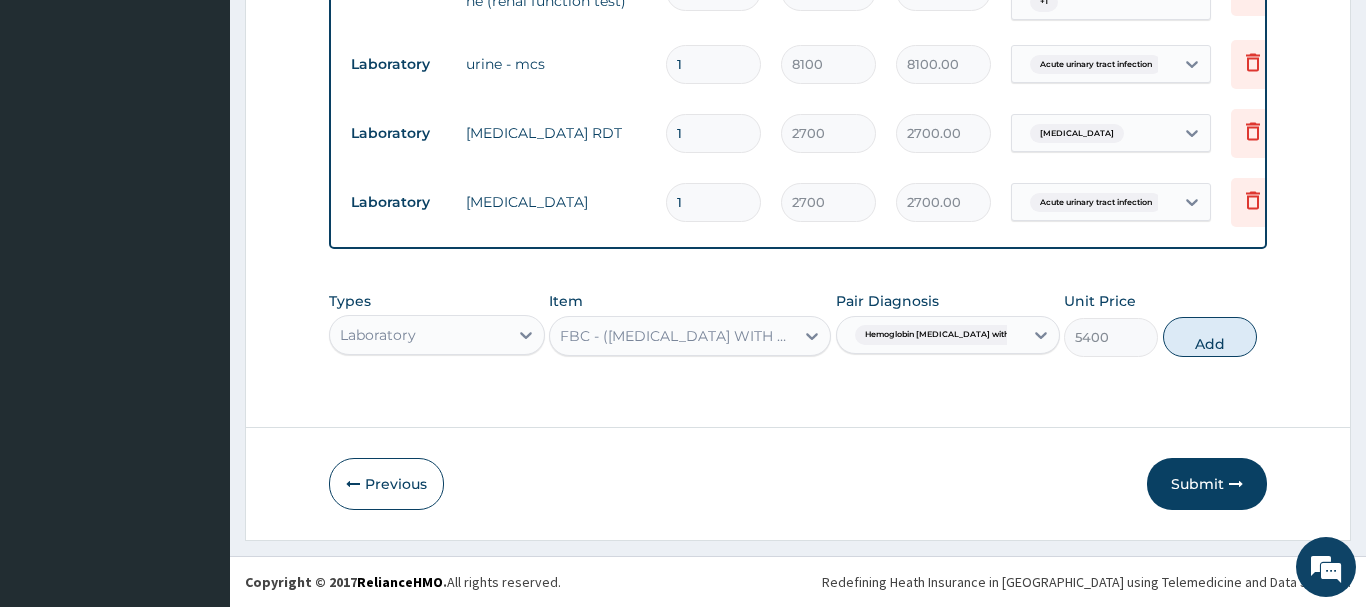click on "Add" at bounding box center (1210, 337) 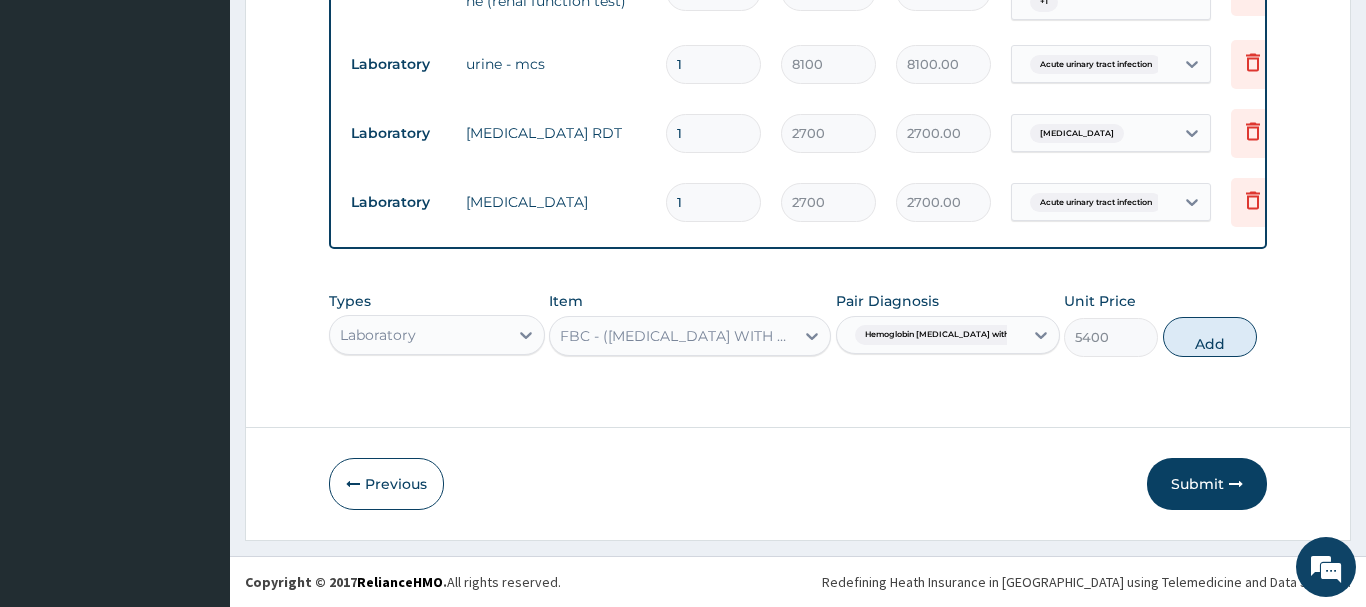type on "0" 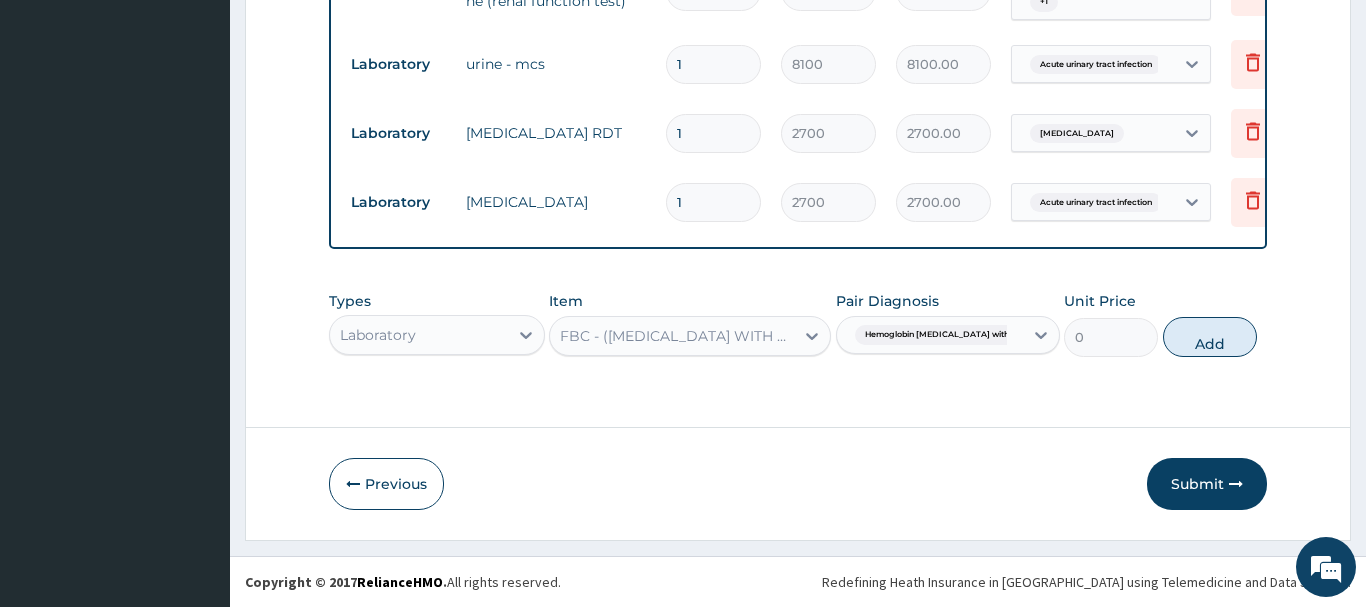 scroll, scrollTop: 0, scrollLeft: 0, axis: both 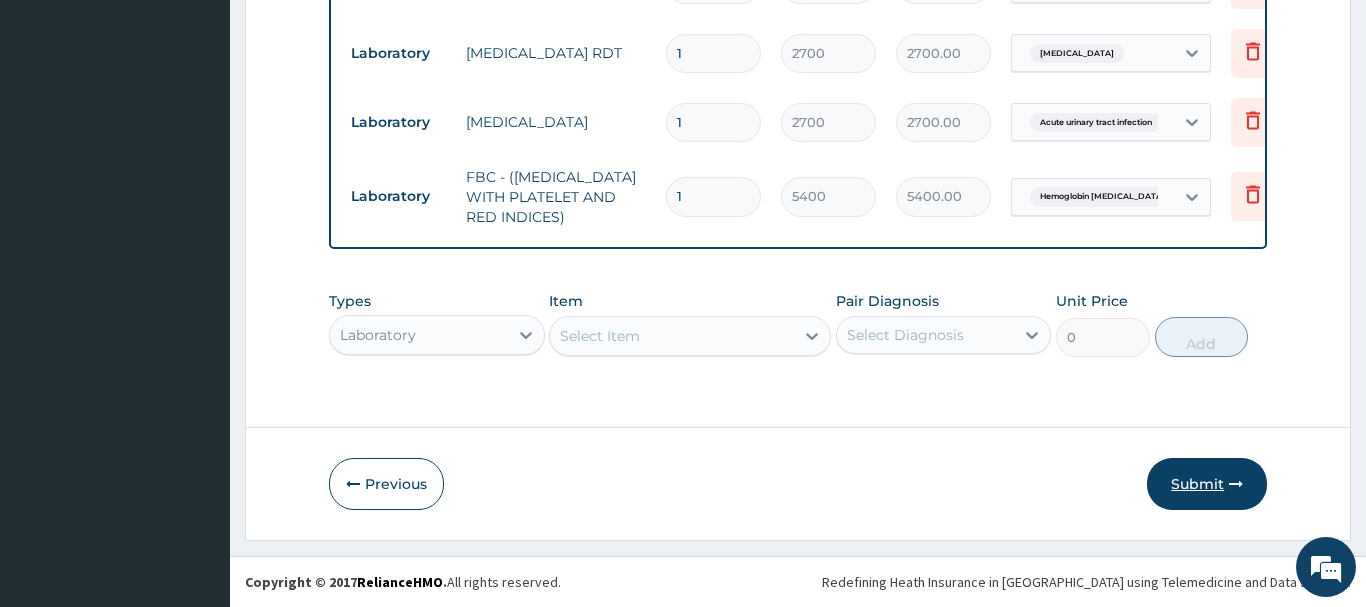 click on "Submit" at bounding box center [1207, 484] 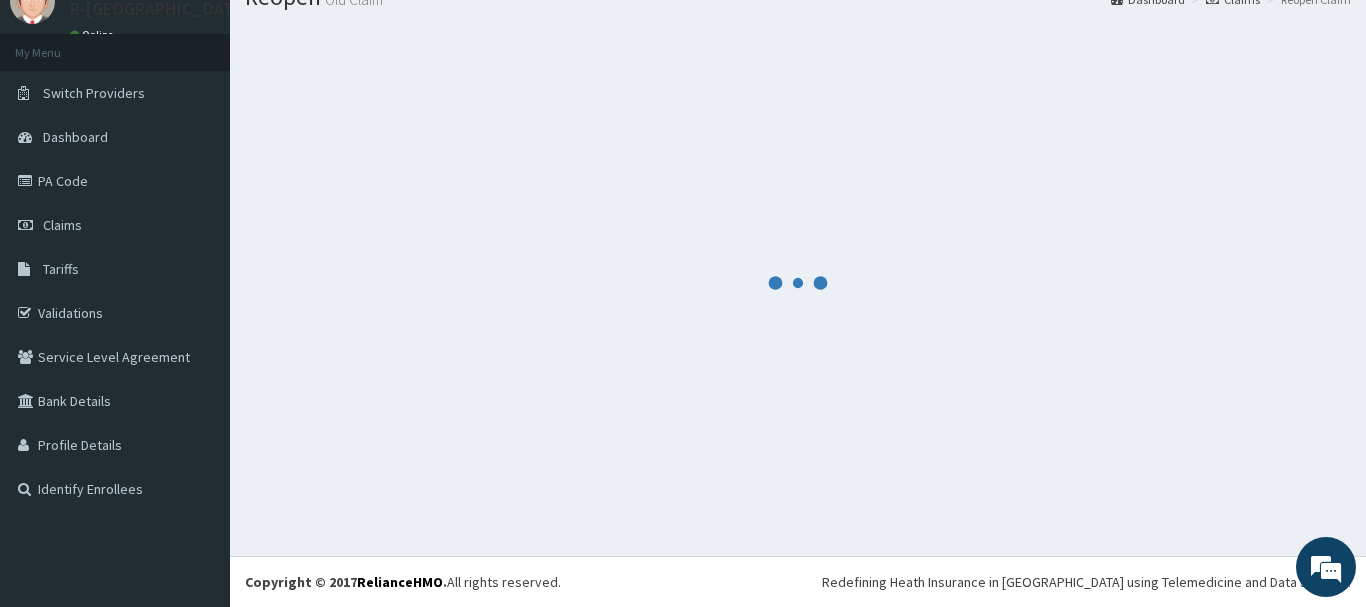 scroll, scrollTop: 81, scrollLeft: 0, axis: vertical 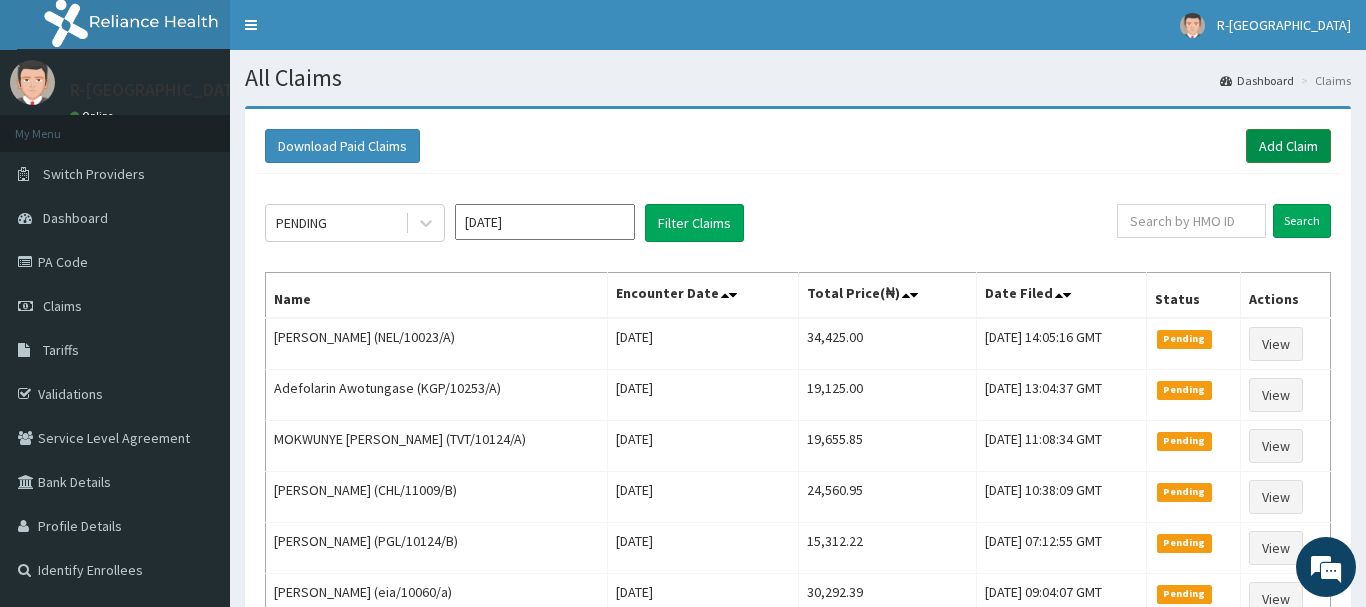 click on "Add Claim" at bounding box center (1288, 146) 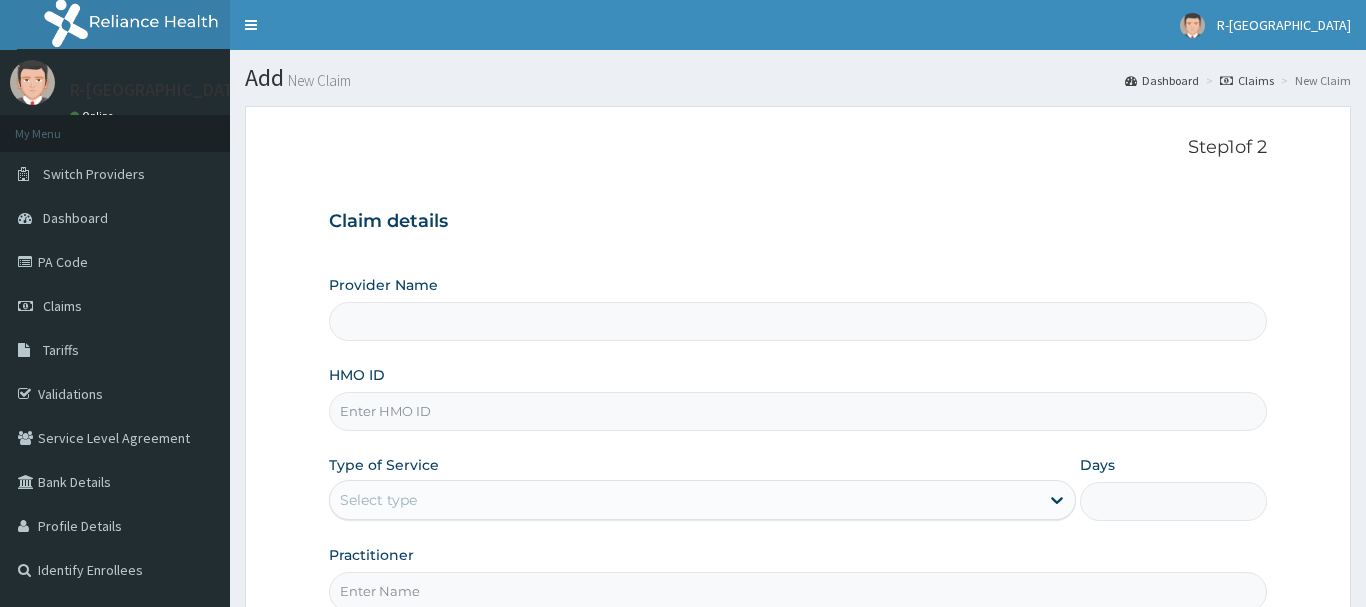 scroll, scrollTop: 0, scrollLeft: 0, axis: both 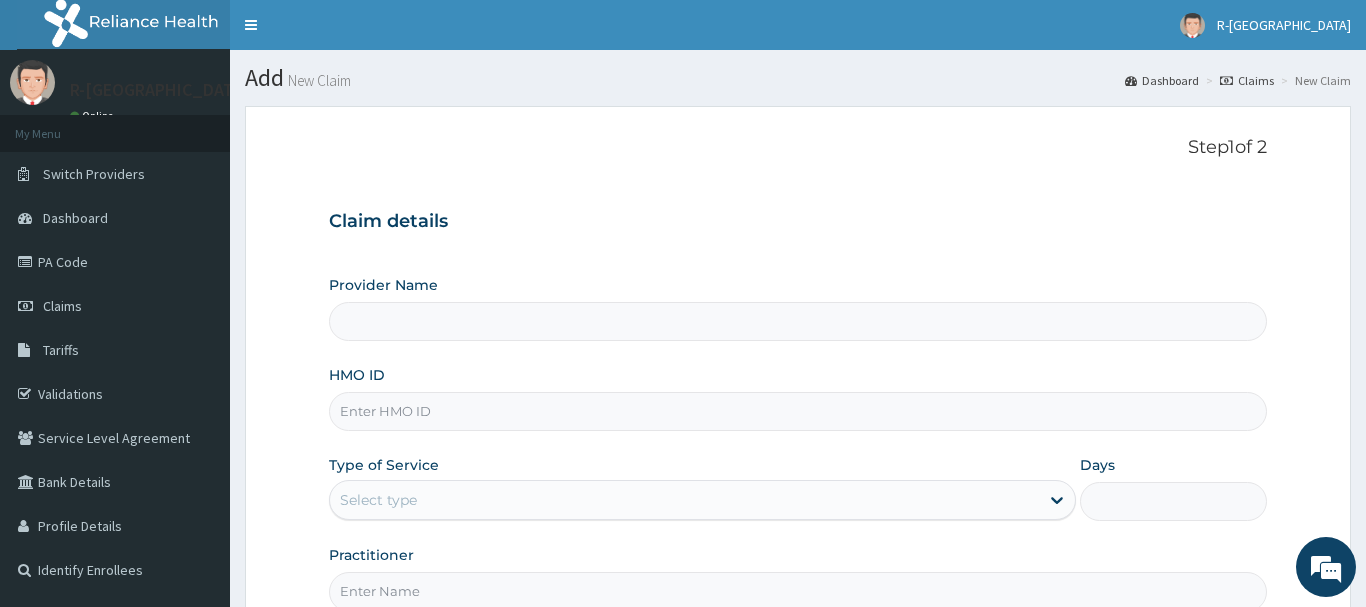 type on "R-Jolad Hospital Nigeria Limited(kupa)" 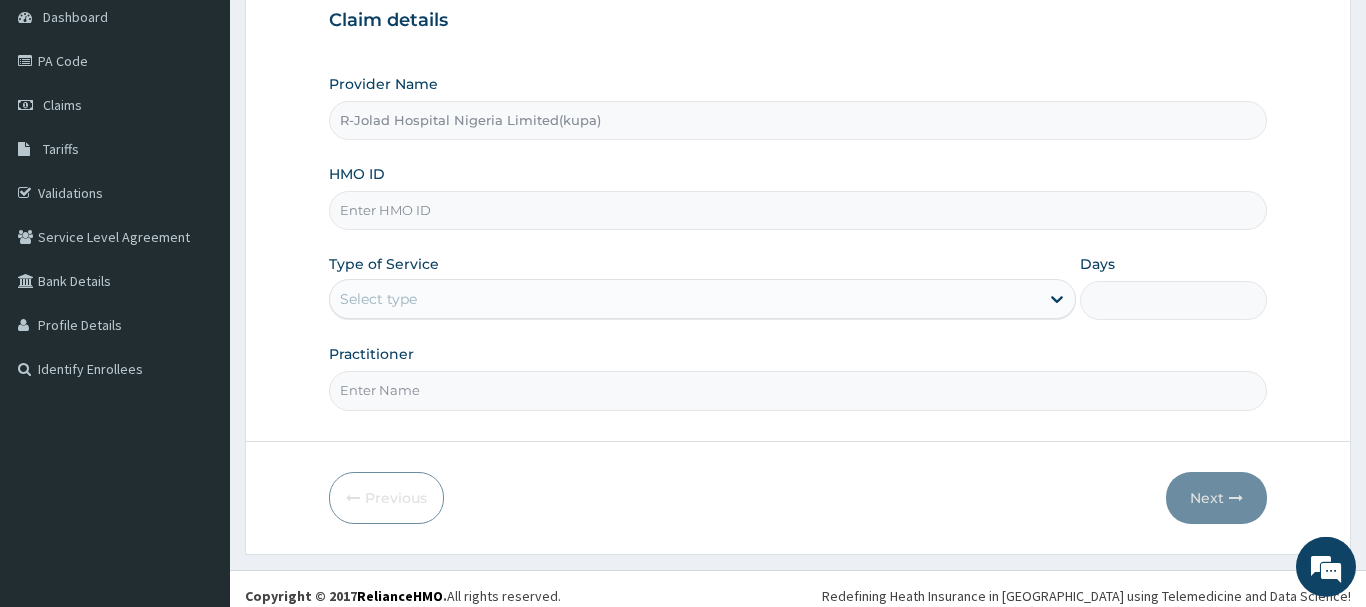 scroll, scrollTop: 204, scrollLeft: 0, axis: vertical 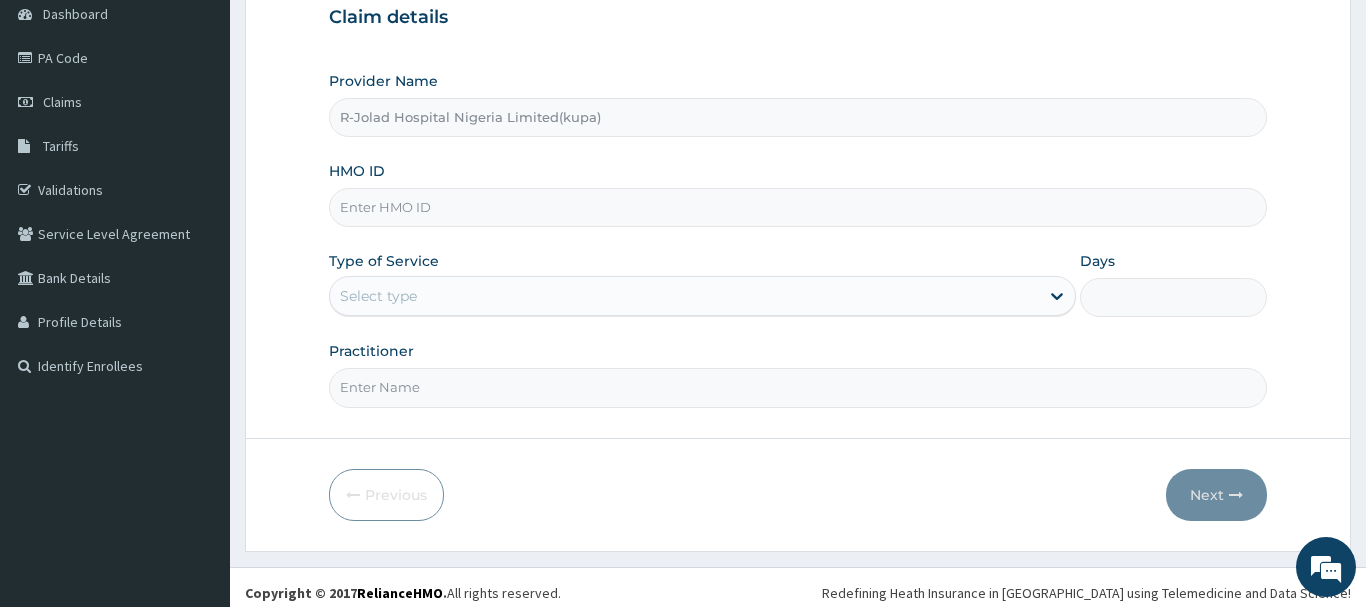 click on "HMO ID" at bounding box center (798, 207) 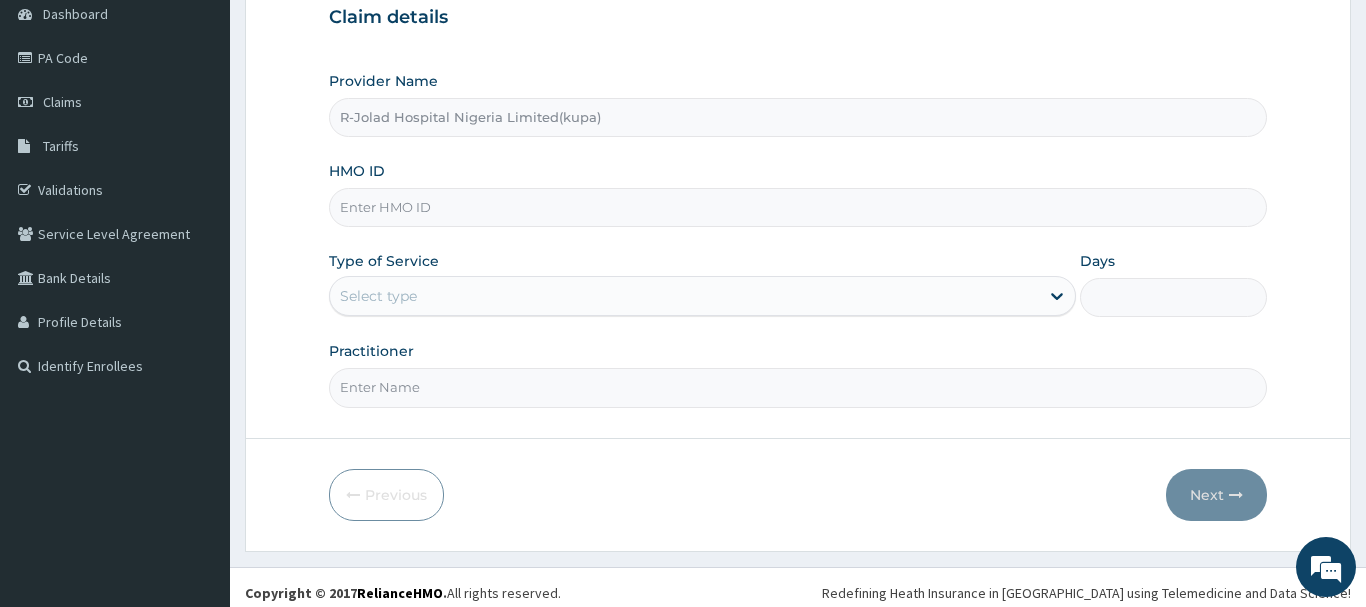 paste on "LTR/10084/A" 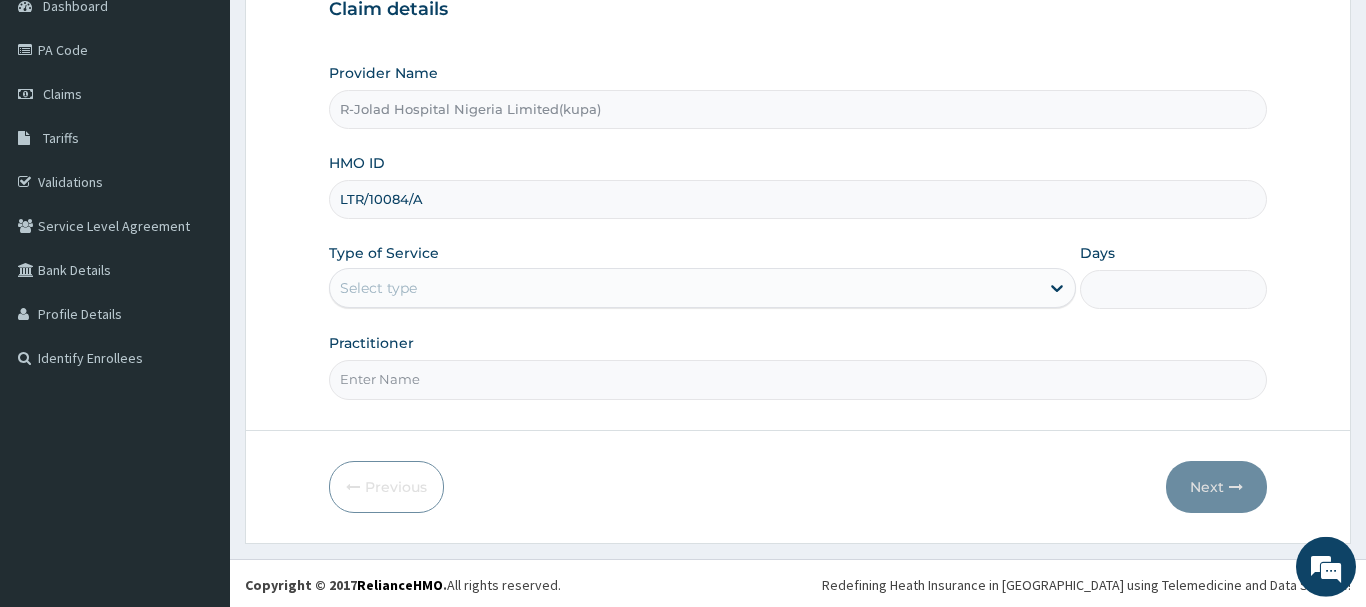 scroll, scrollTop: 215, scrollLeft: 0, axis: vertical 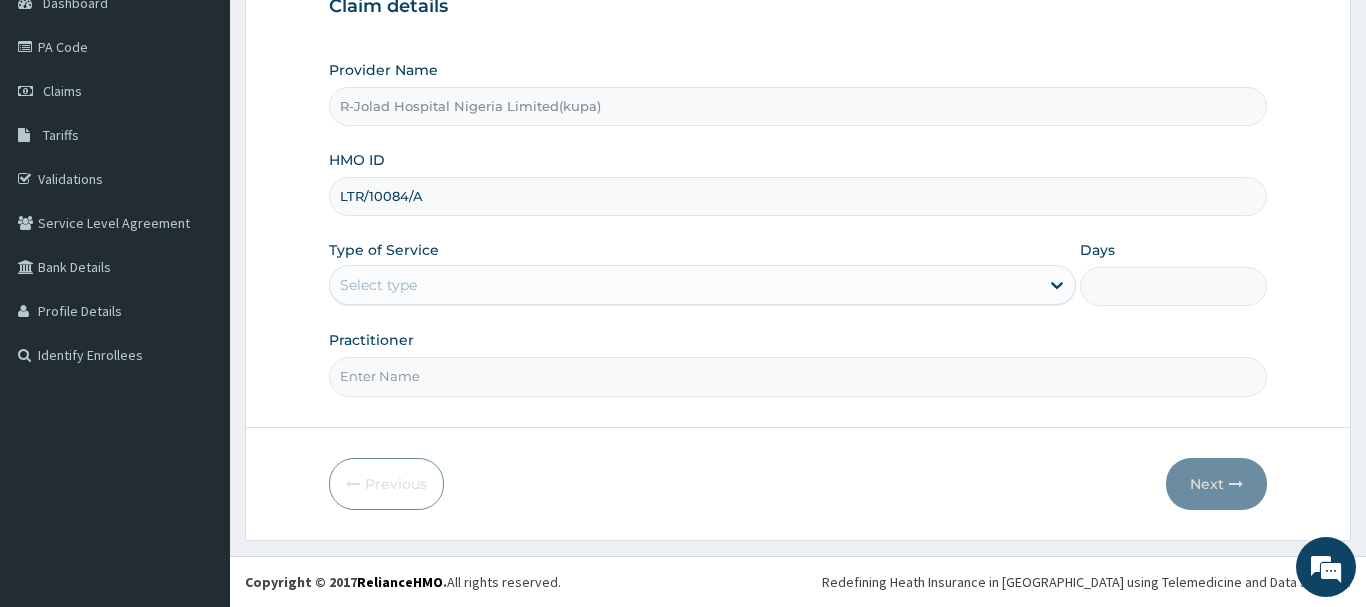 type on "LTR/10084/A" 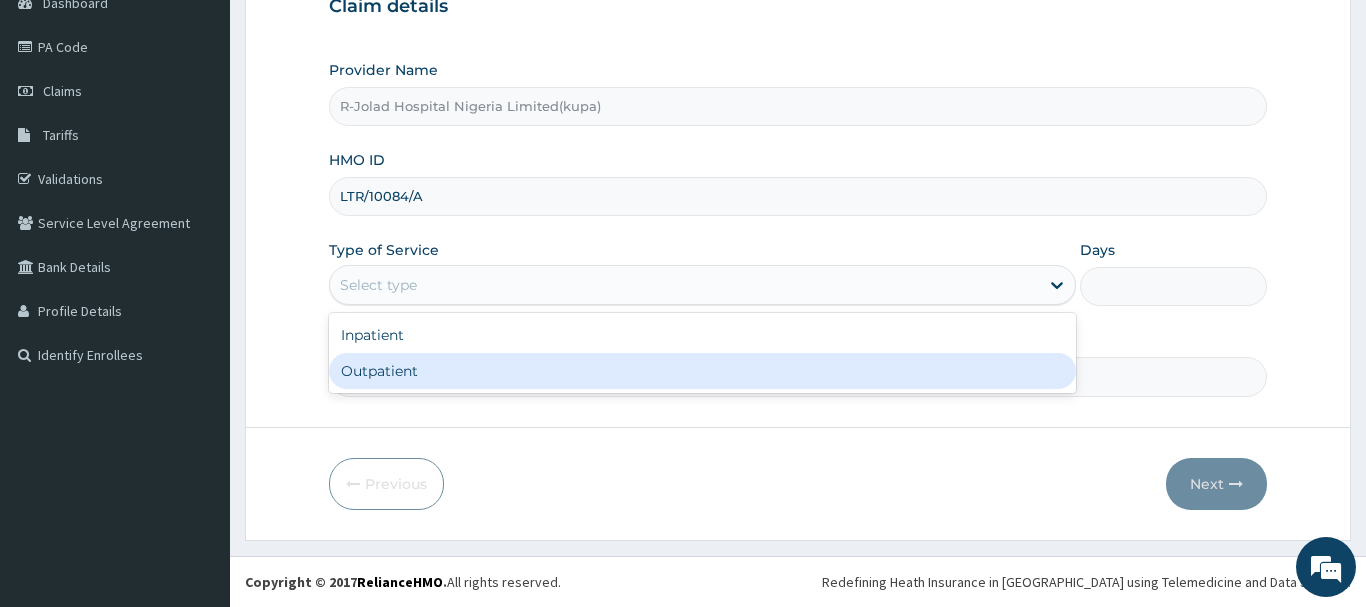 click on "Outpatient" at bounding box center [703, 371] 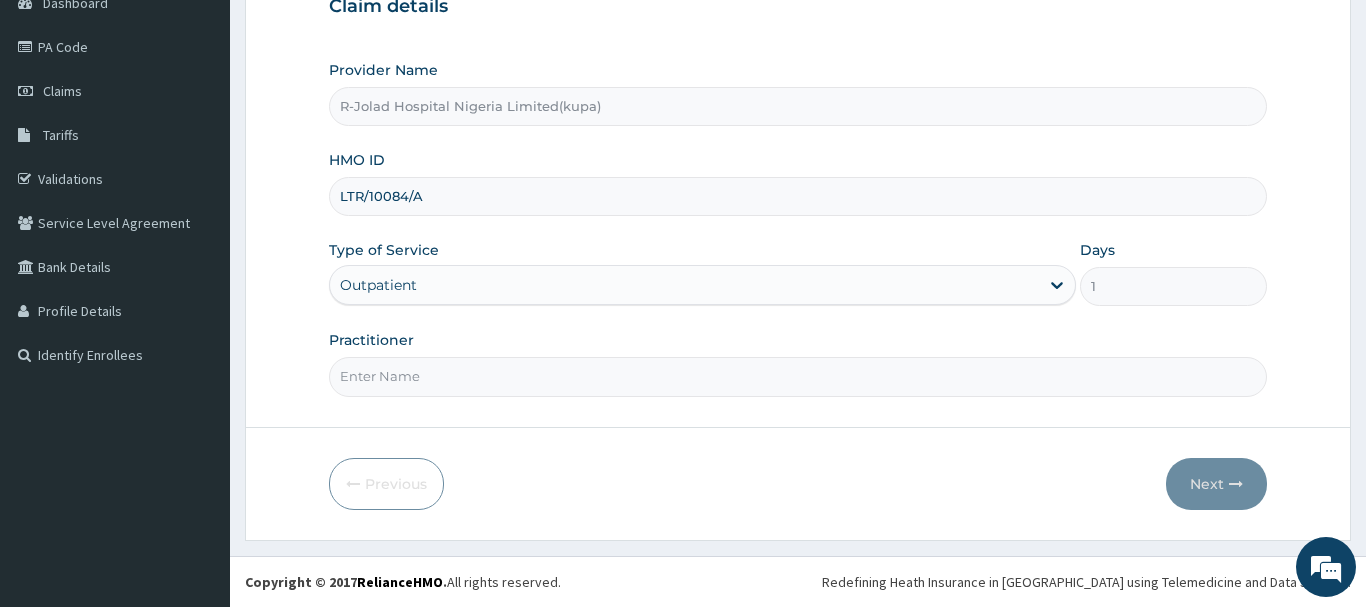 click on "Practitioner" at bounding box center (798, 376) 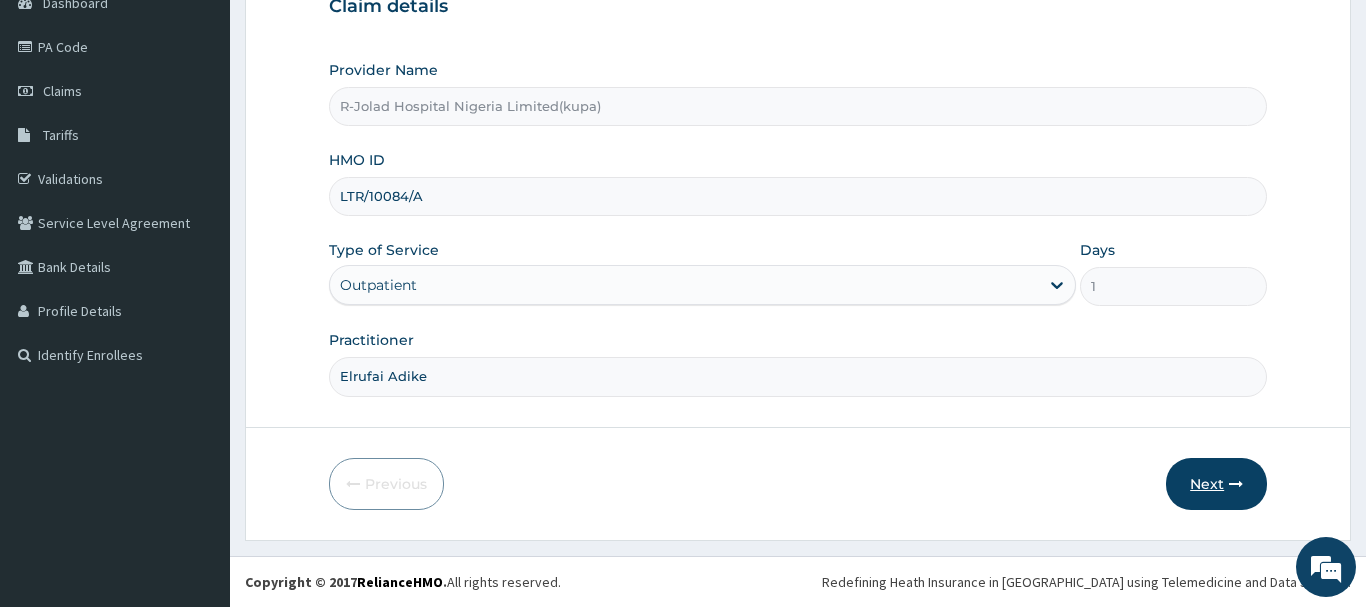 type on "Elrufai Adike" 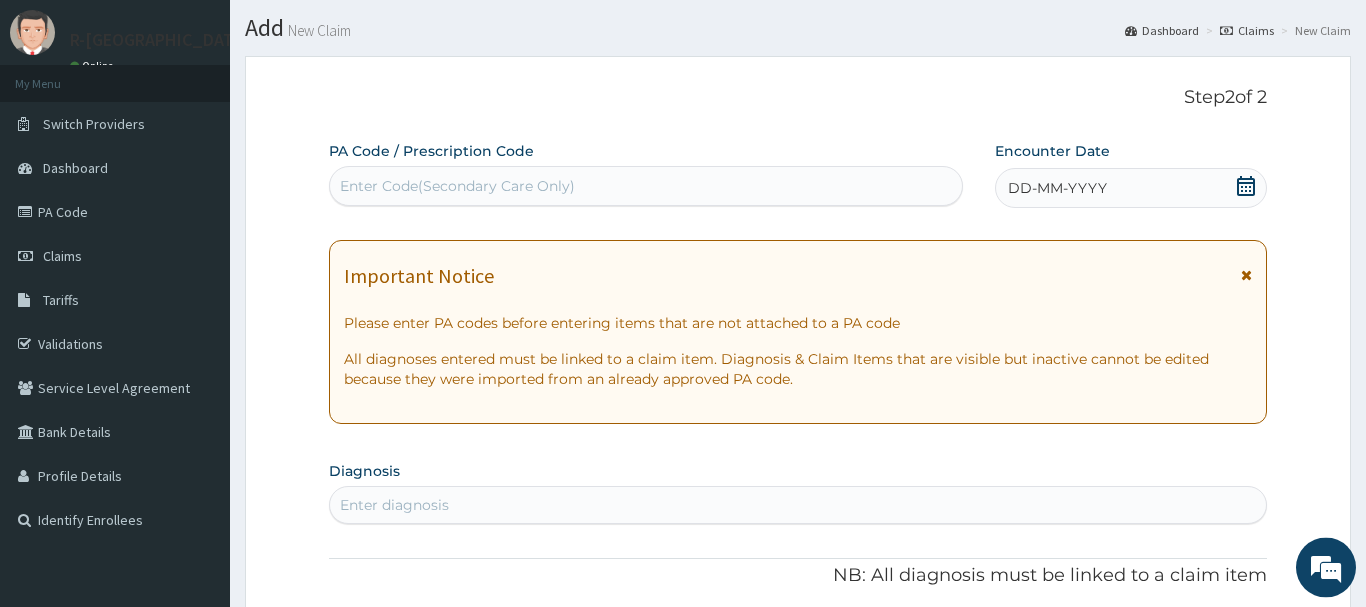 scroll, scrollTop: 11, scrollLeft: 0, axis: vertical 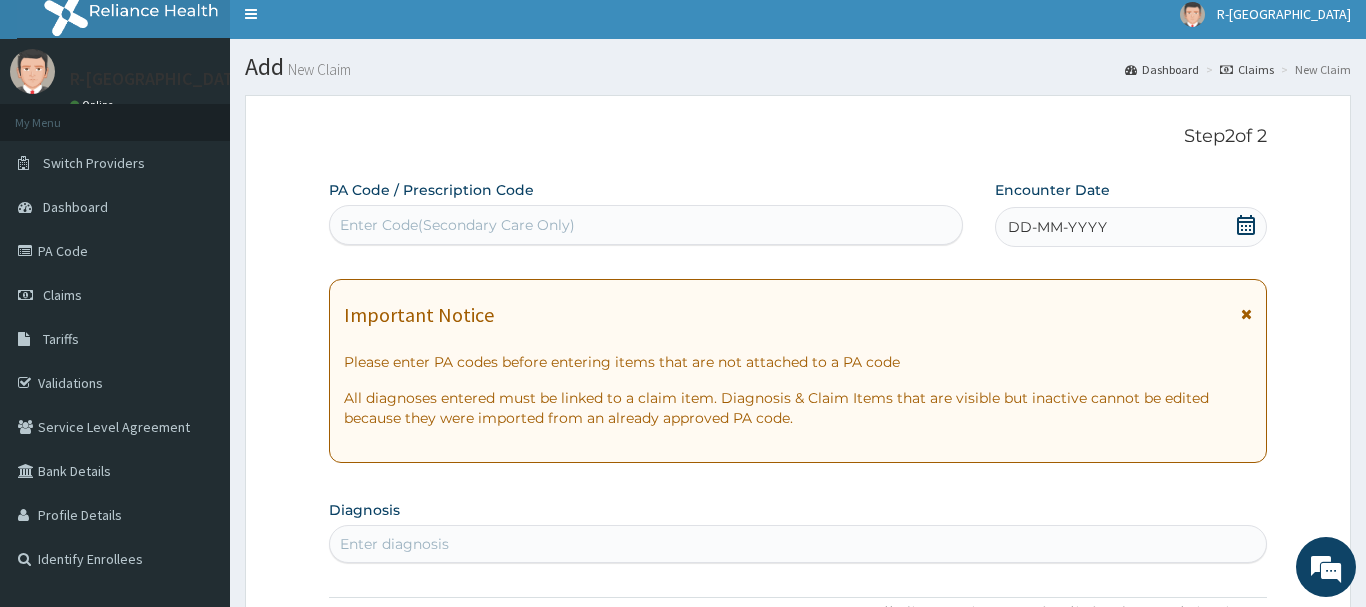click on "DD-MM-YYYY" at bounding box center [1131, 227] 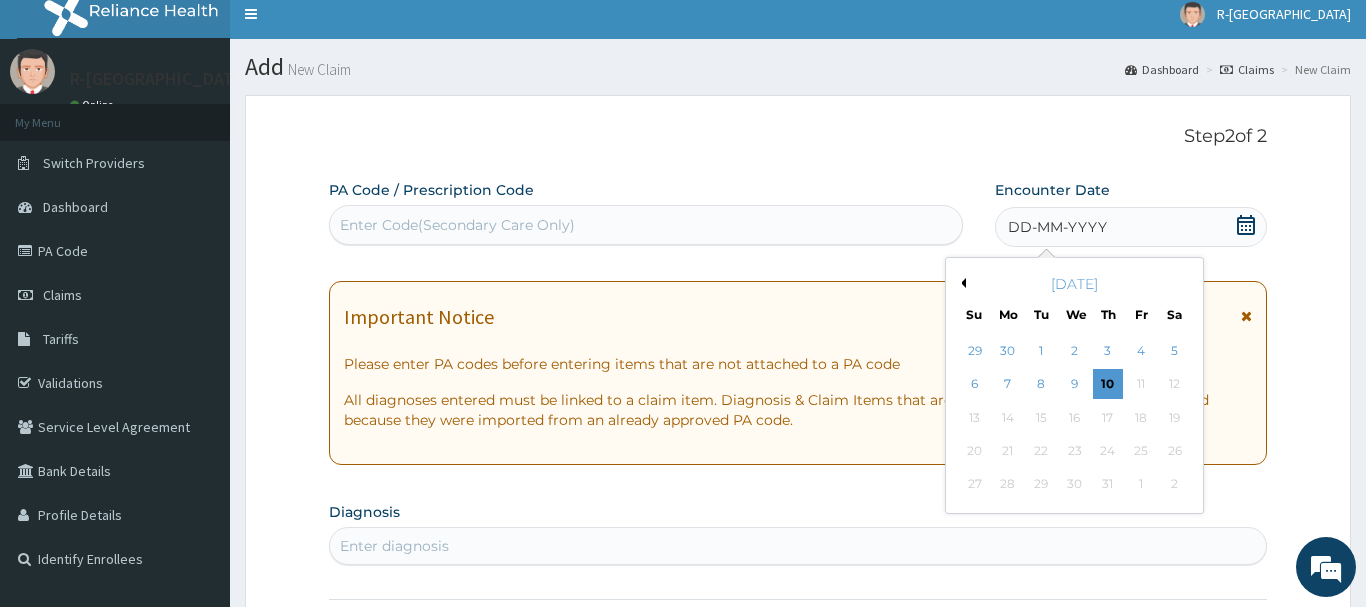 drag, startPoint x: 973, startPoint y: 391, endPoint x: 973, endPoint y: 377, distance: 14 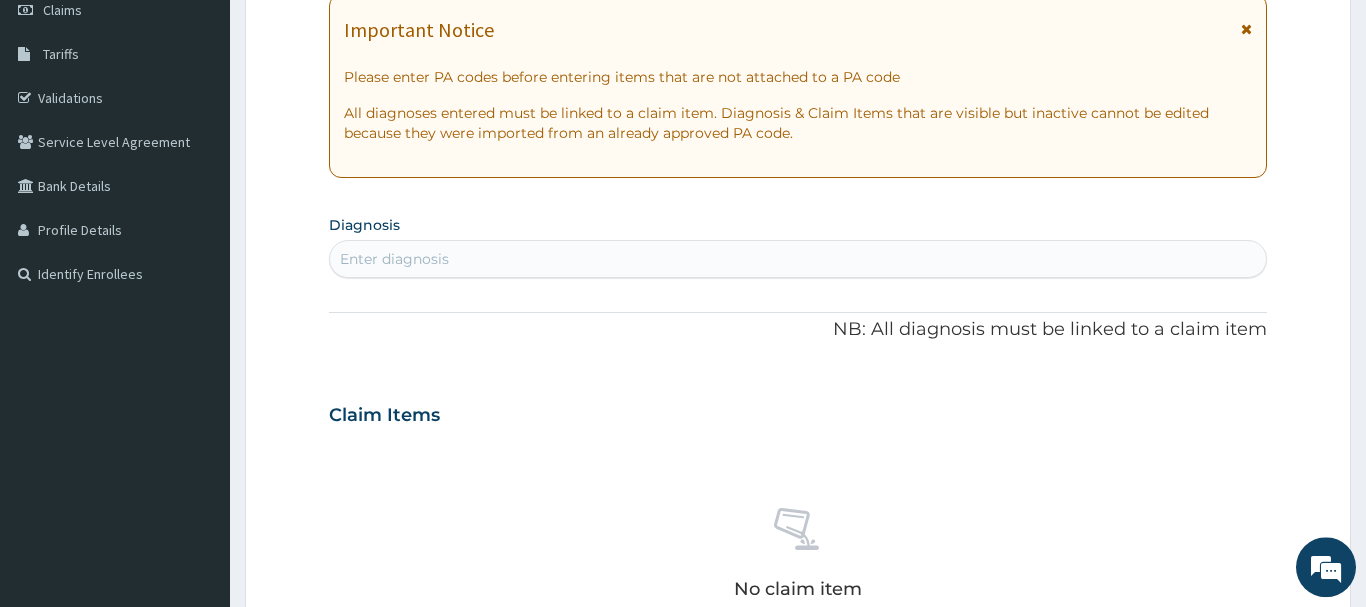 scroll, scrollTop: 317, scrollLeft: 0, axis: vertical 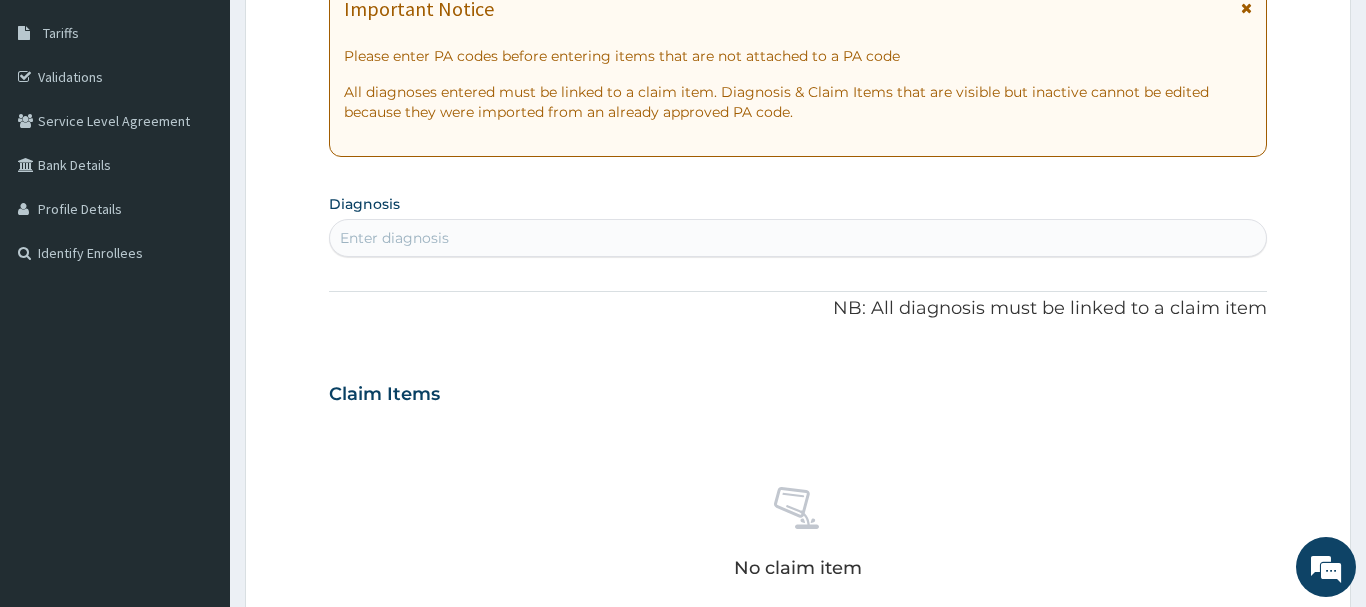 click on "Enter diagnosis" at bounding box center [394, 238] 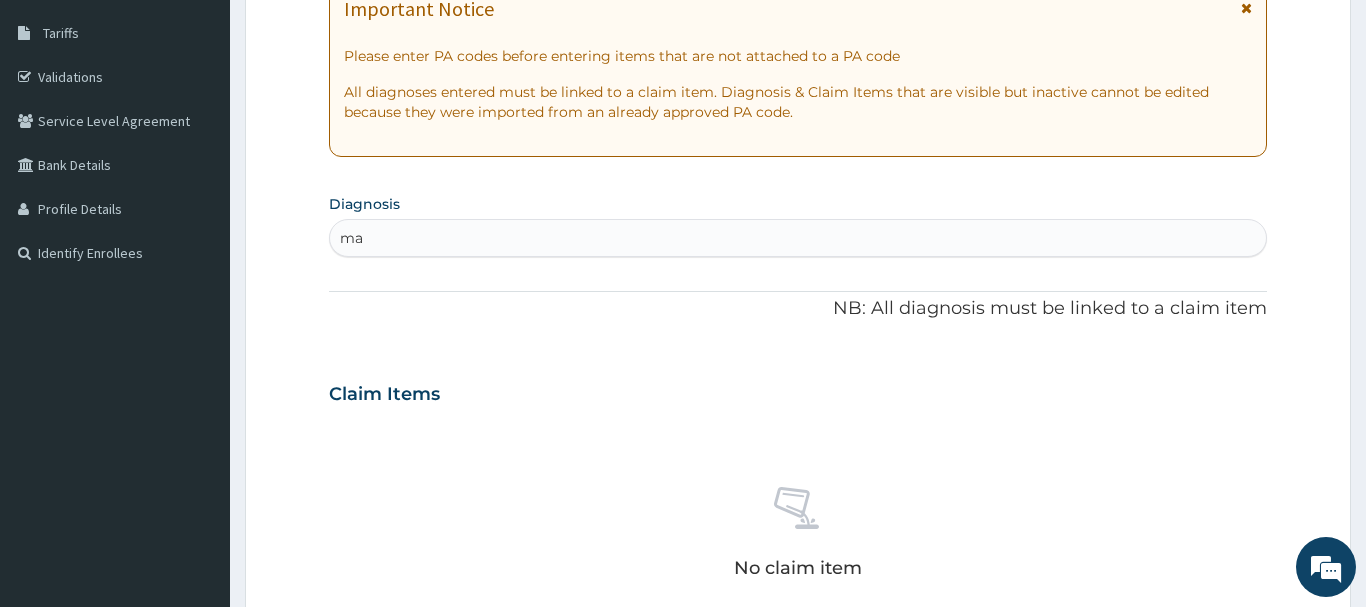type on "m" 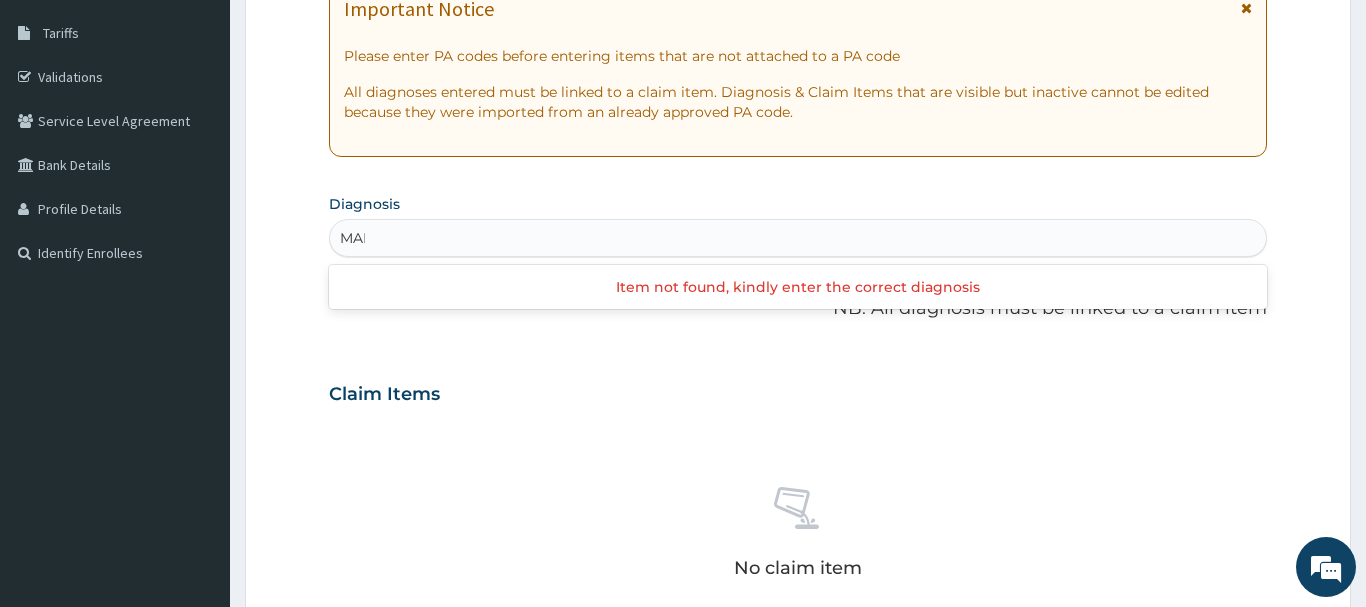 type on "MALA" 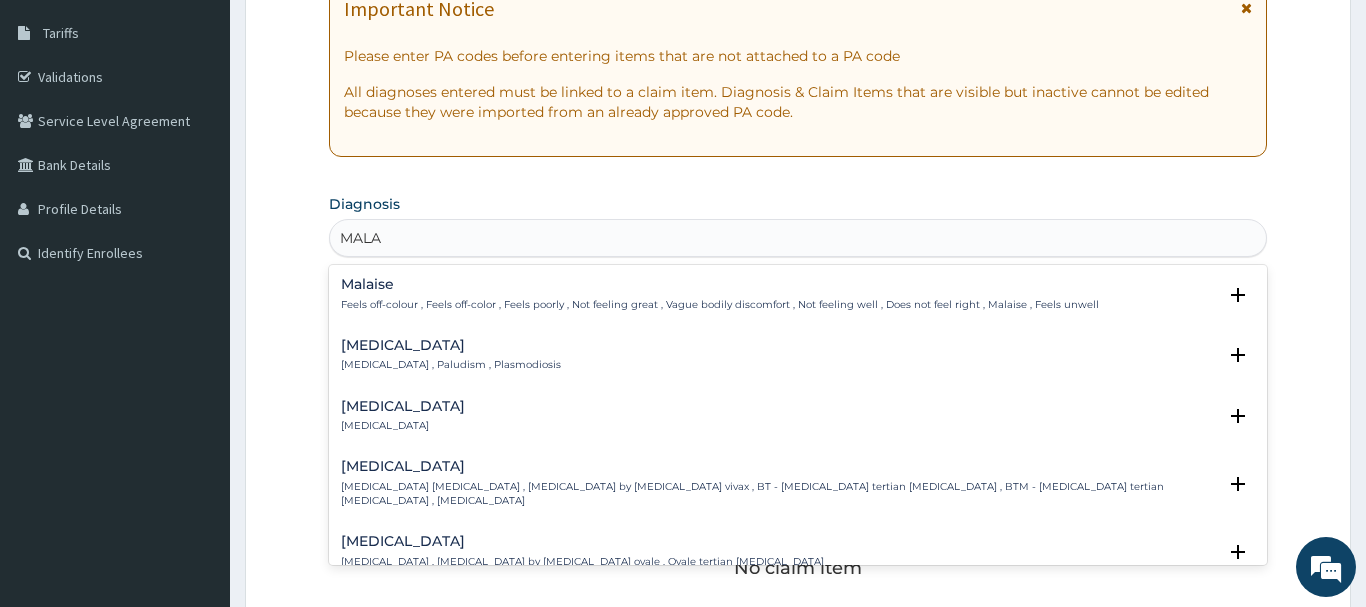 click on "[MEDICAL_DATA]" at bounding box center [451, 345] 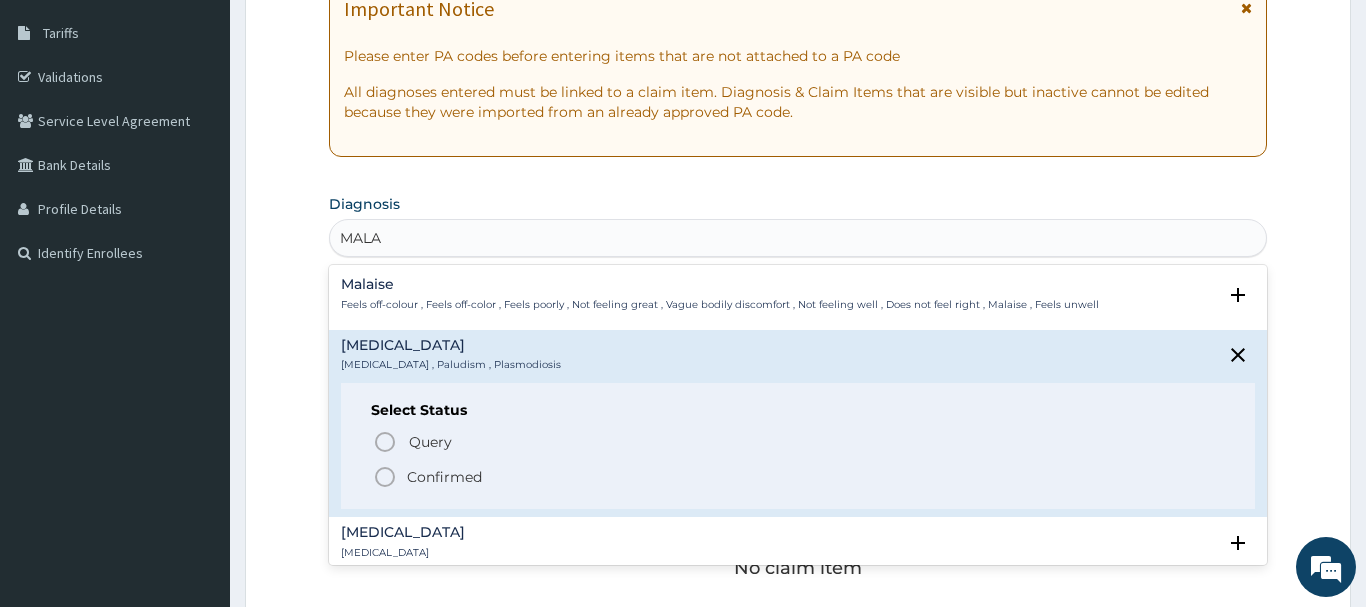 click 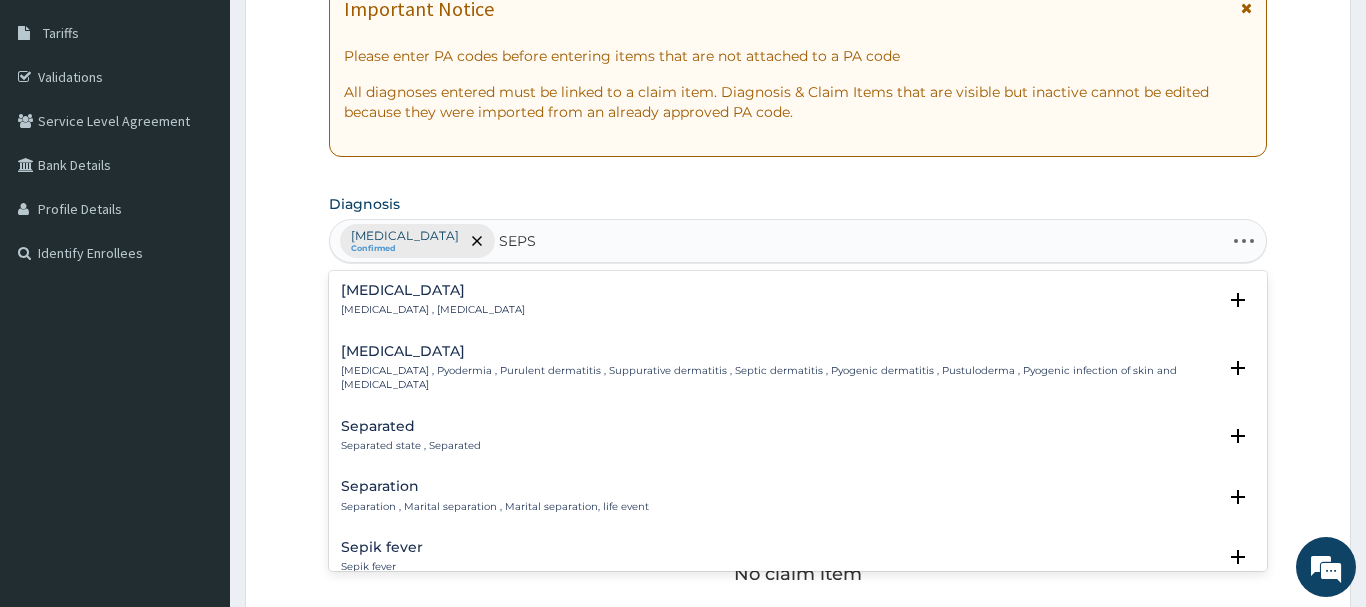 type on "SEPSI" 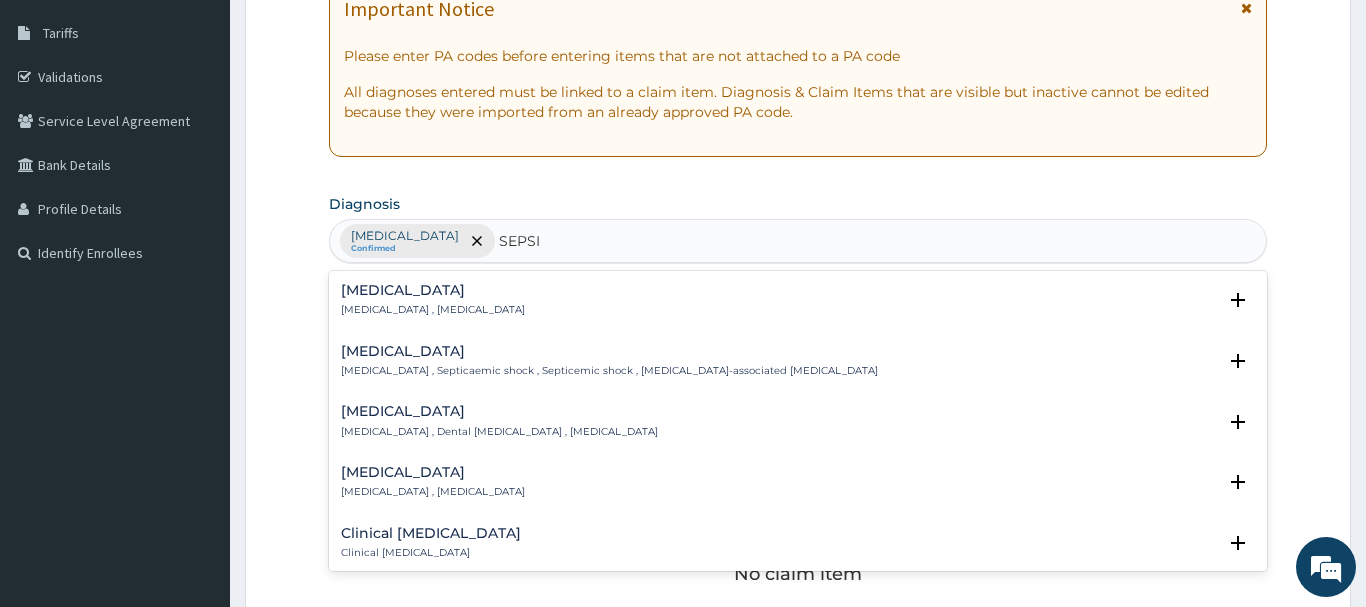 click on "Systemic infection , Sepsis" at bounding box center (433, 310) 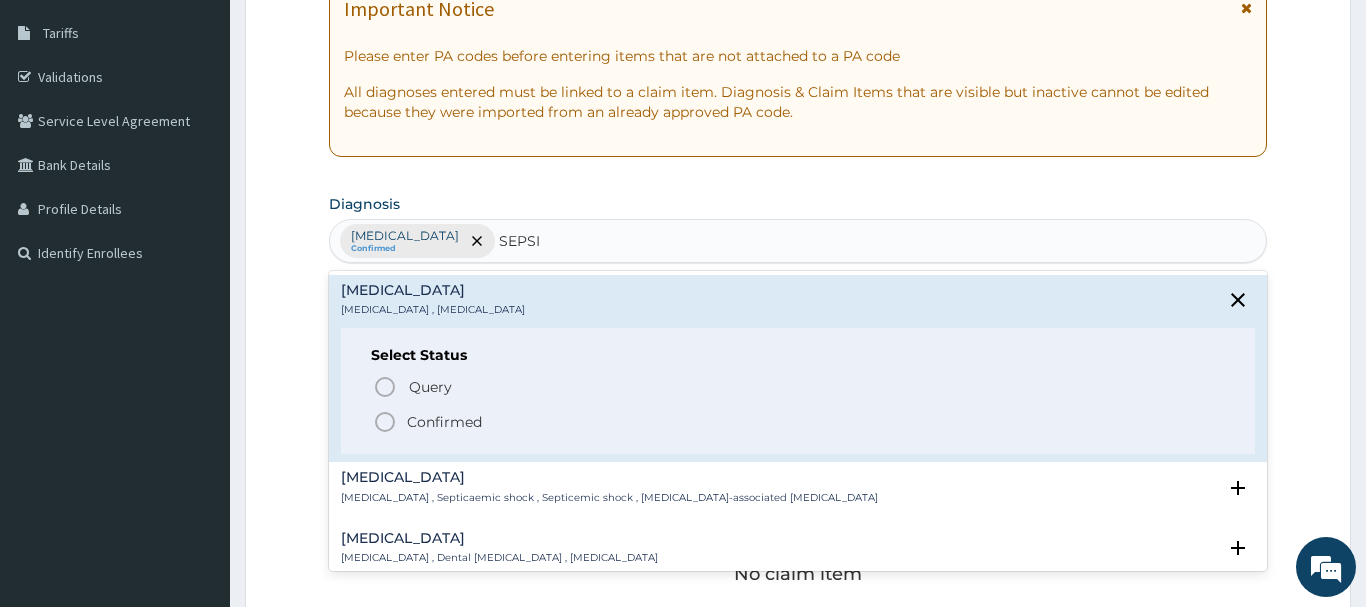 click 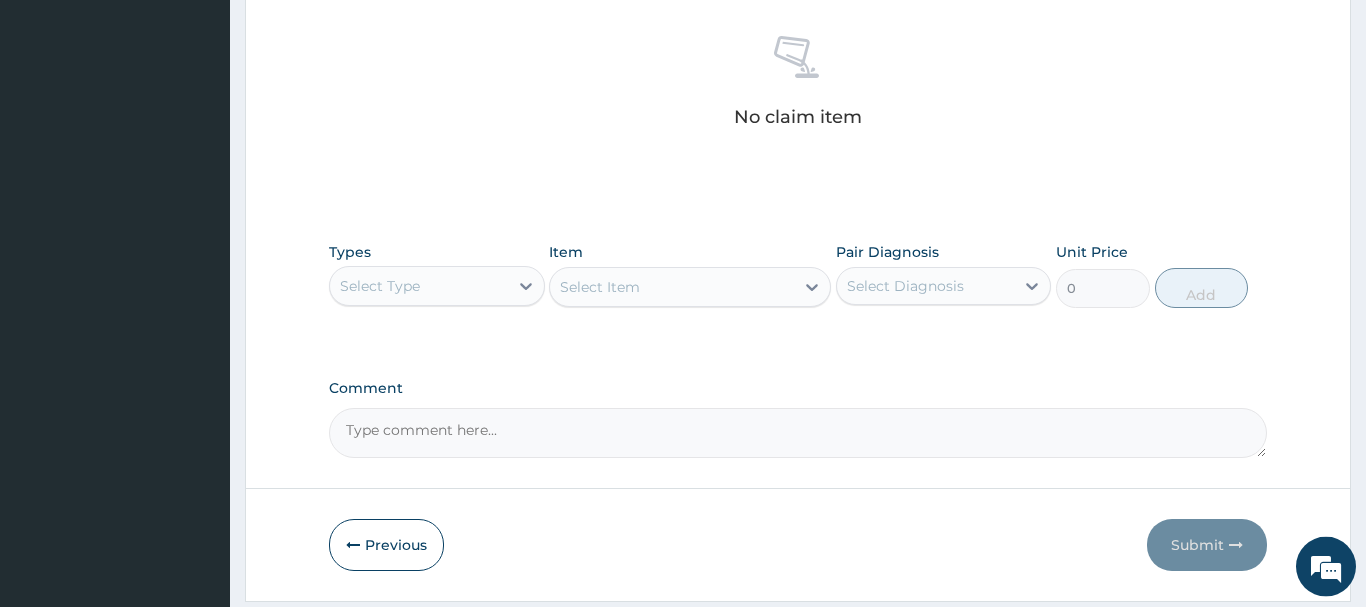 scroll, scrollTop: 835, scrollLeft: 0, axis: vertical 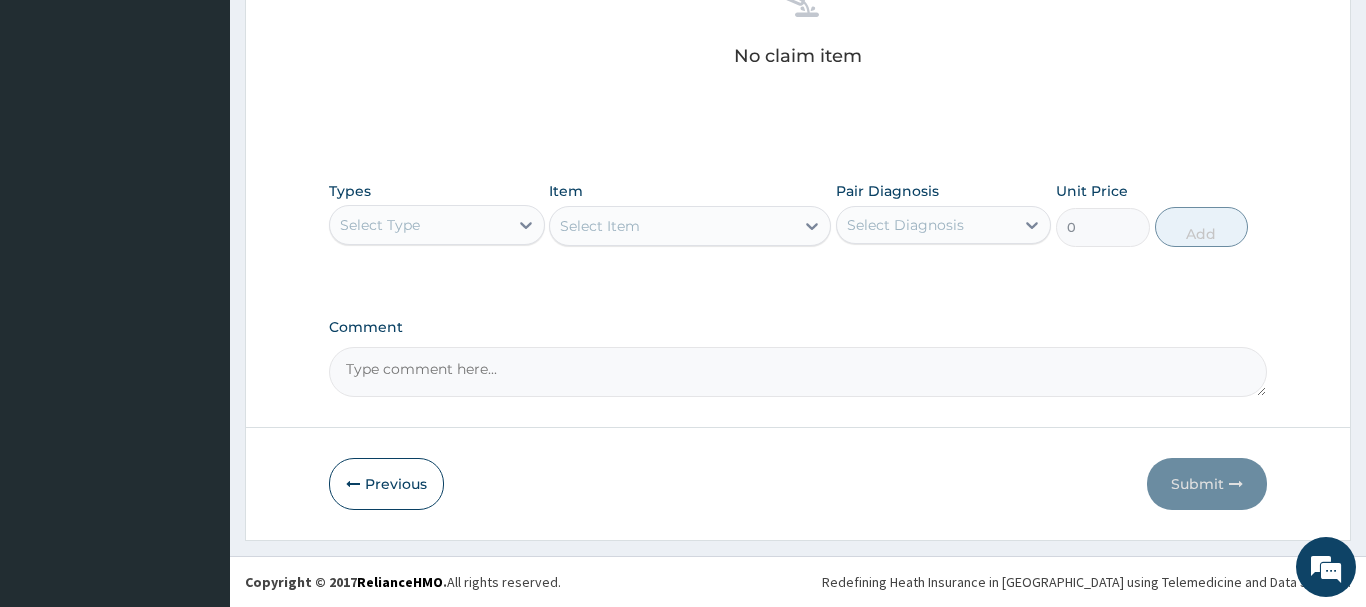 click on "Select Type" at bounding box center [419, 225] 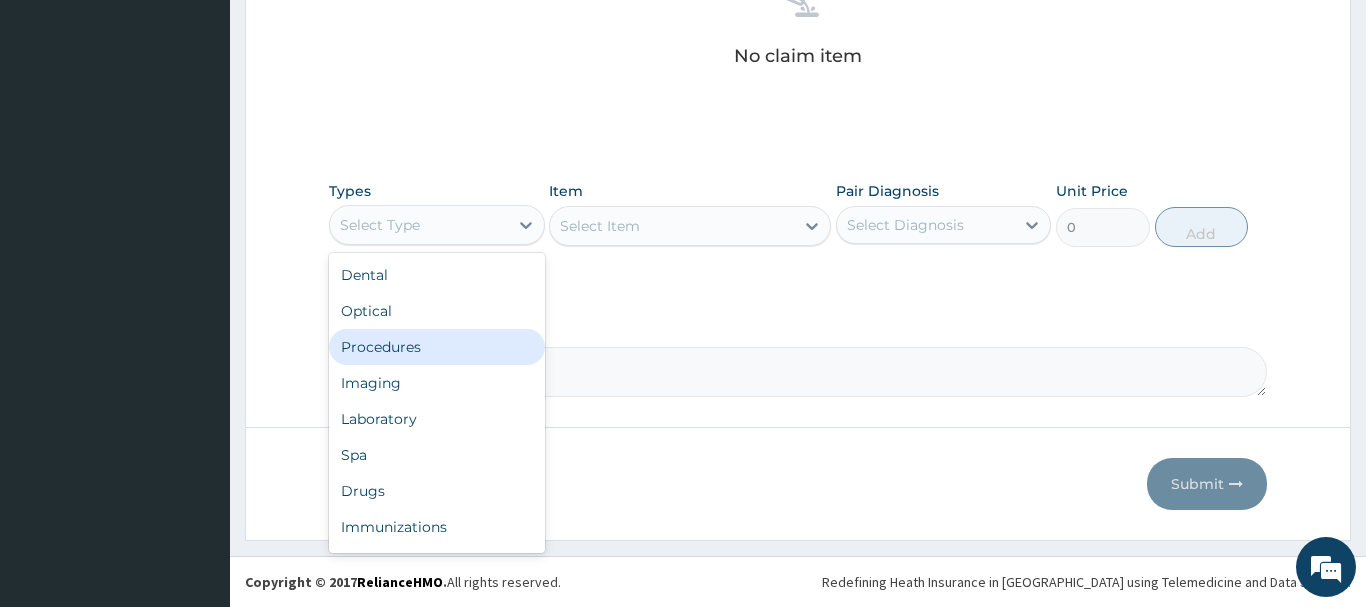 click on "Procedures" at bounding box center [437, 347] 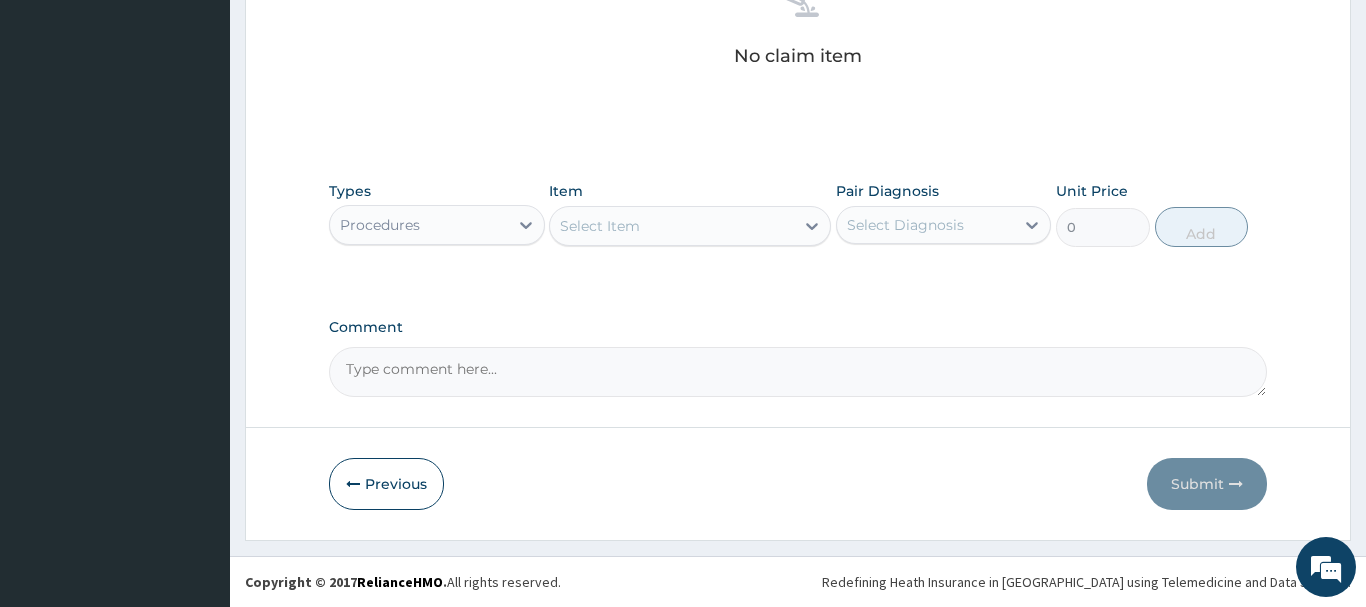 click on "Select Item" at bounding box center [600, 226] 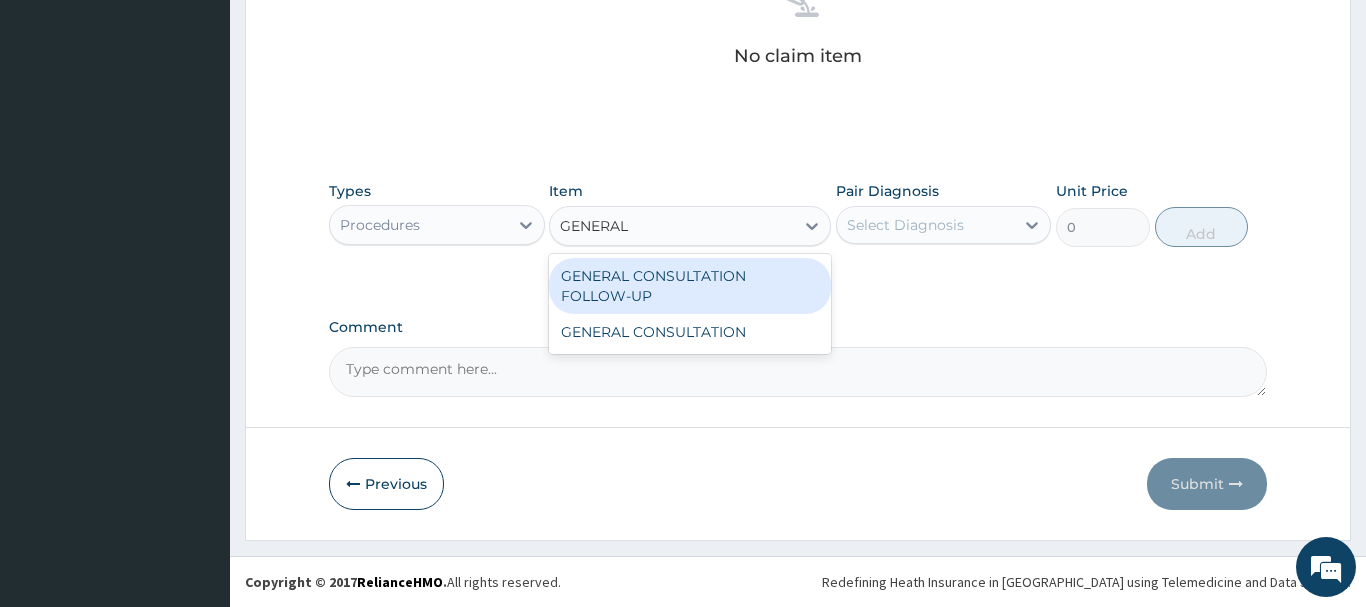 type on "GENERAL C" 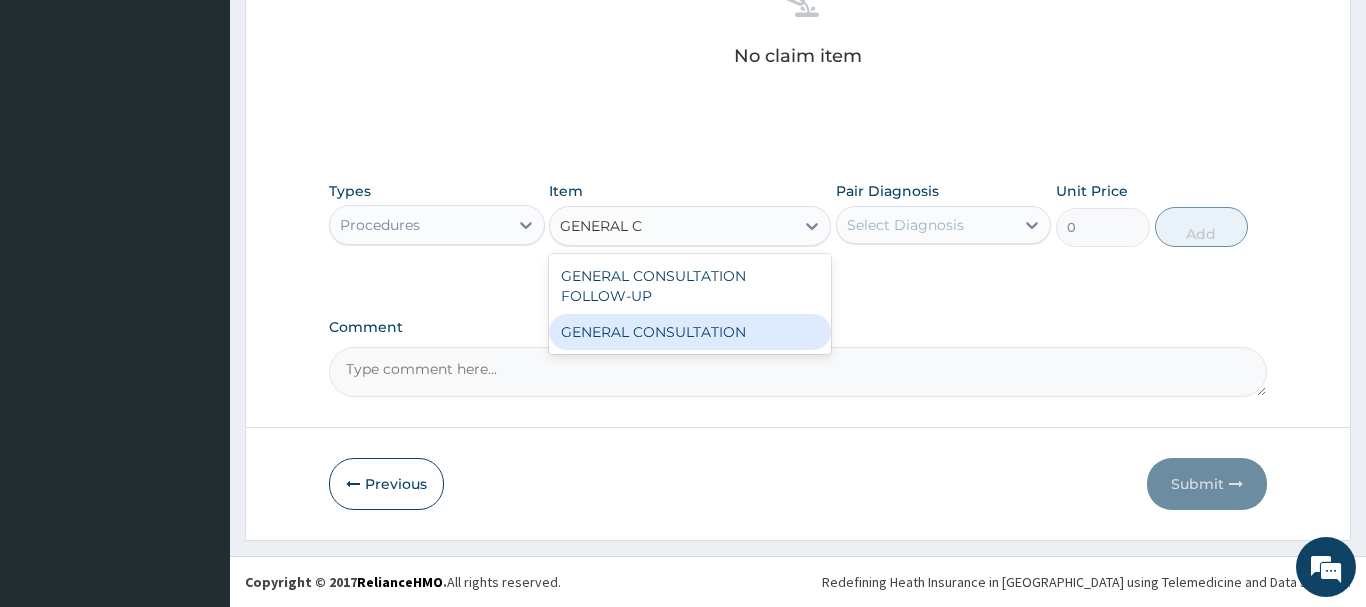 click on "GENERAL CONSULTATION" at bounding box center [690, 332] 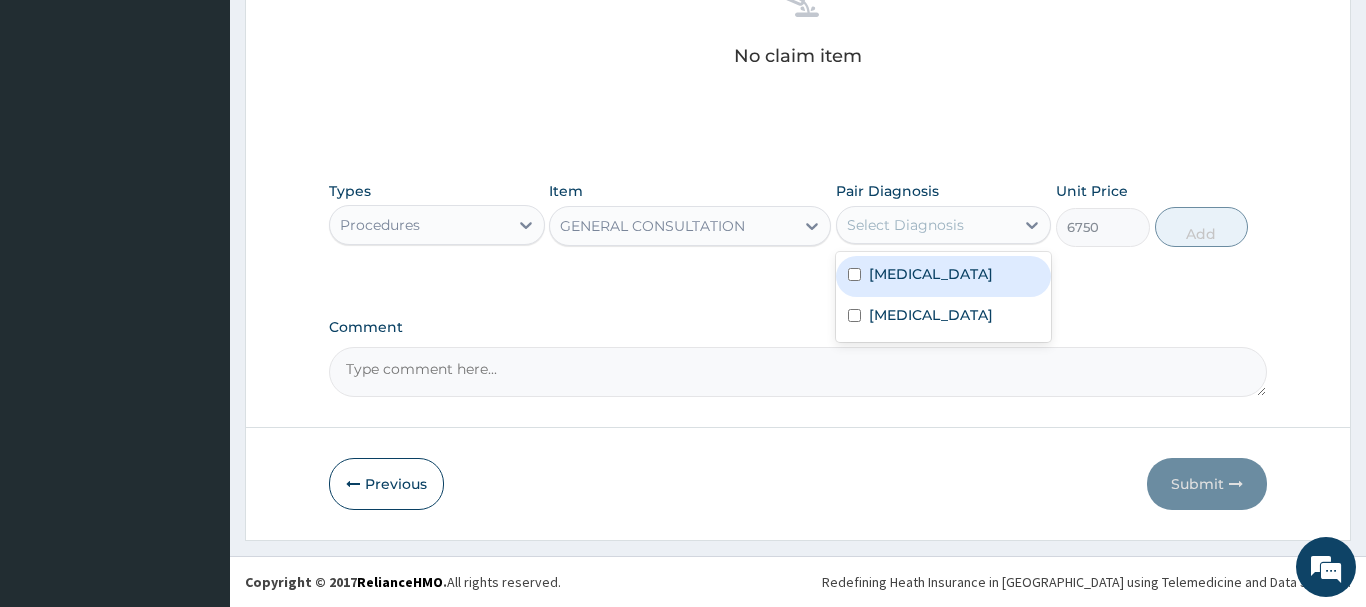 click on "Select Diagnosis" at bounding box center [905, 225] 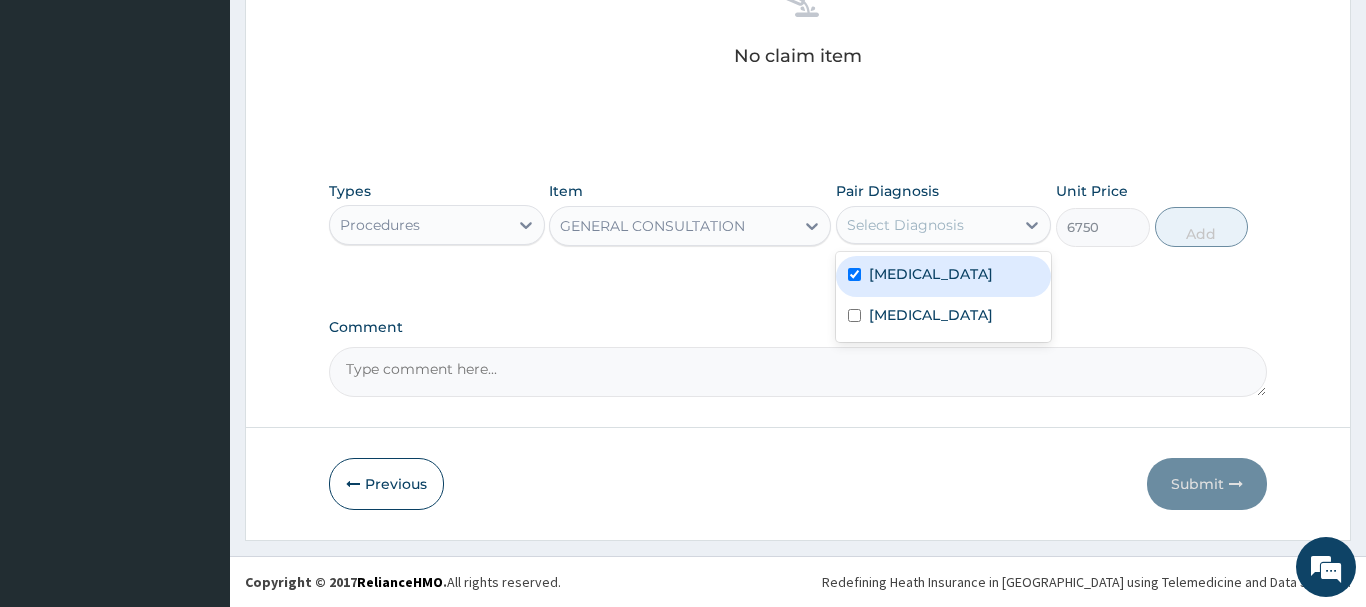 checkbox on "true" 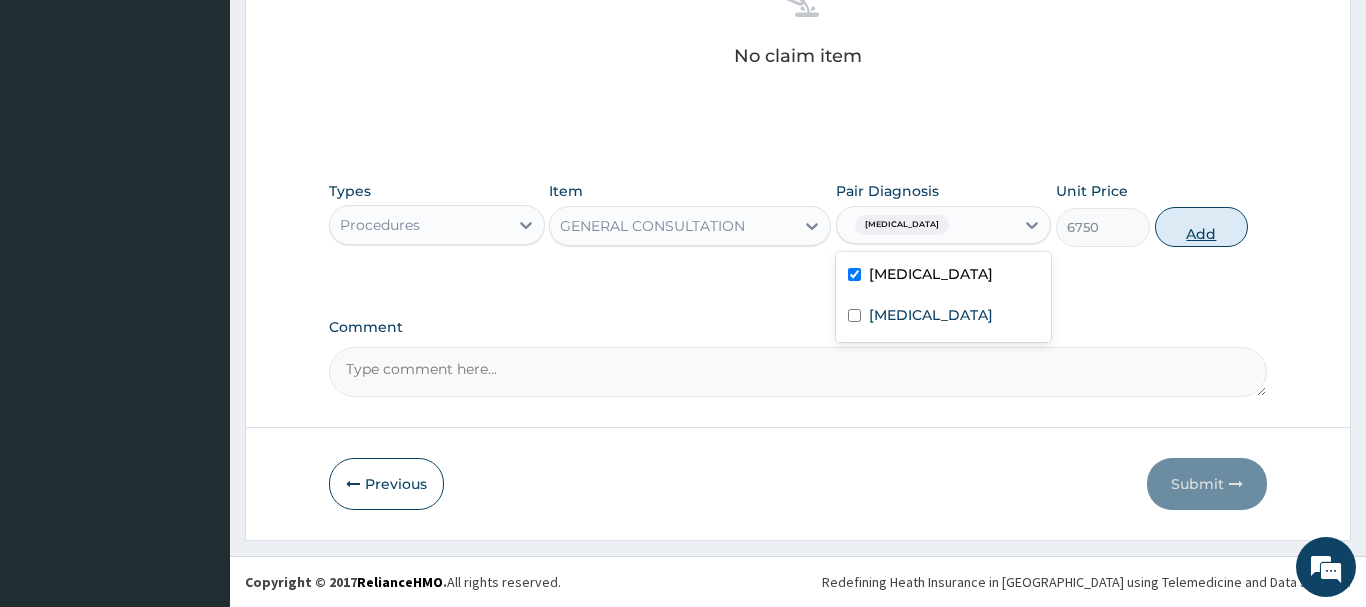 click on "Add" at bounding box center [1202, 227] 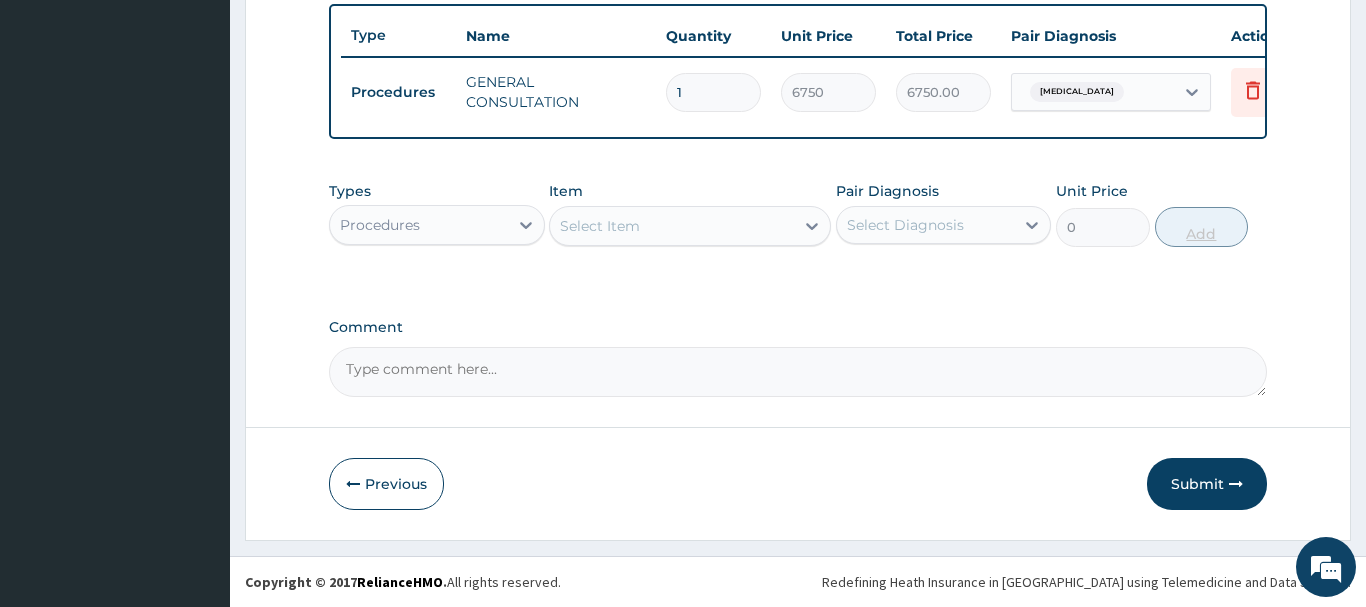scroll, scrollTop: 740, scrollLeft: 0, axis: vertical 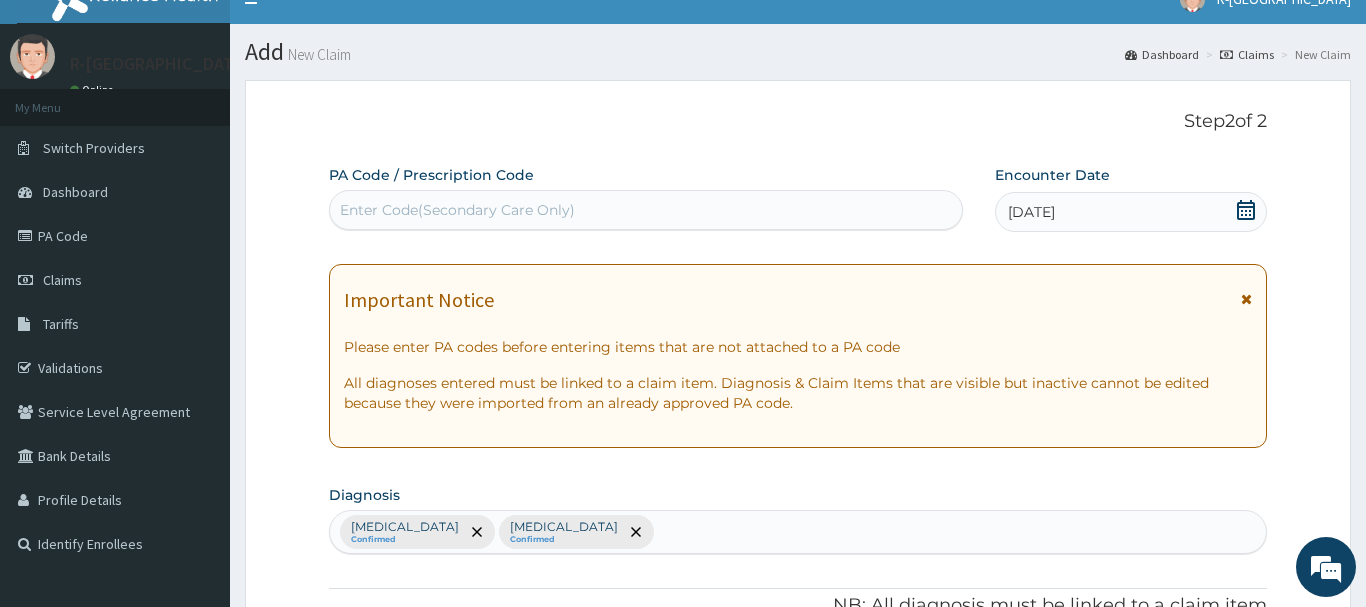 click on "Enter Code(Secondary Care Only)" at bounding box center [457, 210] 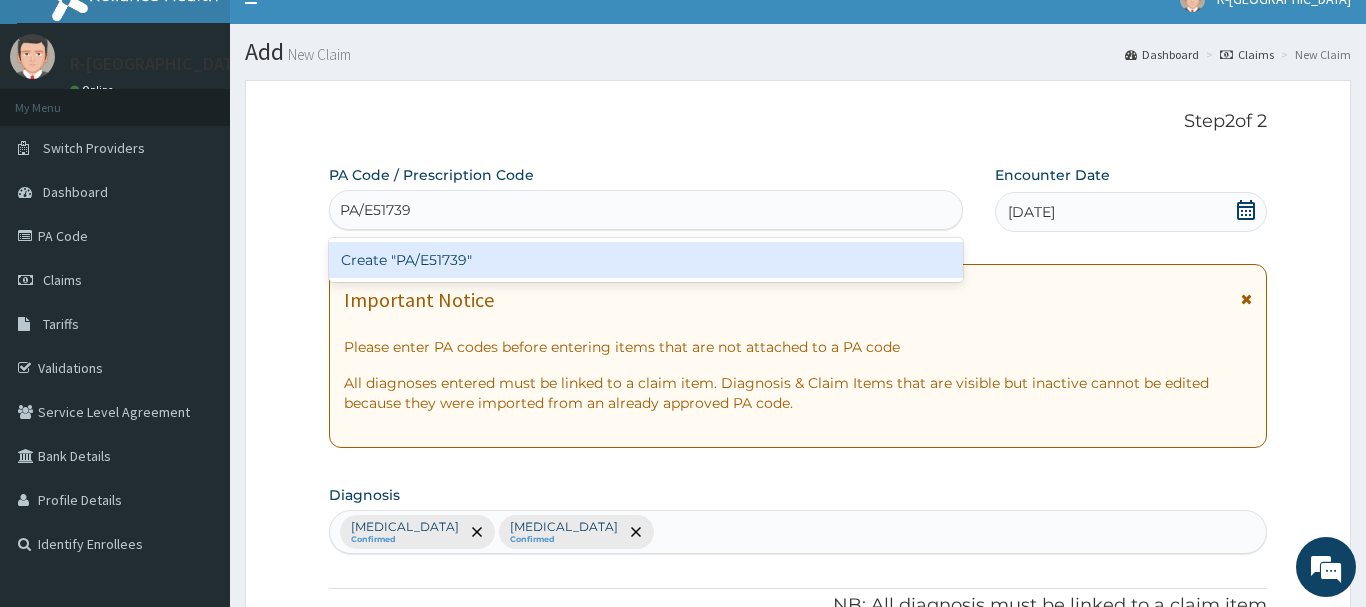 click on "Create "PA/E51739"" at bounding box center [646, 260] 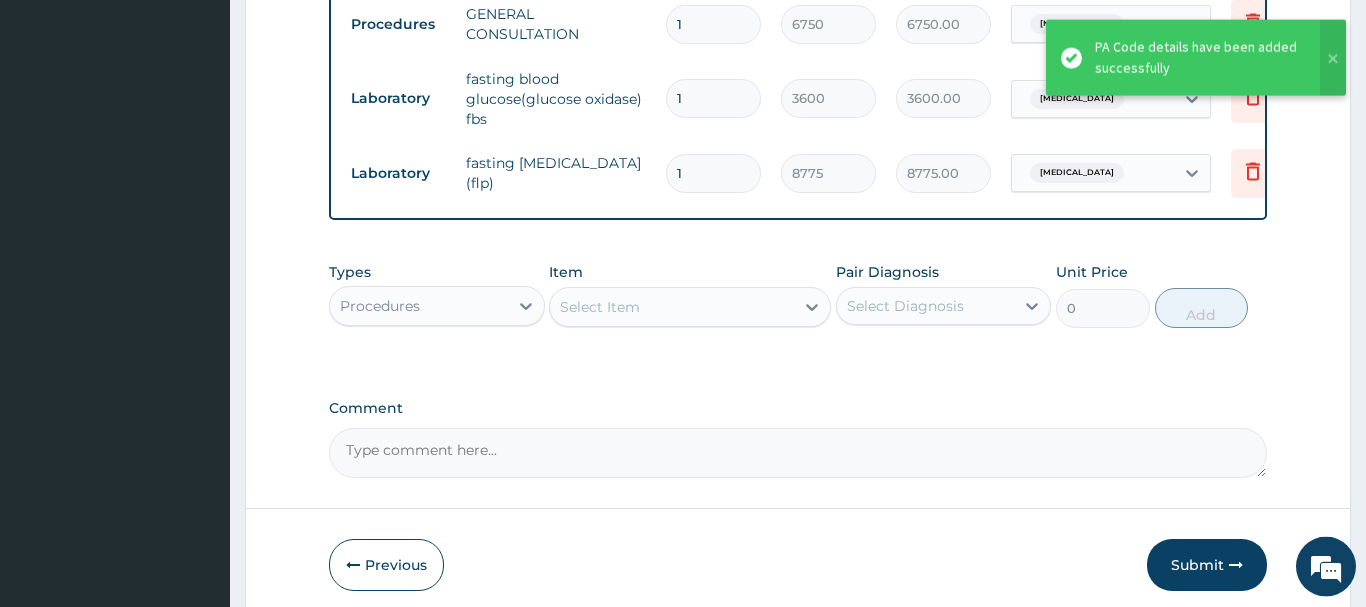scroll, scrollTop: 882, scrollLeft: 0, axis: vertical 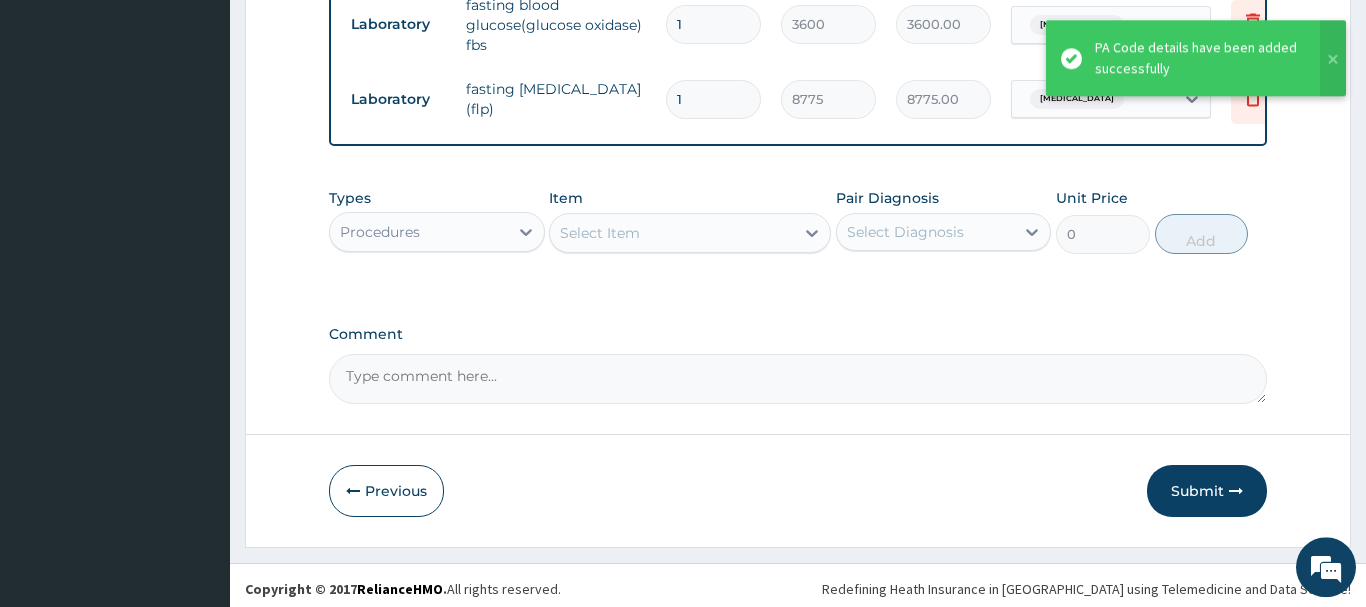 click on "Procedures" at bounding box center (380, 232) 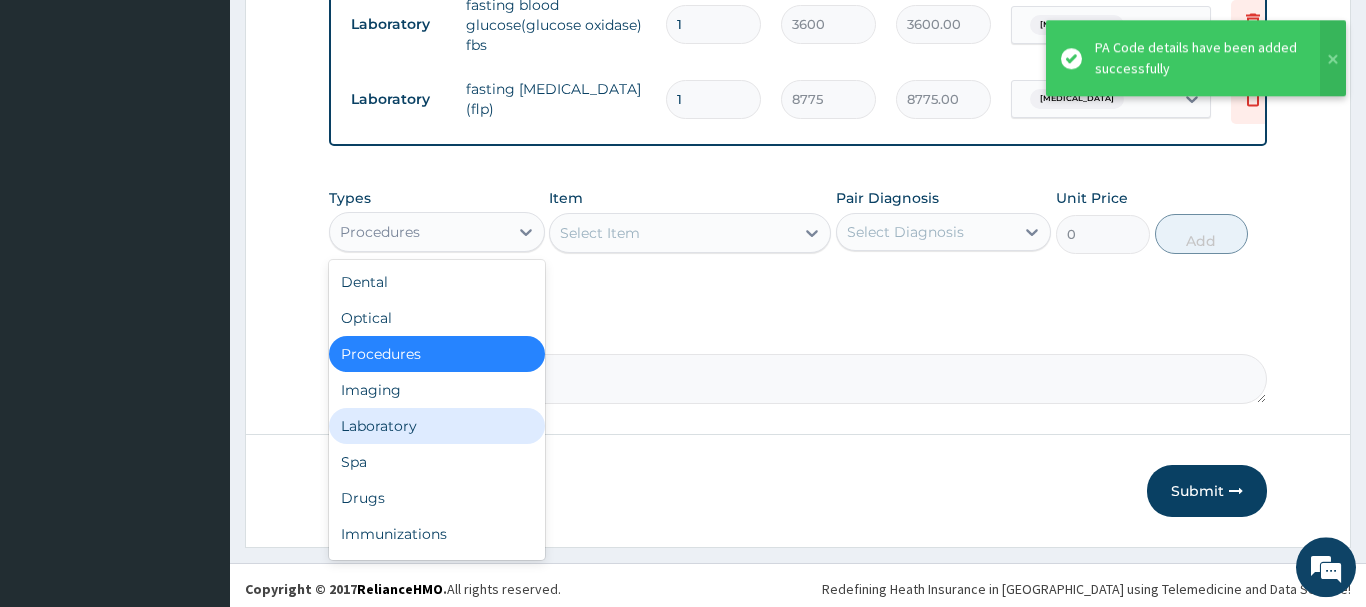 click on "Laboratory" at bounding box center [437, 426] 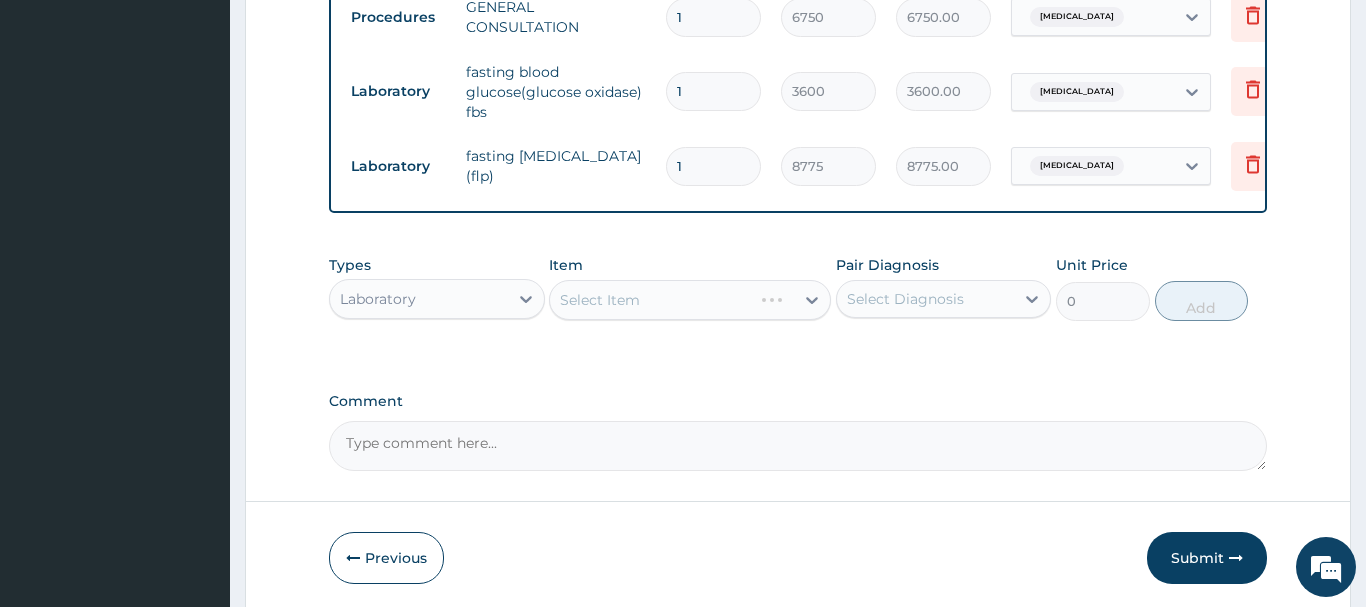scroll, scrollTop: 780, scrollLeft: 0, axis: vertical 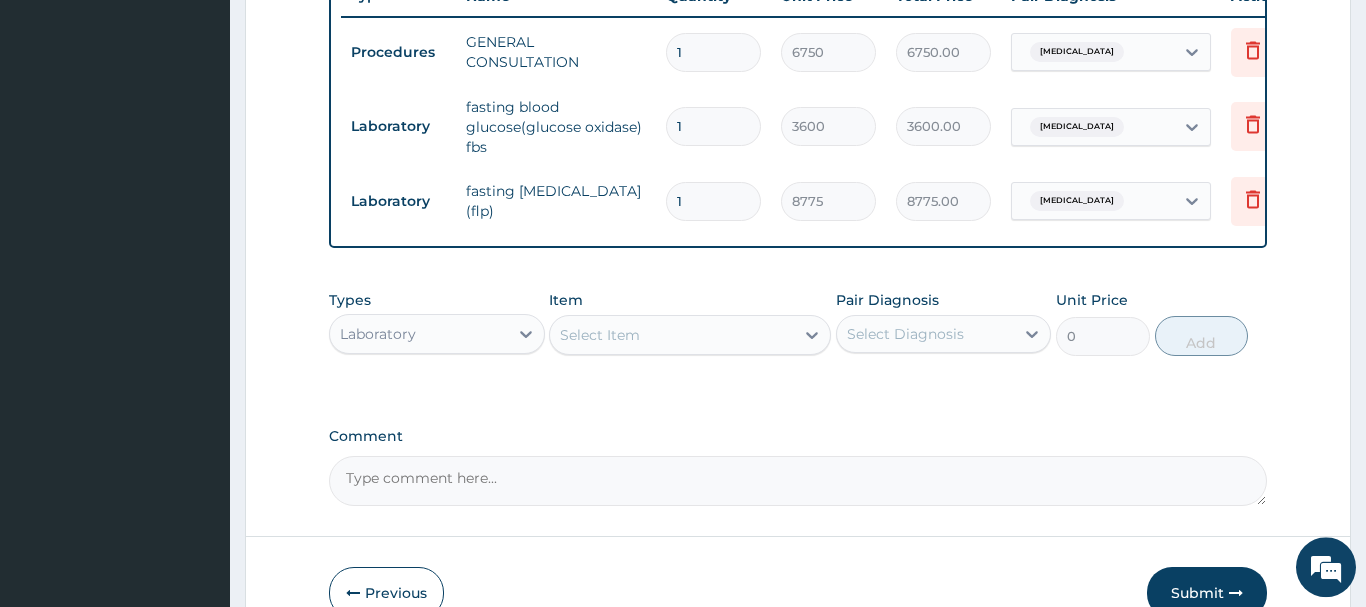 click on "Select Item" at bounding box center [600, 335] 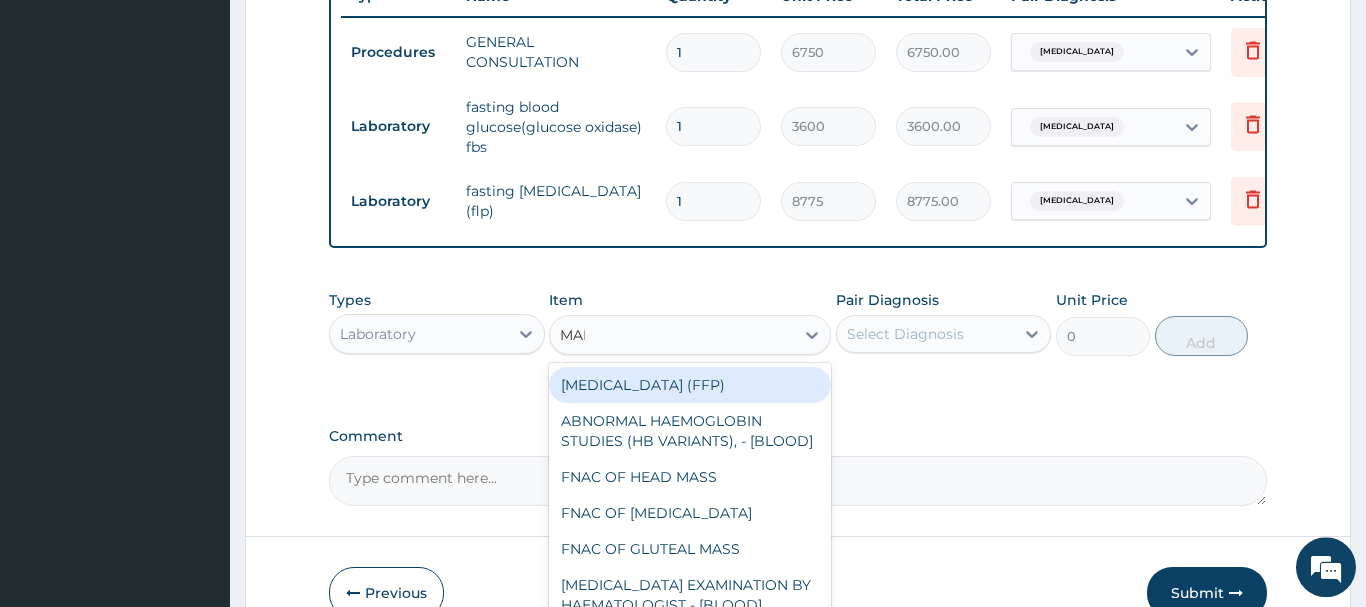 type on "MALA" 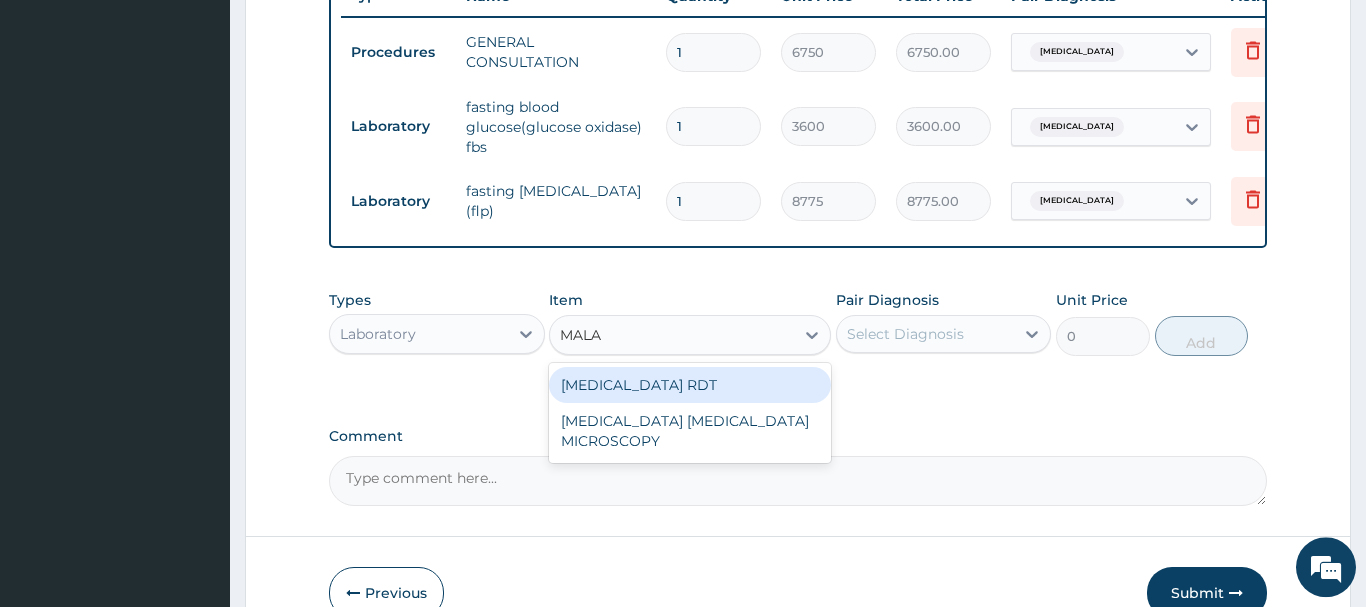 click on "MALARIA RDT" at bounding box center (690, 385) 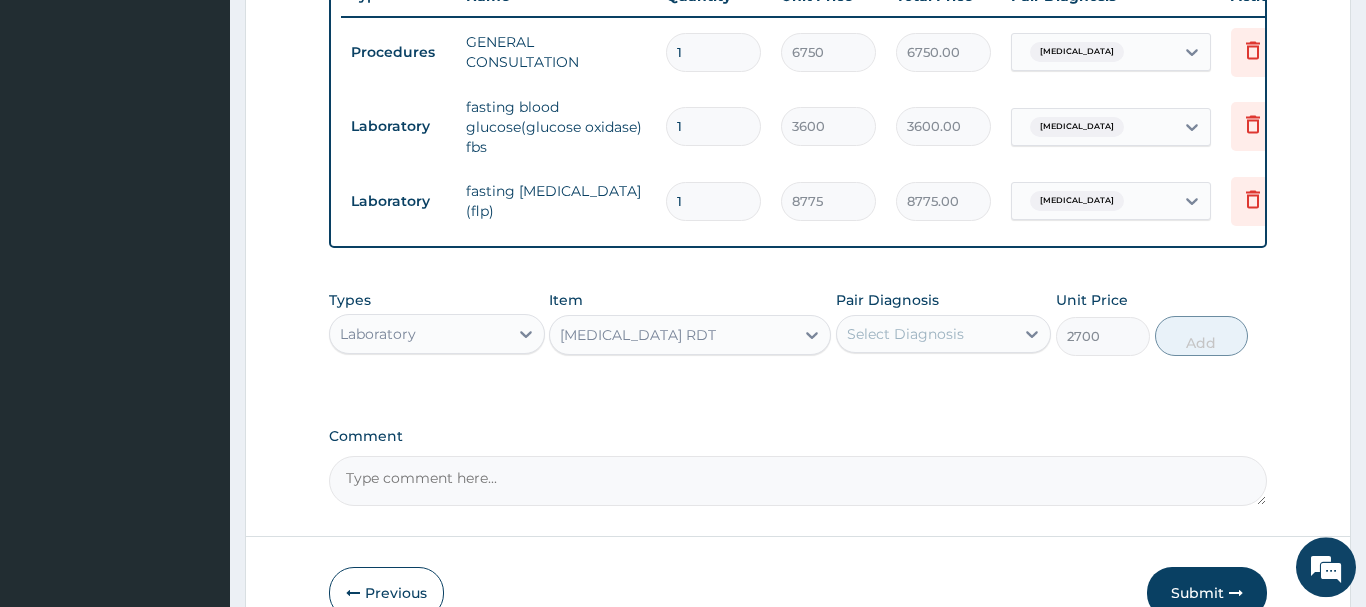 click on "Select Diagnosis" at bounding box center (905, 334) 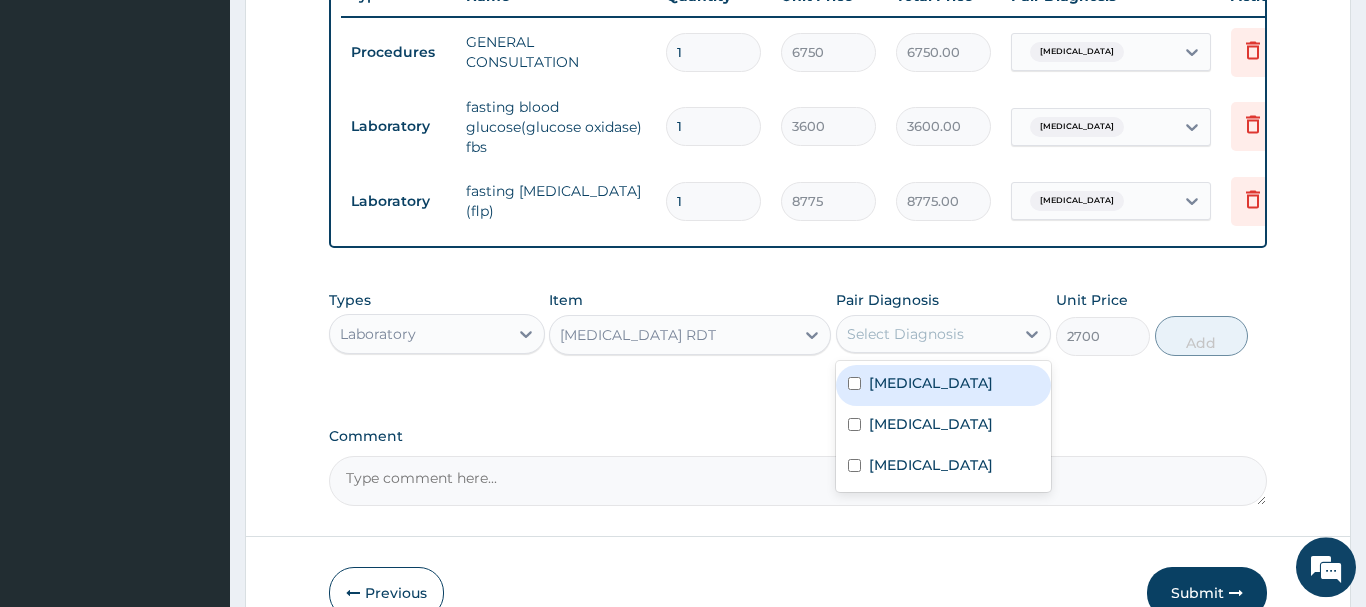 click on "Malaria" at bounding box center [931, 383] 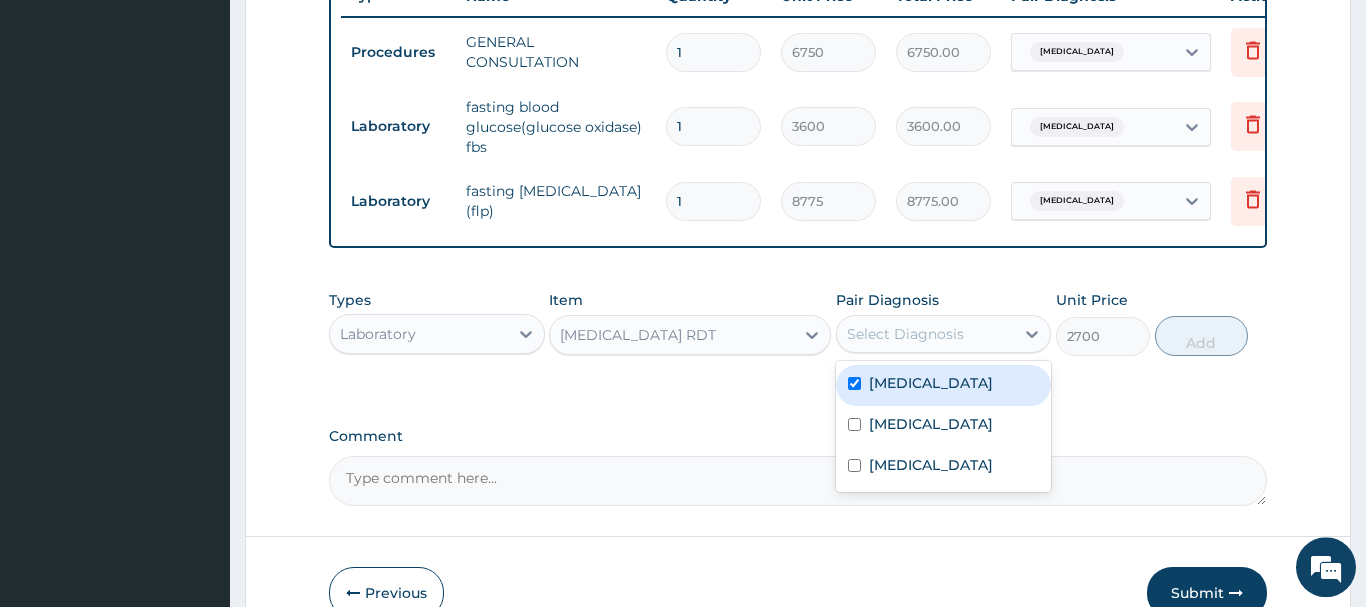 checkbox on "true" 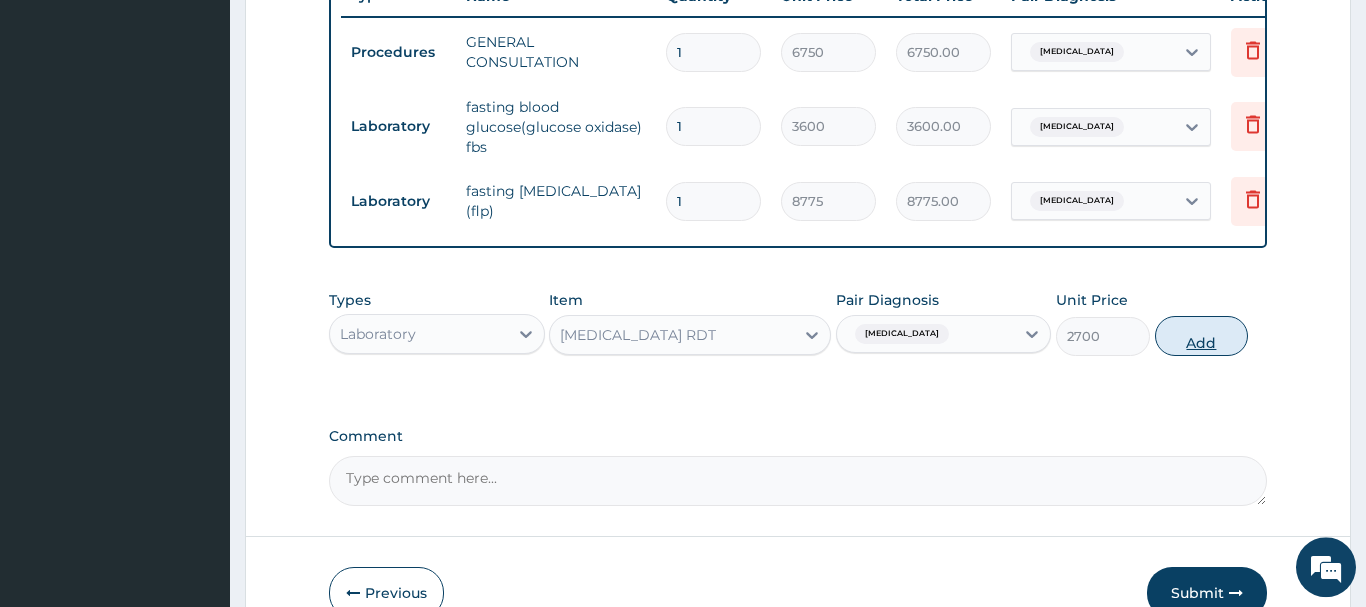 click on "Add" at bounding box center (1202, 336) 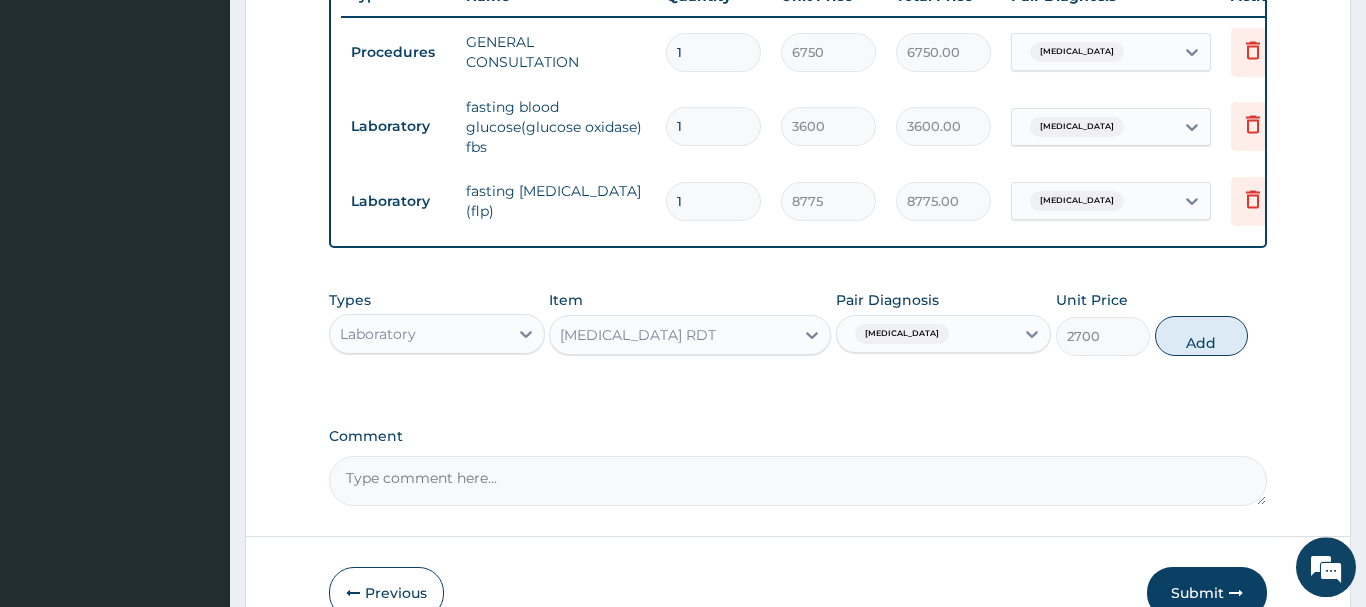 type on "0" 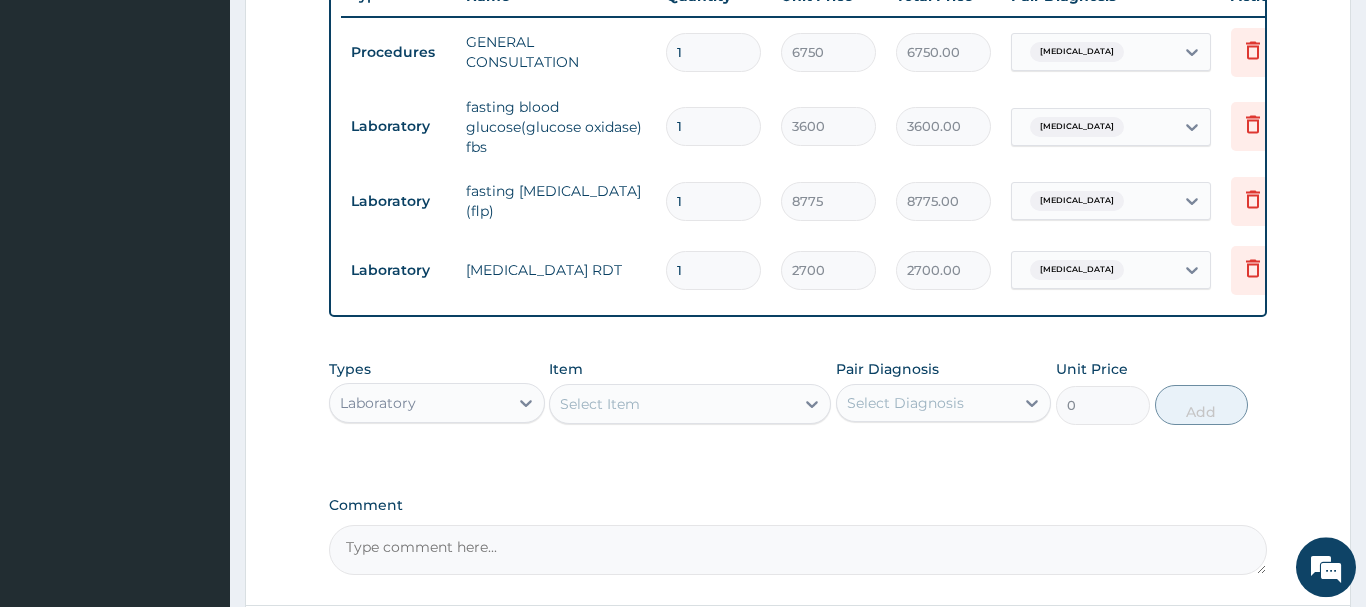 click on "Select Item" at bounding box center (600, 404) 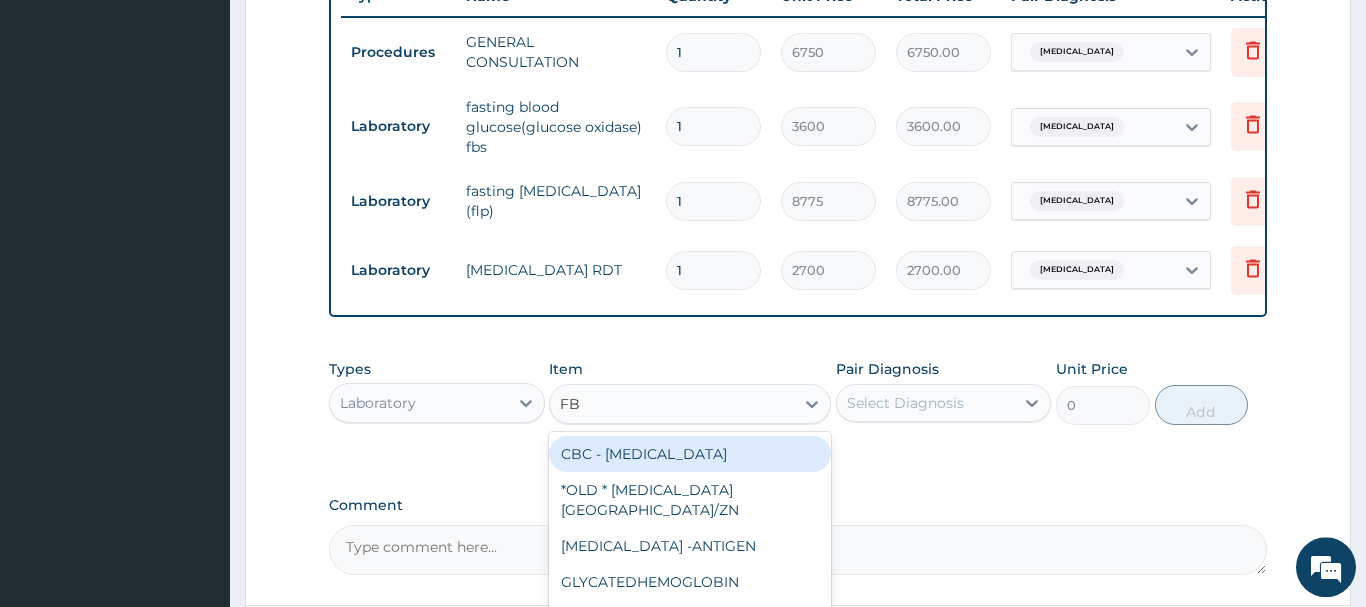 type on "FBC" 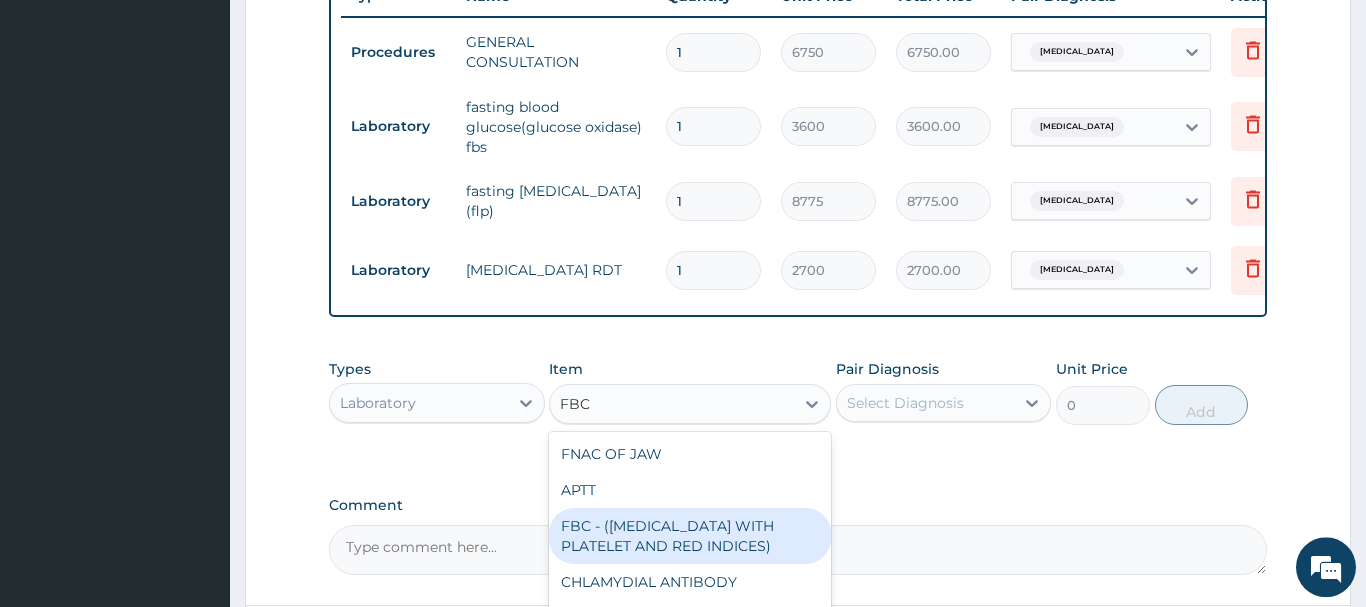 click on "FBC - (FULL BLOOD COUNT WITH PLATELET AND RED INDICES)" at bounding box center (690, 536) 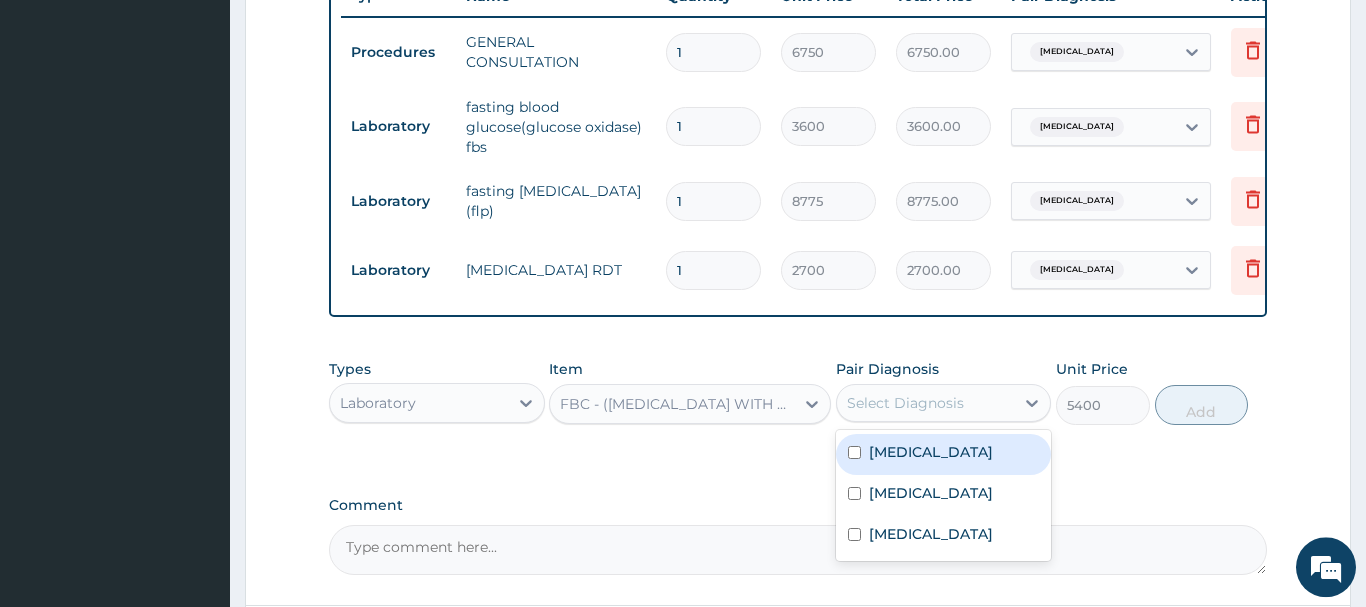 click on "Select Diagnosis" at bounding box center (905, 403) 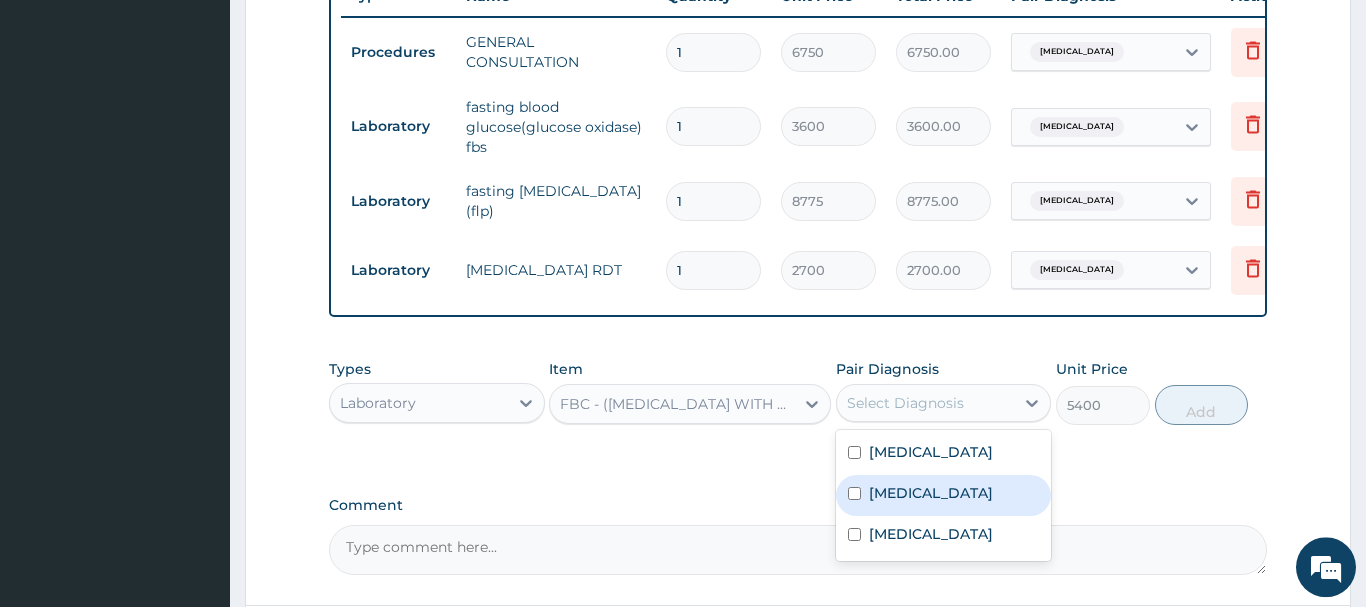 click on "Sepsis" at bounding box center (931, 493) 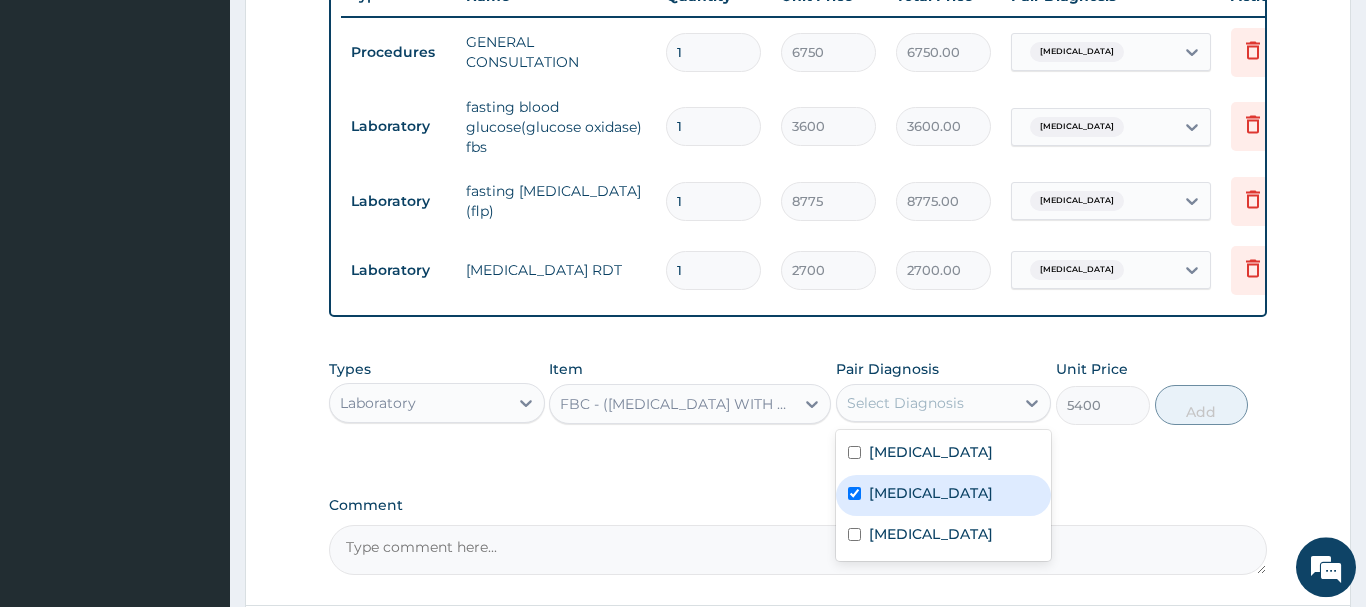 checkbox on "true" 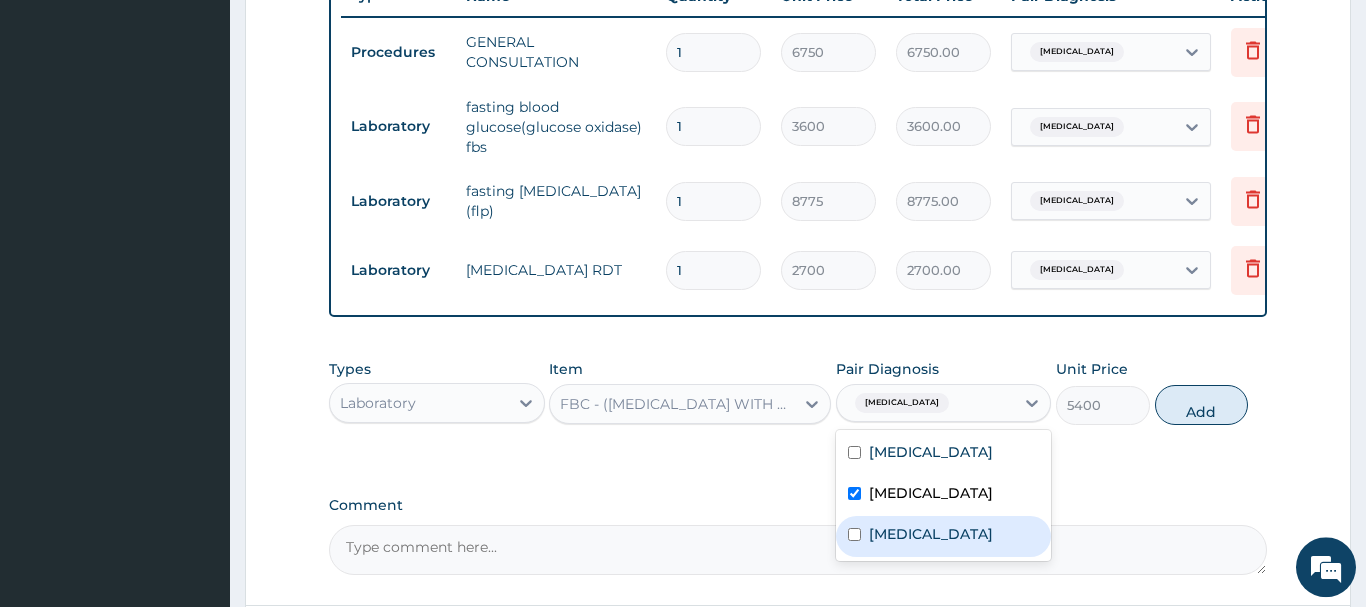 drag, startPoint x: 1005, startPoint y: 534, endPoint x: 1022, endPoint y: 524, distance: 19.723083 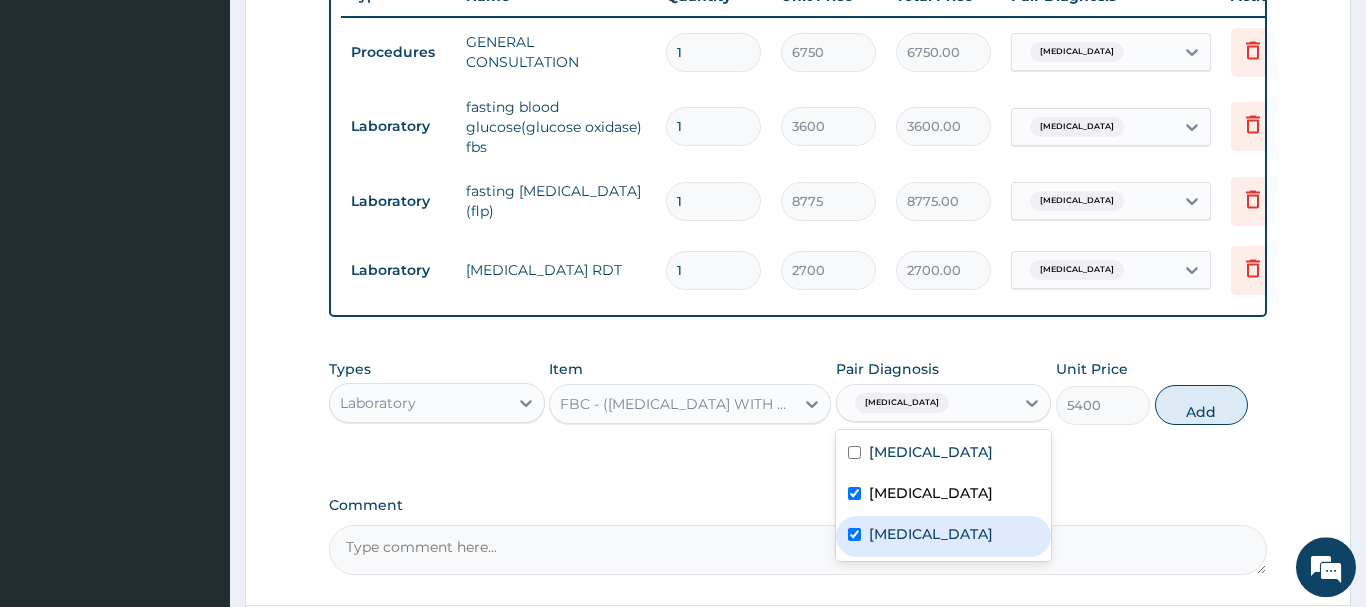 checkbox on "true" 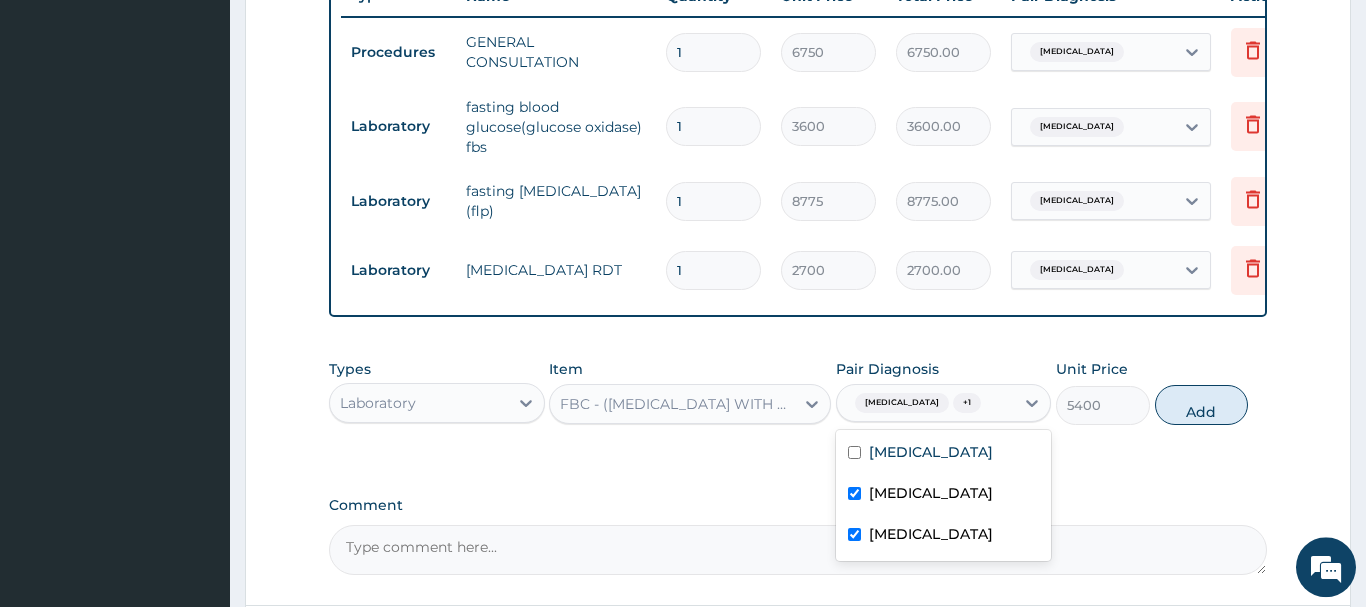 click on "Add" at bounding box center (1202, 405) 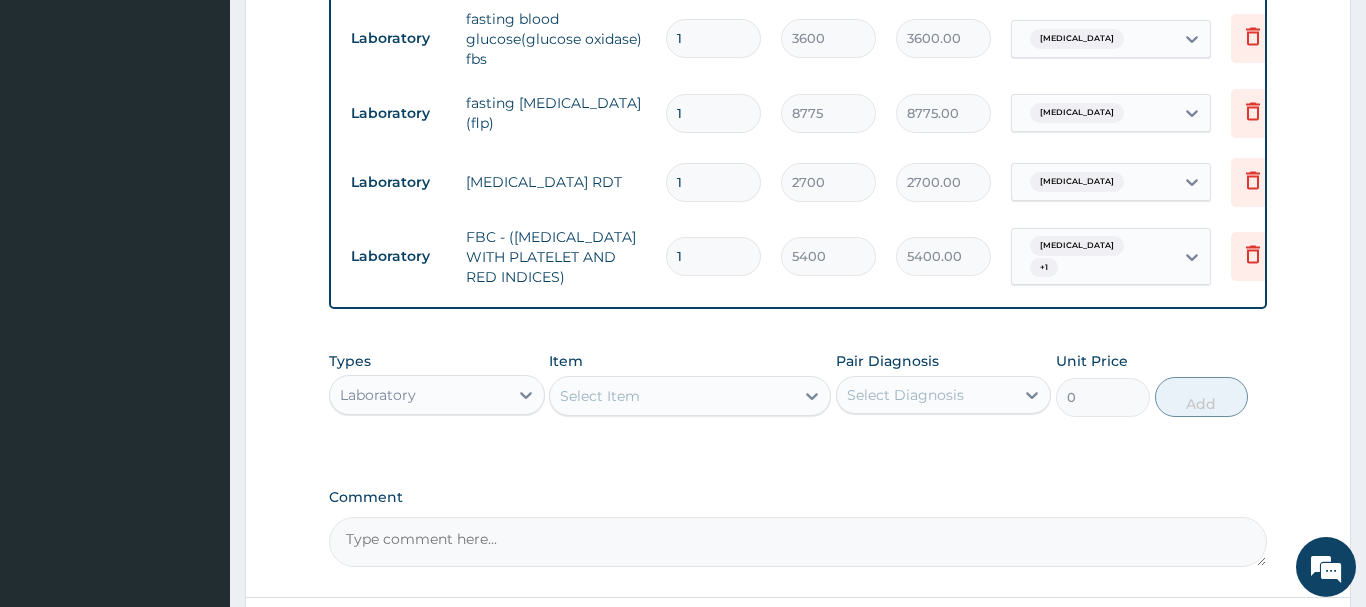 scroll, scrollTop: 882, scrollLeft: 0, axis: vertical 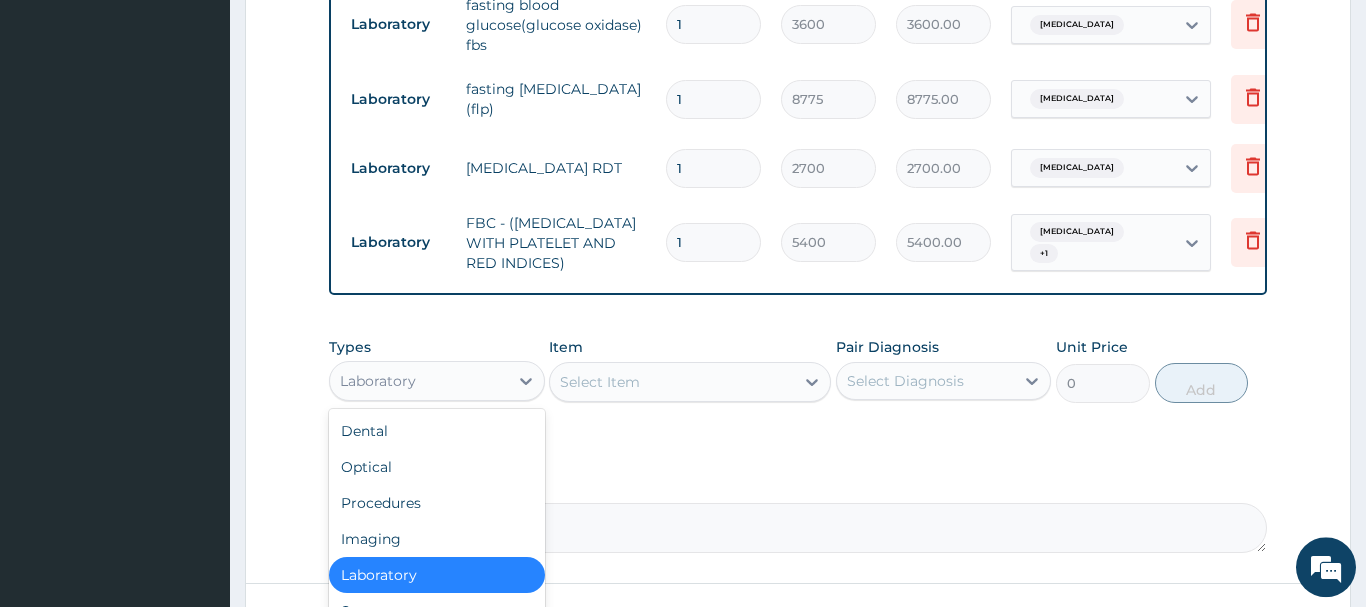 drag, startPoint x: 390, startPoint y: 373, endPoint x: 479, endPoint y: 250, distance: 151.82227 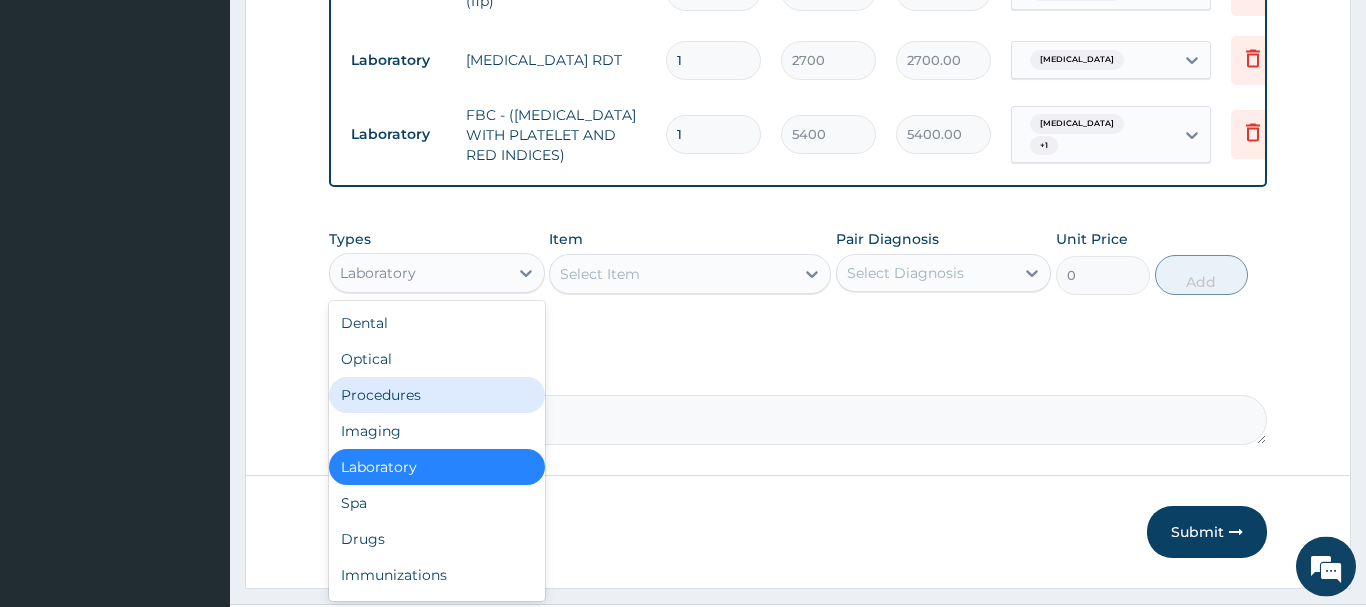 scroll, scrollTop: 1038, scrollLeft: 0, axis: vertical 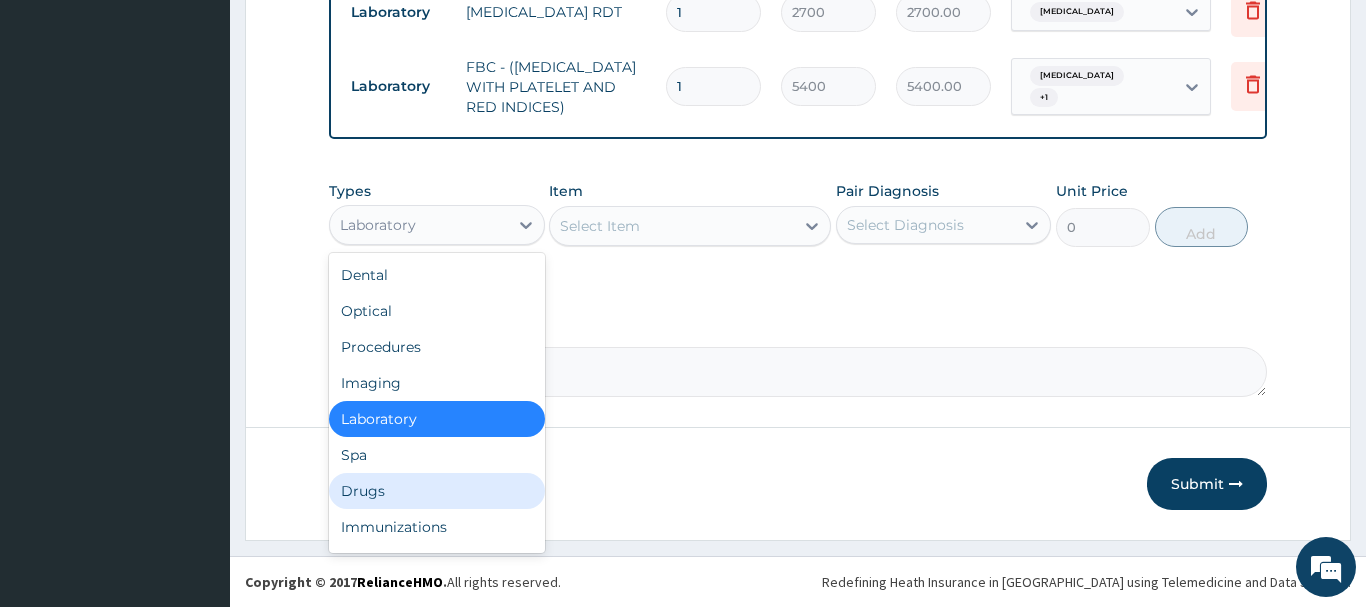 click on "Drugs" at bounding box center [437, 491] 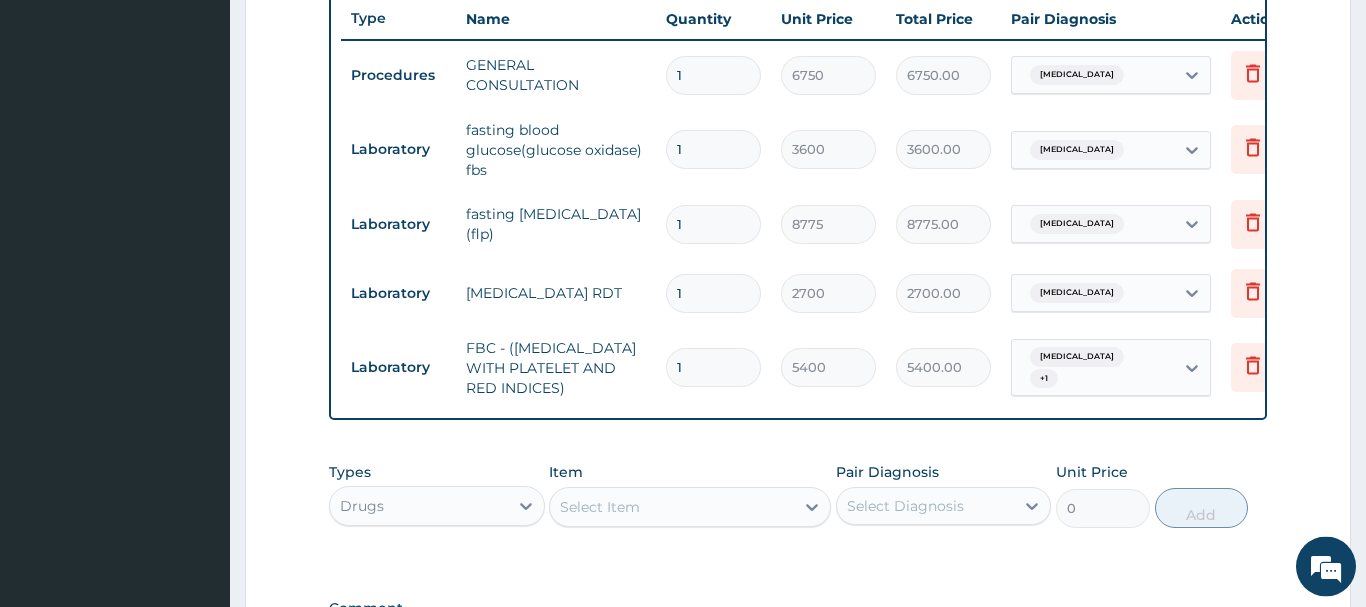 scroll, scrollTop: 732, scrollLeft: 0, axis: vertical 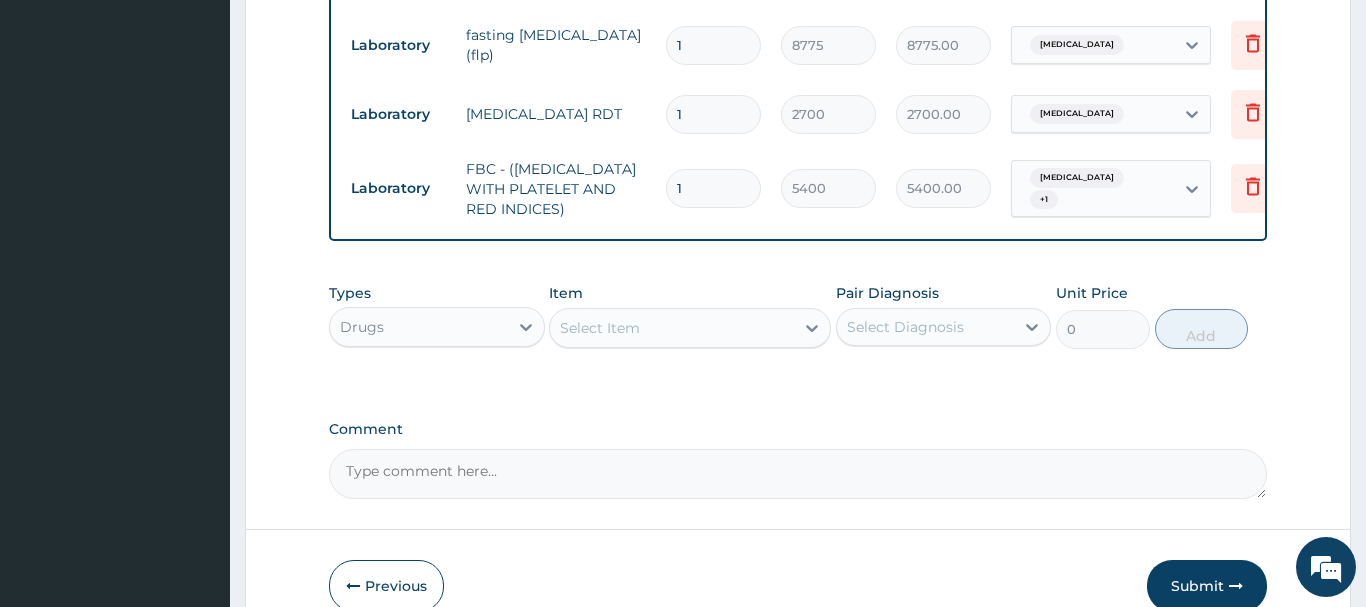 click on "Select Item" at bounding box center [600, 328] 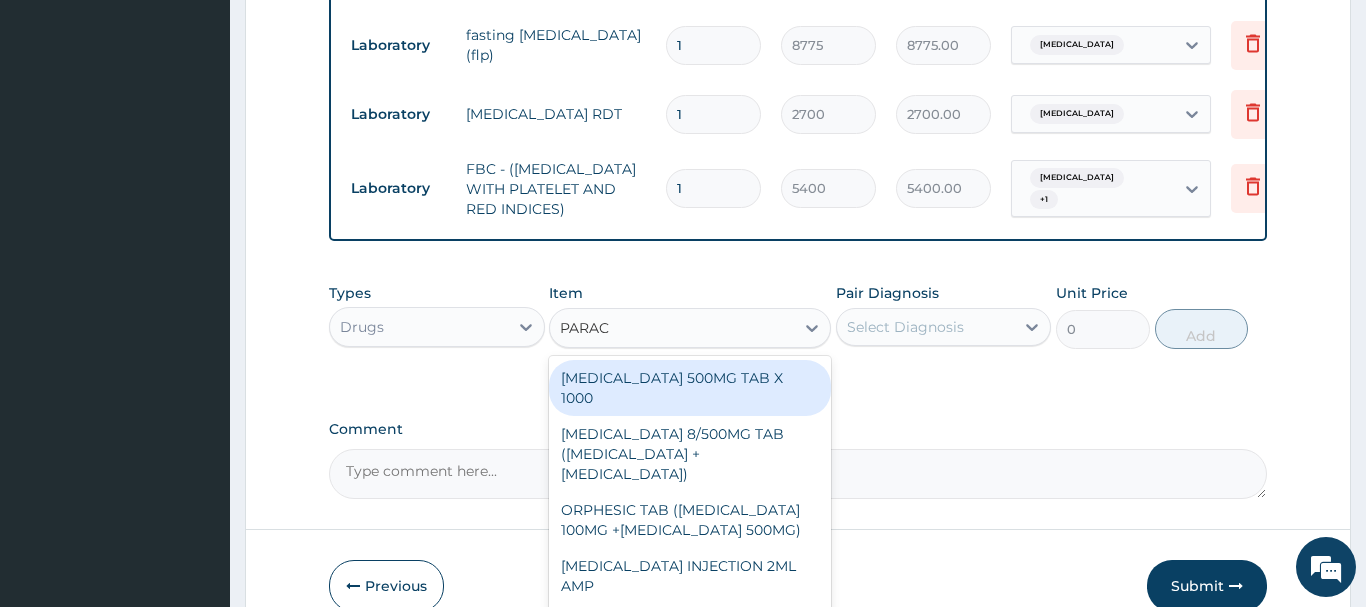 type on "PARACE" 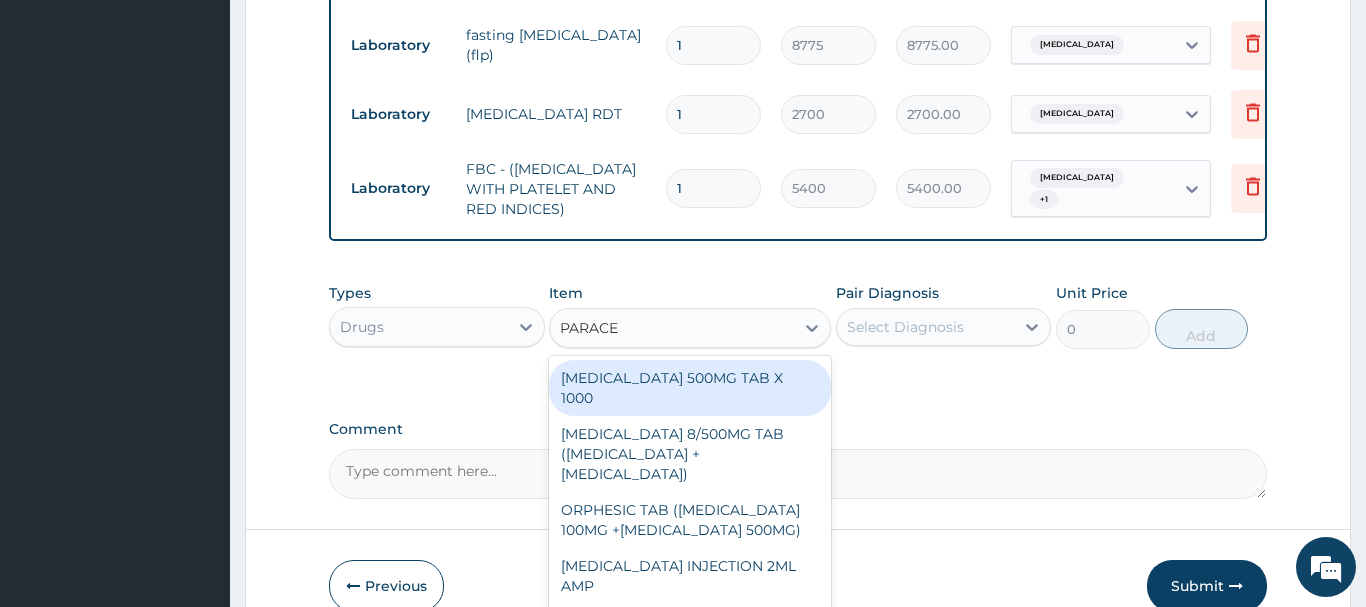 click on "PARACETAMOL 500MG TAB X 1000" at bounding box center (690, 388) 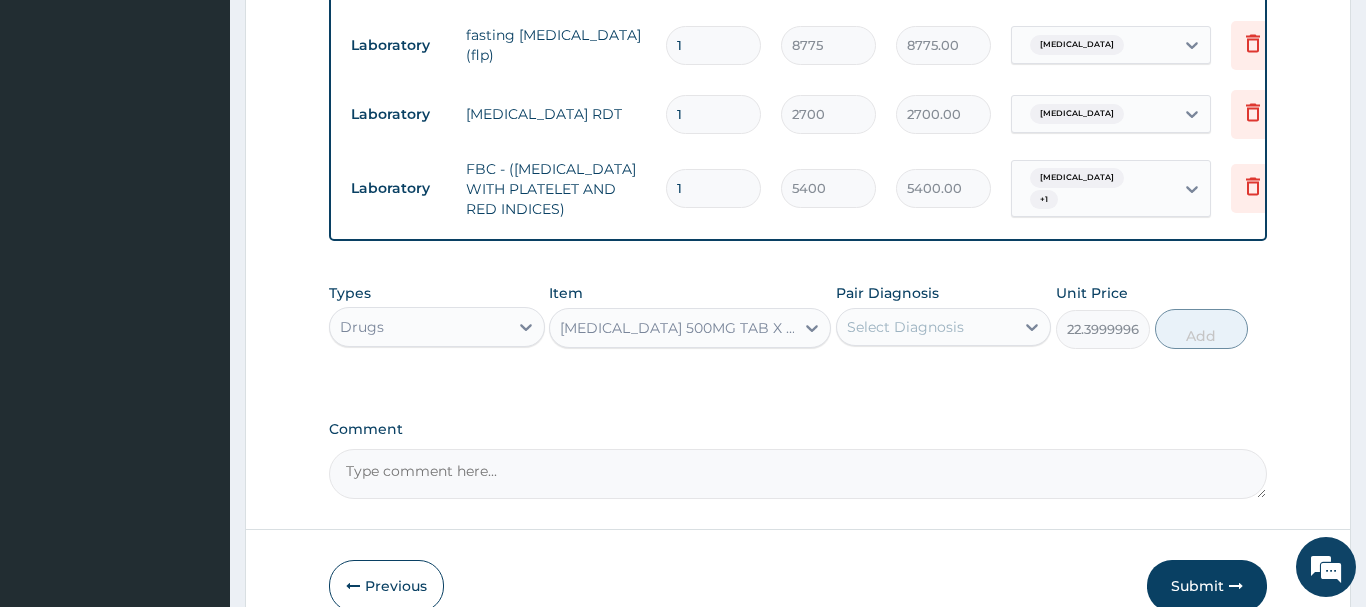 drag, startPoint x: 903, startPoint y: 327, endPoint x: 904, endPoint y: 350, distance: 23.021729 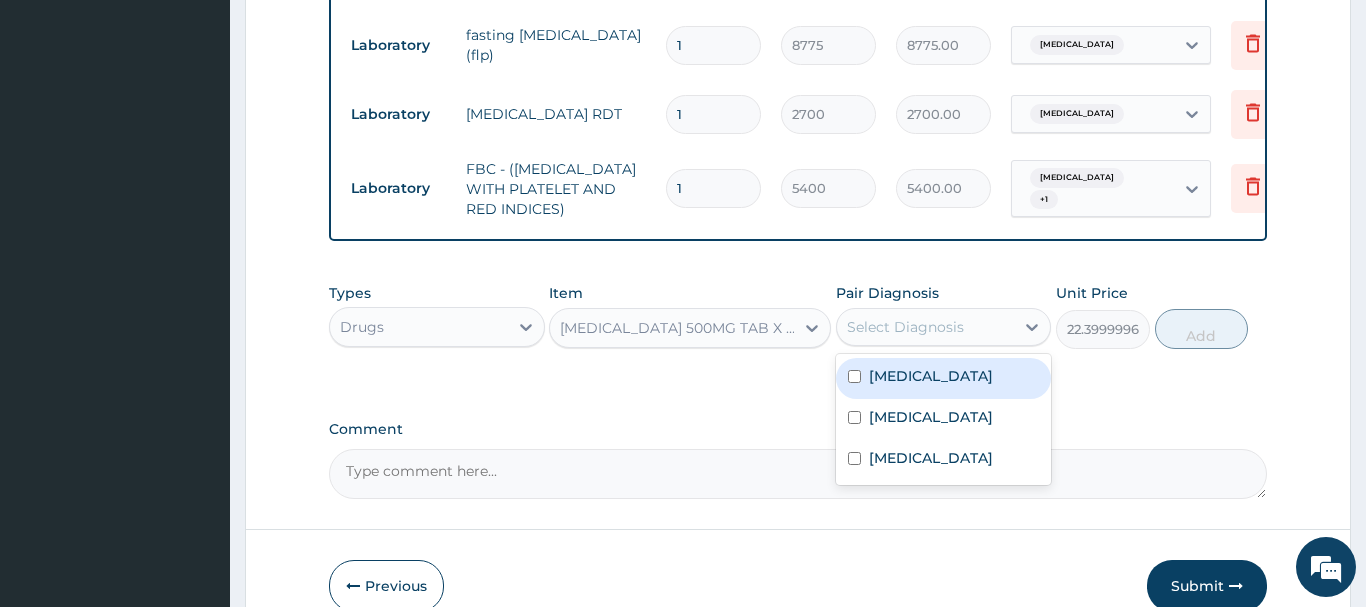 click on "Malaria" at bounding box center (931, 376) 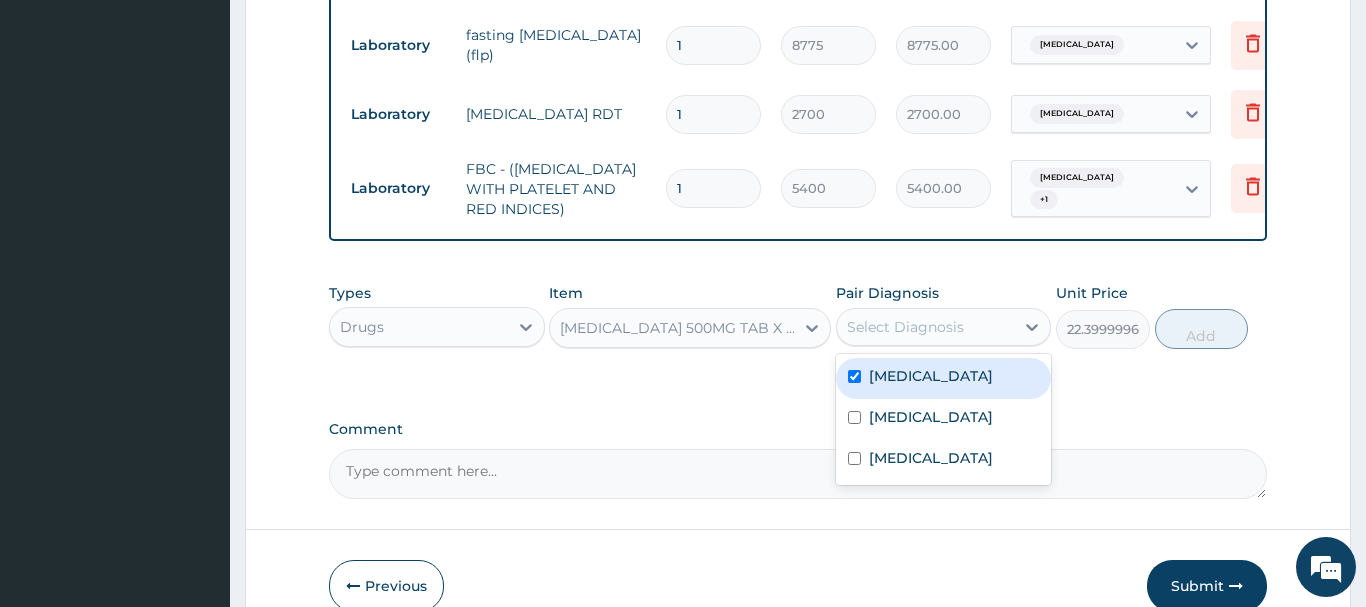 checkbox on "true" 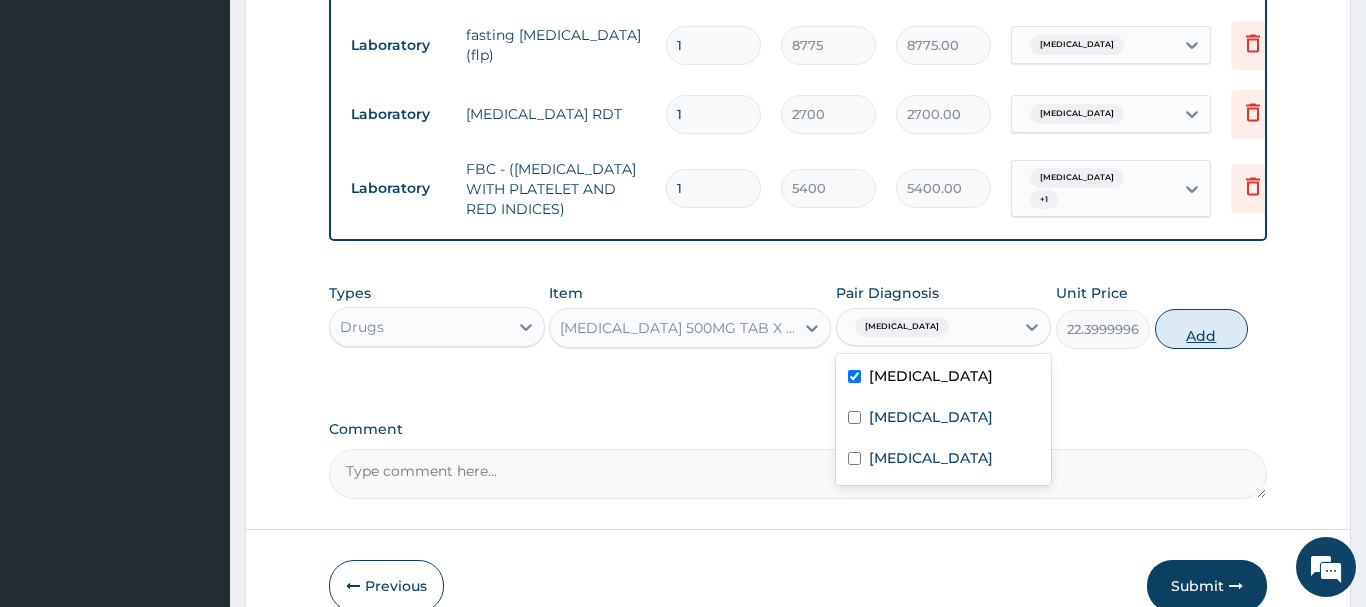 click on "Add" at bounding box center (1202, 329) 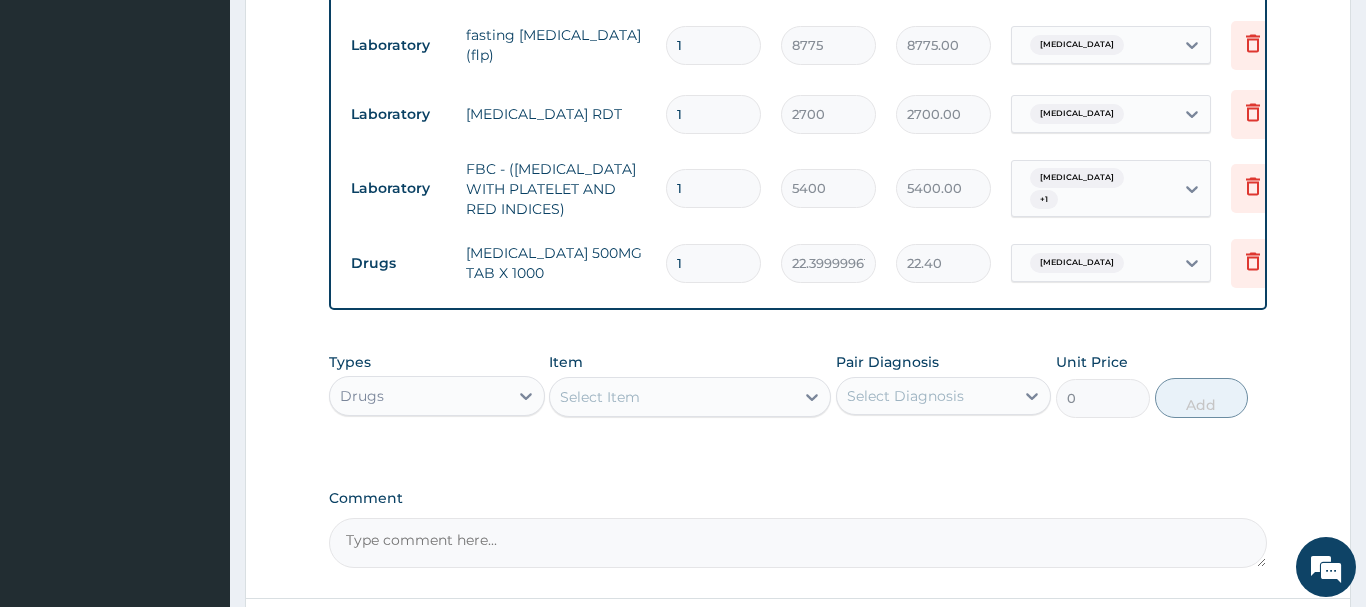 click on "1" at bounding box center [713, 263] 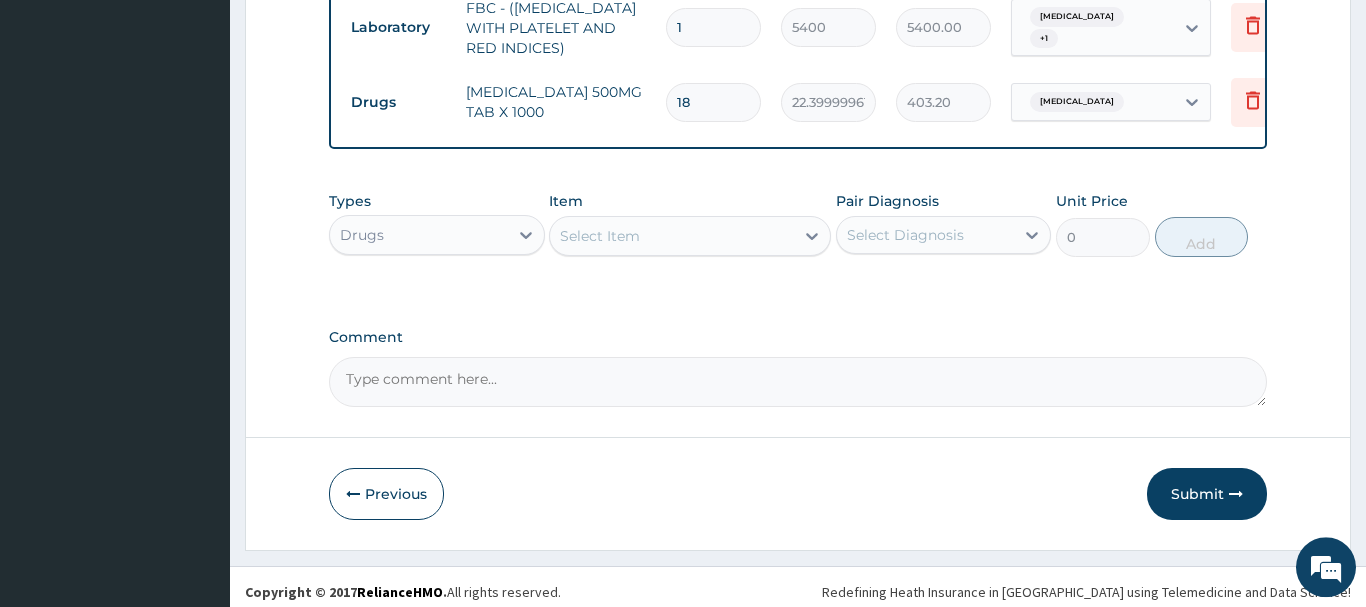 scroll, scrollTop: 1107, scrollLeft: 0, axis: vertical 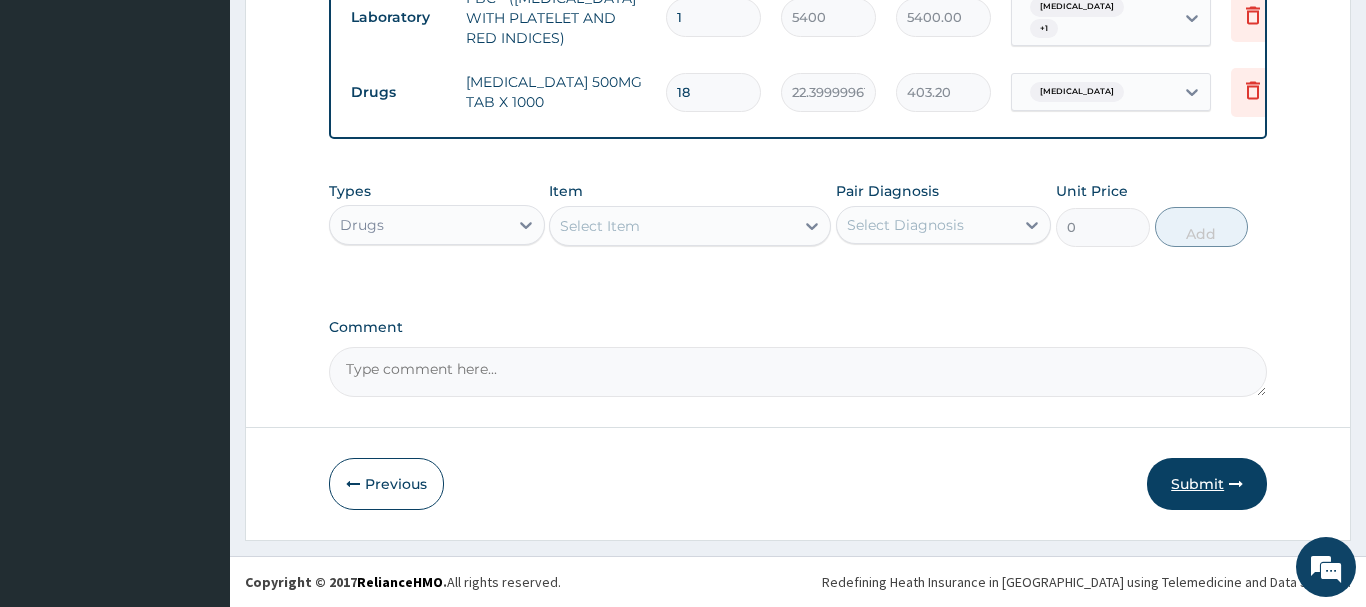 type on "18" 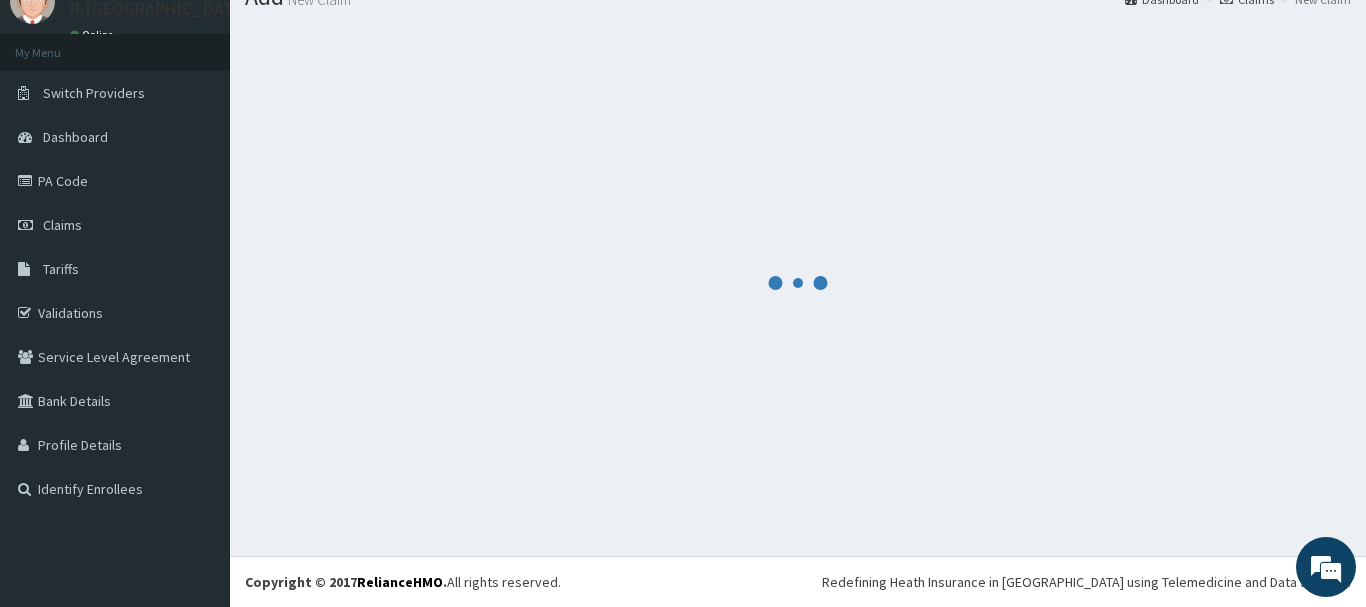scroll, scrollTop: 81, scrollLeft: 0, axis: vertical 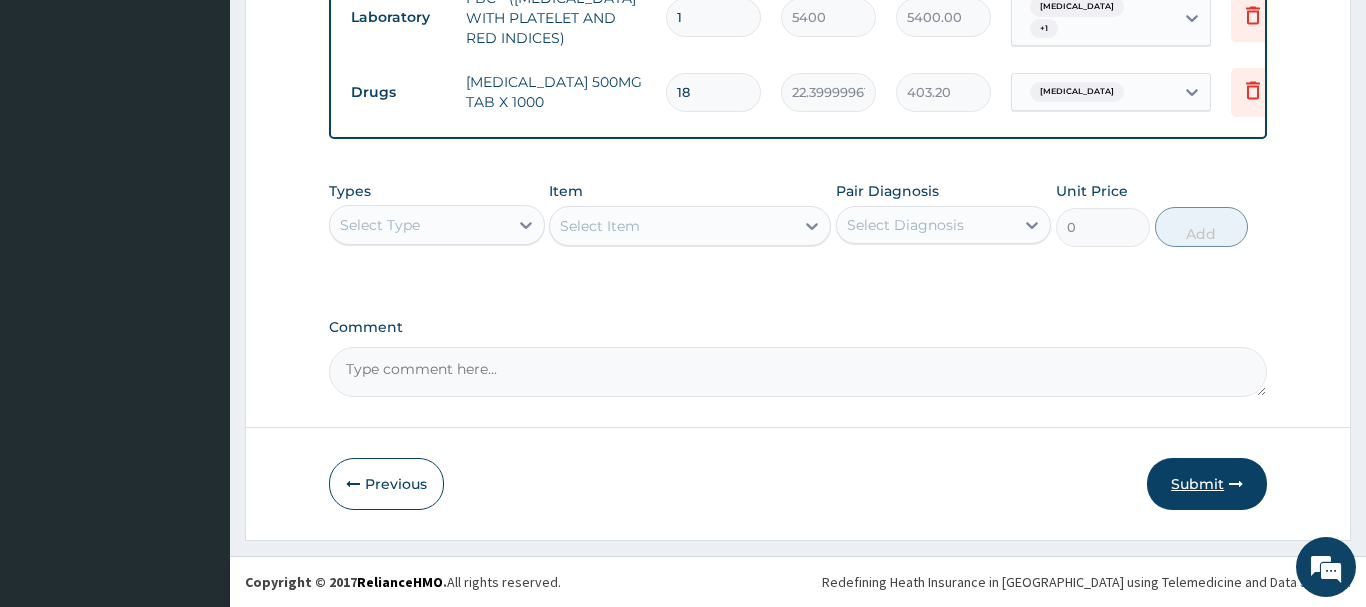 click on "Submit" at bounding box center (1207, 484) 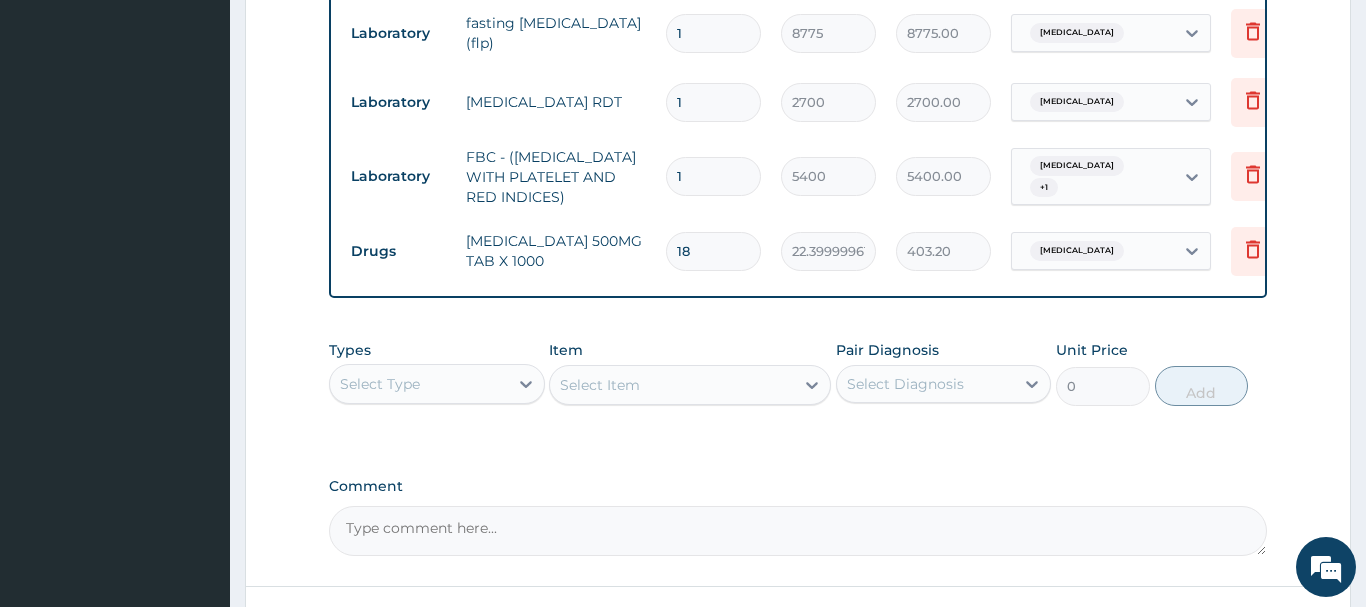 scroll, scrollTop: 1020, scrollLeft: 0, axis: vertical 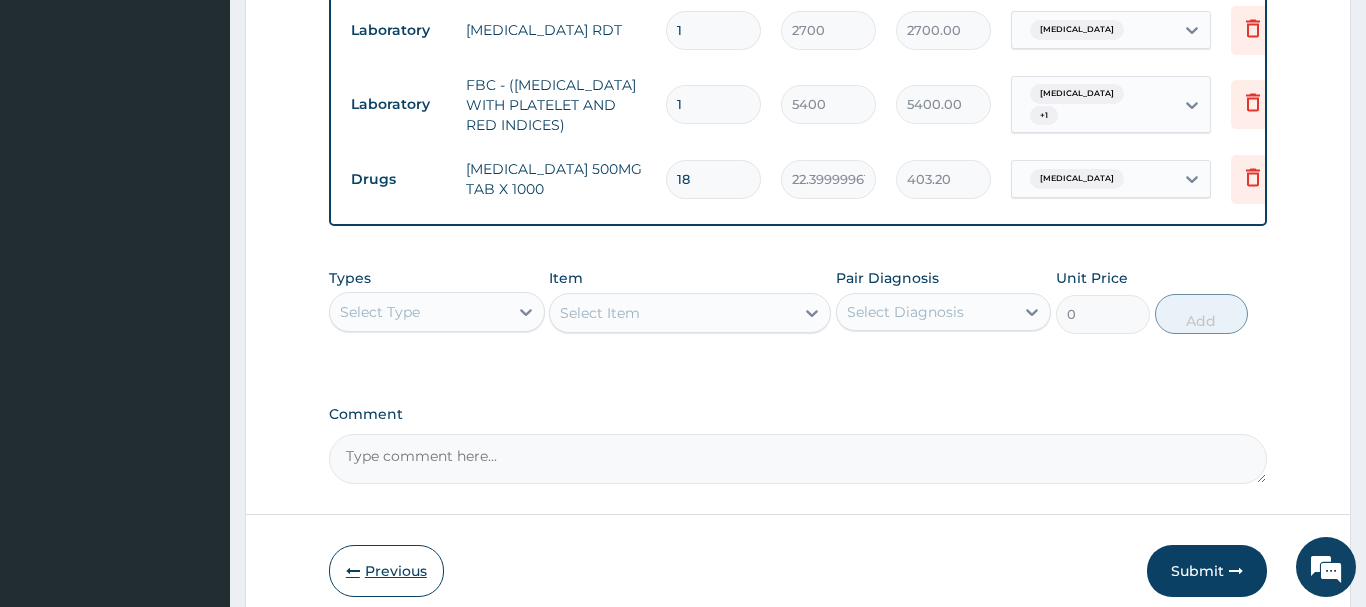 click on "Previous" at bounding box center (386, 571) 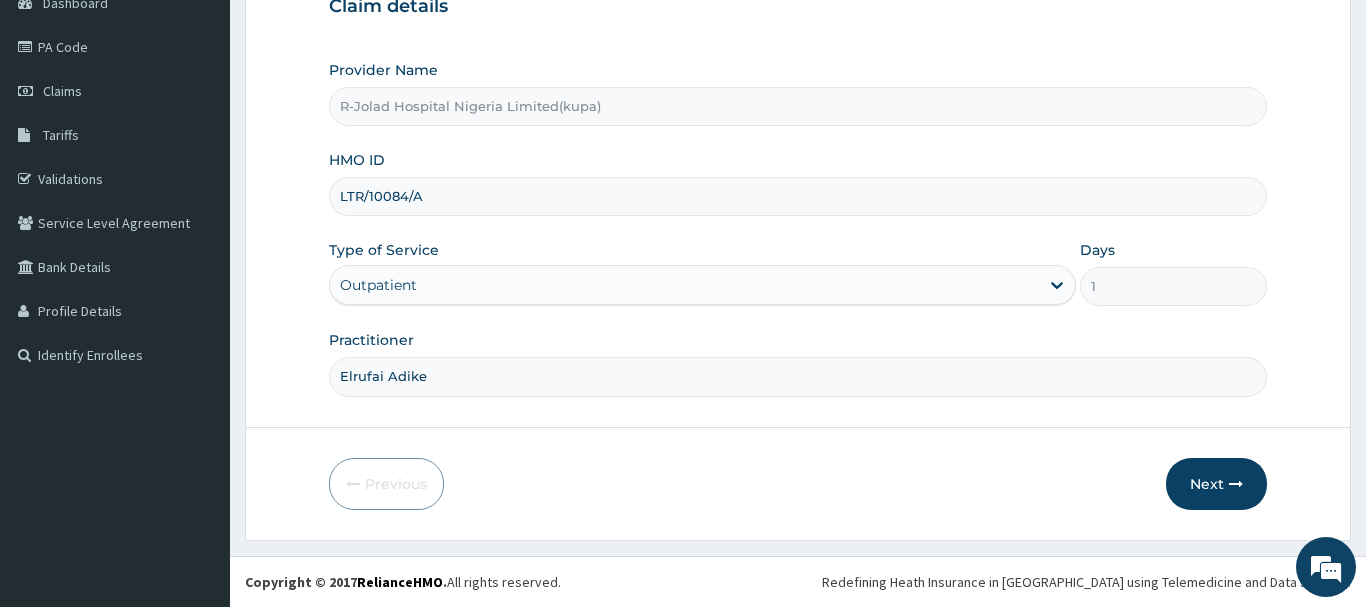 scroll, scrollTop: 215, scrollLeft: 0, axis: vertical 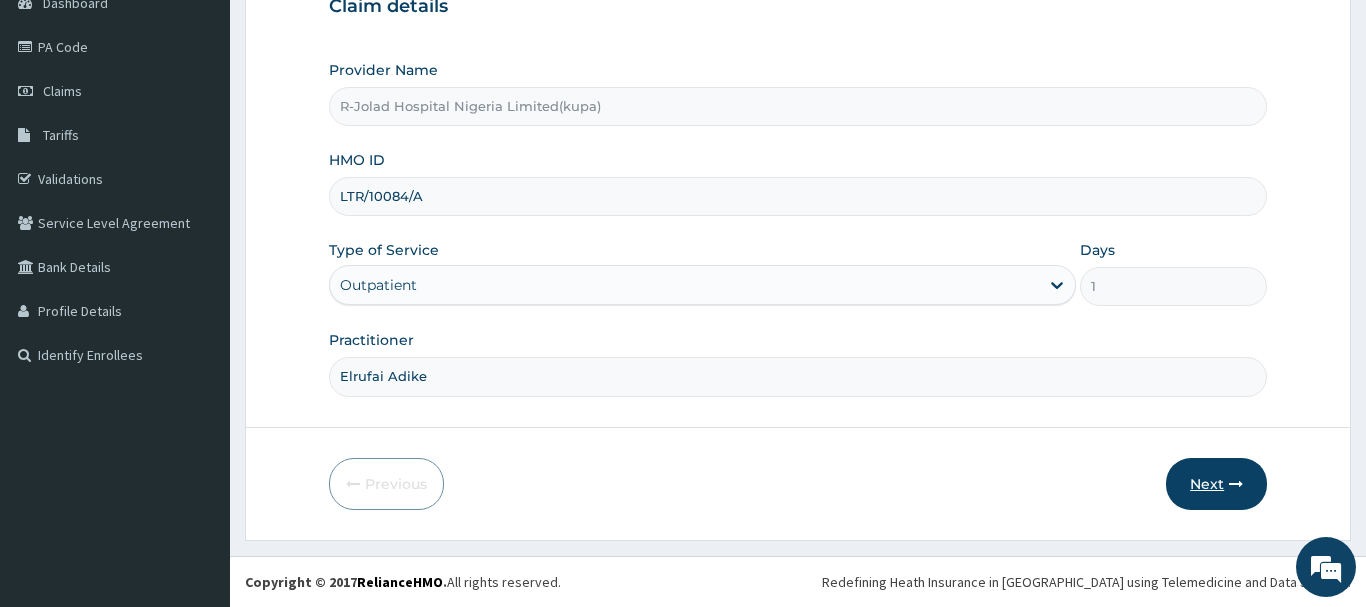 click on "Next" at bounding box center (1216, 484) 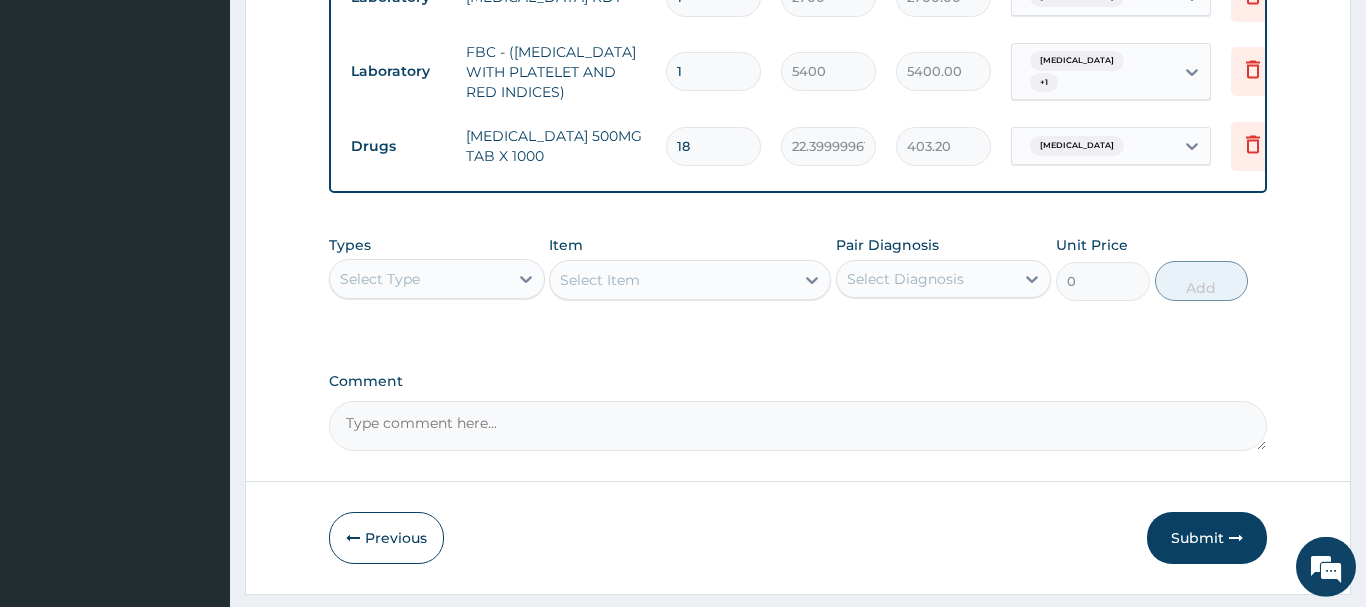 scroll, scrollTop: 1107, scrollLeft: 0, axis: vertical 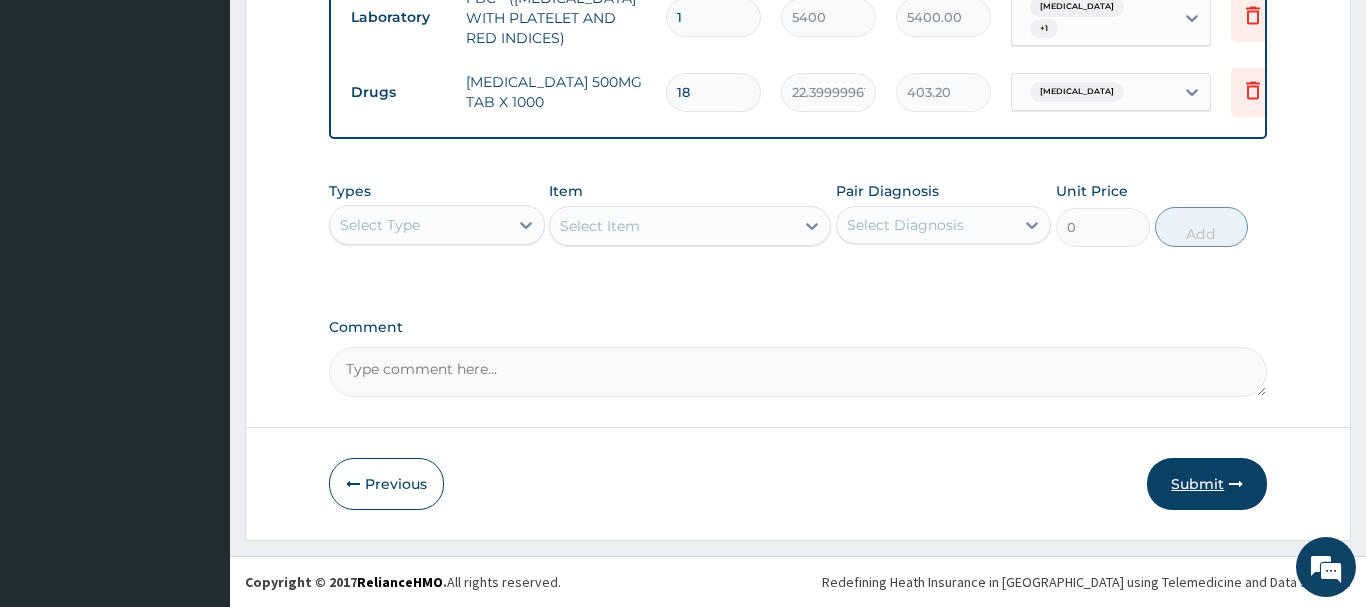 click on "Submit" at bounding box center (1207, 484) 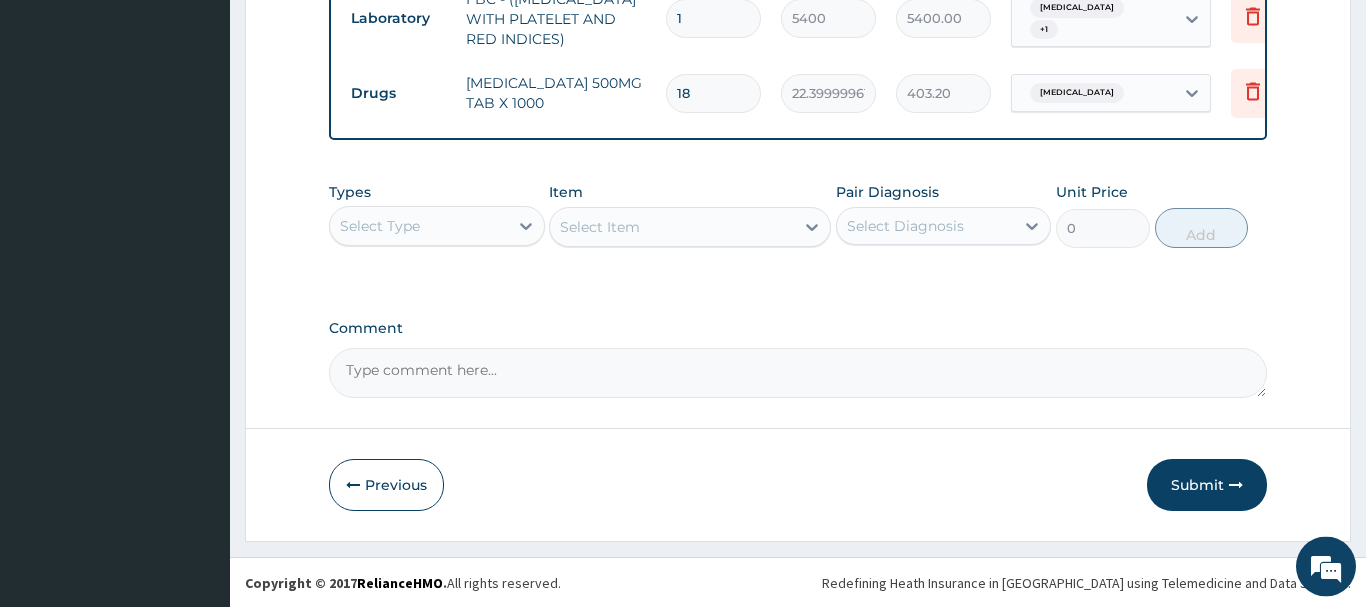 scroll, scrollTop: 1107, scrollLeft: 0, axis: vertical 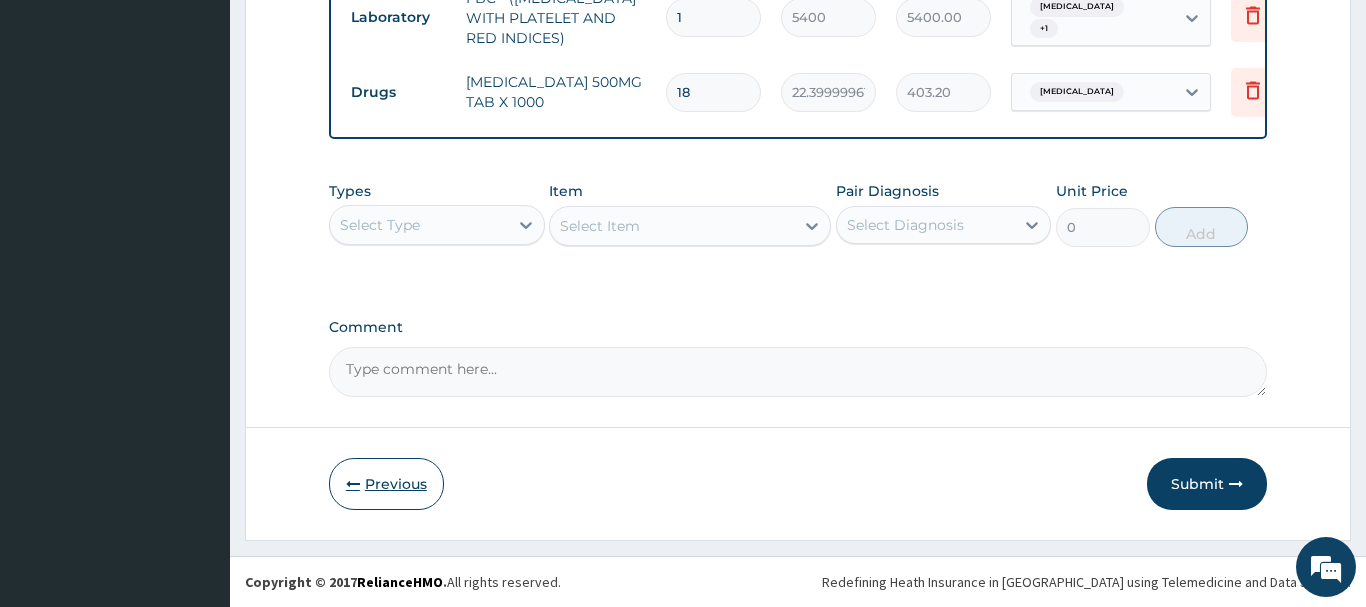 click on "Previous" at bounding box center [386, 484] 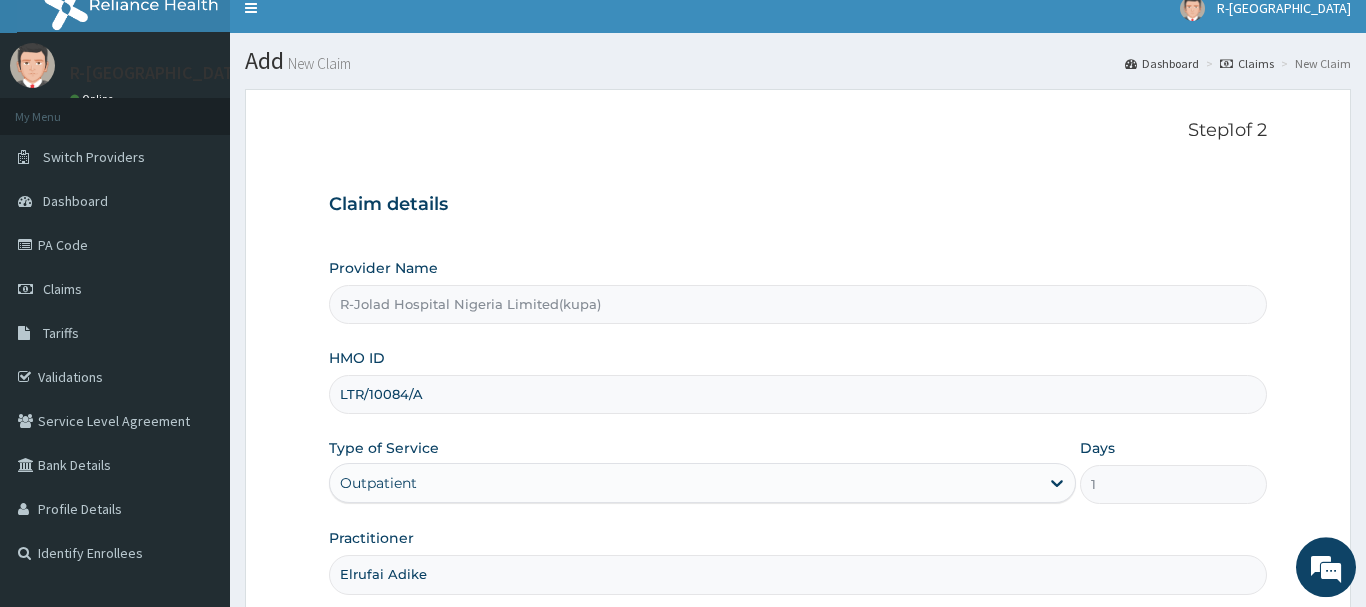 scroll, scrollTop: 11, scrollLeft: 0, axis: vertical 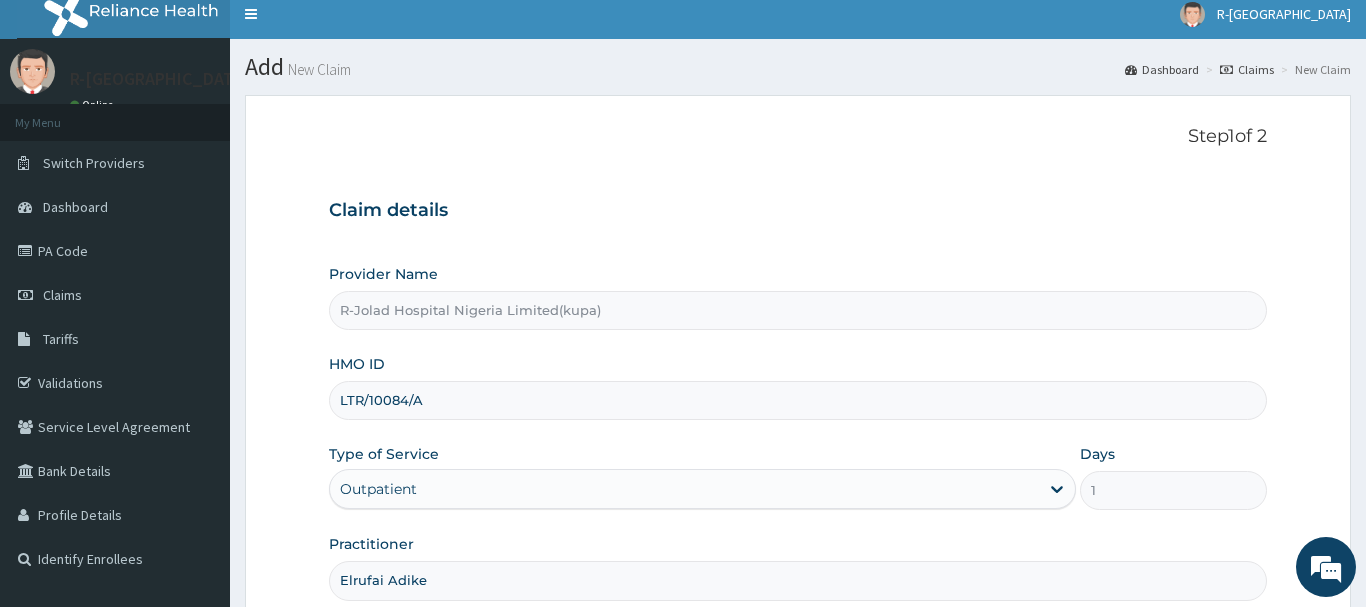 drag, startPoint x: 426, startPoint y: 406, endPoint x: 333, endPoint y: 418, distance: 93.770996 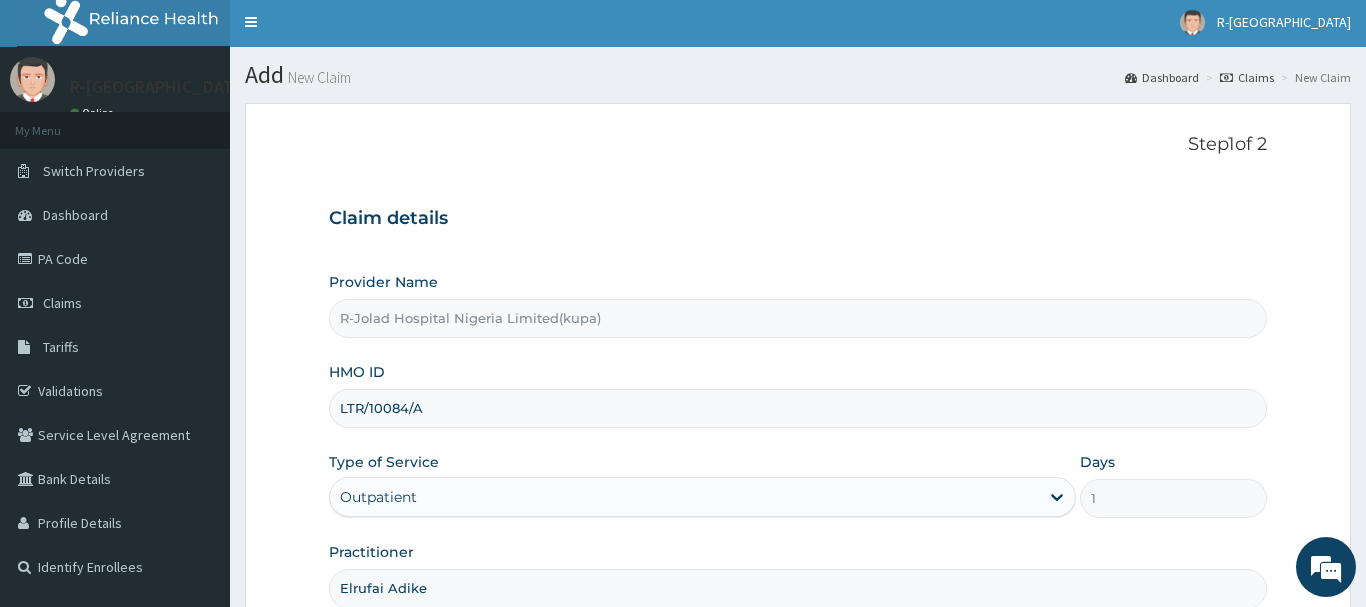 scroll, scrollTop: 0, scrollLeft: 0, axis: both 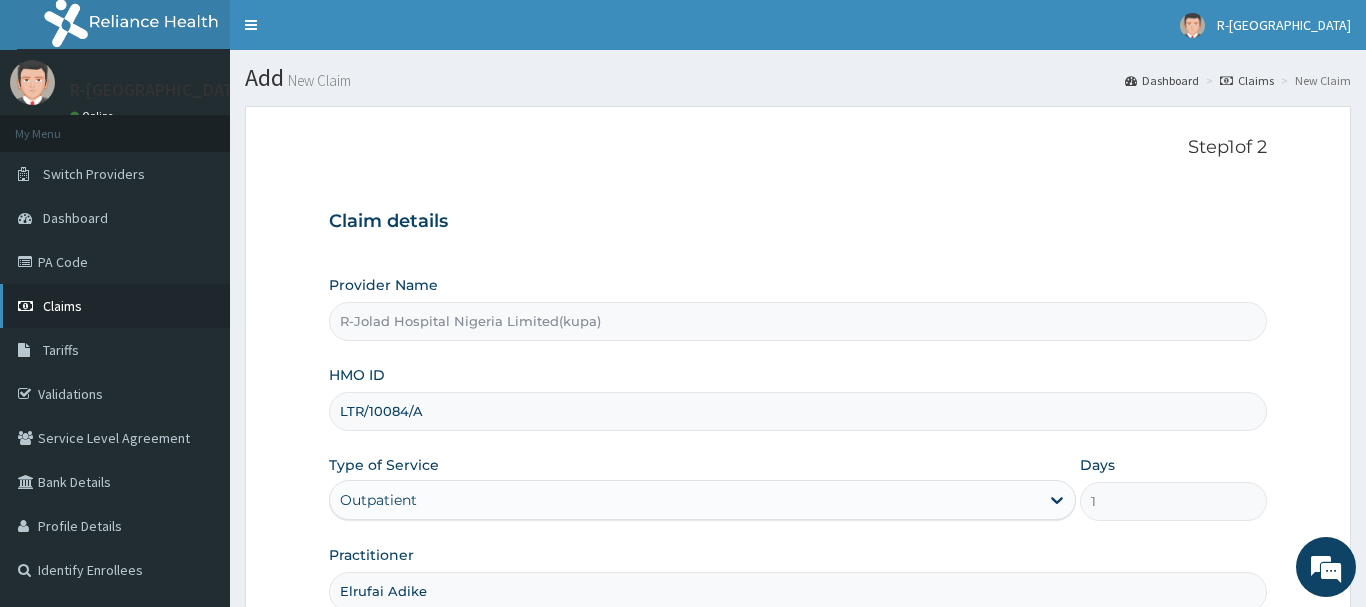 click on "Claims" at bounding box center (62, 306) 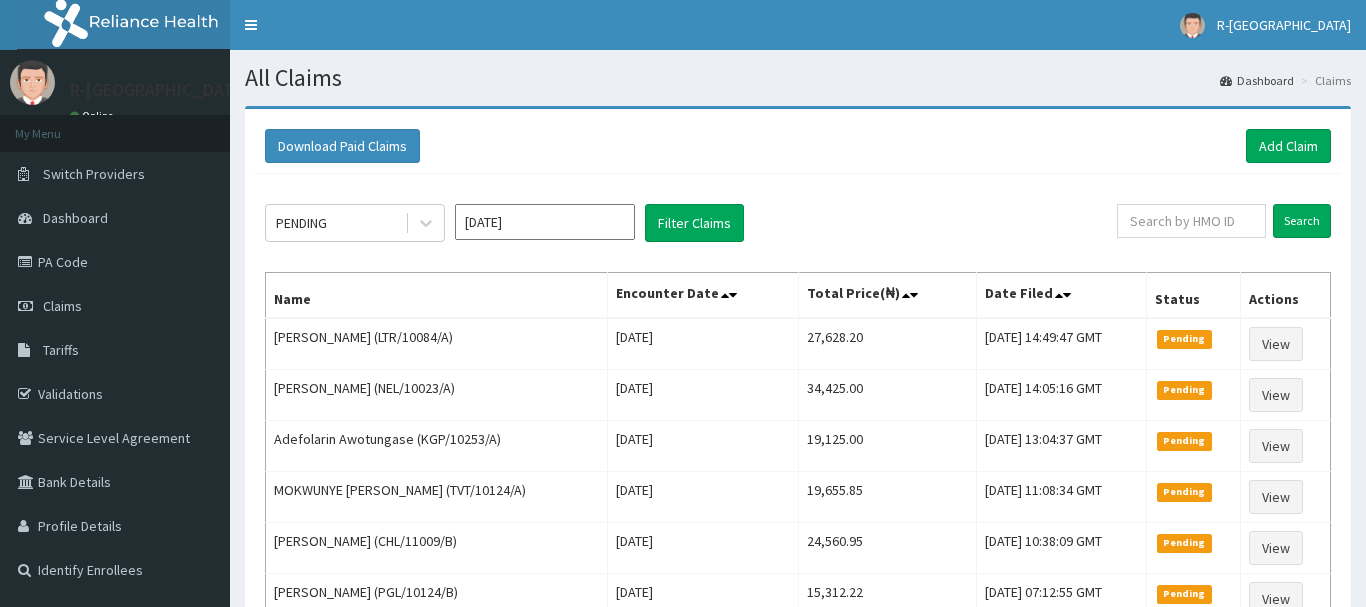 scroll, scrollTop: 0, scrollLeft: 0, axis: both 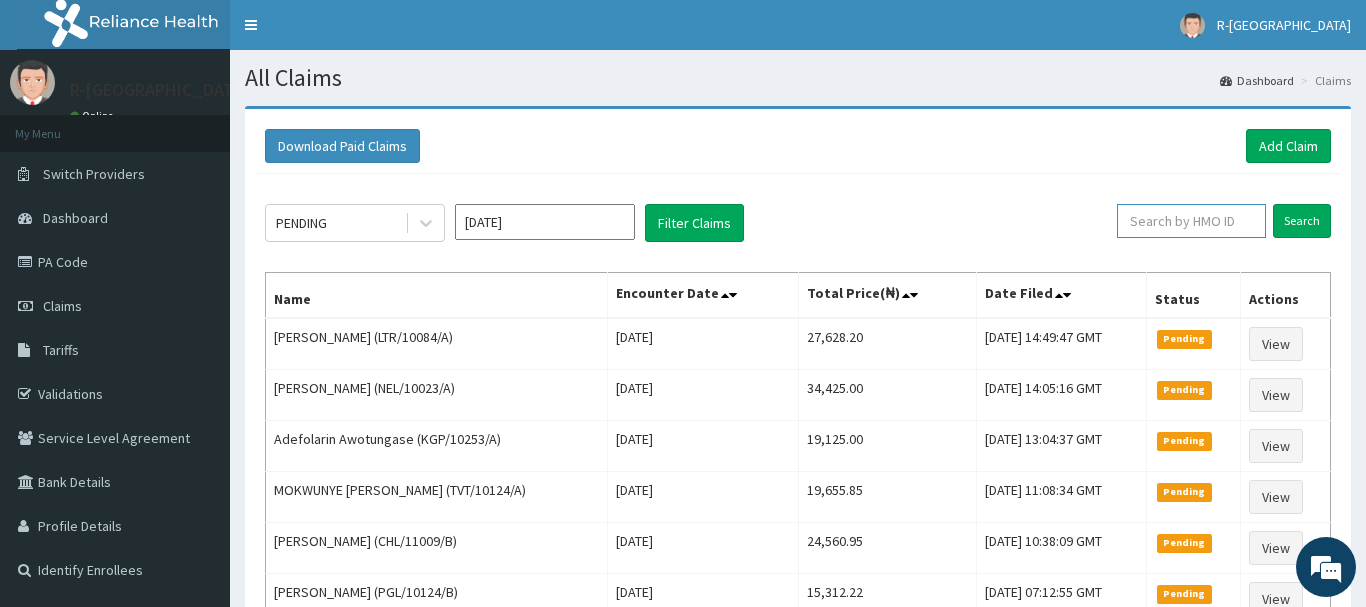click at bounding box center (1191, 221) 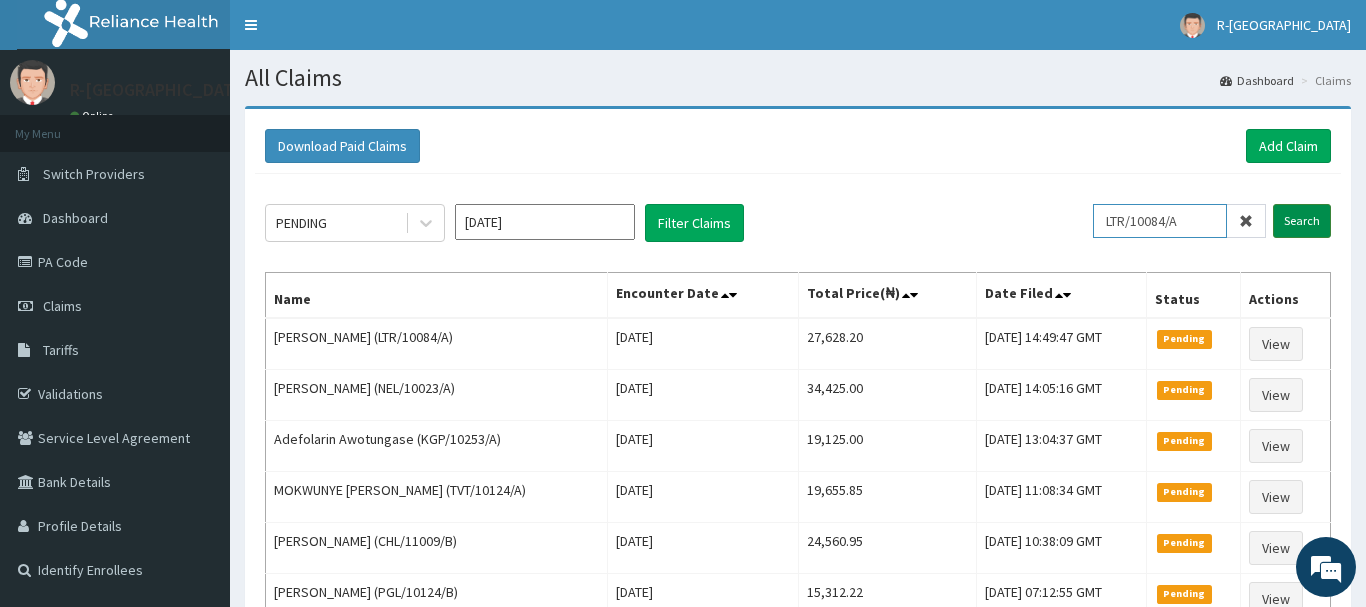 type on "LTR/10084/A" 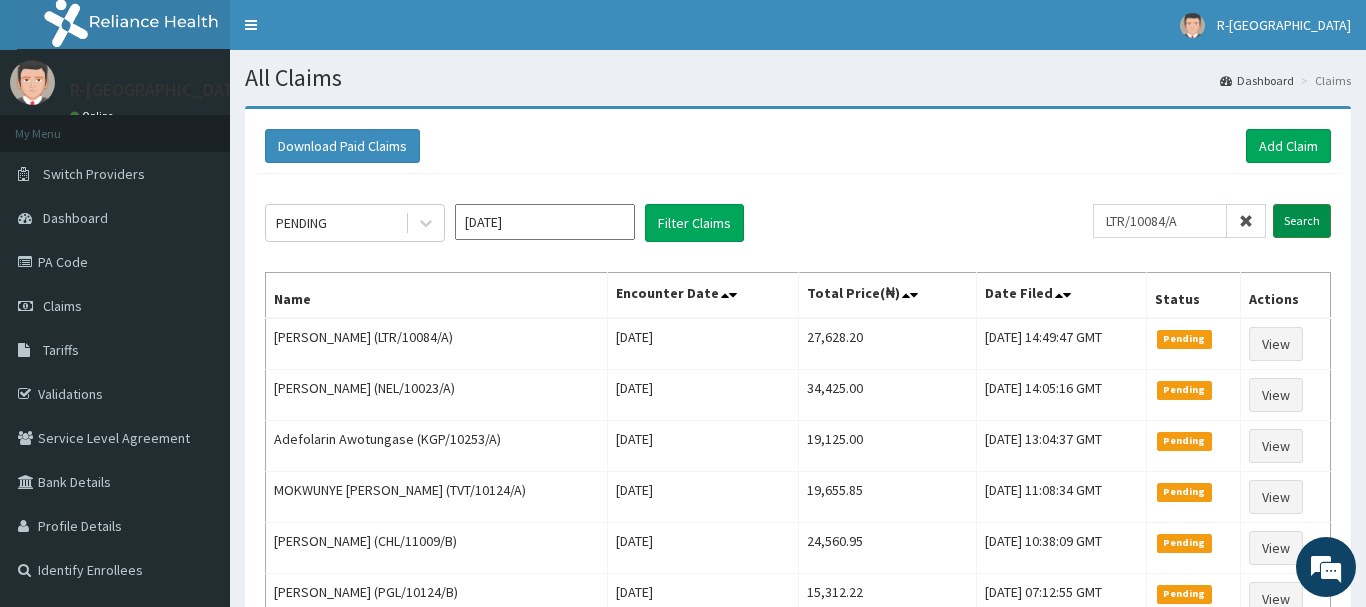 click on "Search" at bounding box center (1302, 221) 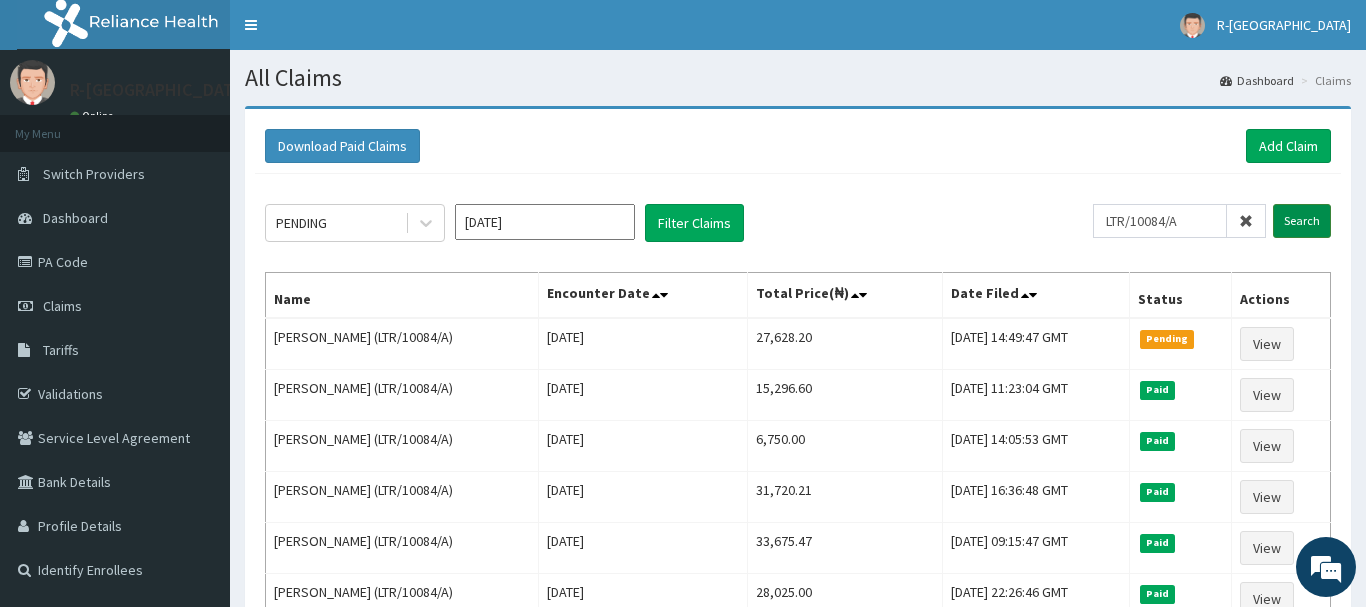 scroll, scrollTop: 0, scrollLeft: 0, axis: both 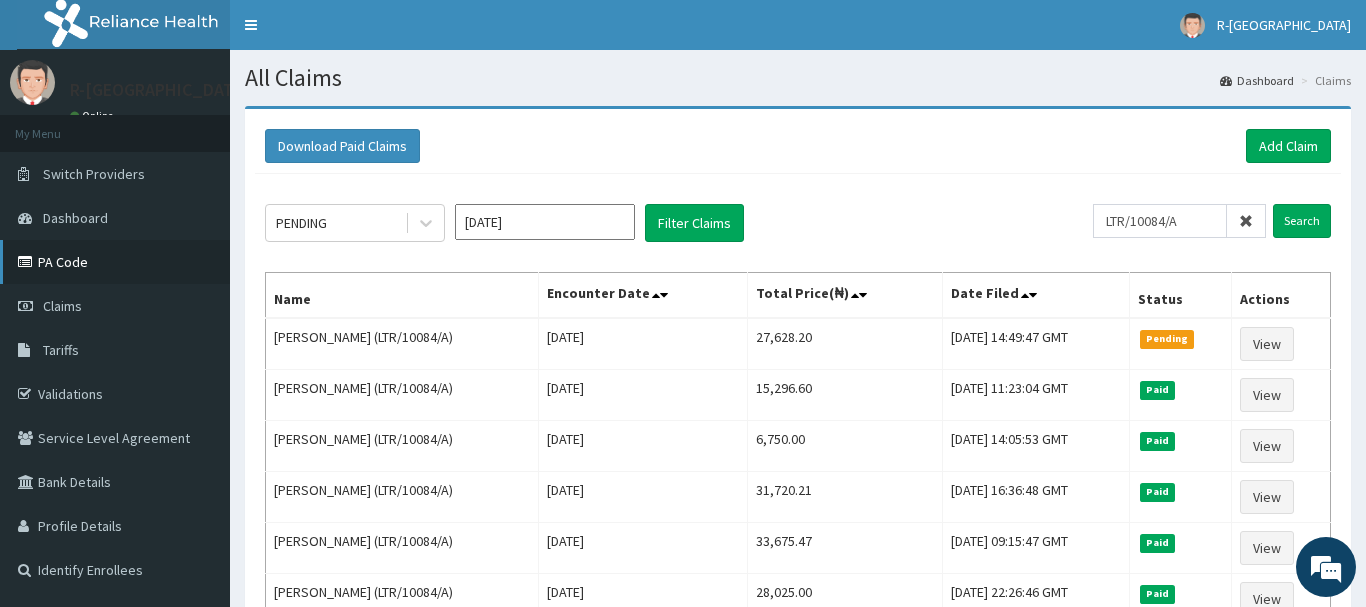 click on "PA Code" at bounding box center [115, 262] 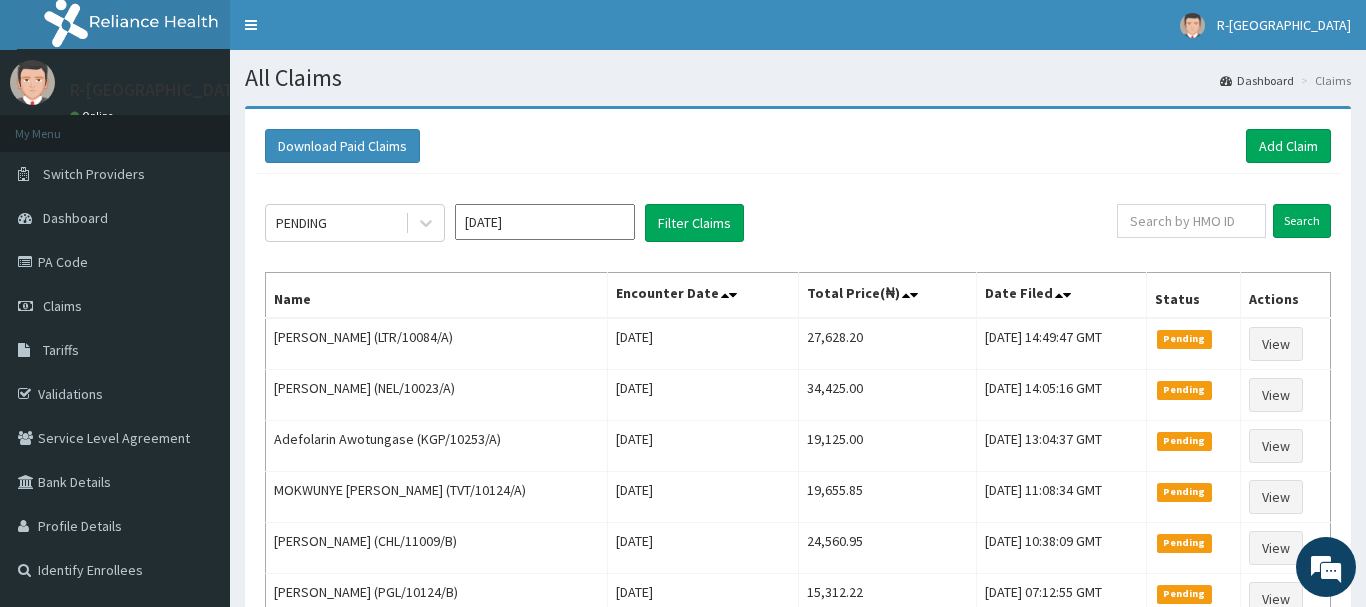 scroll, scrollTop: 0, scrollLeft: 0, axis: both 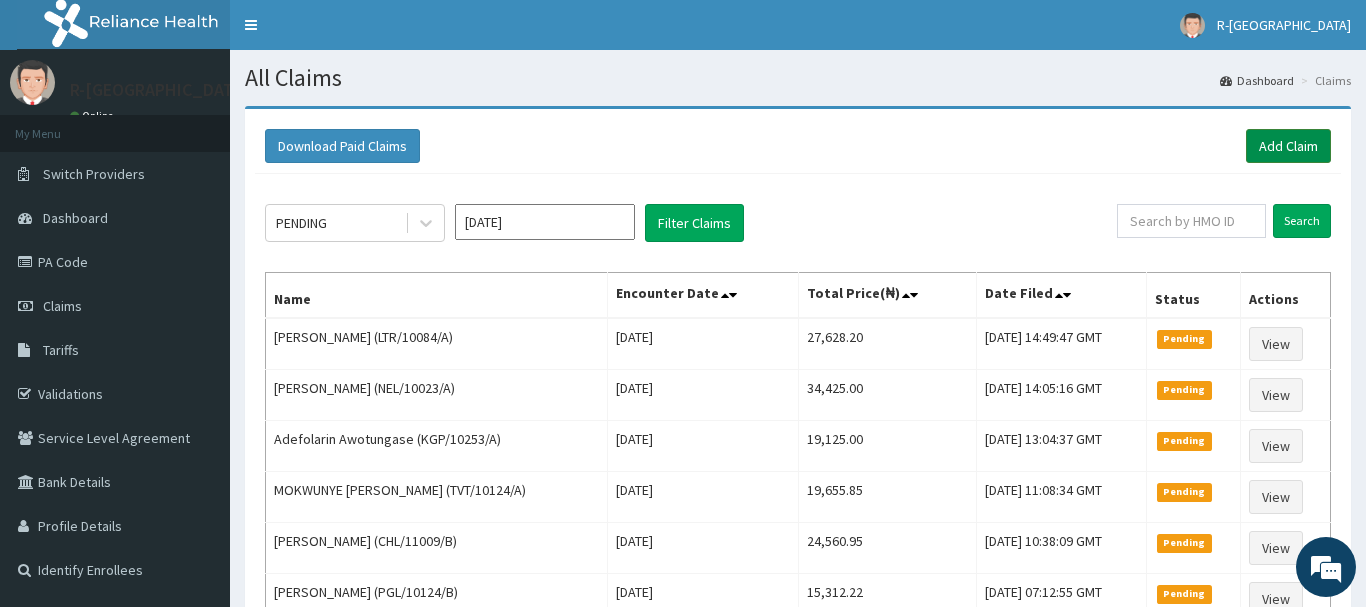 click on "Add Claim" at bounding box center (1288, 146) 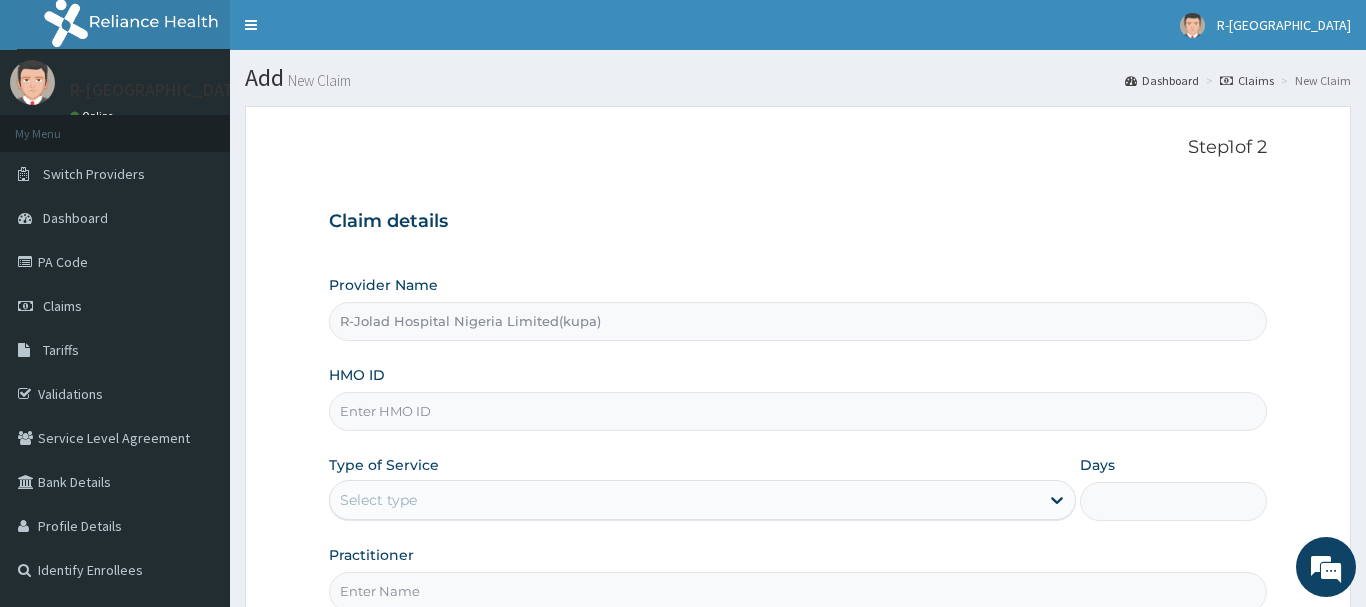 scroll, scrollTop: 102, scrollLeft: 0, axis: vertical 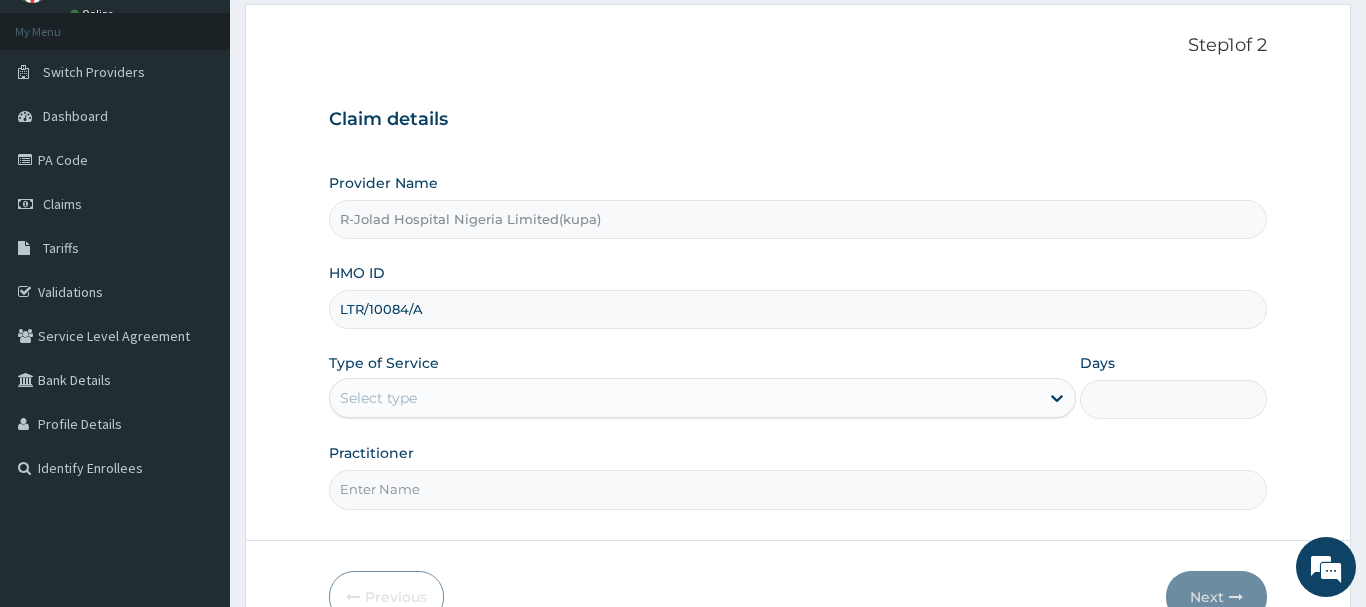 click on "Select type" at bounding box center [378, 398] 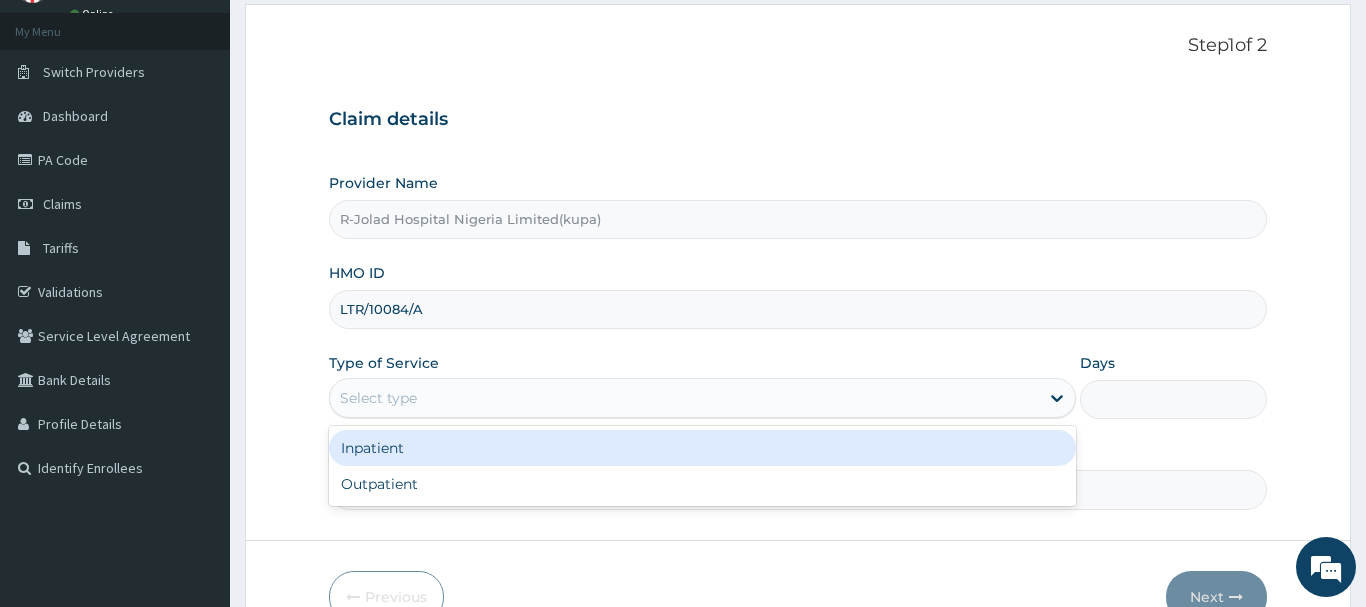 click on "LTR/10084/A" at bounding box center [798, 309] 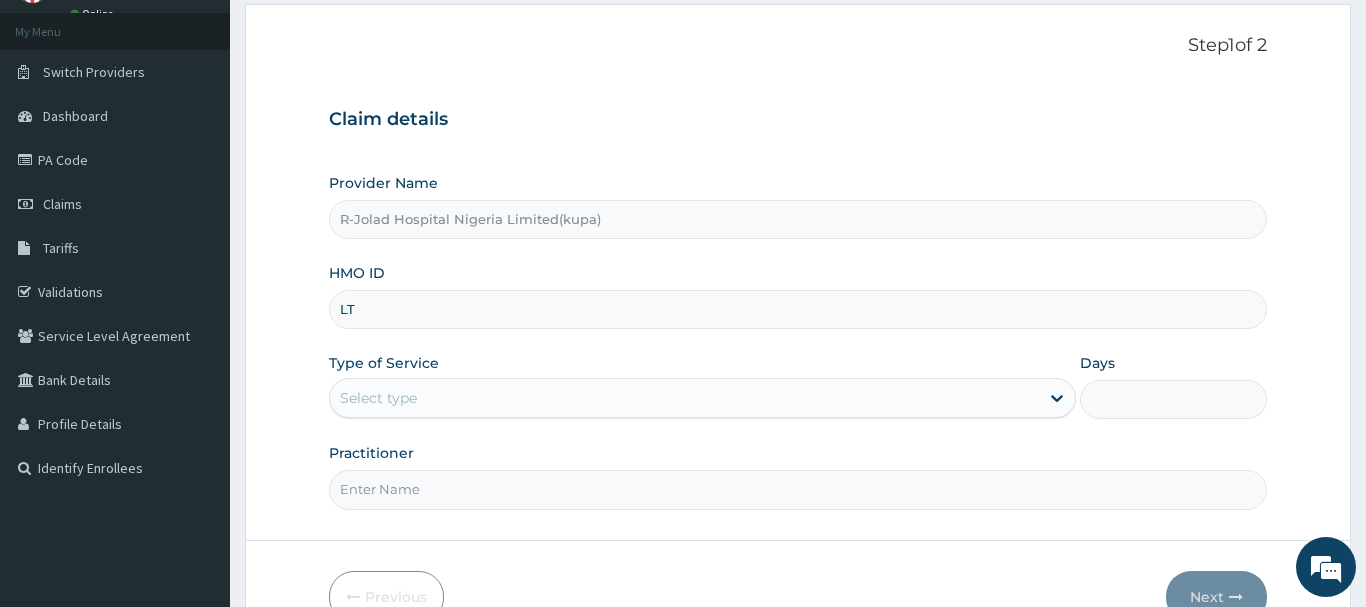 type on "L" 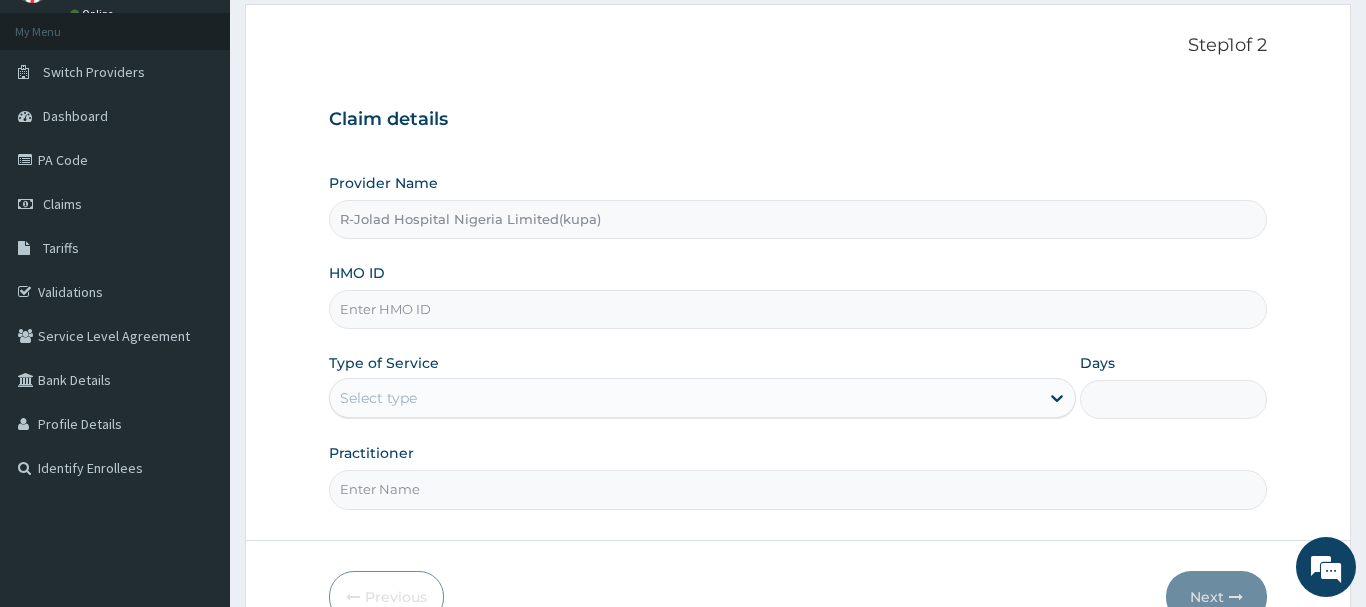 scroll, scrollTop: 0, scrollLeft: 0, axis: both 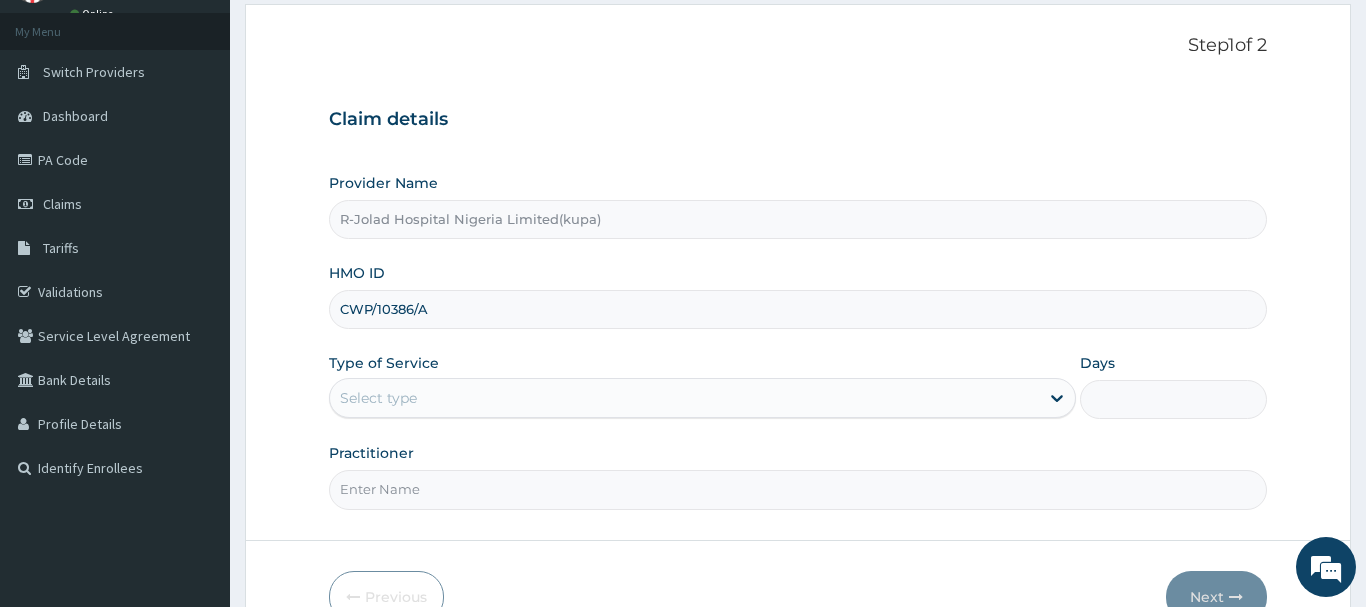 type on "CWP/10386/A" 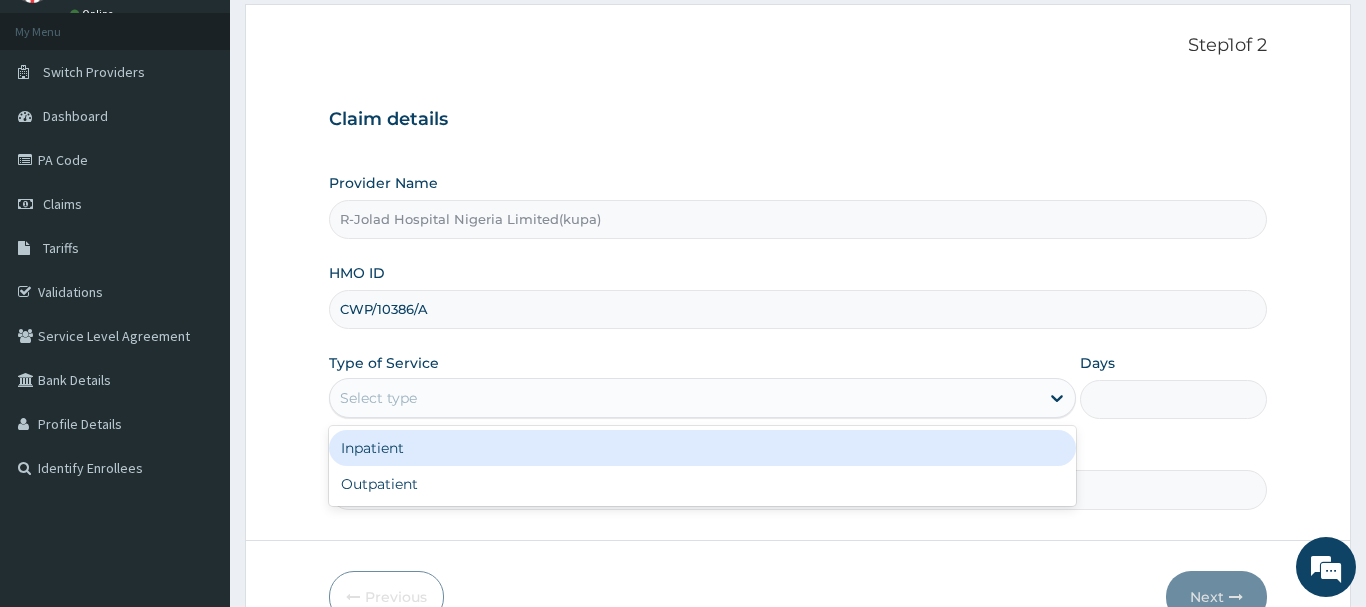 click on "Select type" at bounding box center (685, 398) 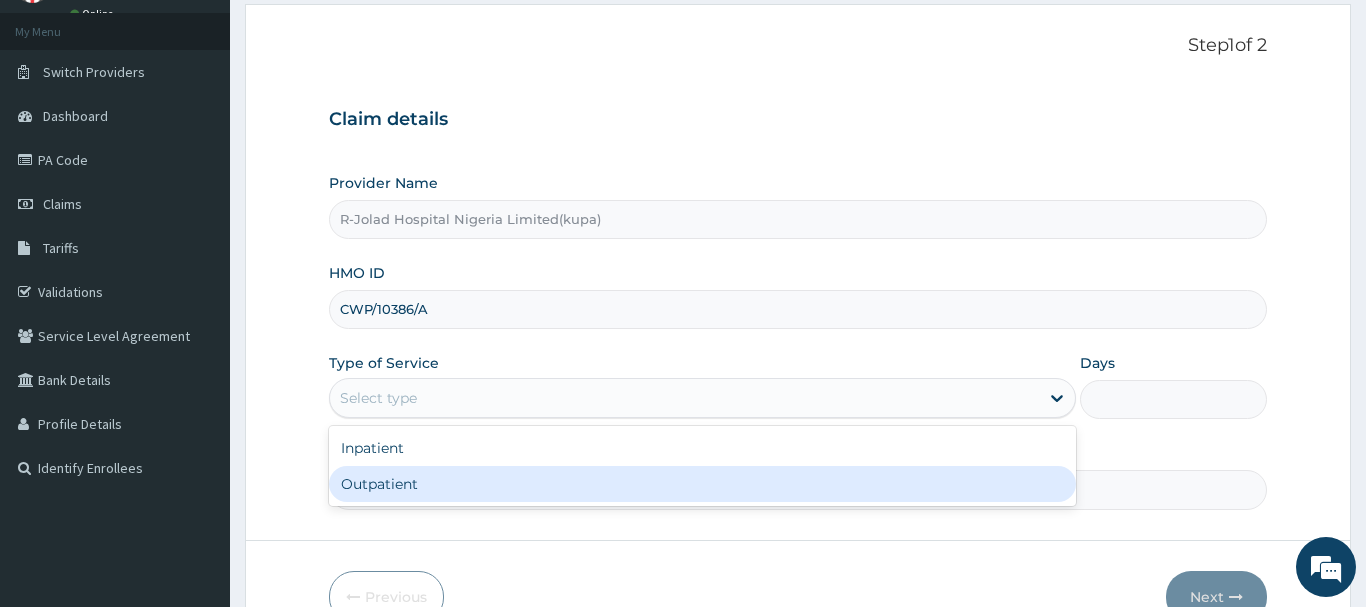 click on "Outpatient" at bounding box center [703, 484] 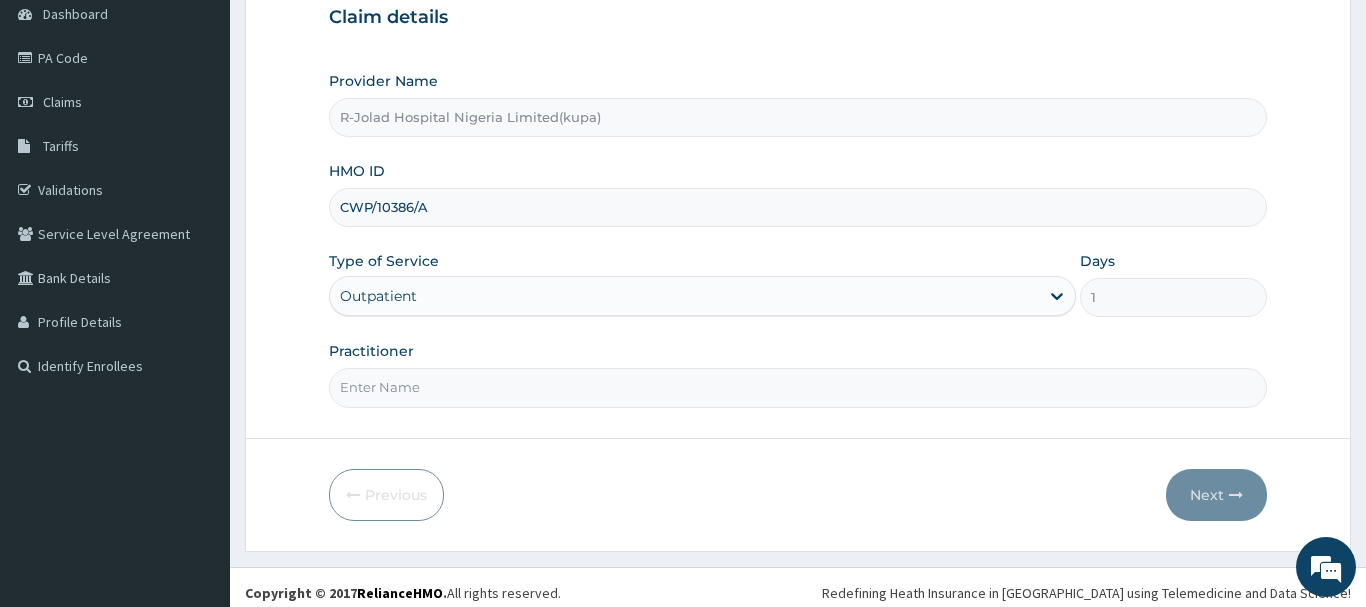 scroll, scrollTop: 215, scrollLeft: 0, axis: vertical 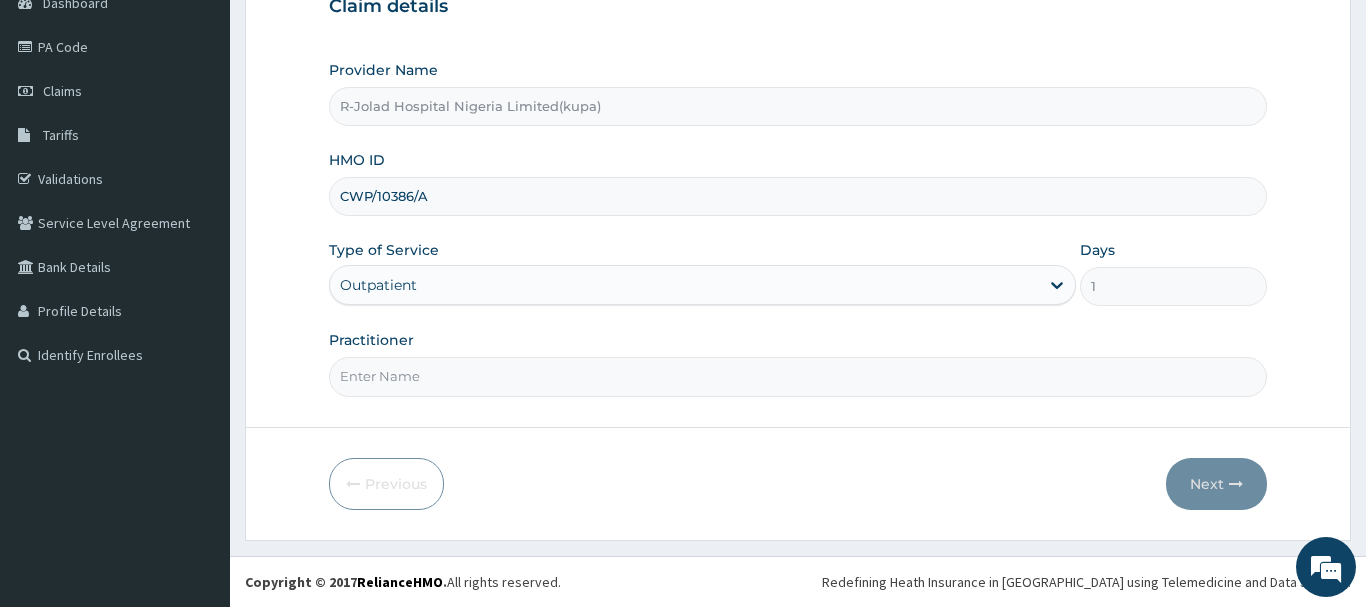click on "Practitioner" at bounding box center (798, 376) 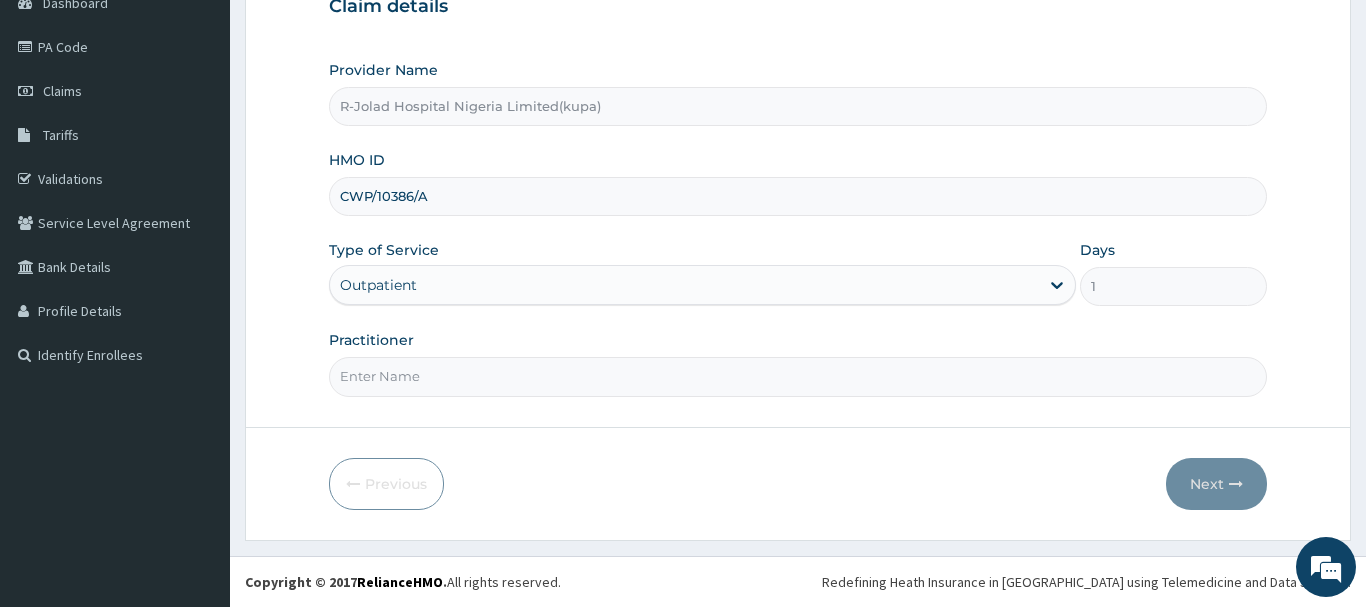 paste on "[PERSON_NAME]" 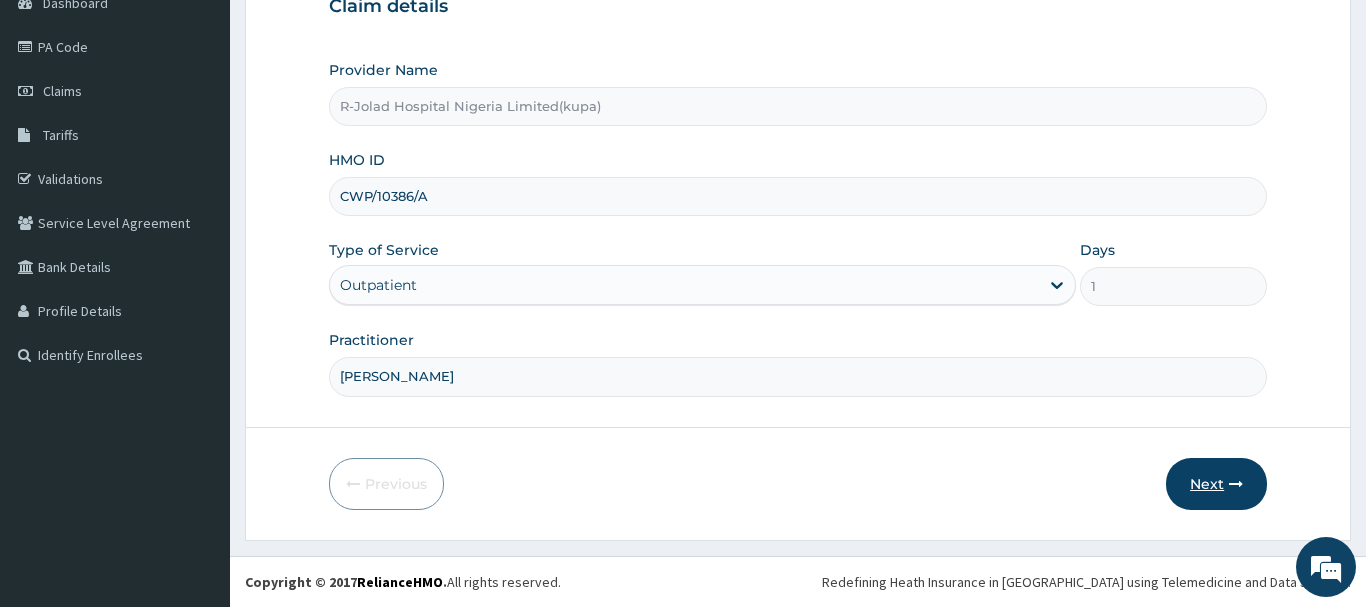 type on "[PERSON_NAME]" 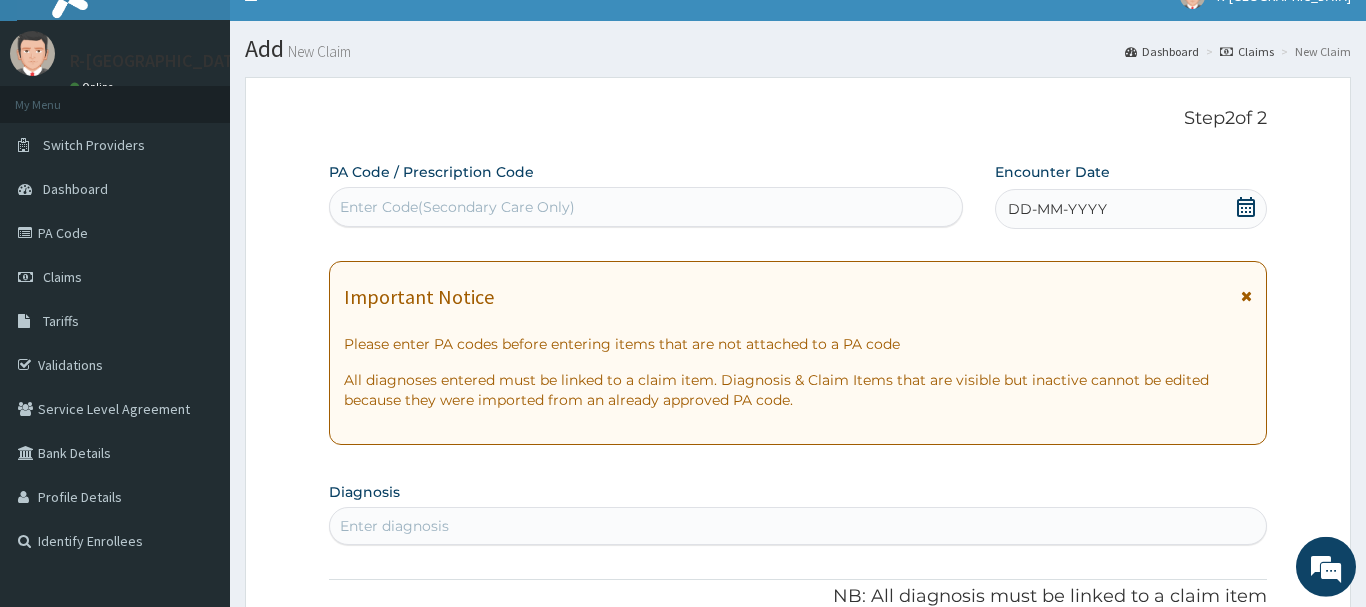 scroll, scrollTop: 11, scrollLeft: 0, axis: vertical 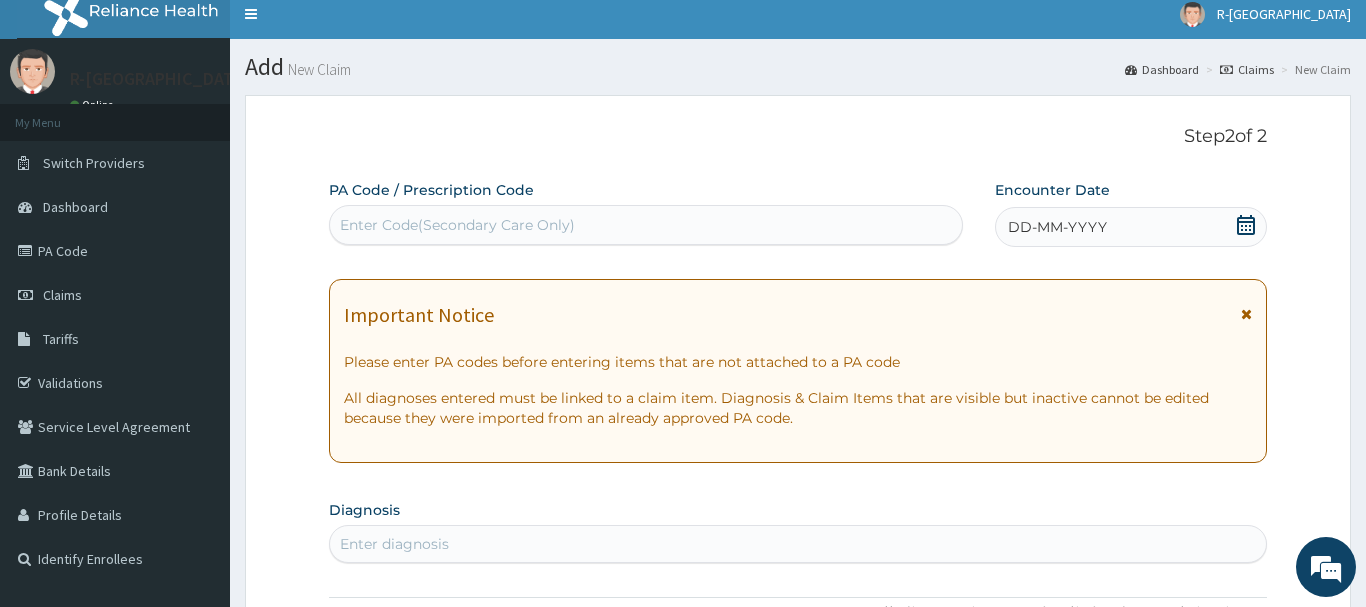 click 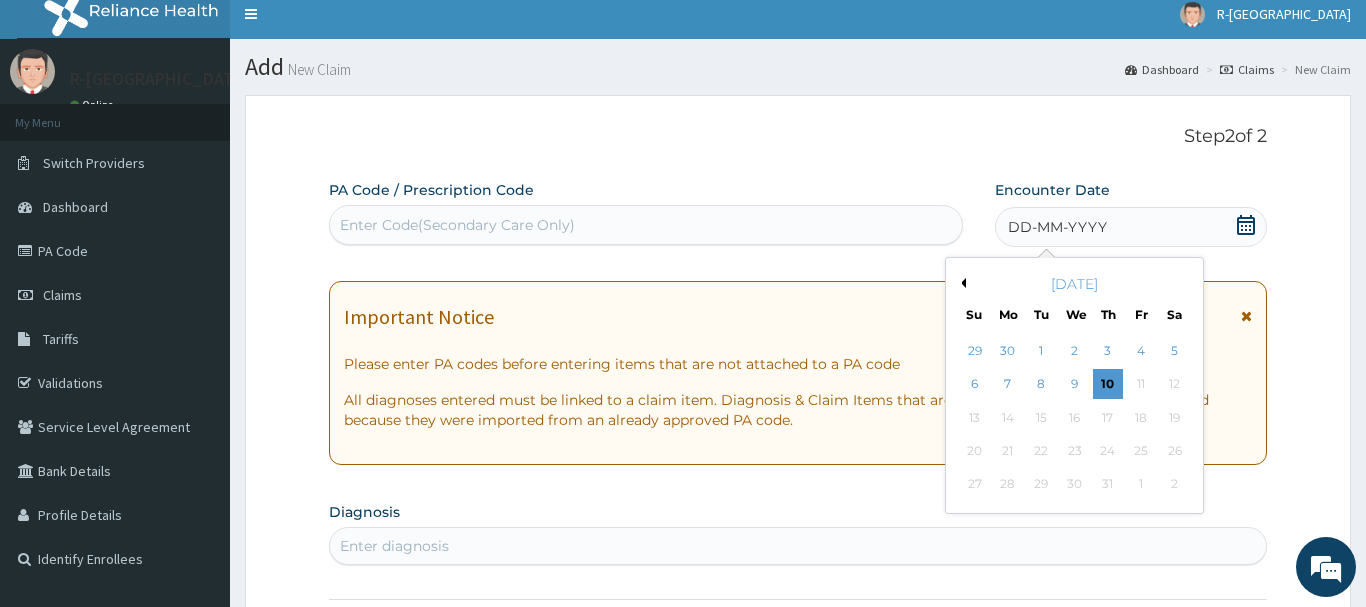 click on "6" at bounding box center (975, 385) 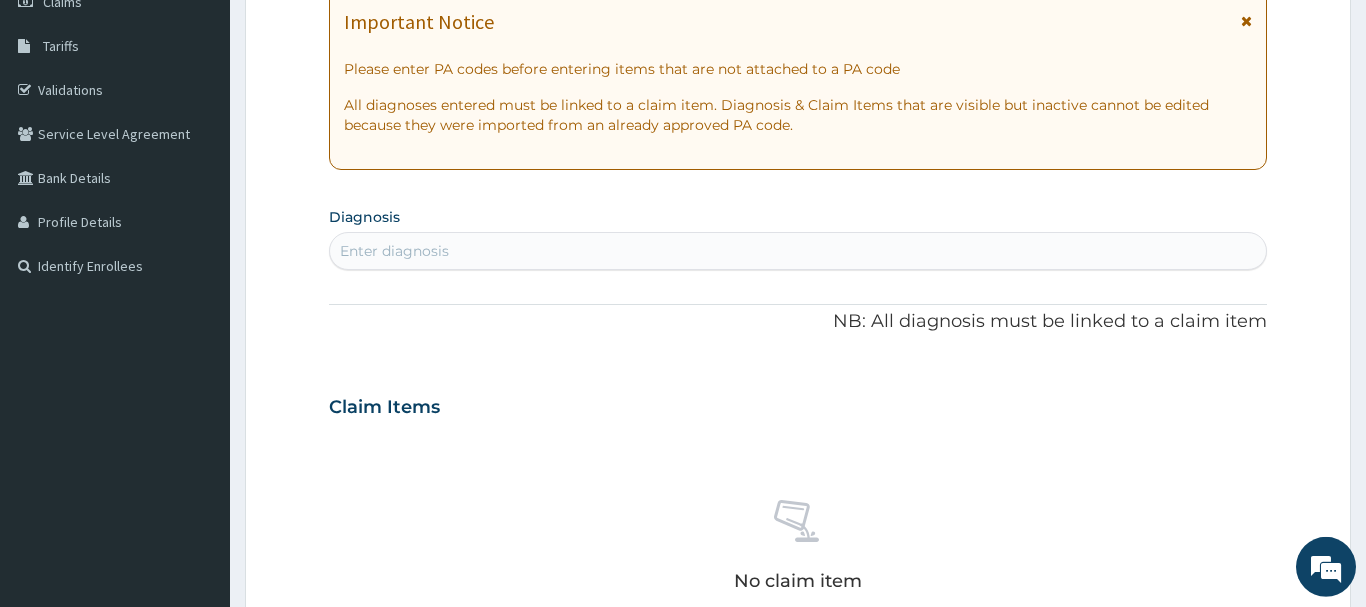 scroll, scrollTop: 317, scrollLeft: 0, axis: vertical 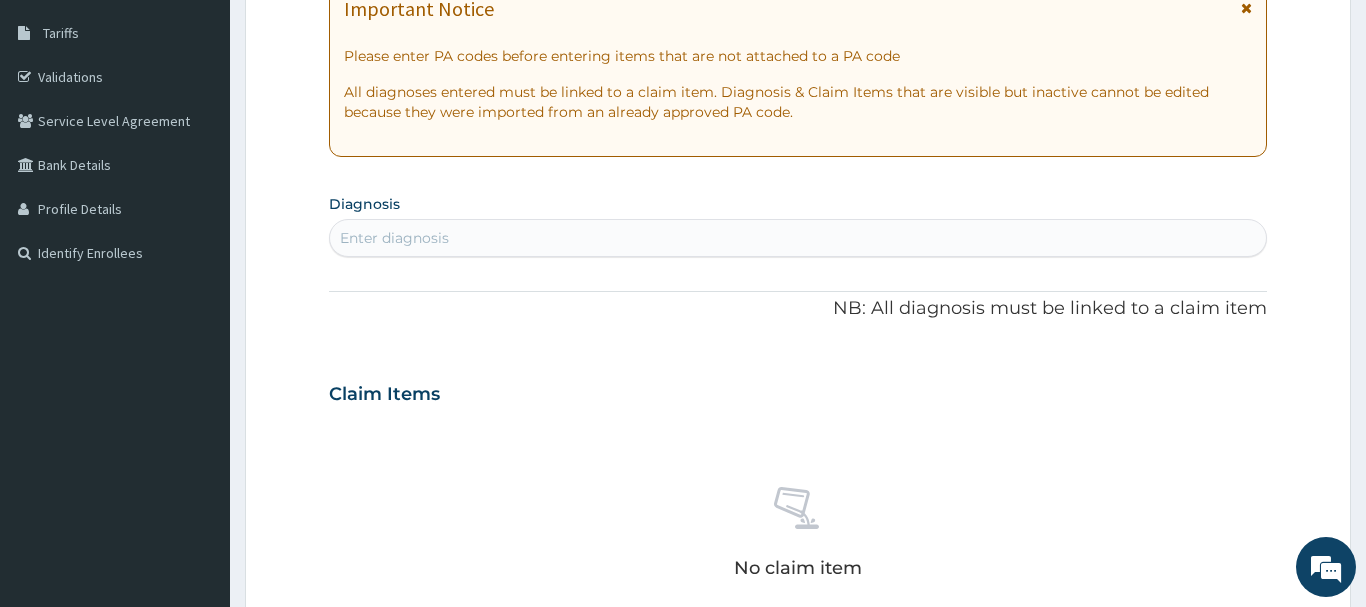 click on "Enter diagnosis" at bounding box center [394, 238] 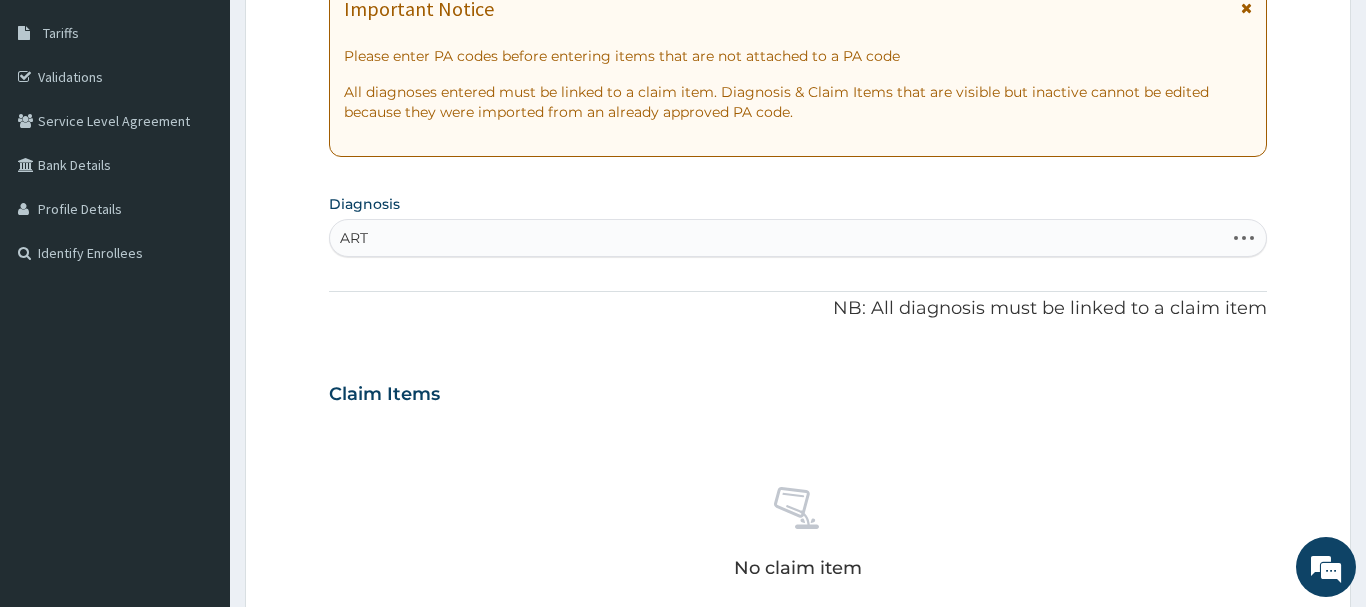 type on "ARTH" 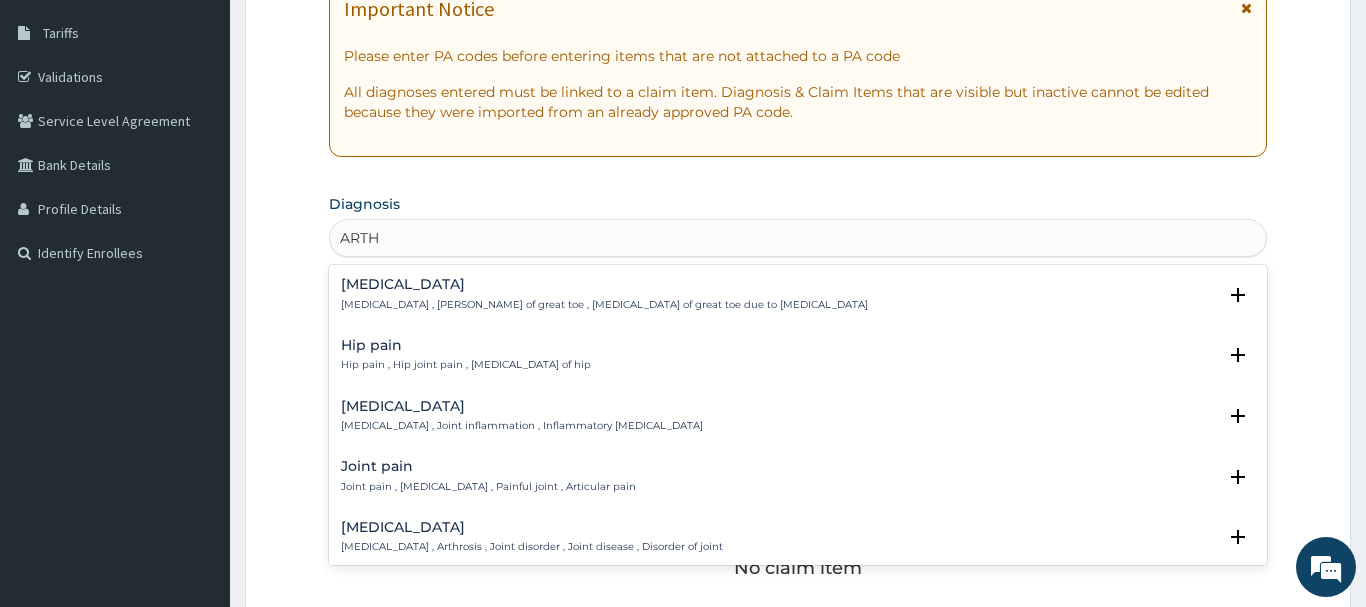 click on "Arthritis" at bounding box center (522, 406) 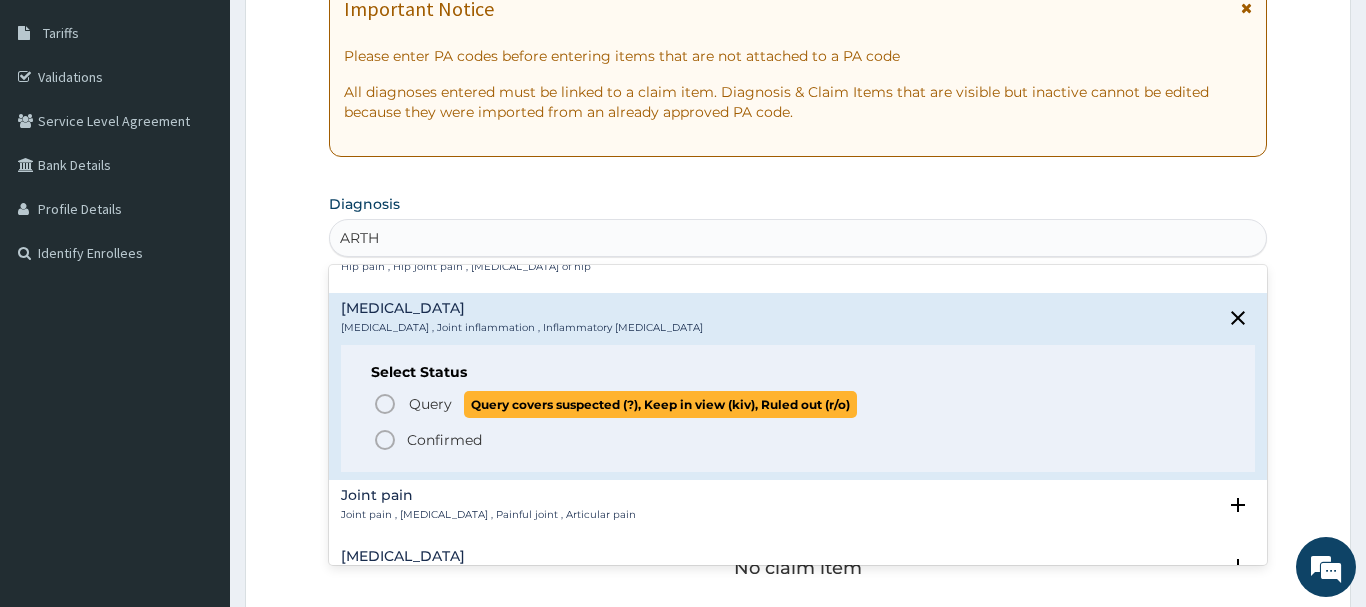 scroll, scrollTop: 108, scrollLeft: 0, axis: vertical 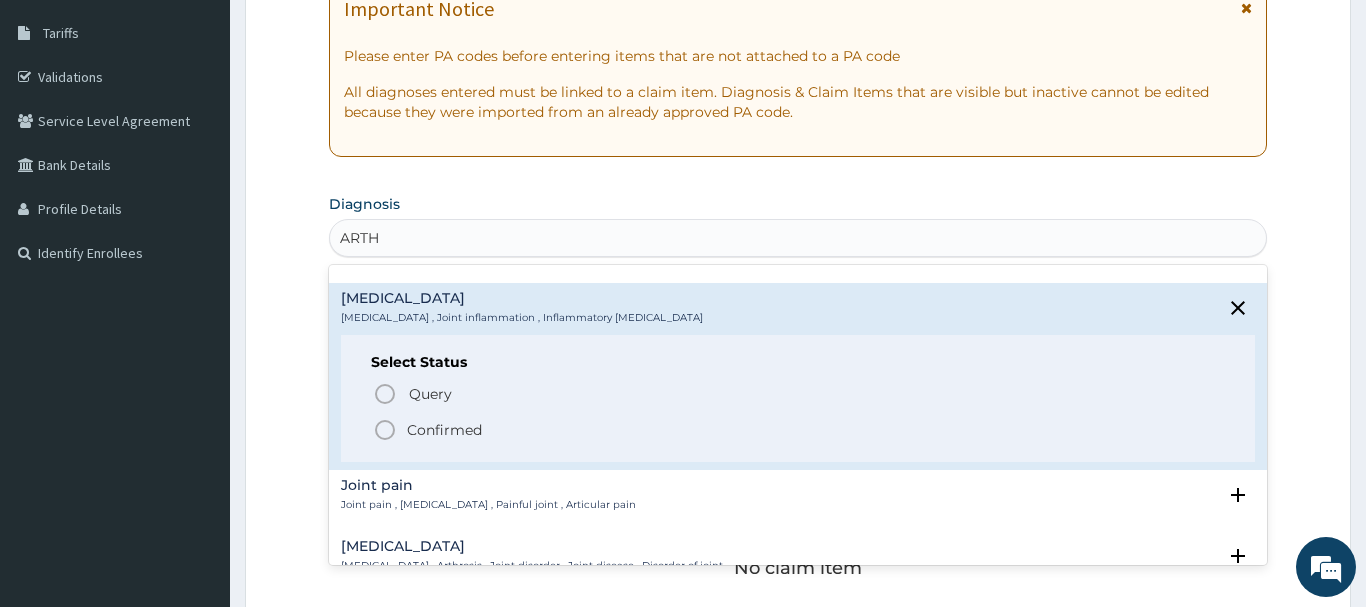 click 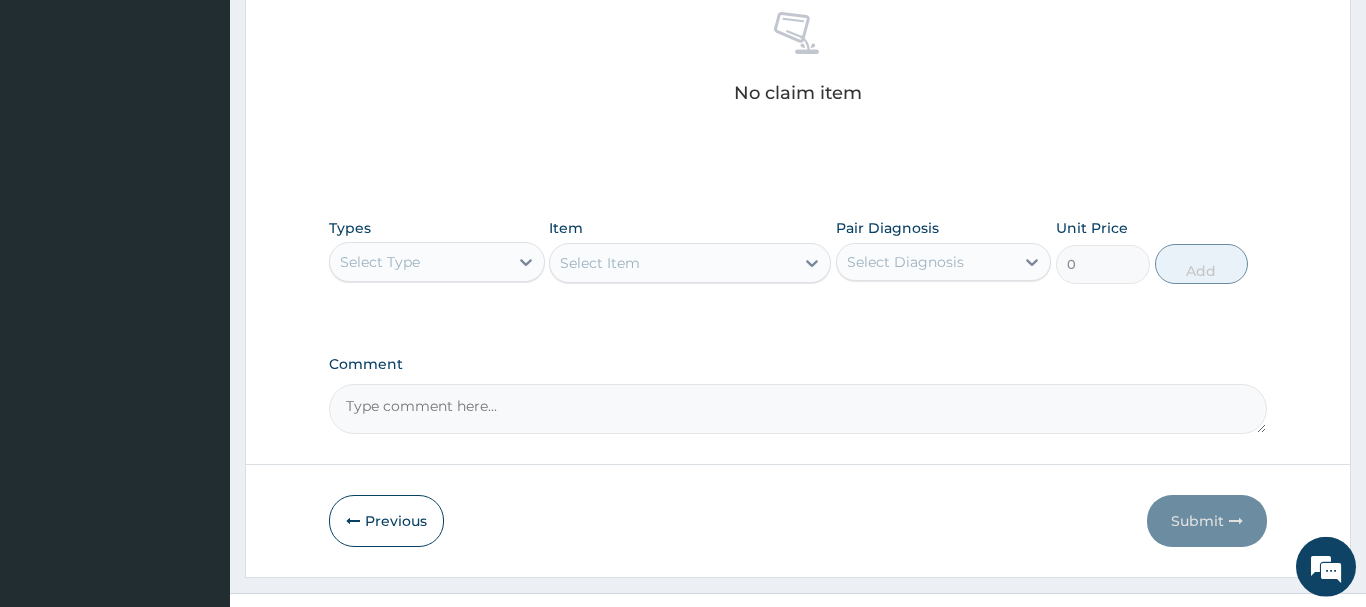 scroll, scrollTop: 835, scrollLeft: 0, axis: vertical 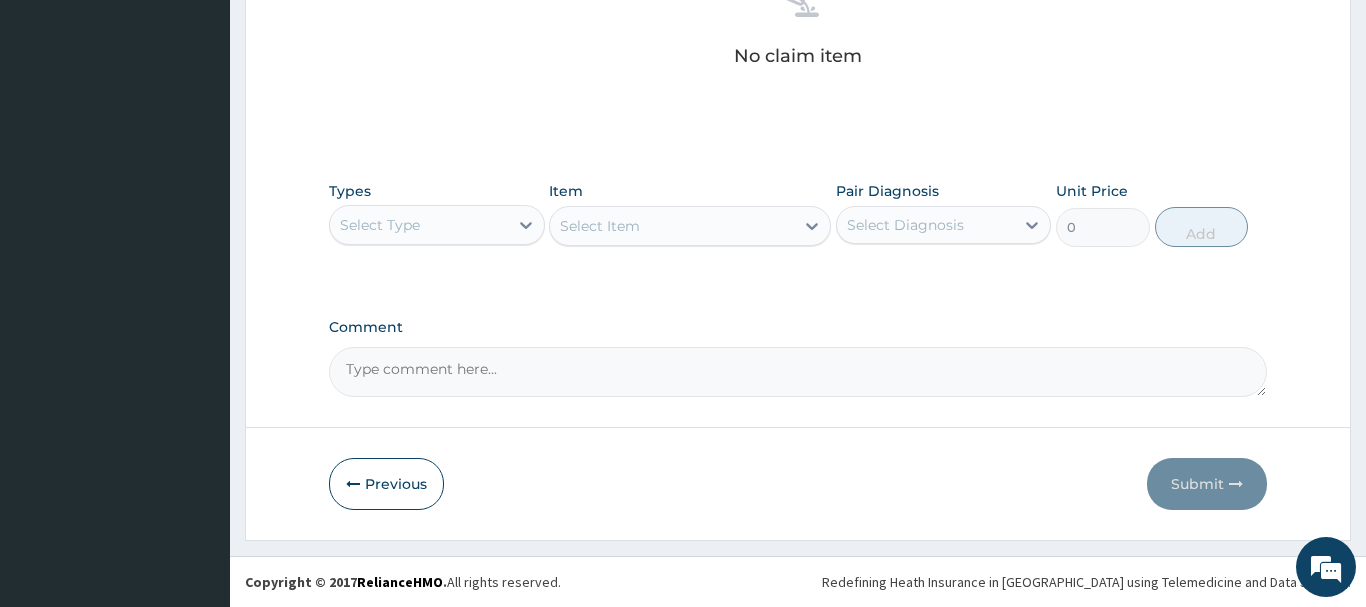 drag, startPoint x: 412, startPoint y: 221, endPoint x: 430, endPoint y: 232, distance: 21.095022 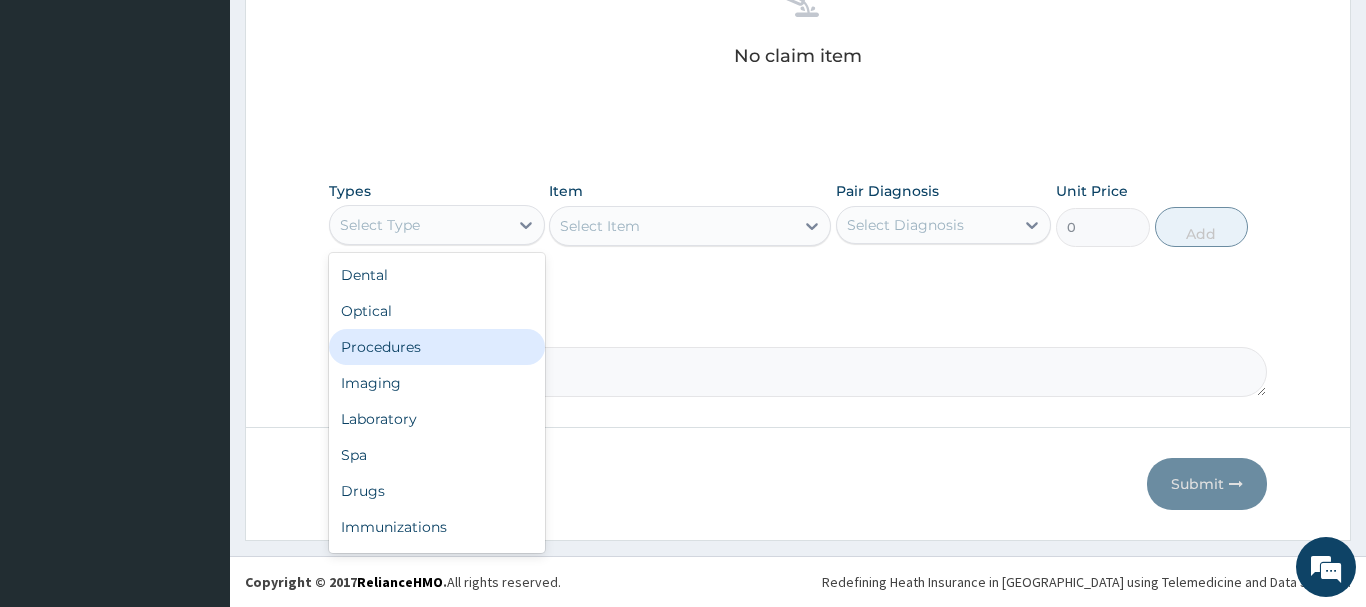 click on "Procedures" at bounding box center [437, 347] 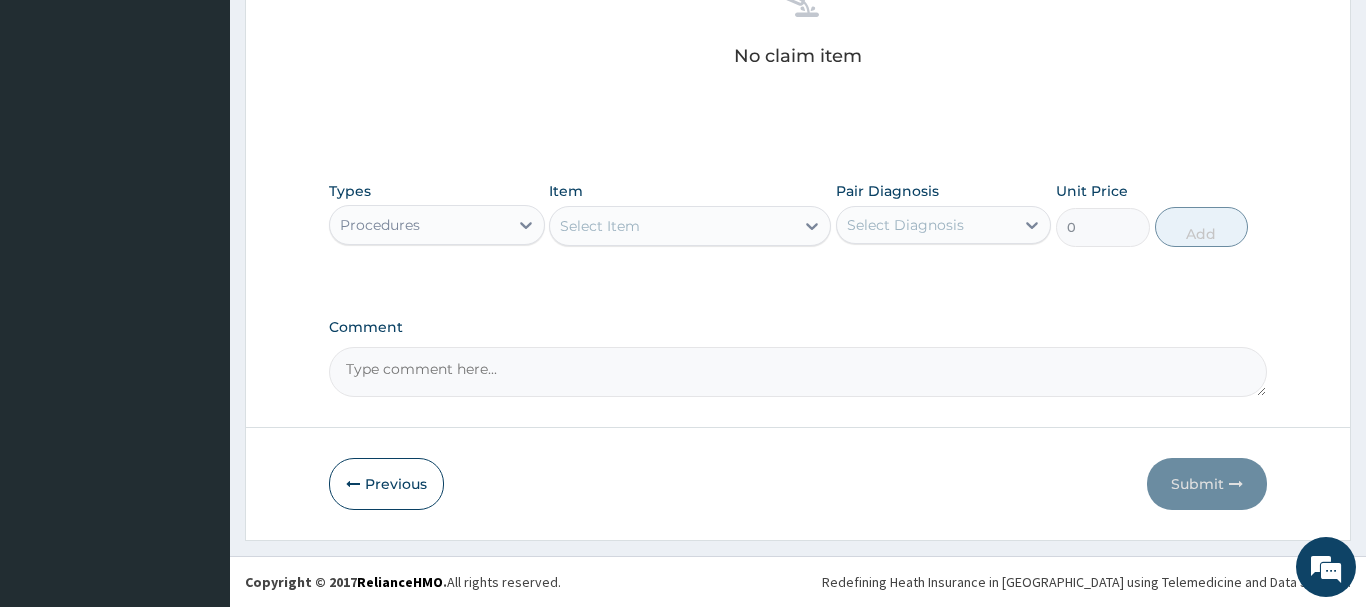 click on "Select Item" at bounding box center (600, 226) 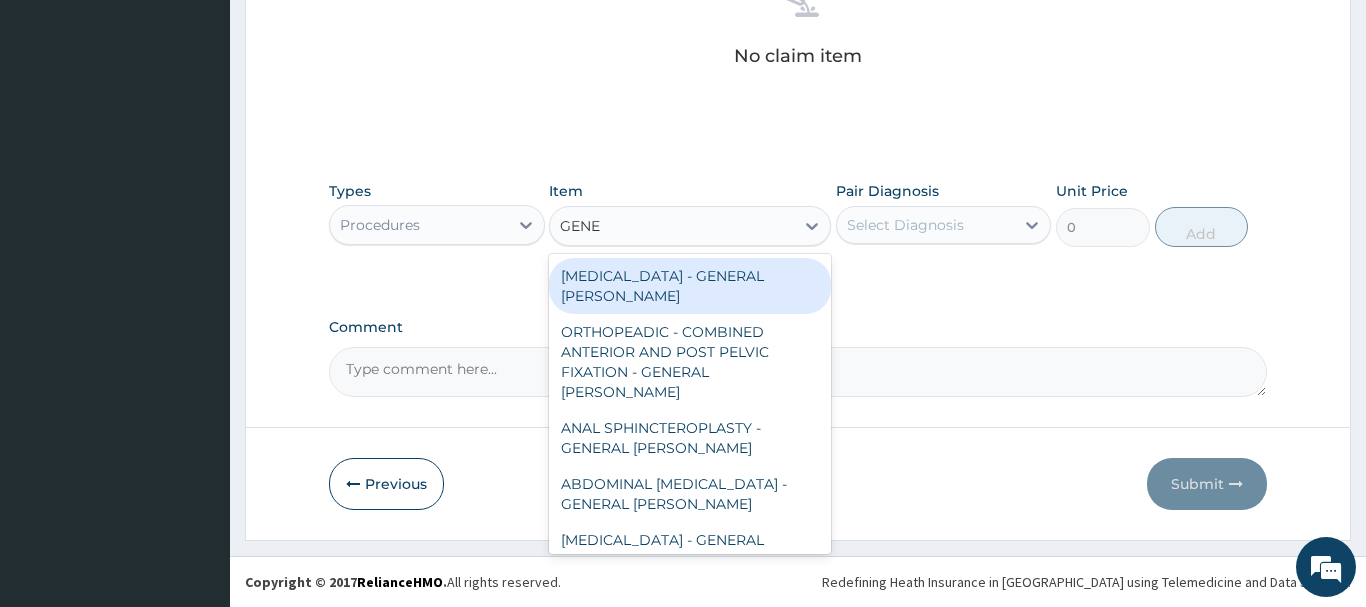 type on "GENE" 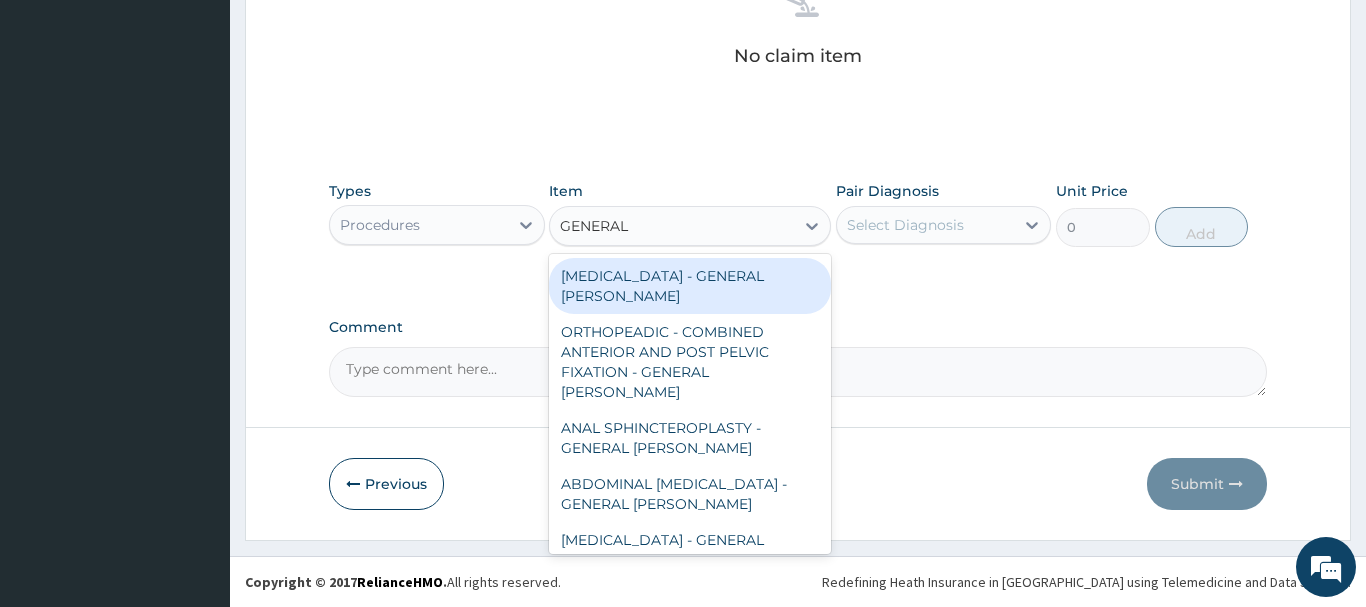 type on "GENERAL C" 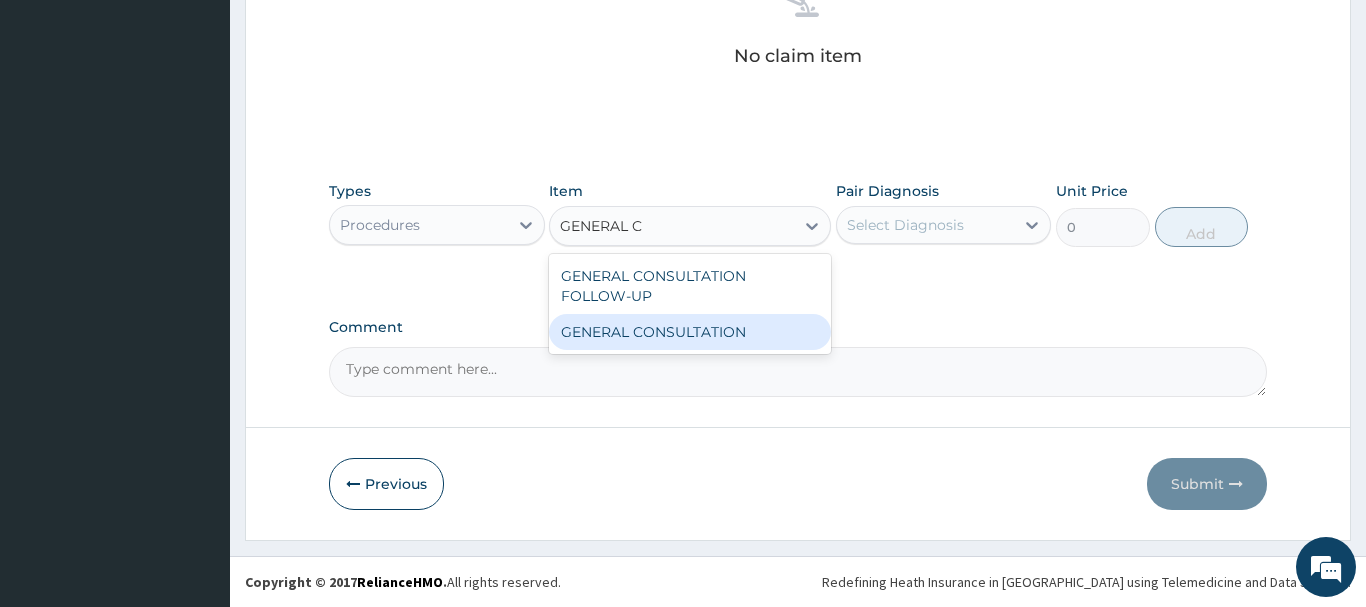 click on "GENERAL CONSULTATION" at bounding box center (690, 332) 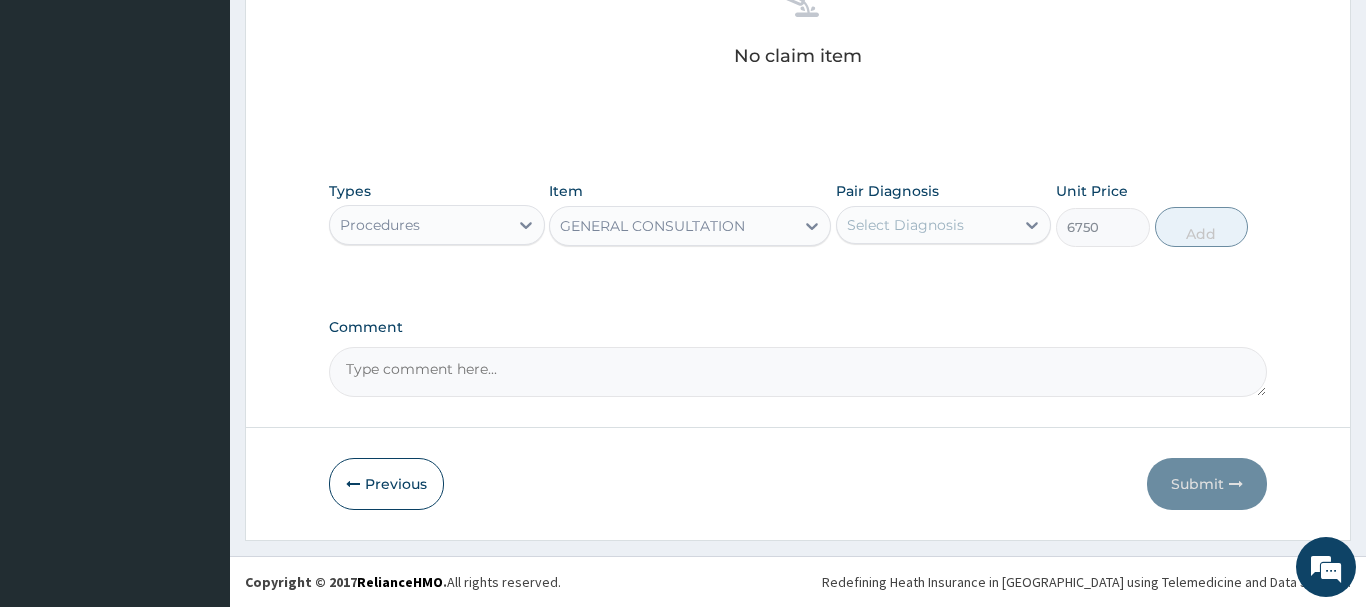 click on "Select Diagnosis" at bounding box center (944, 225) 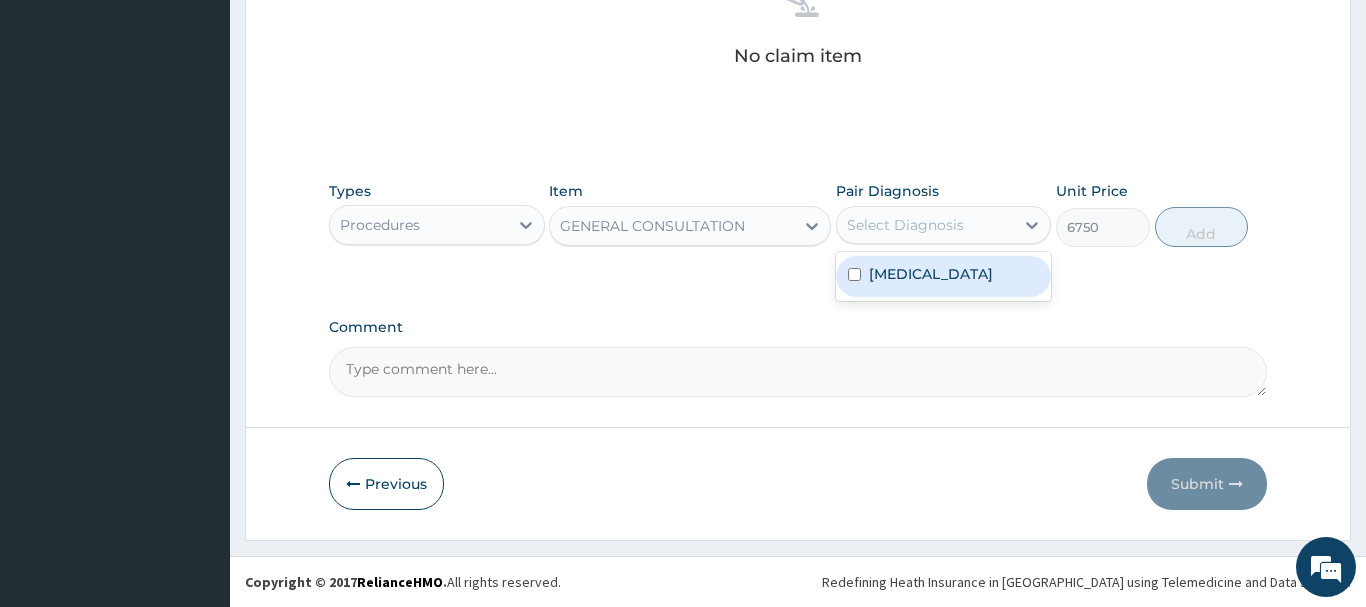 drag, startPoint x: 905, startPoint y: 272, endPoint x: 921, endPoint y: 272, distance: 16 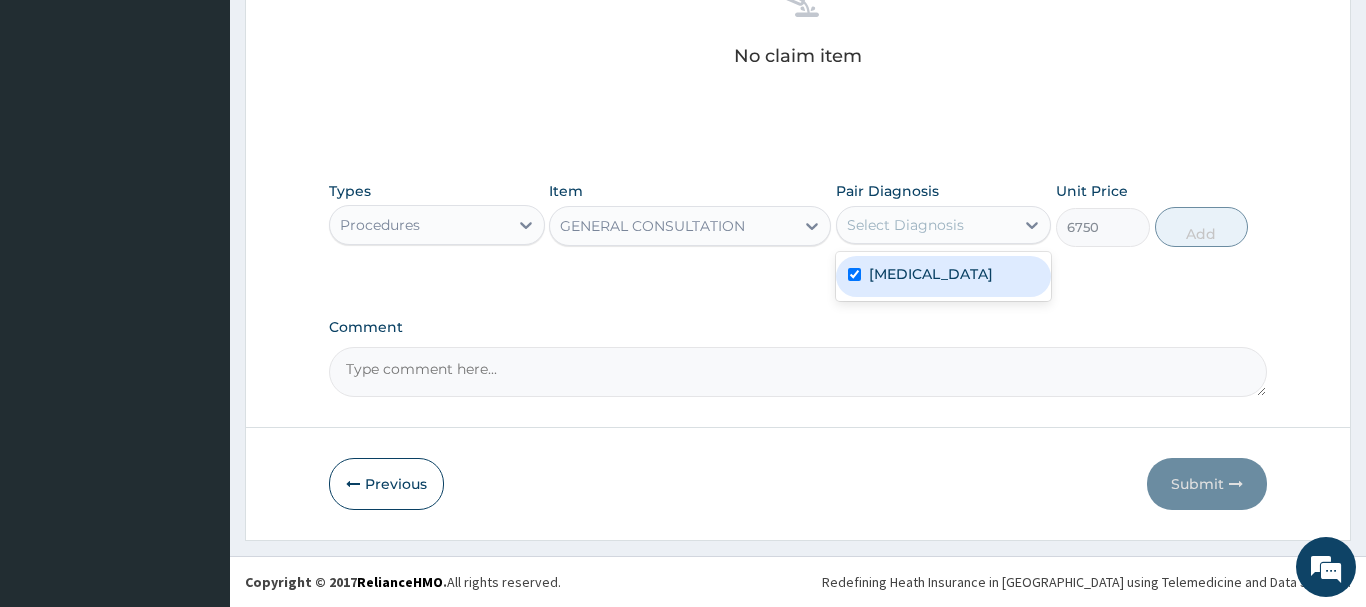 checkbox on "true" 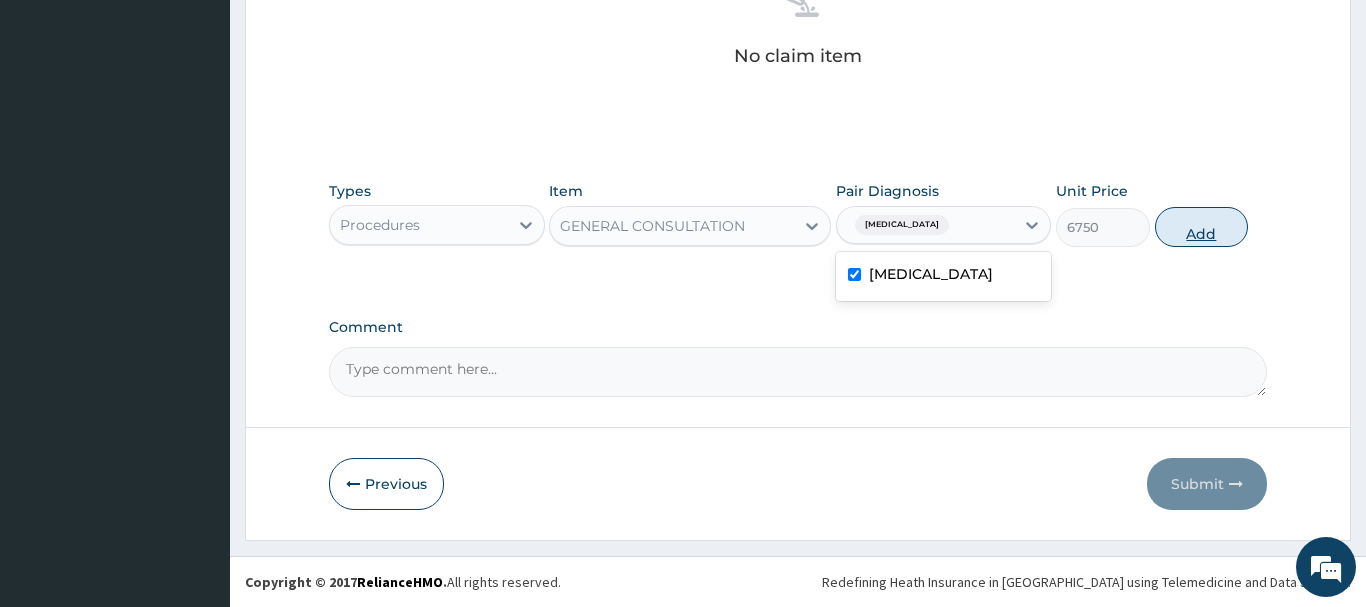 click on "Add" at bounding box center (1202, 227) 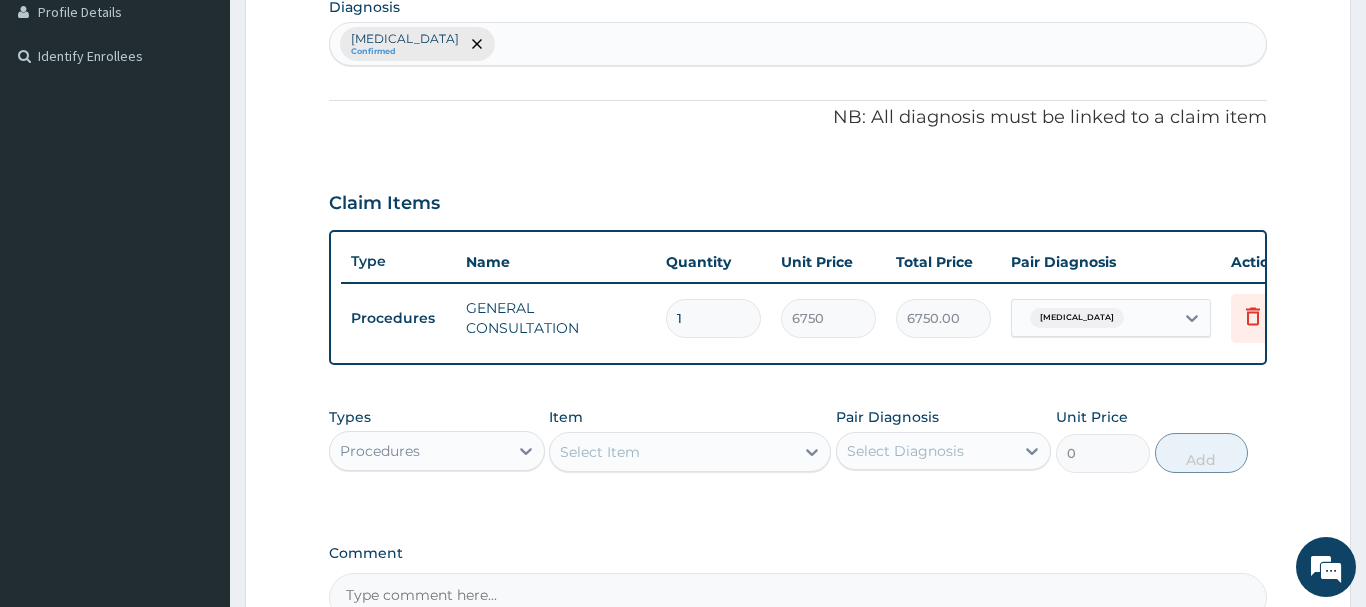 scroll, scrollTop: 332, scrollLeft: 0, axis: vertical 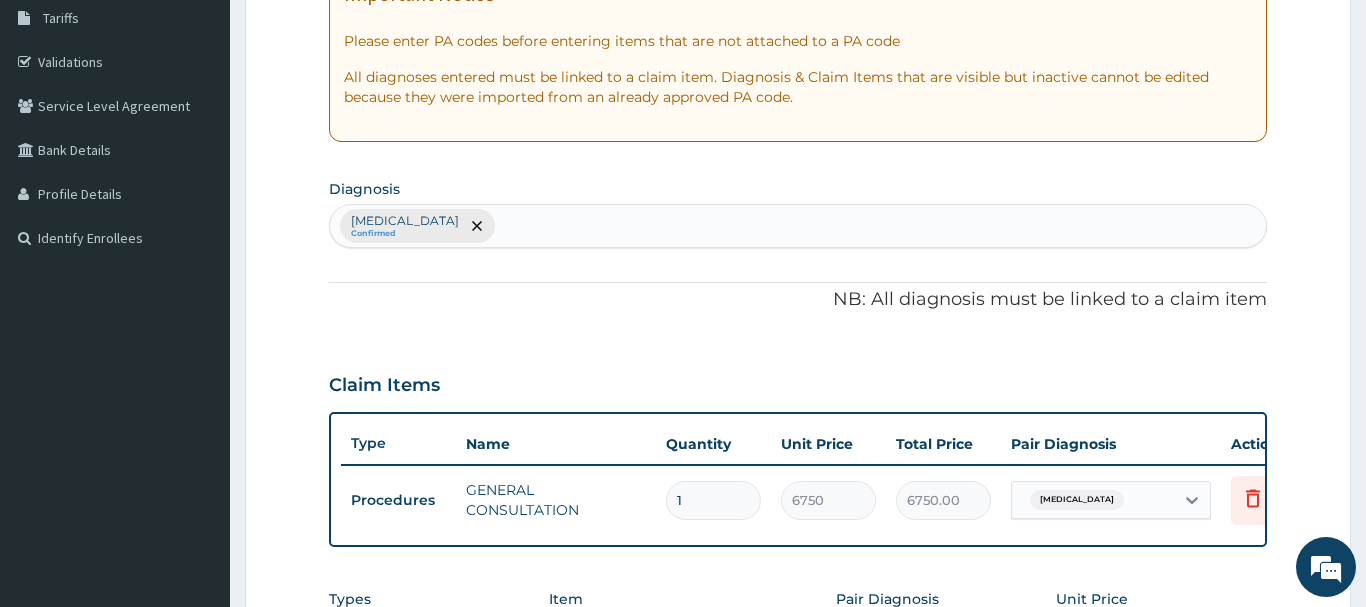 click on "Arthritis Confirmed" at bounding box center (798, 226) 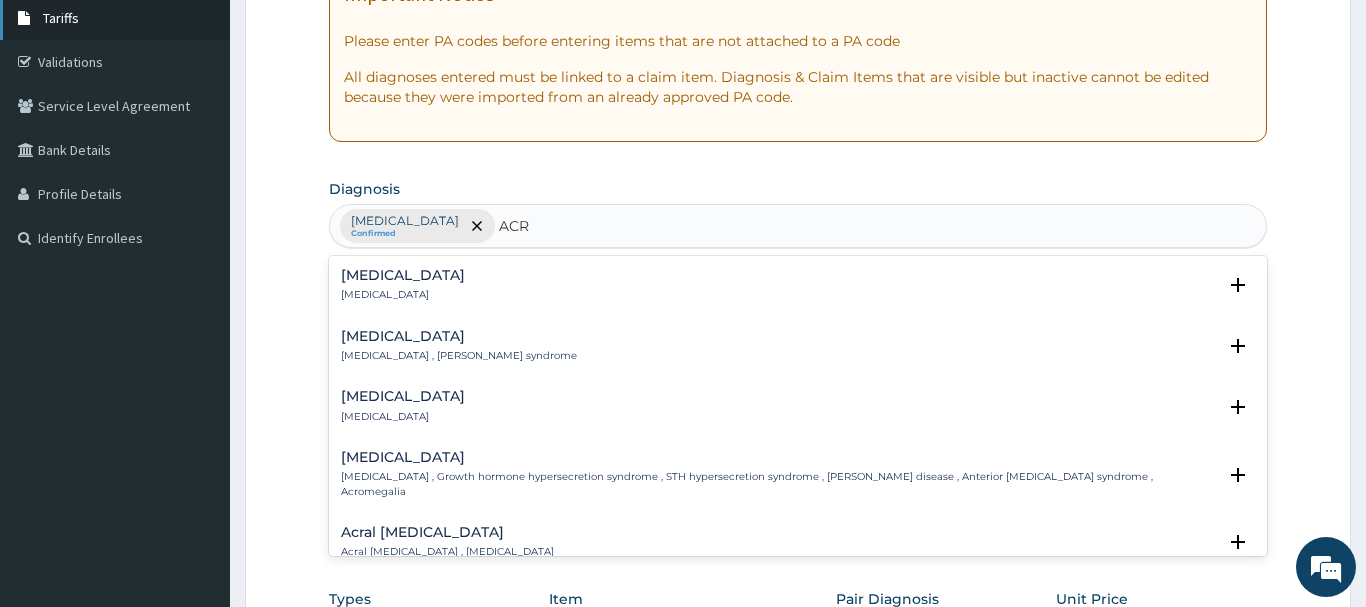 type on "ACR" 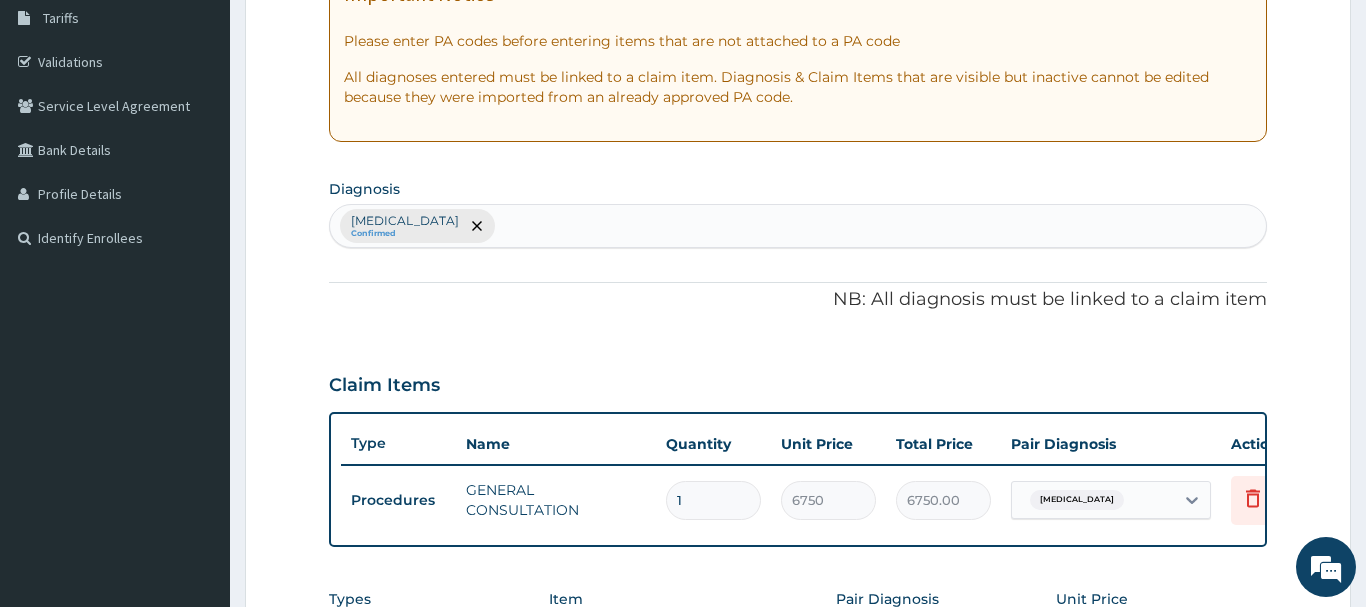 click on "Arthritis Confirmed" at bounding box center (798, 226) 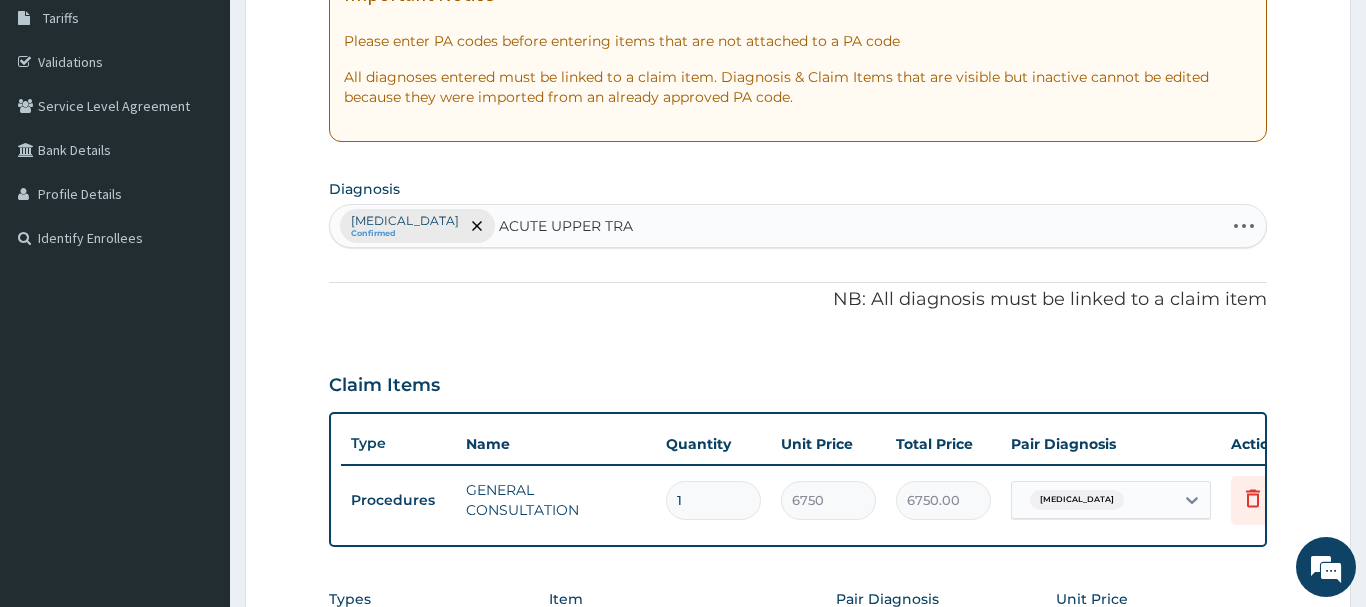 type on "ACUTE UPPER TRAC" 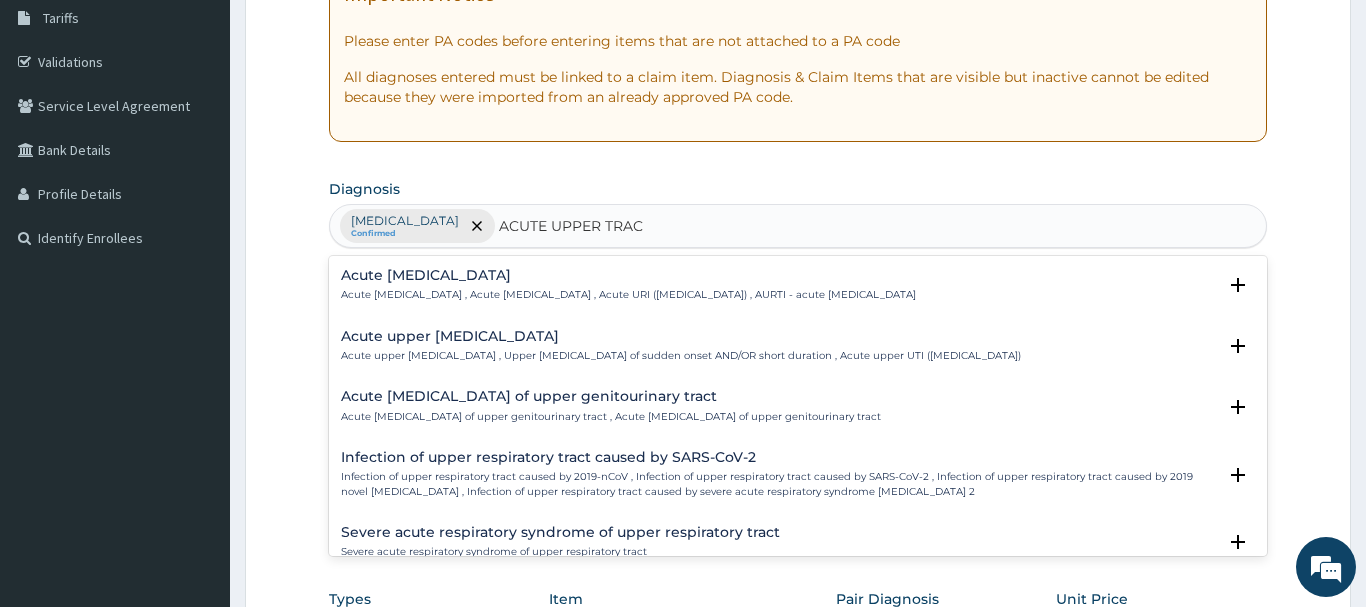 click on "Acute upper respiratory infection" at bounding box center [628, 275] 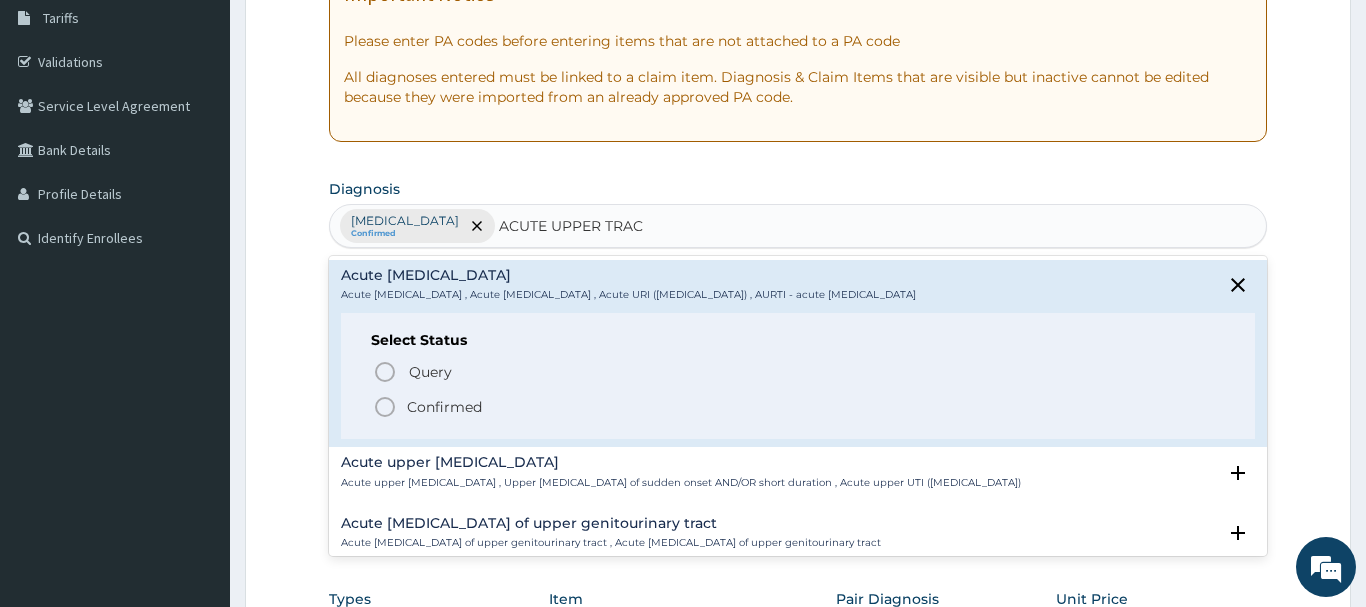 click 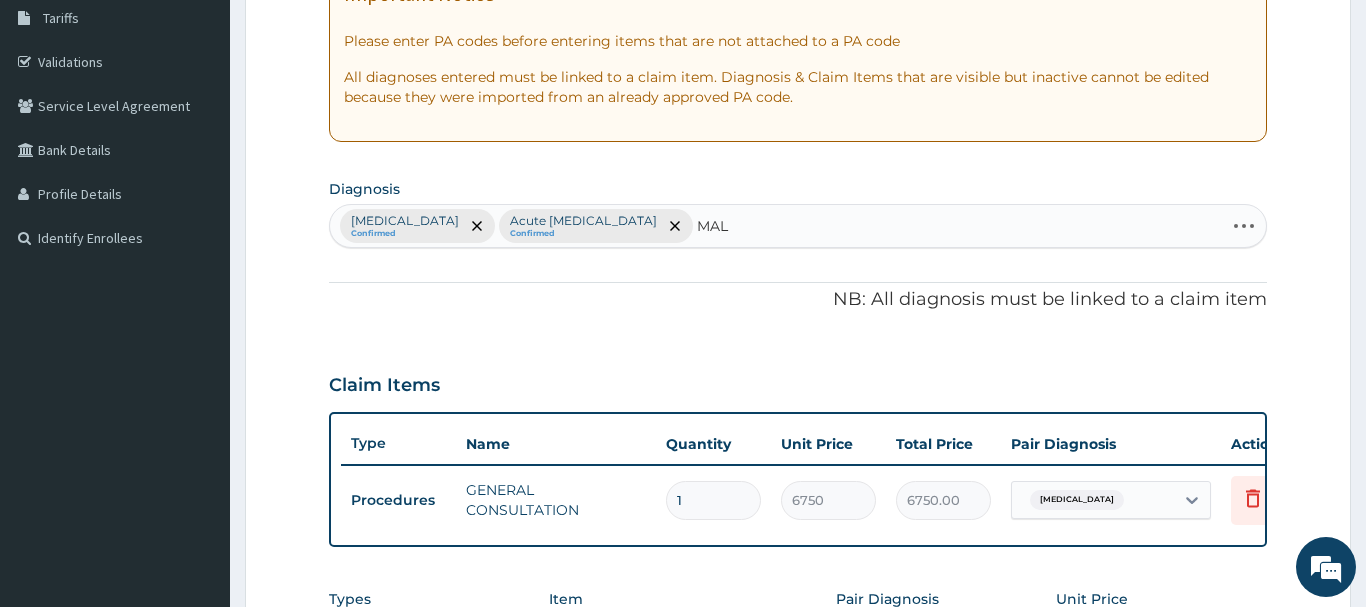 type on "MALA" 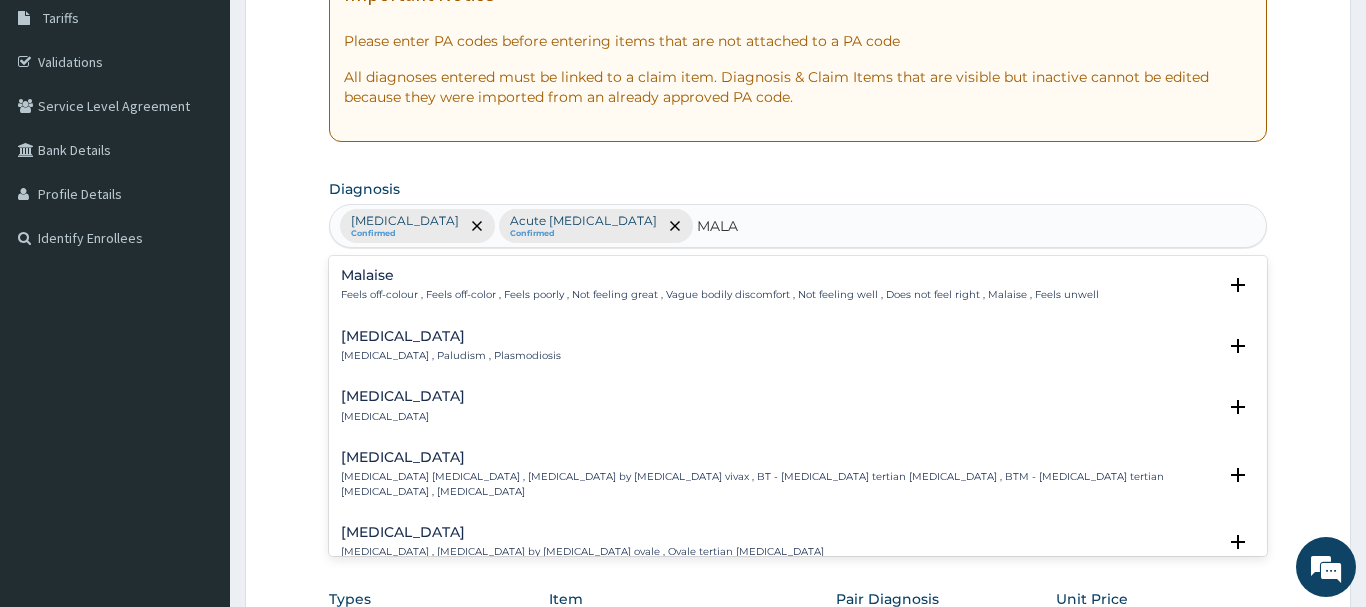 click on "[MEDICAL_DATA]" at bounding box center [451, 336] 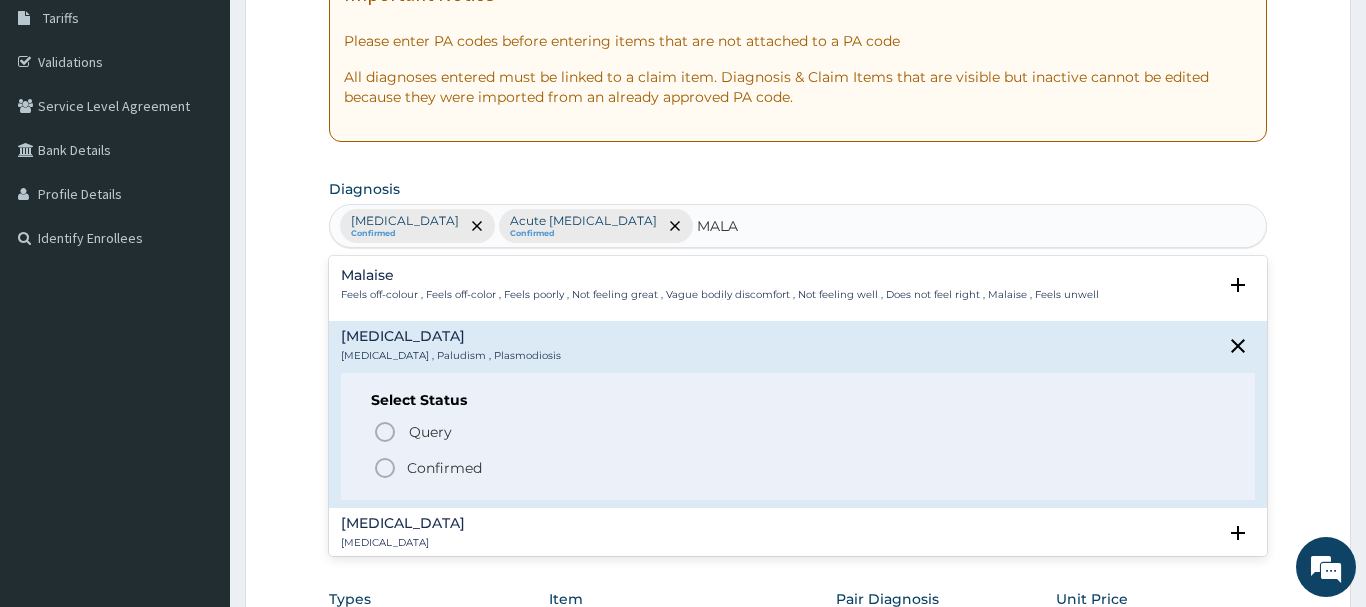 click 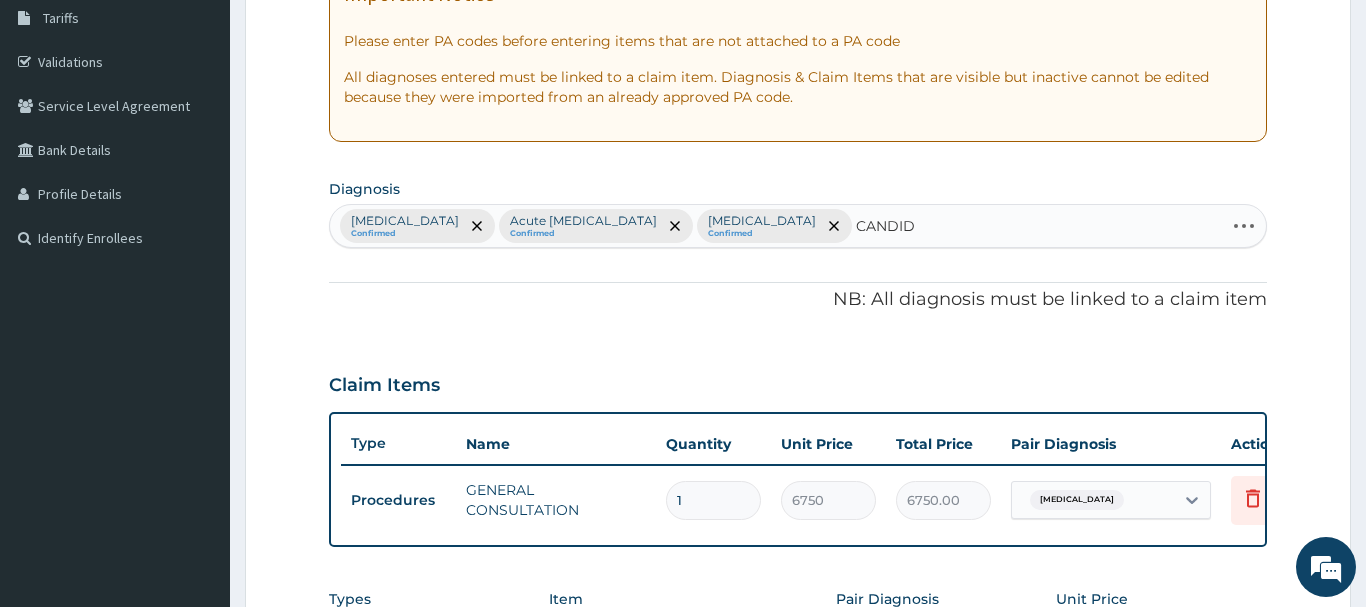 type on "CANDIDI" 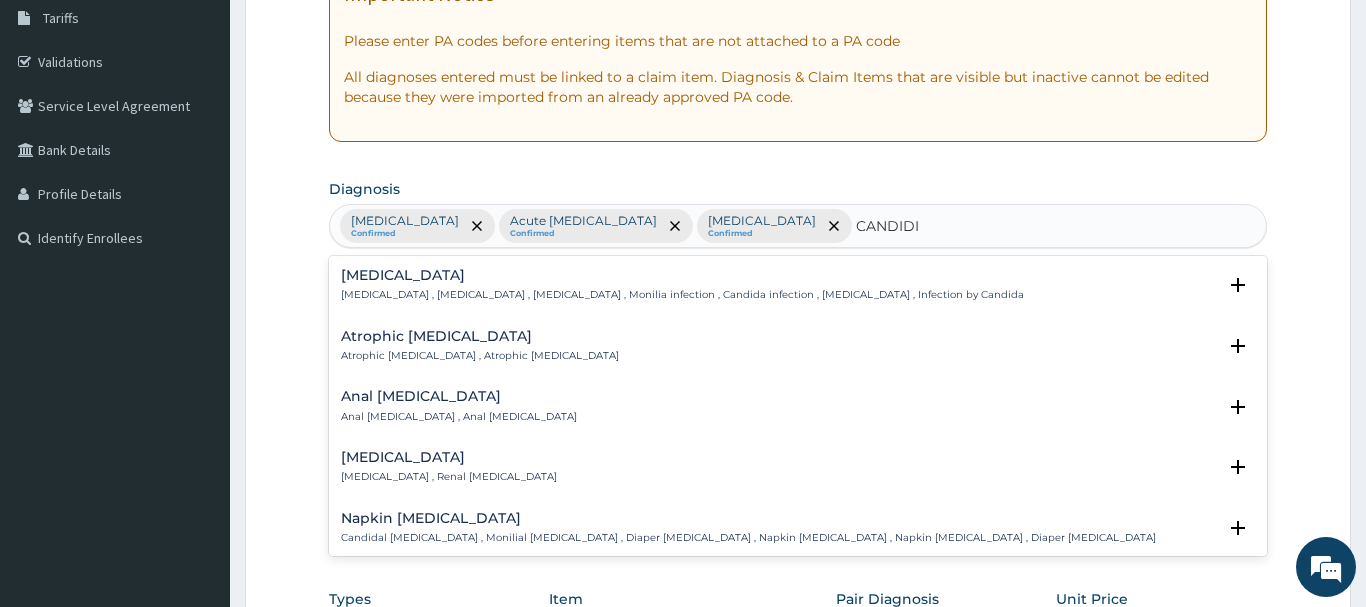 click on "Candidiasis" at bounding box center [682, 275] 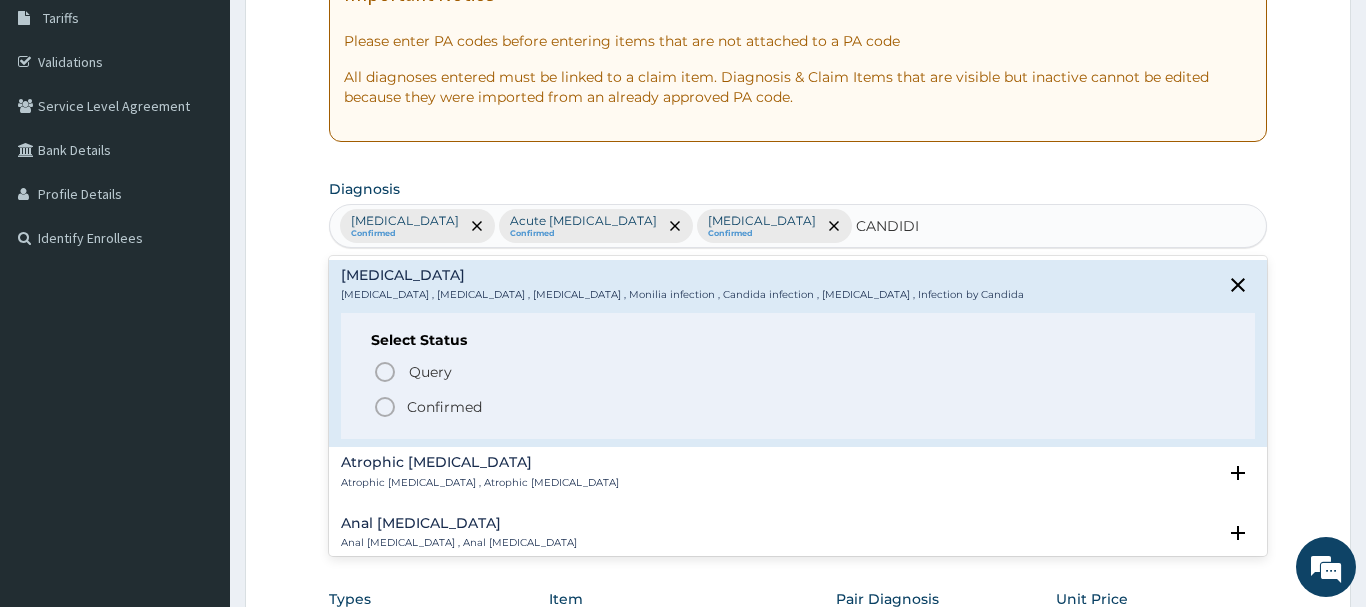 click 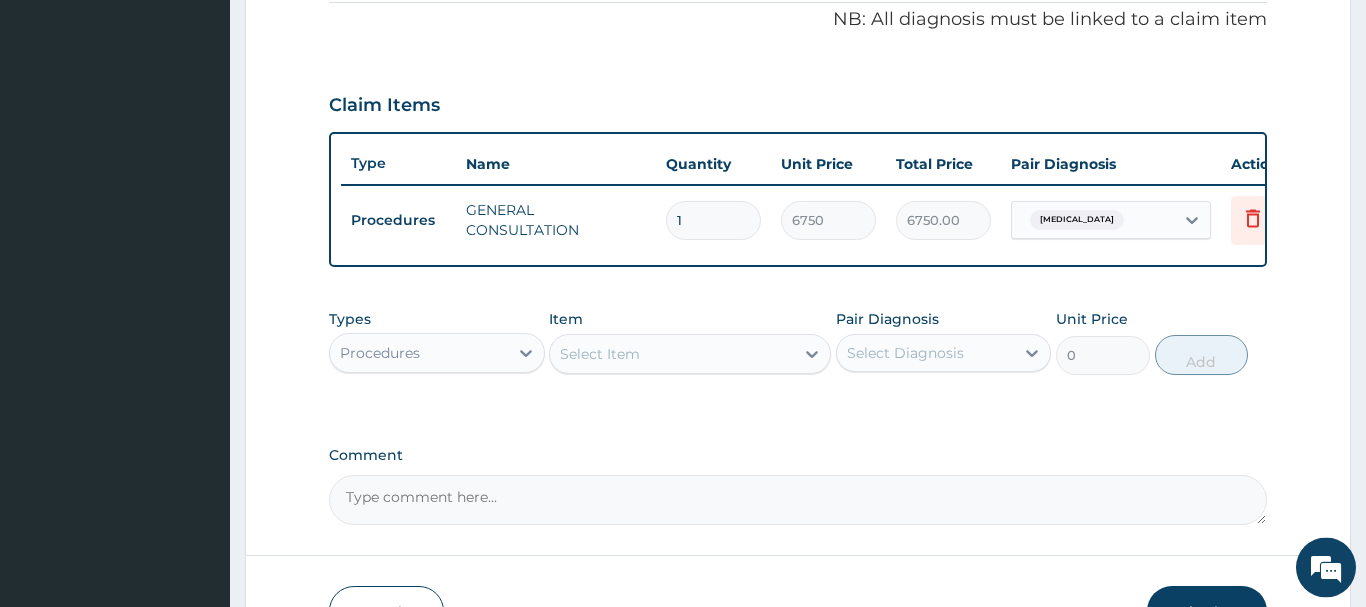 scroll, scrollTop: 638, scrollLeft: 0, axis: vertical 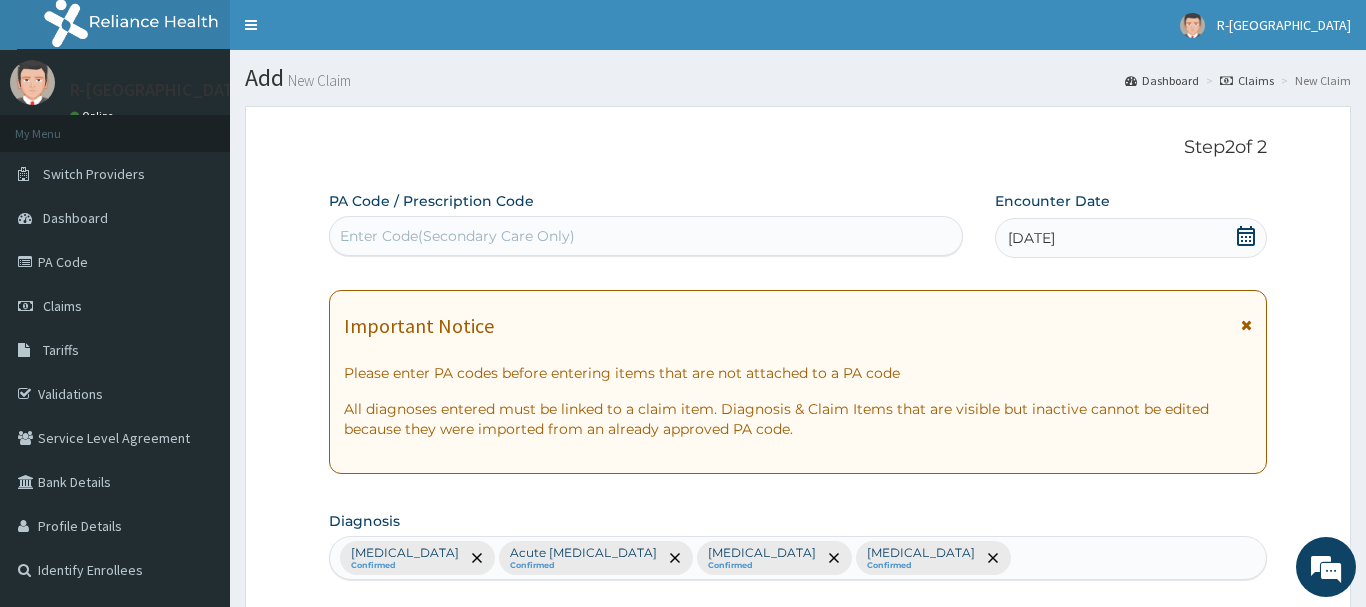click on "Enter Code(Secondary Care Only)" at bounding box center (457, 236) 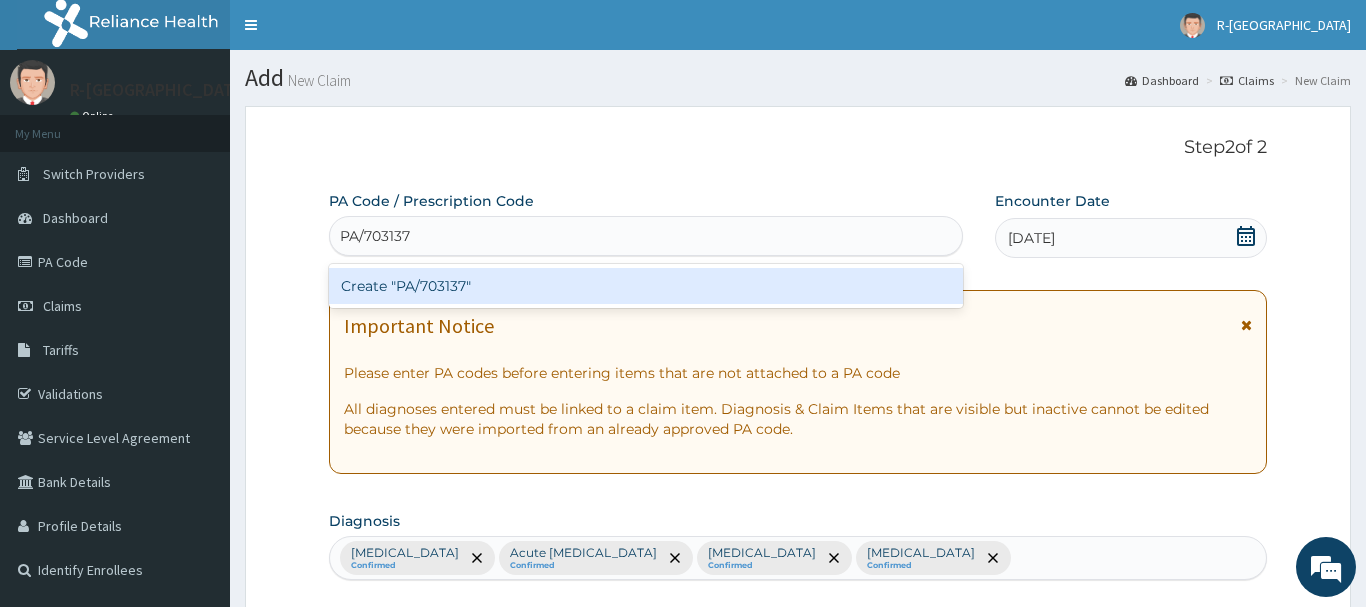click on "Create "PA/703137"" at bounding box center (646, 286) 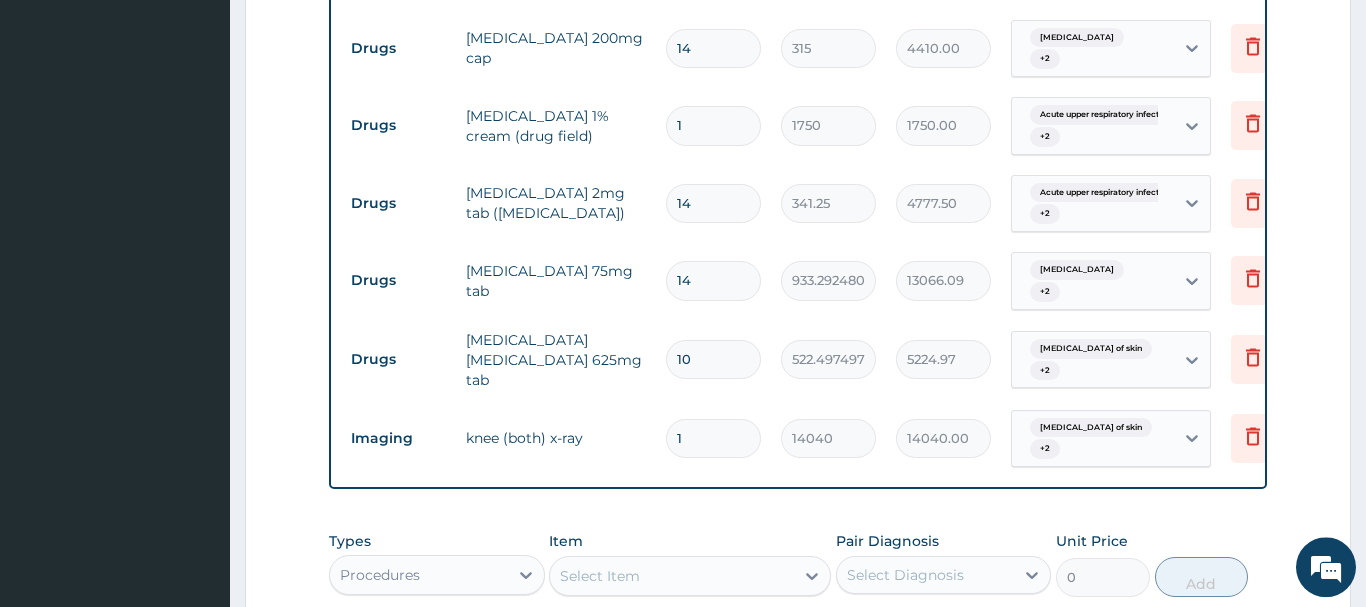 scroll, scrollTop: 870, scrollLeft: 0, axis: vertical 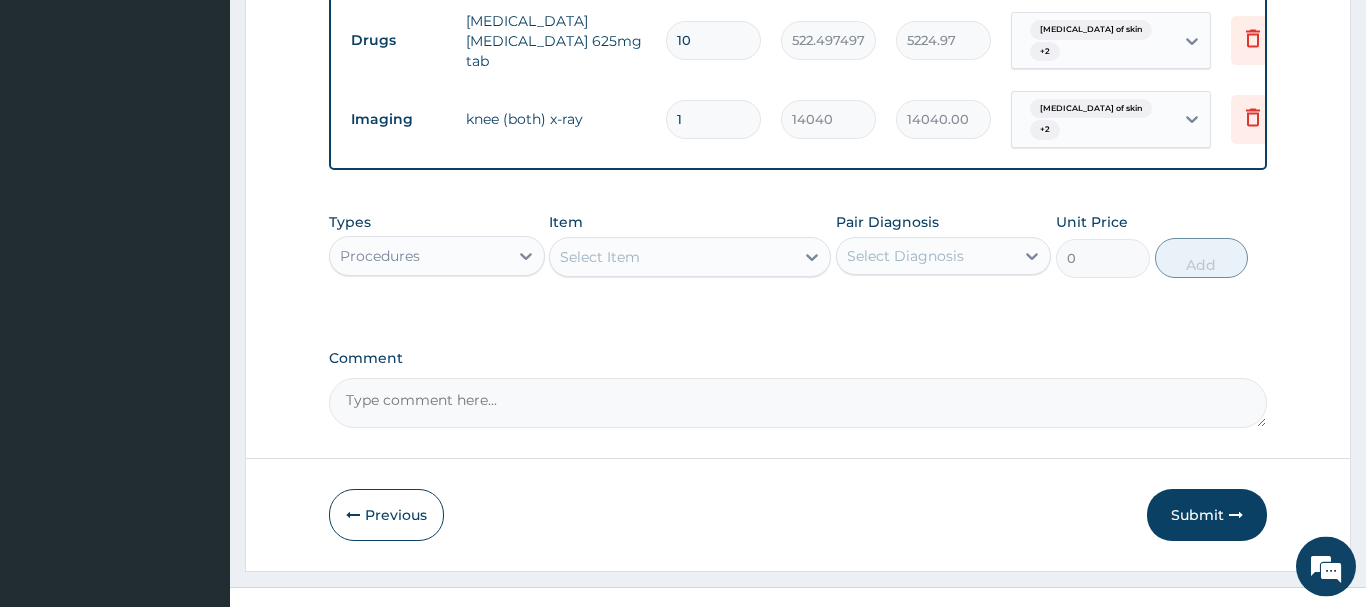 click on "Procedures" at bounding box center [419, 256] 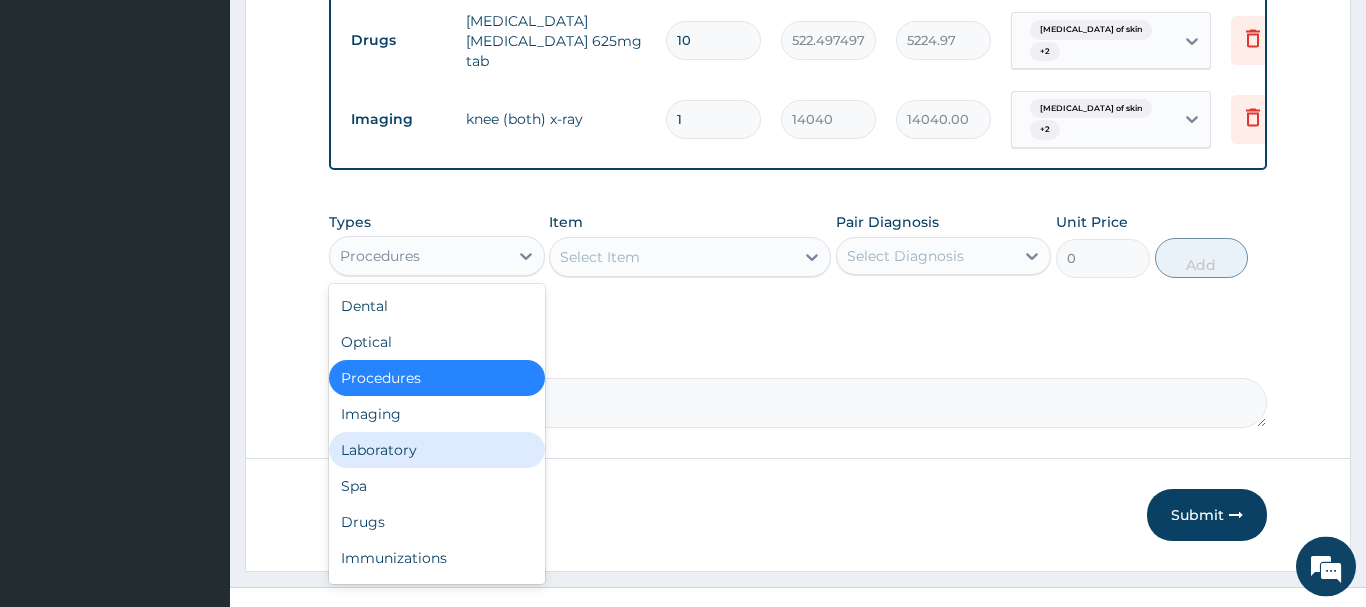 click on "Laboratory" at bounding box center [437, 450] 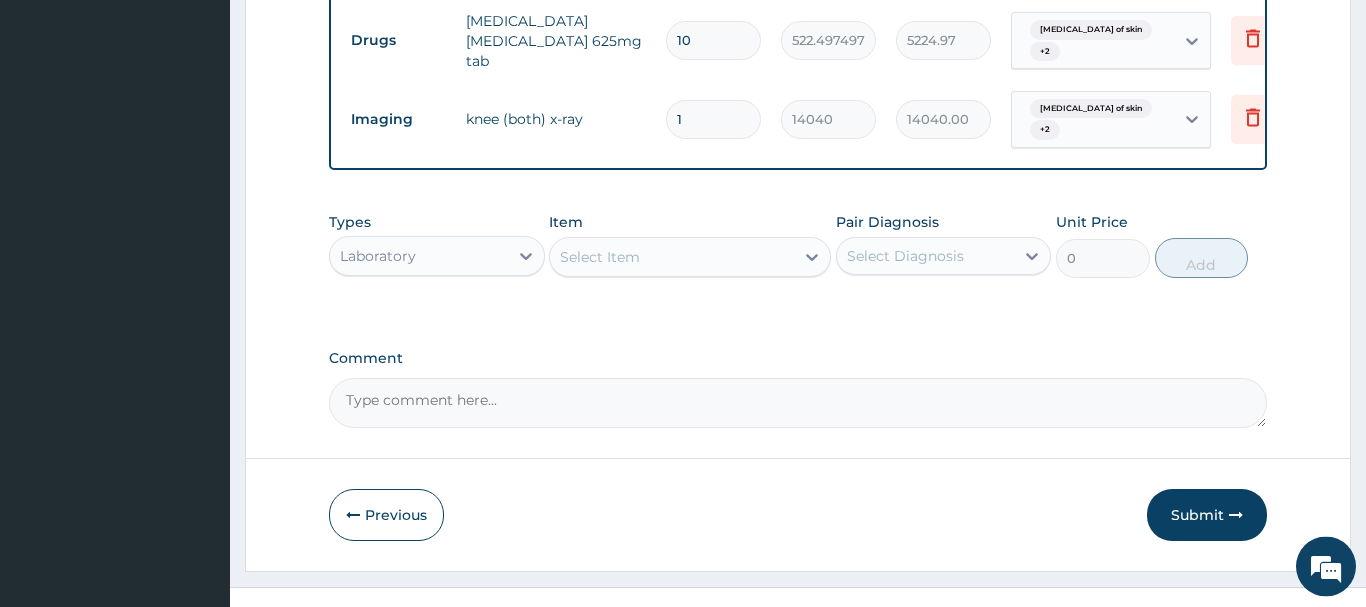 click on "Select Item" at bounding box center (600, 257) 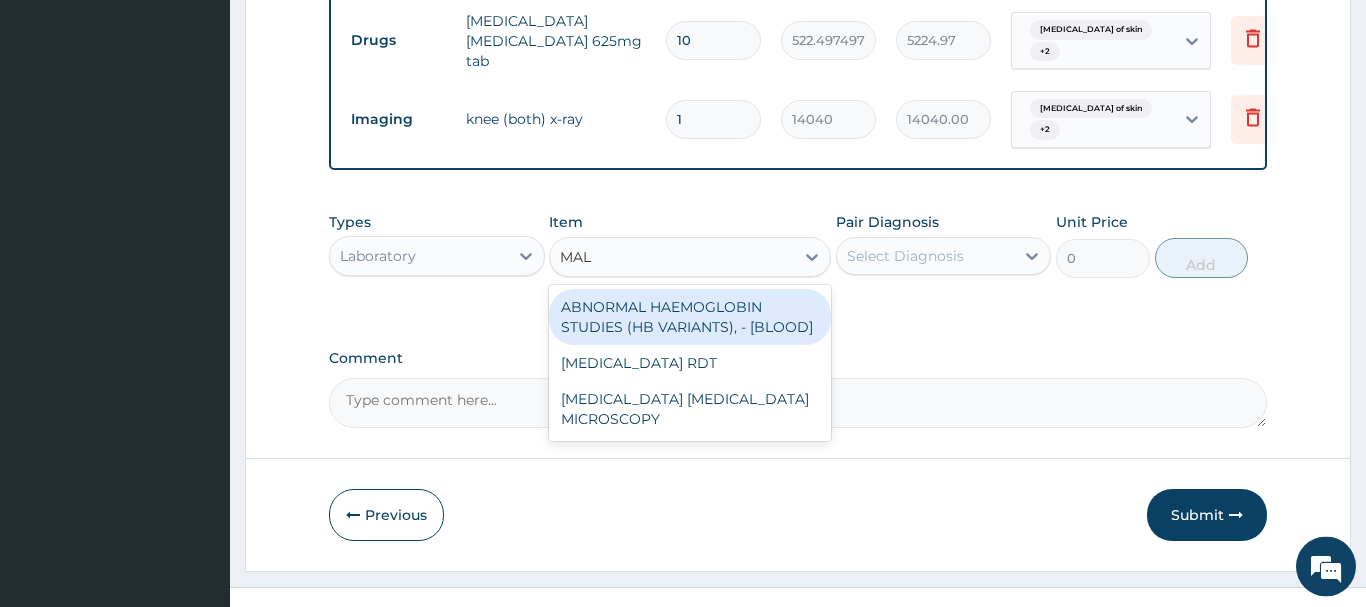 type on "MALA" 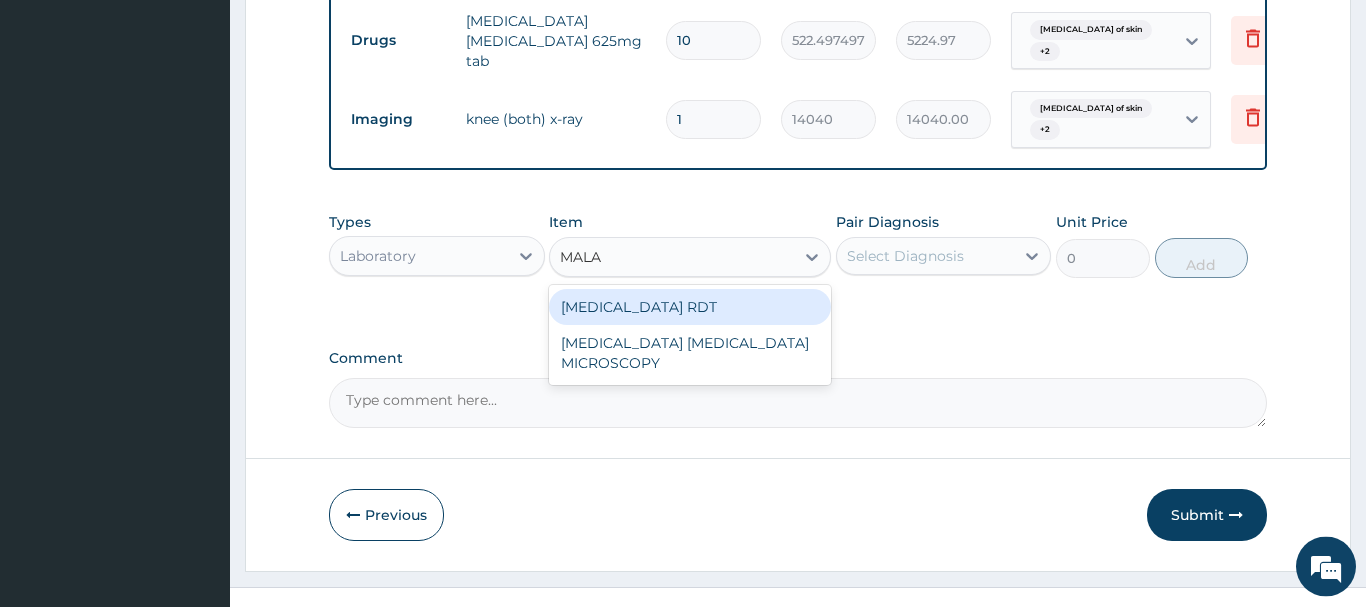 click on "[MEDICAL_DATA] RDT" at bounding box center (690, 307) 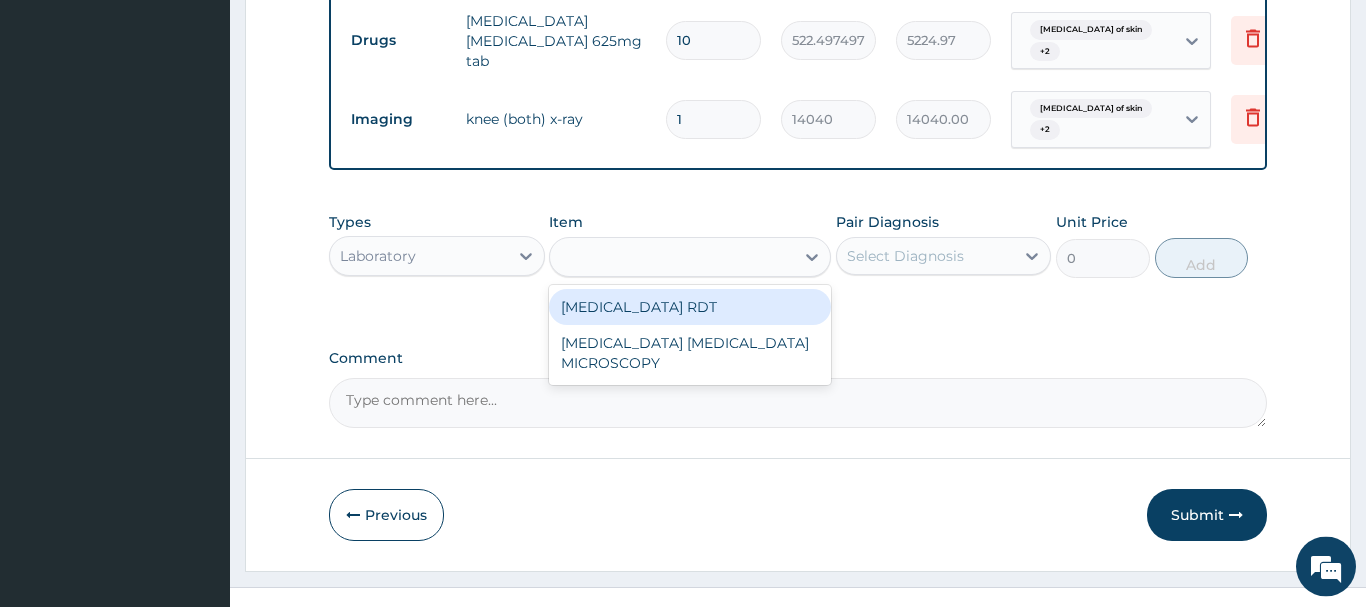 type on "2700" 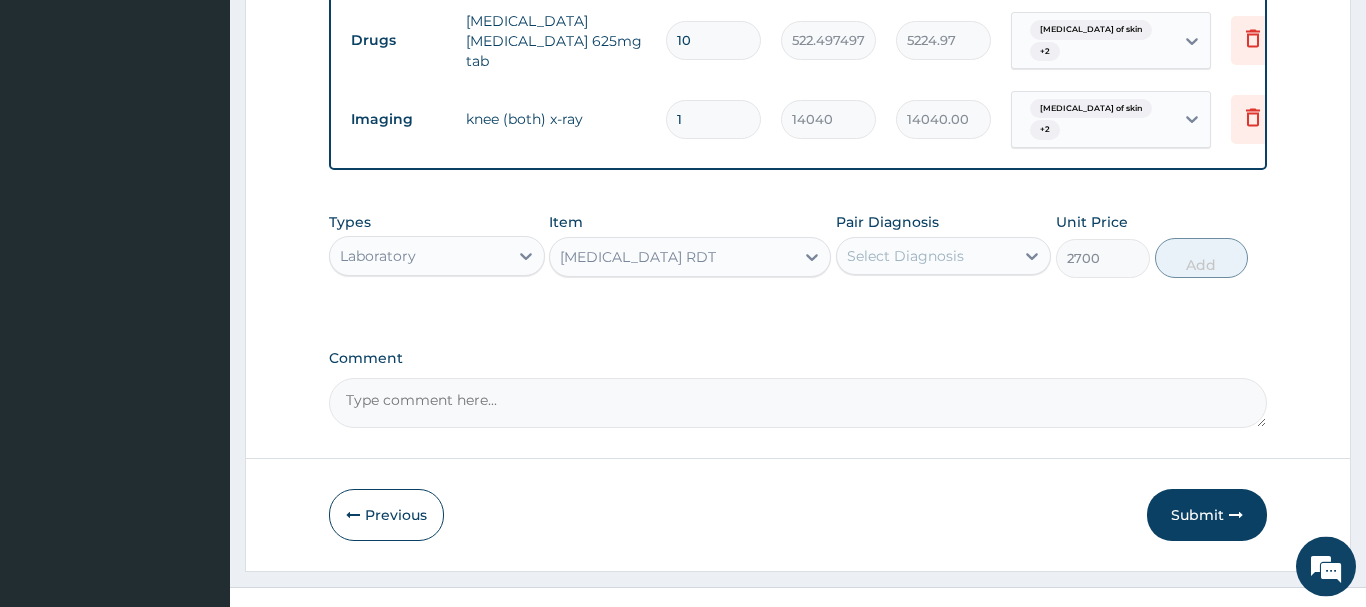 click on "Select Diagnosis" at bounding box center [905, 256] 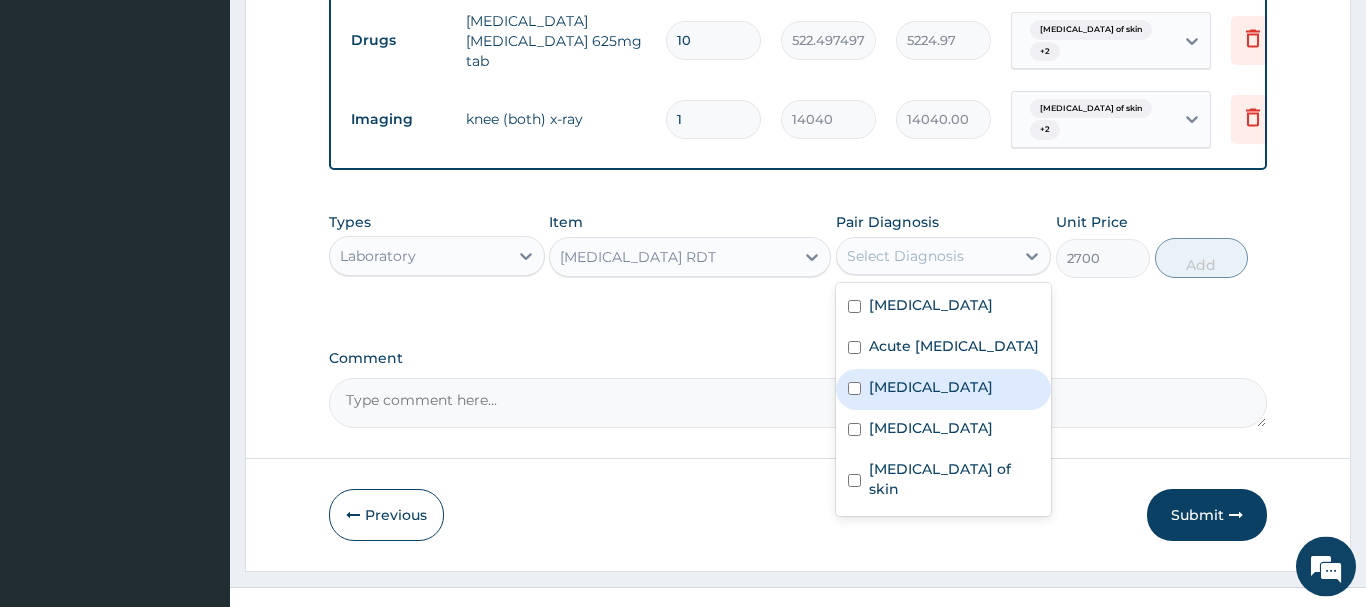 click on "[MEDICAL_DATA]" at bounding box center [931, 387] 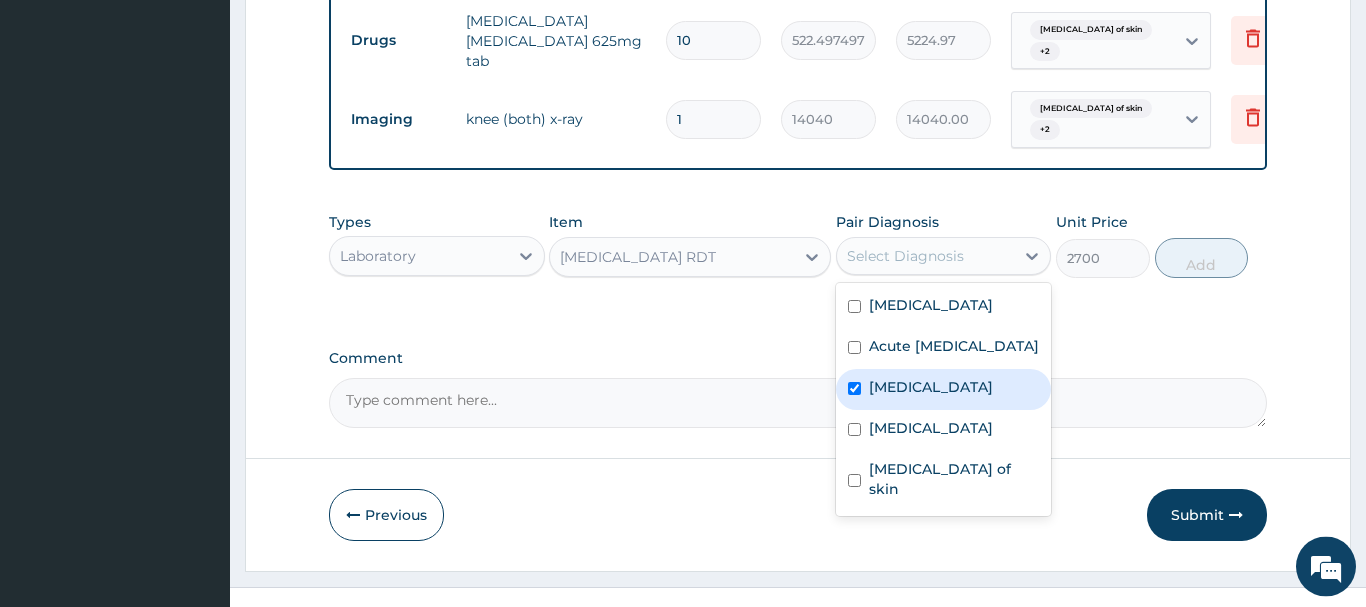 checkbox on "true" 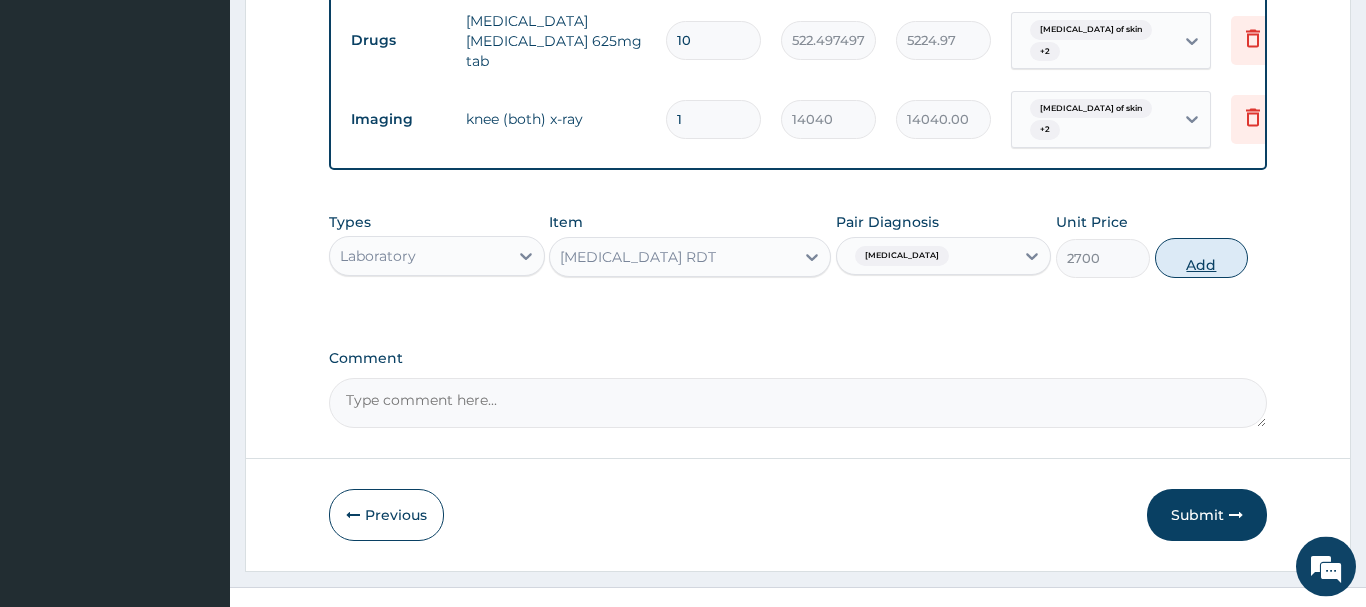 click on "Add" at bounding box center [1202, 258] 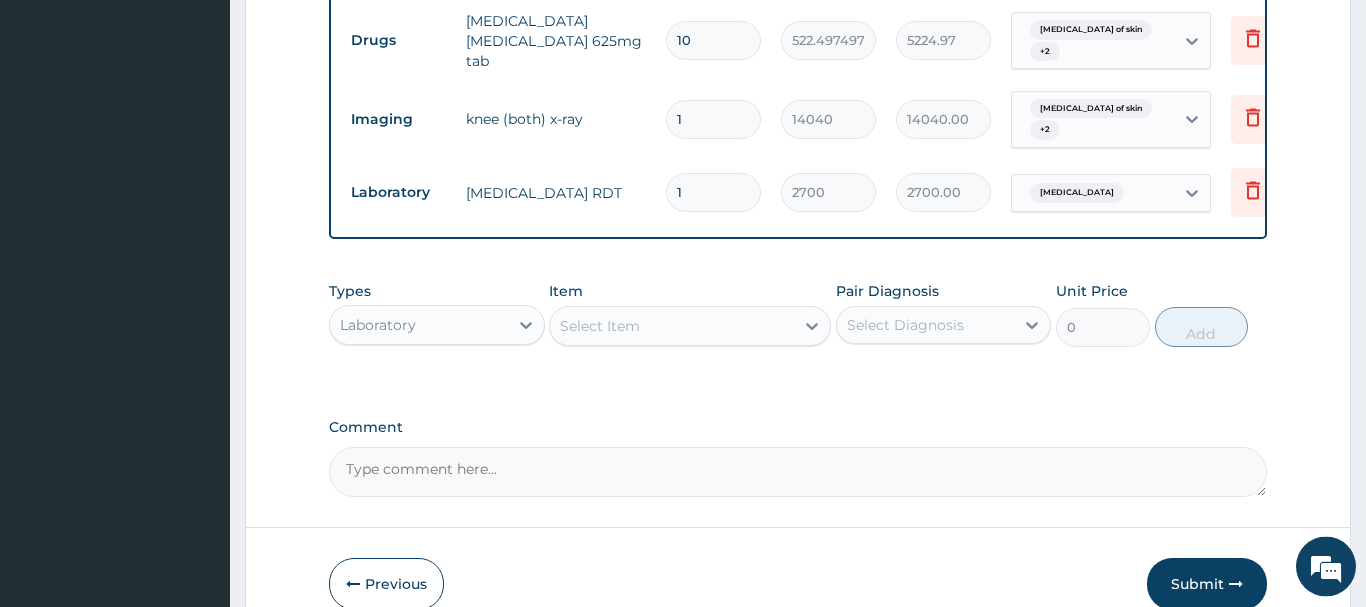 click on "Select Item" at bounding box center (600, 326) 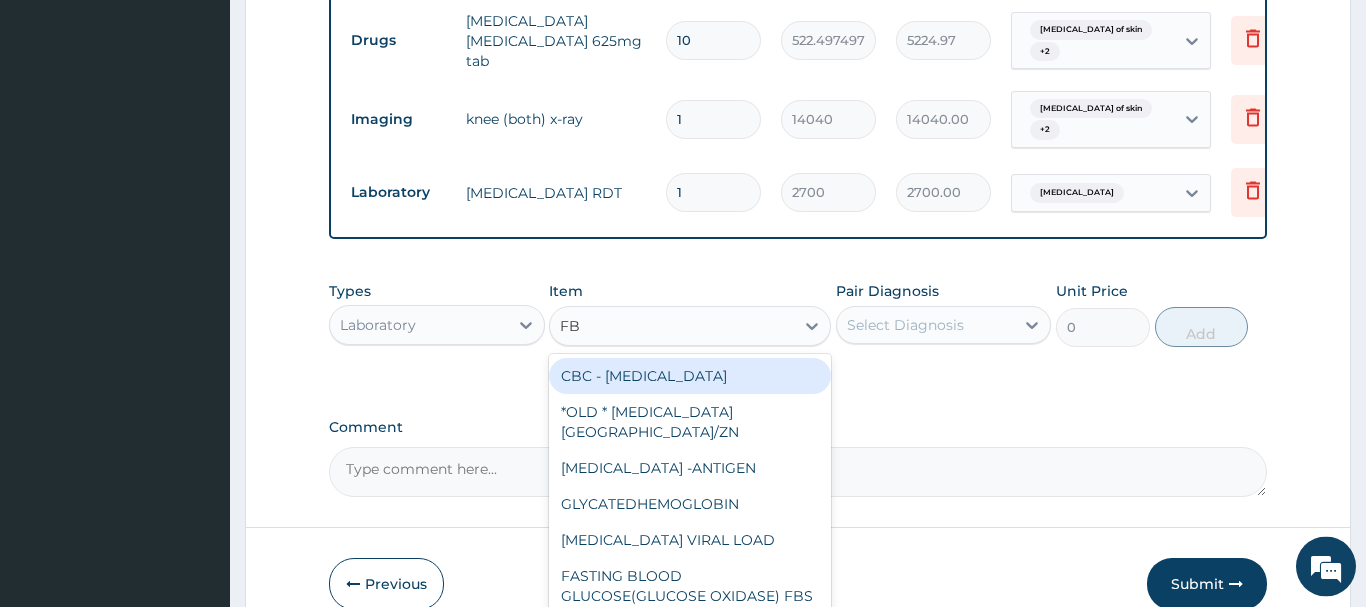 type on "FBC" 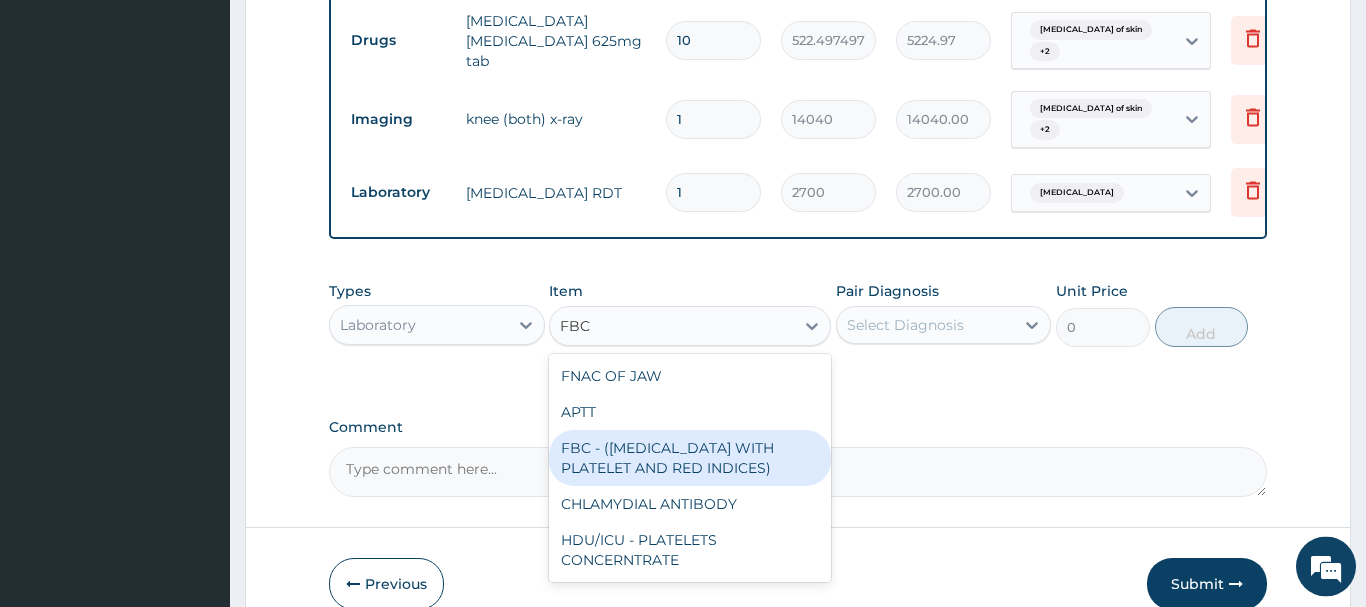 click on "FBC - ([MEDICAL_DATA] WITH PLATELET AND RED INDICES)" at bounding box center (690, 458) 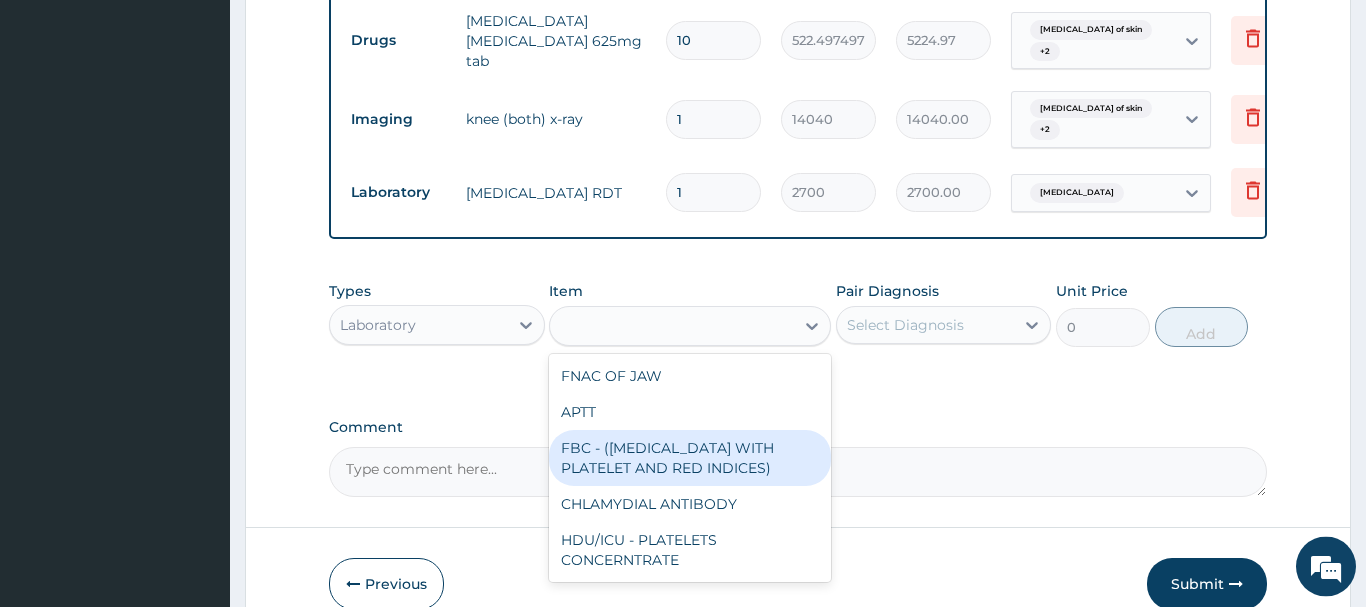 type on "5400" 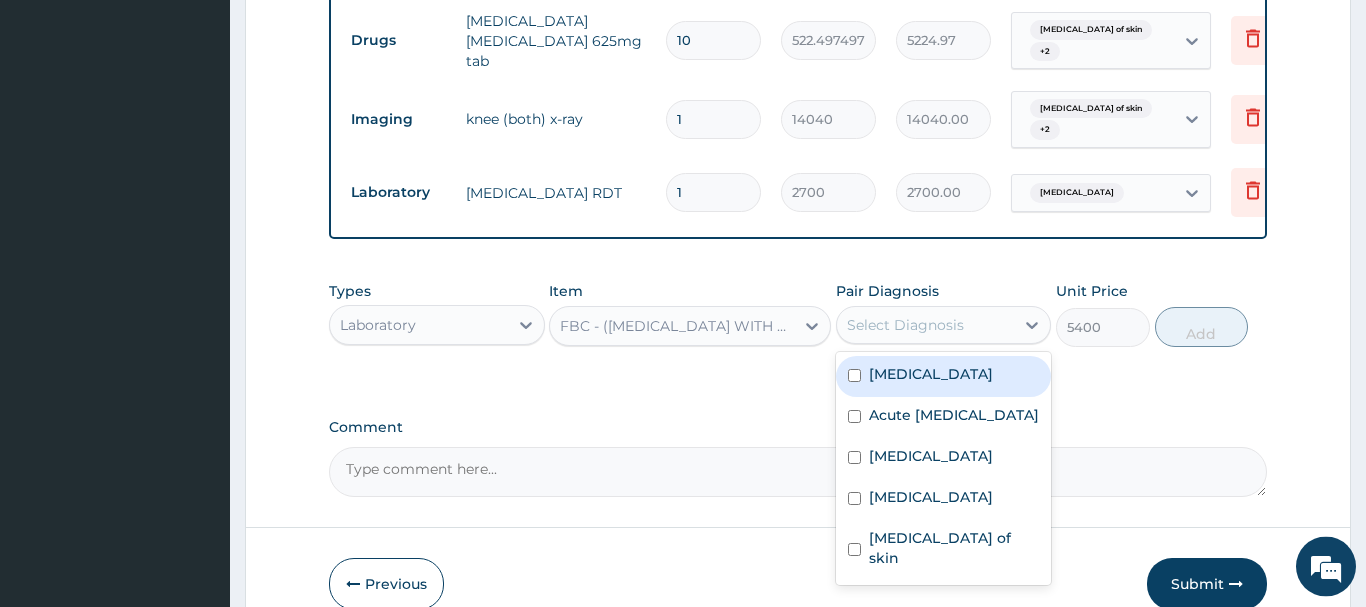 click on "Select Diagnosis" at bounding box center [905, 325] 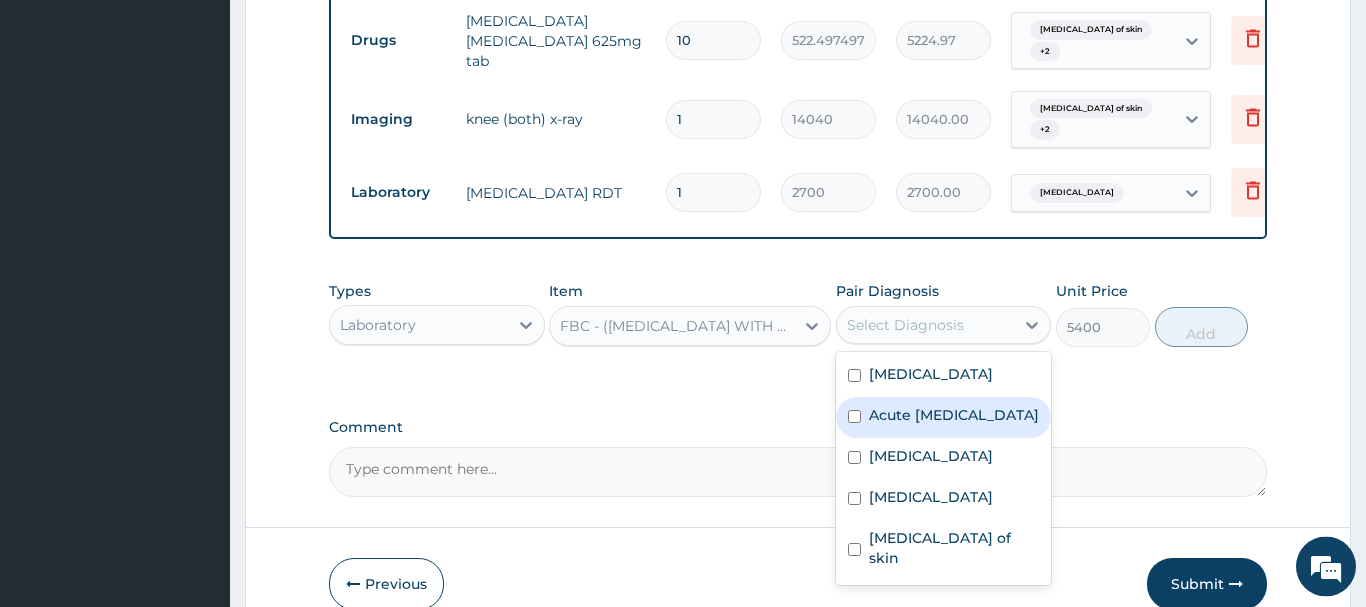click on "Acute upper respiratory infection" at bounding box center (954, 415) 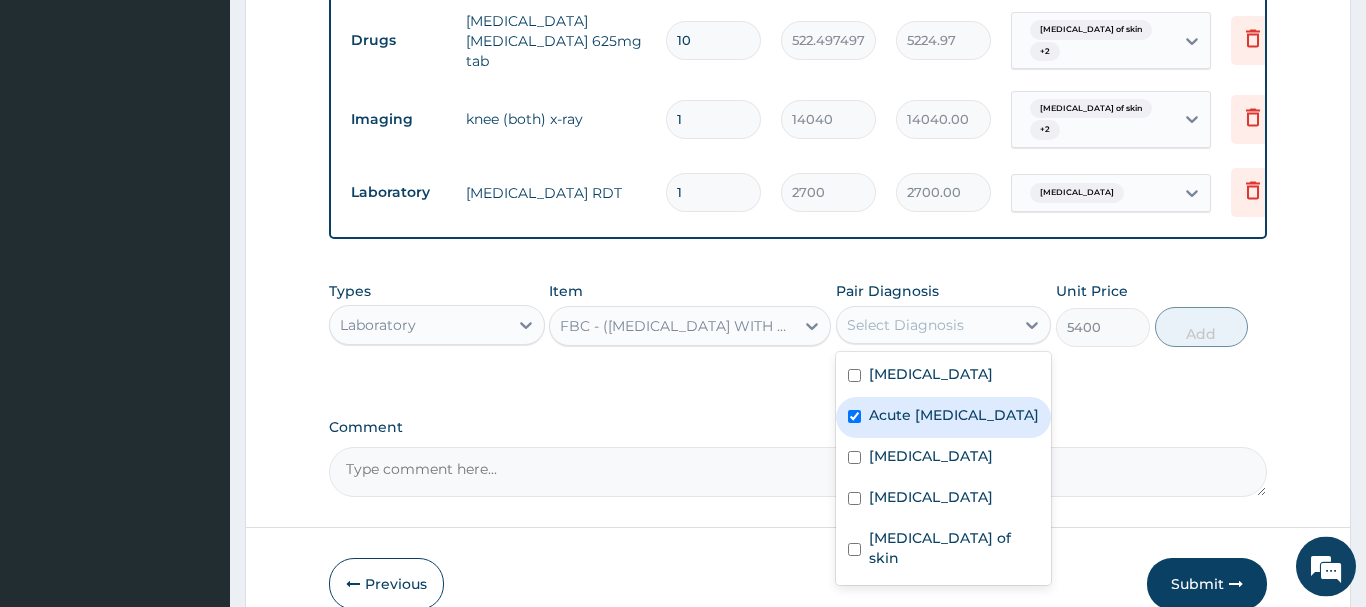 checkbox on "true" 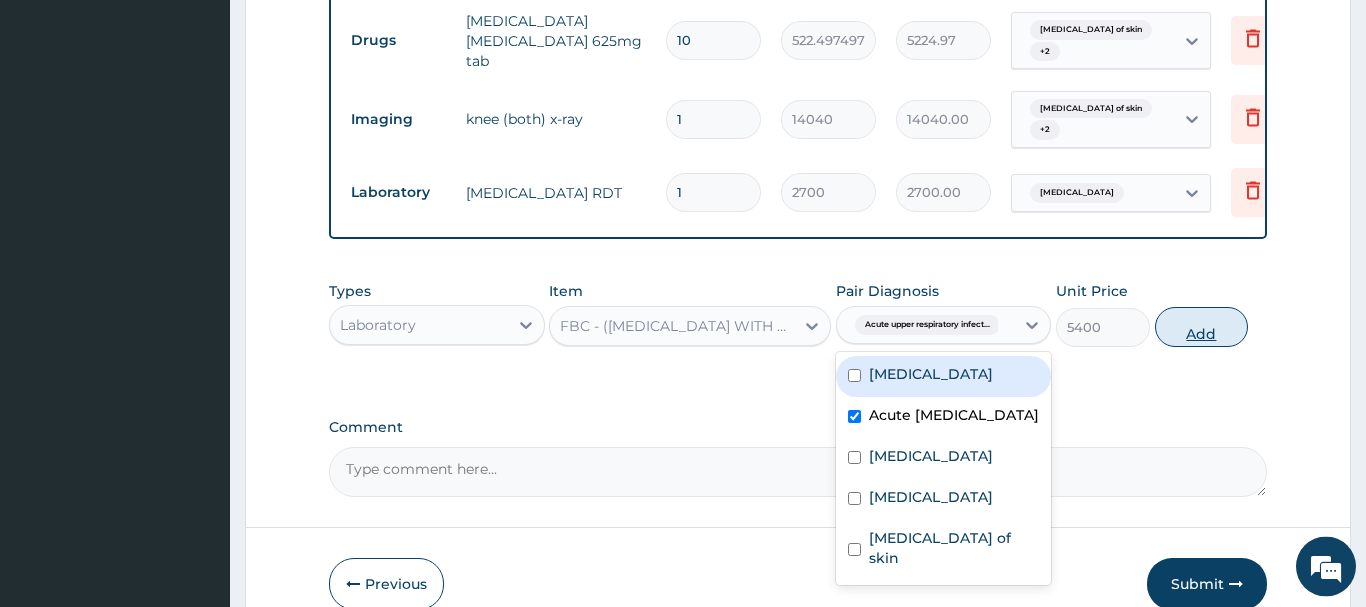 click on "Add" at bounding box center (1202, 327) 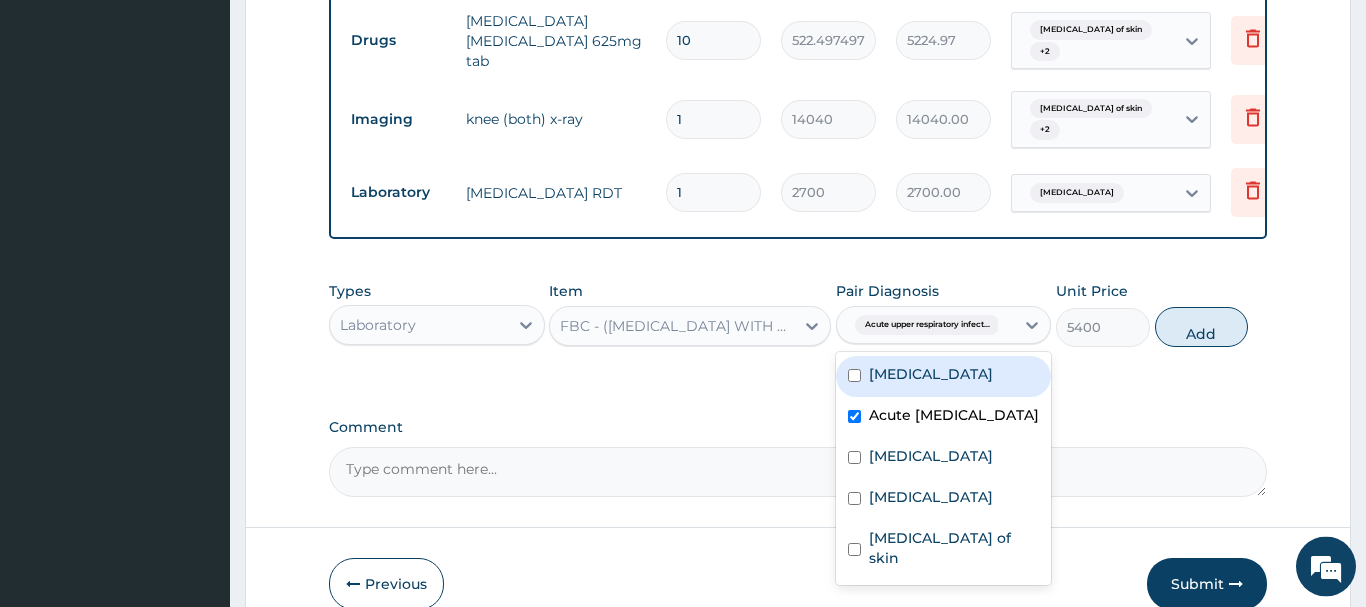 type on "0" 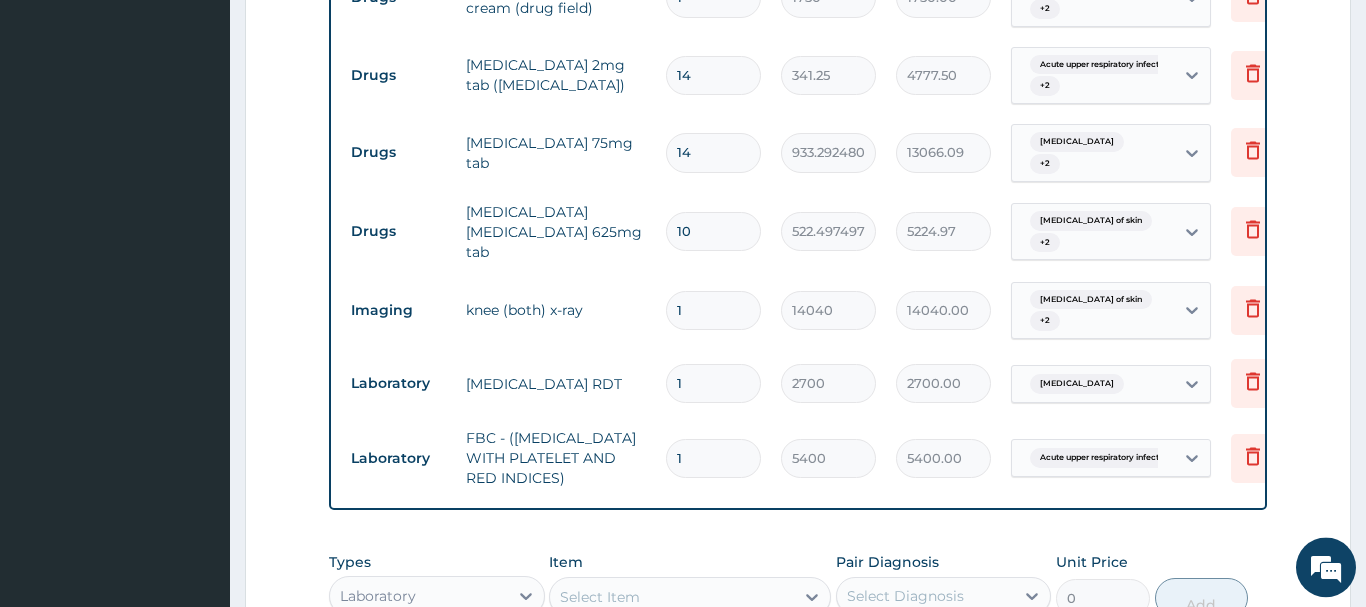 scroll, scrollTop: 972, scrollLeft: 0, axis: vertical 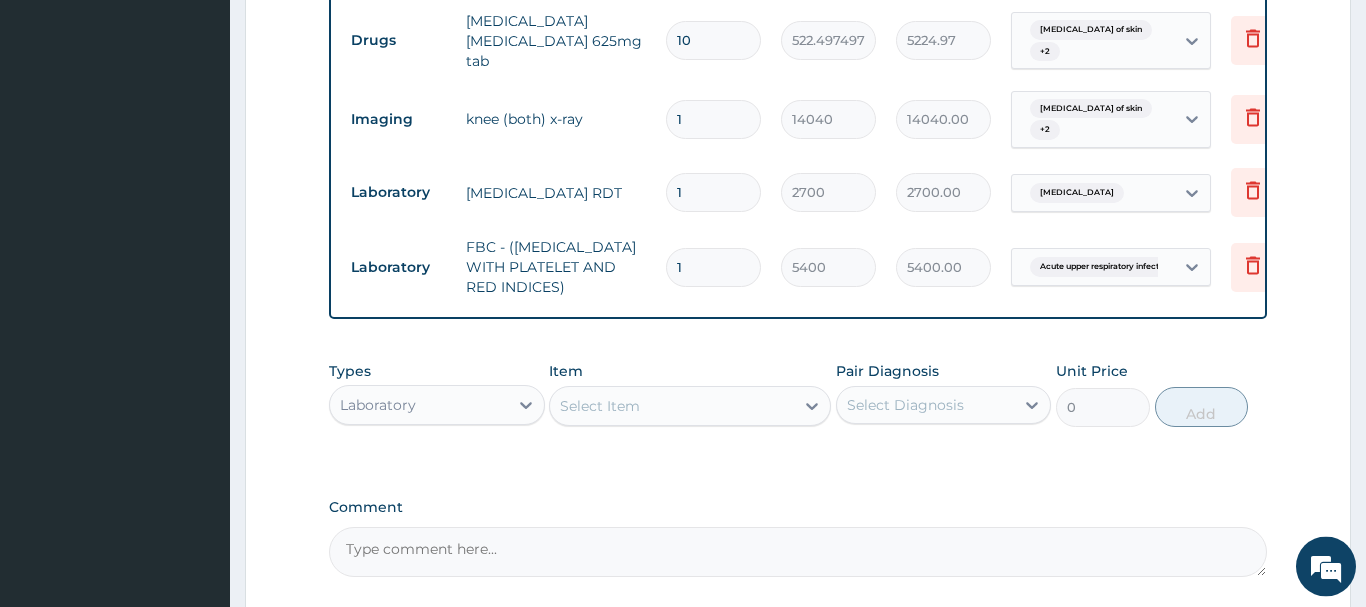 click on "Laboratory" at bounding box center [378, 405] 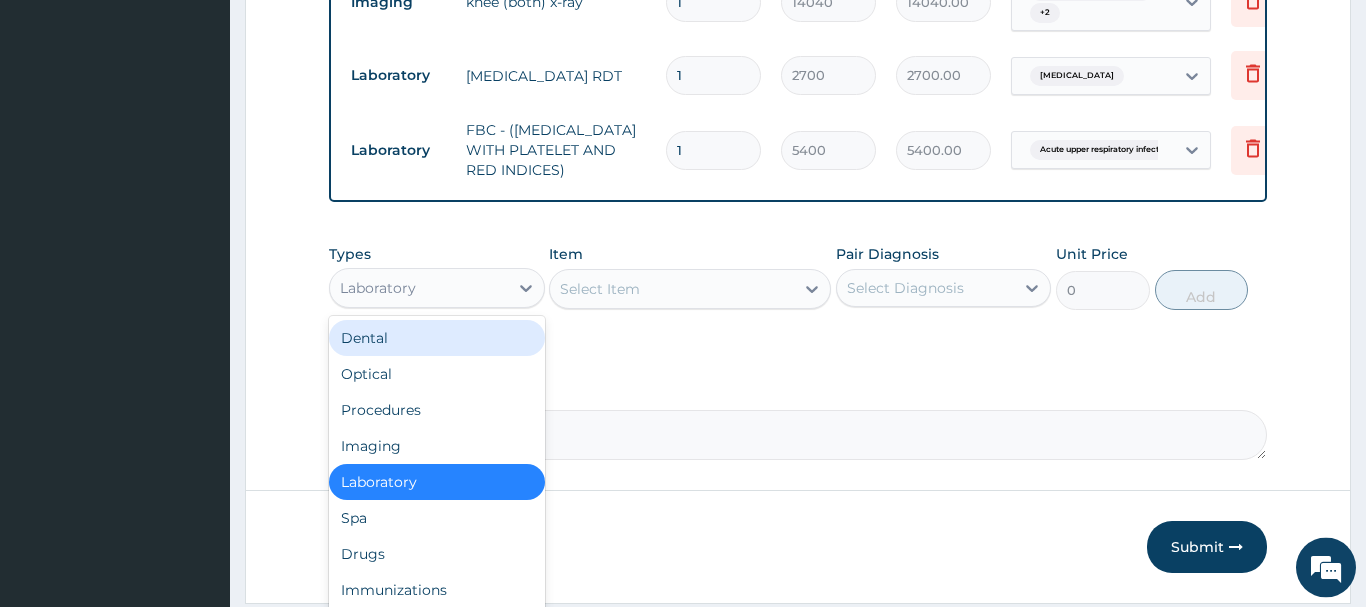 scroll, scrollTop: 1337, scrollLeft: 0, axis: vertical 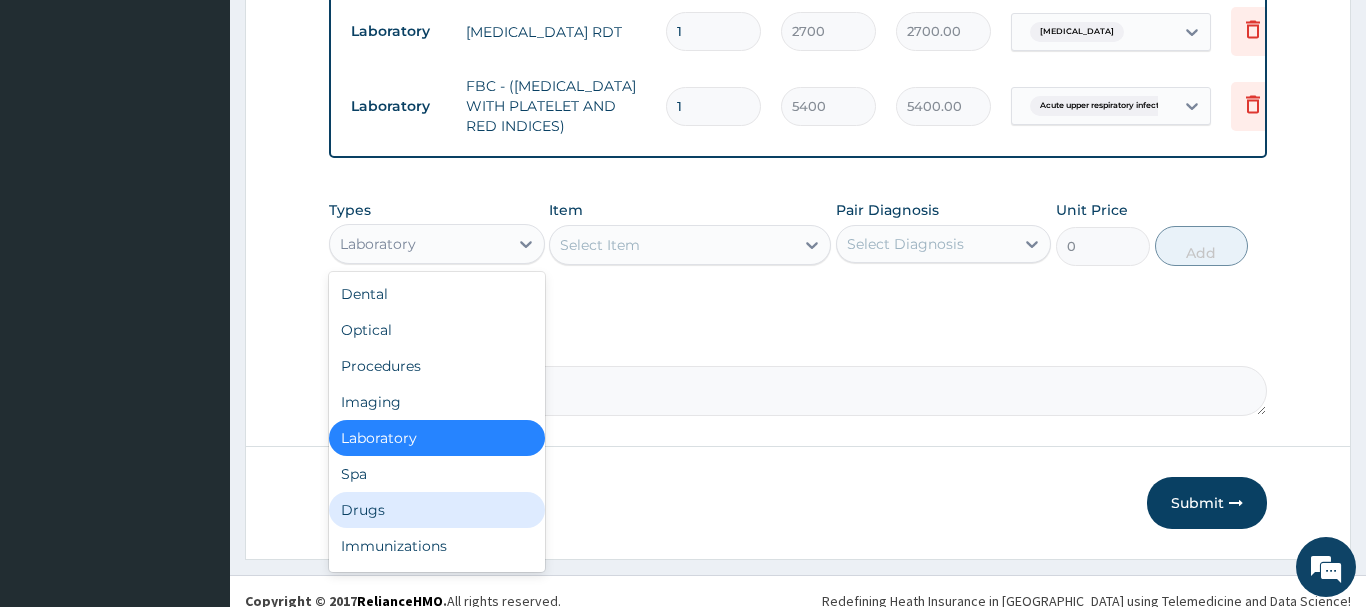 click on "Drugs" at bounding box center (437, 510) 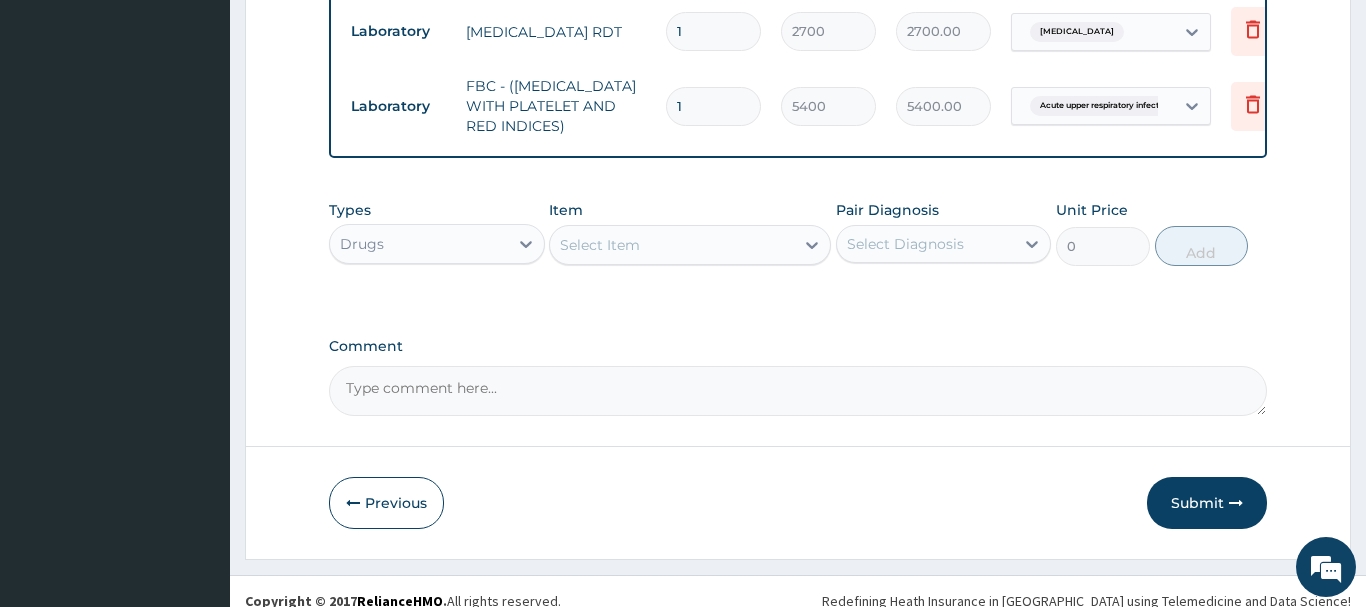 click on "Select Item" at bounding box center (600, 245) 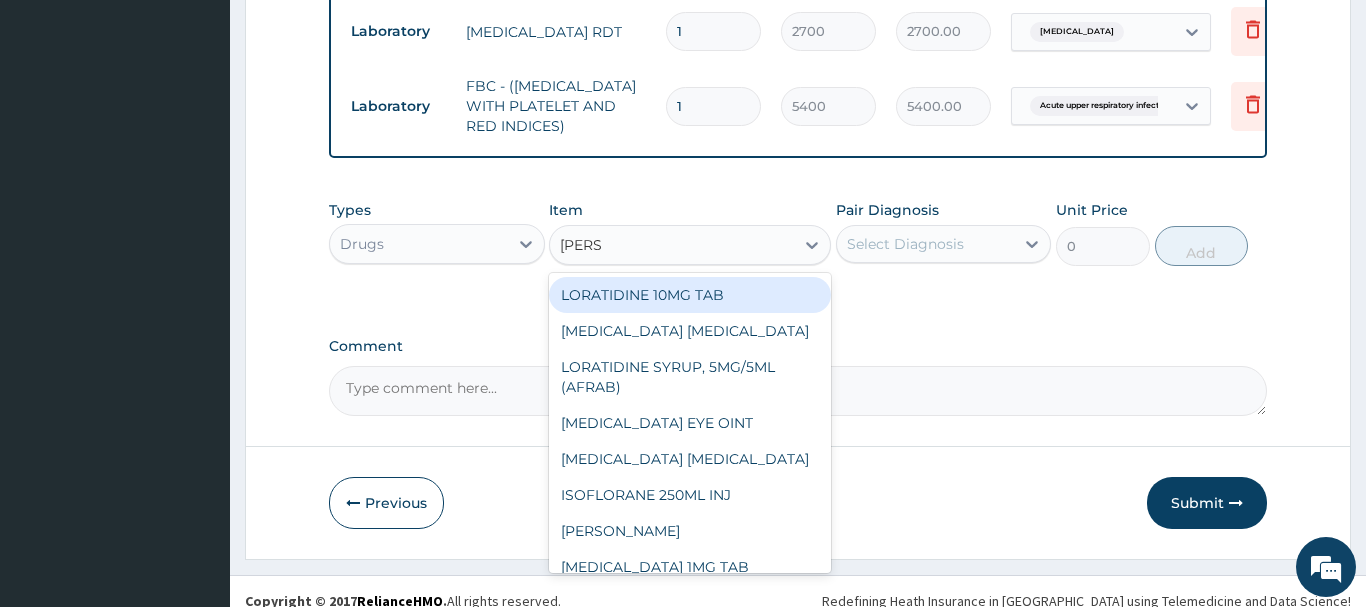 type on "LORAT" 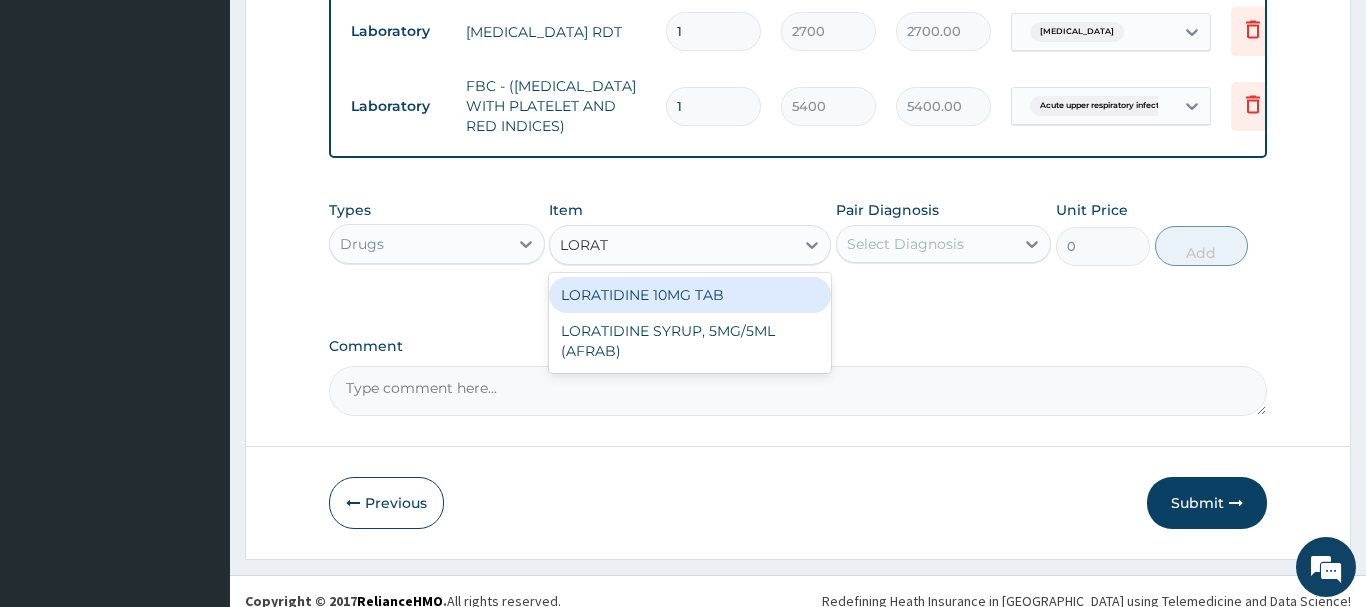 click on "LORATIDINE 10MG TAB" at bounding box center [690, 295] 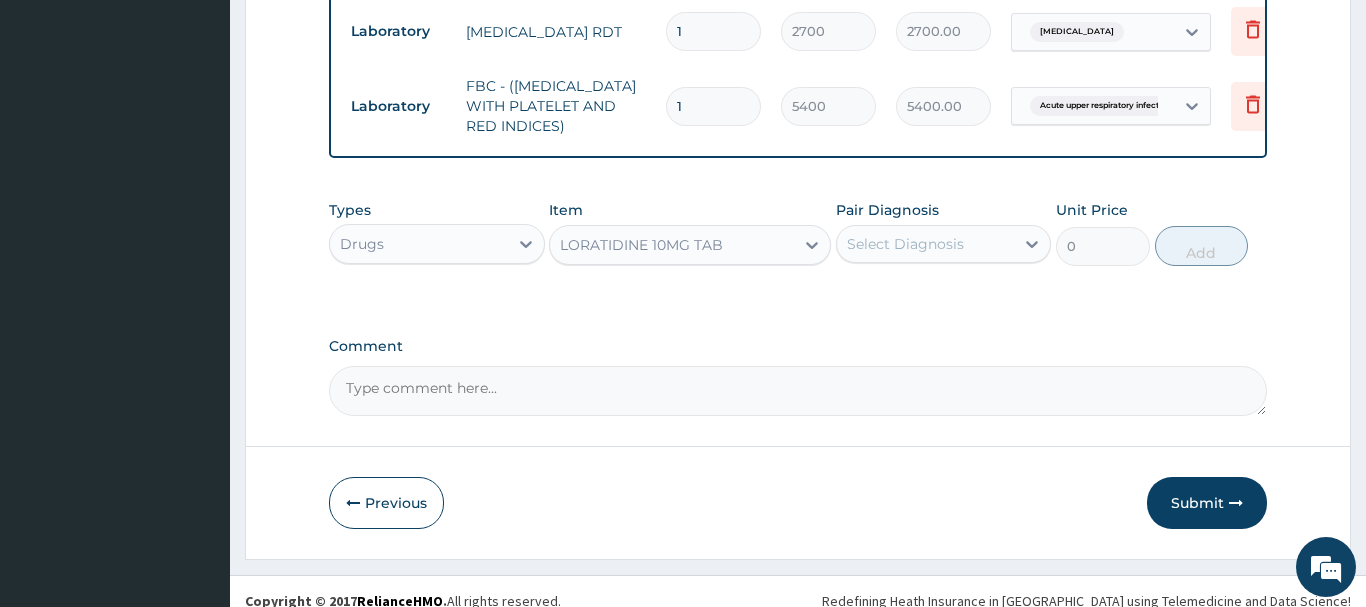 type 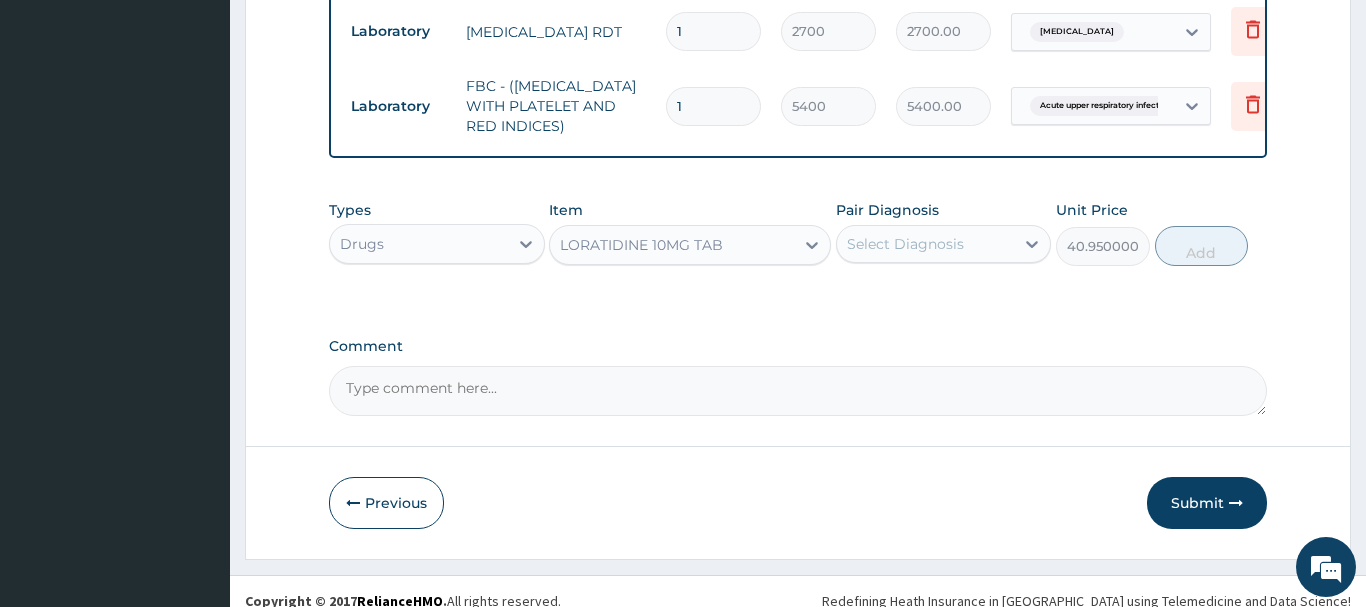 click on "Select Diagnosis" at bounding box center [905, 244] 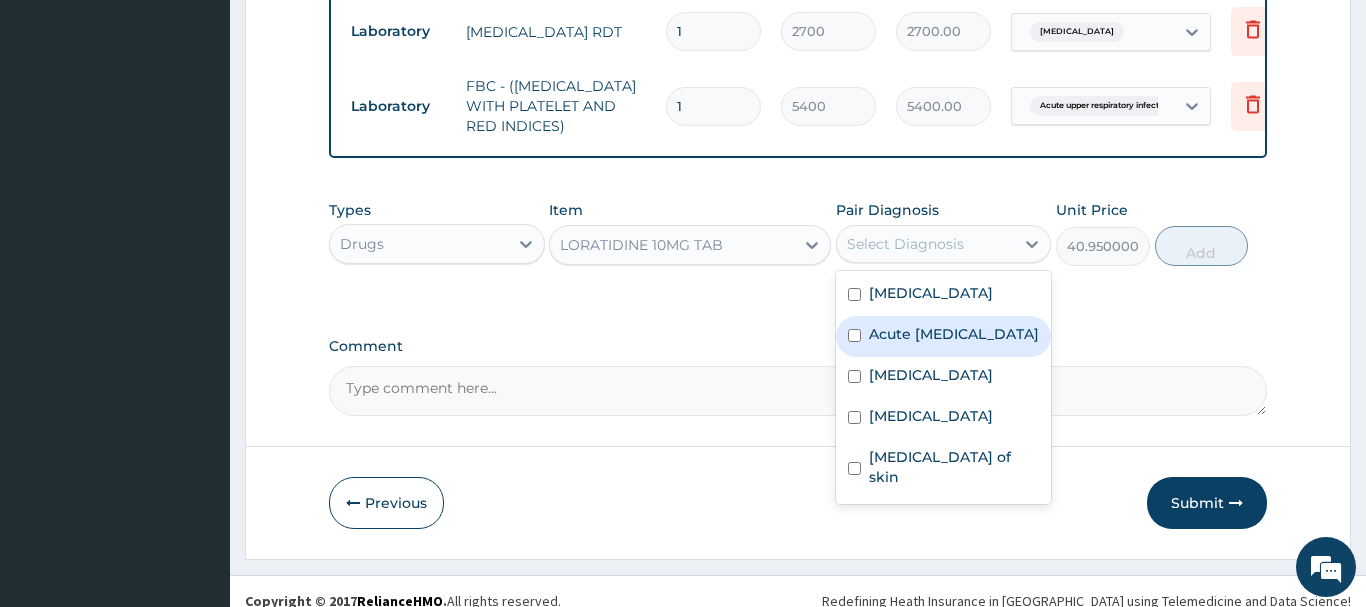click on "Acute upper respiratory infection" at bounding box center [954, 334] 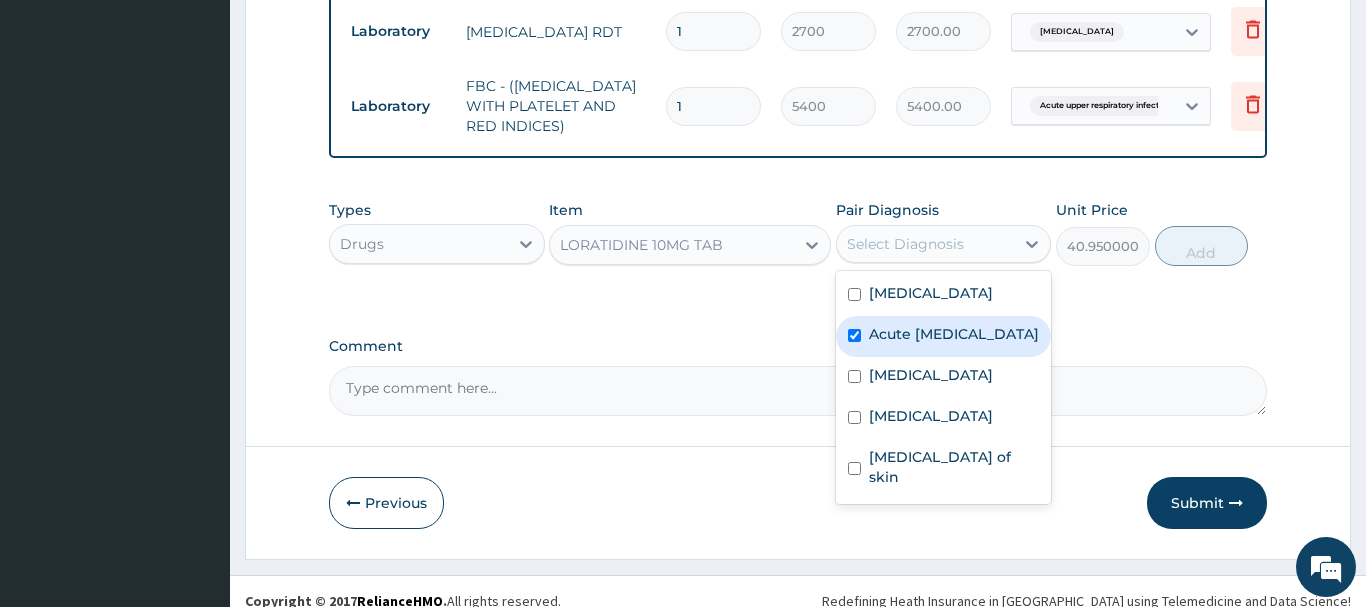 checkbox on "true" 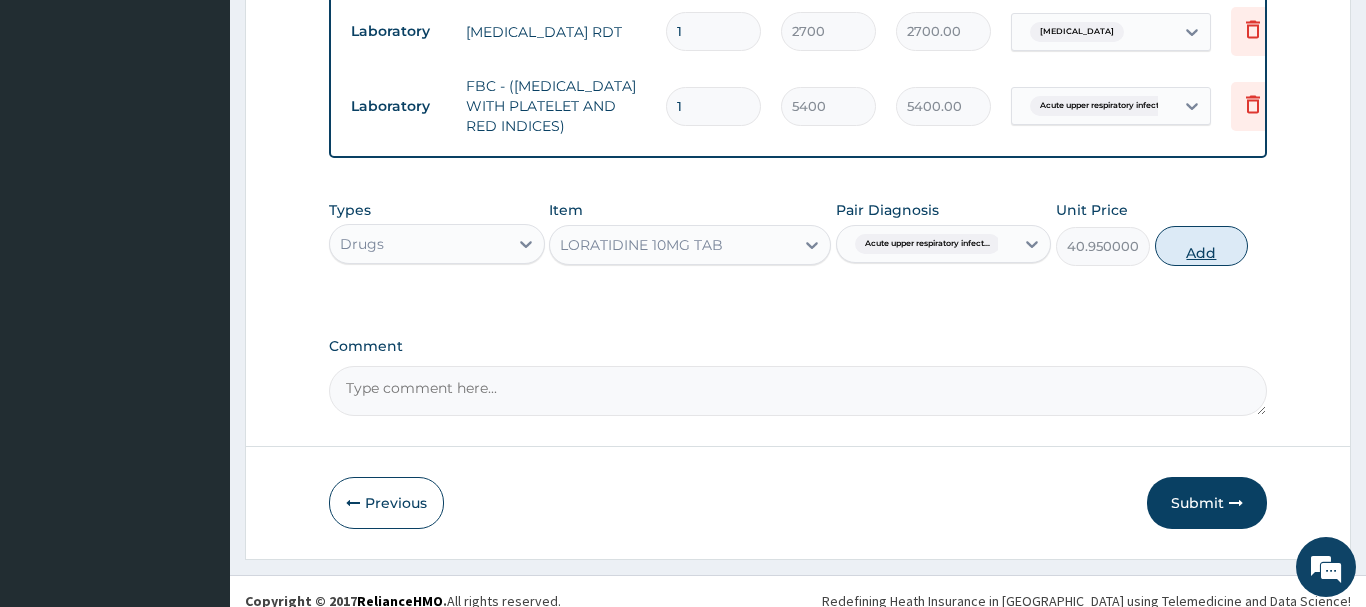 click on "Add" at bounding box center (1202, 246) 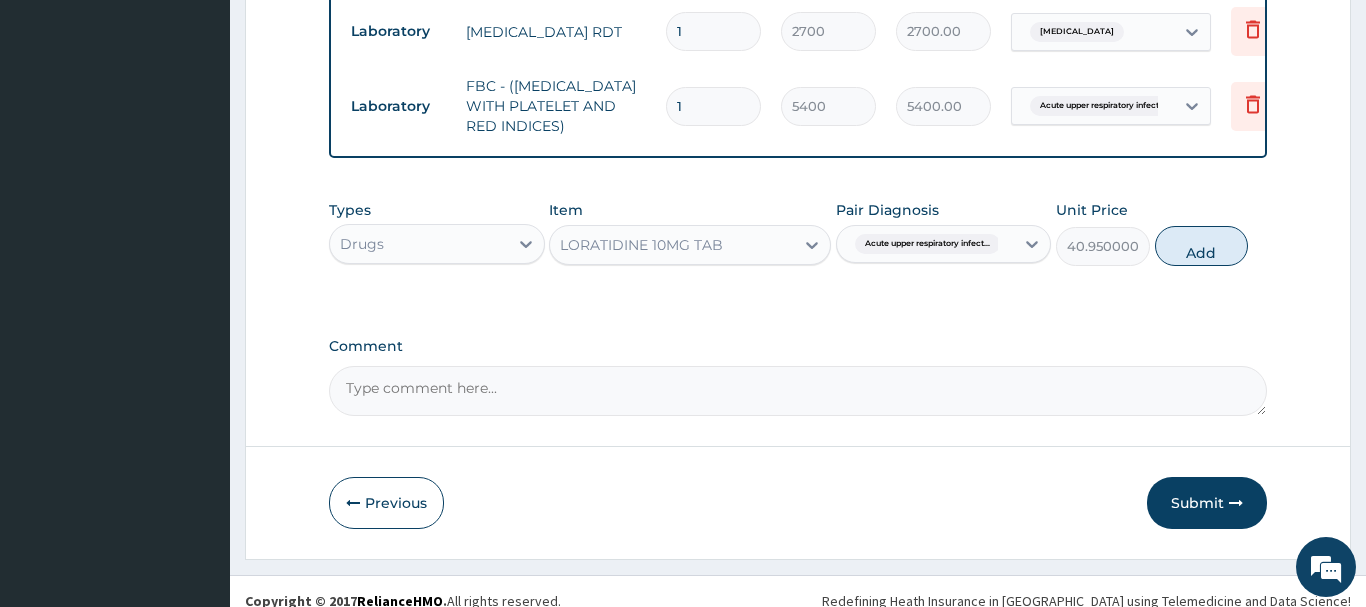 type on "0" 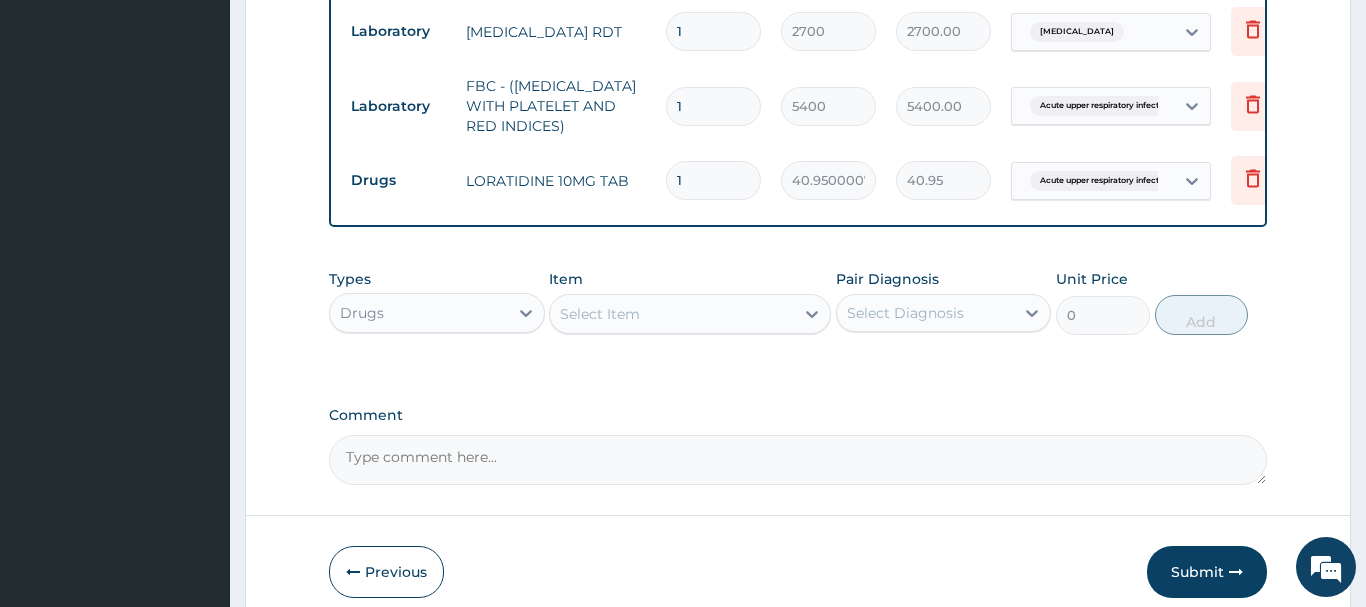 drag, startPoint x: 692, startPoint y: 159, endPoint x: 674, endPoint y: 169, distance: 20.59126 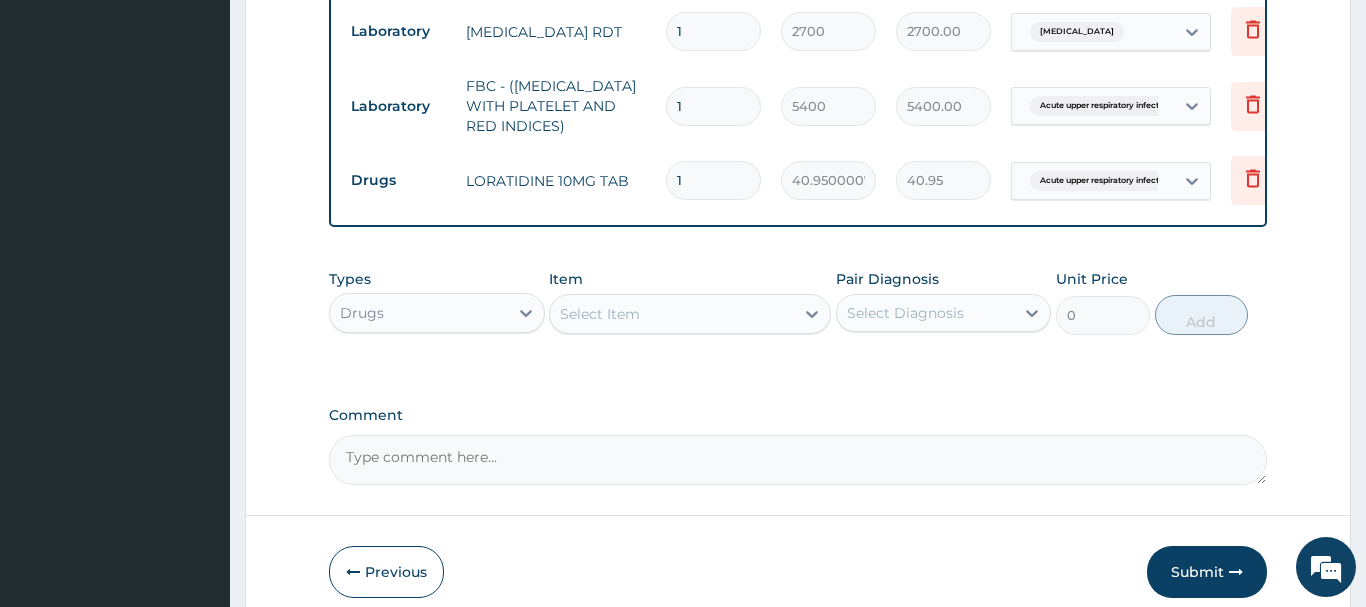 type on "5" 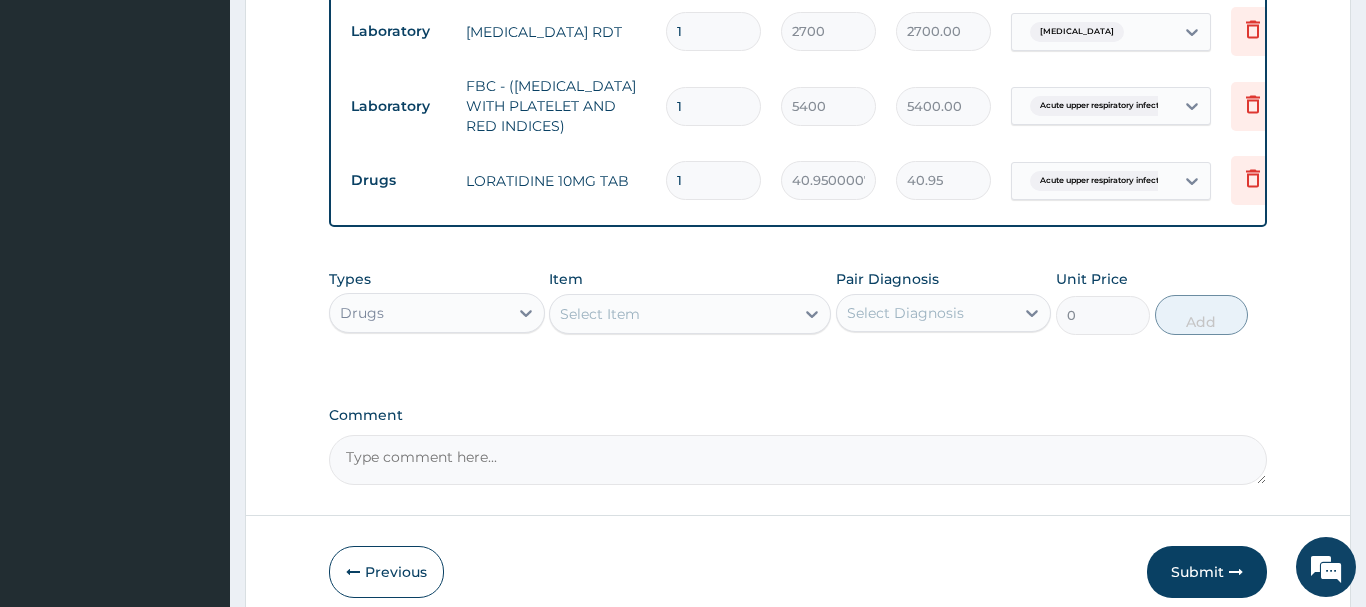 type on "204.75" 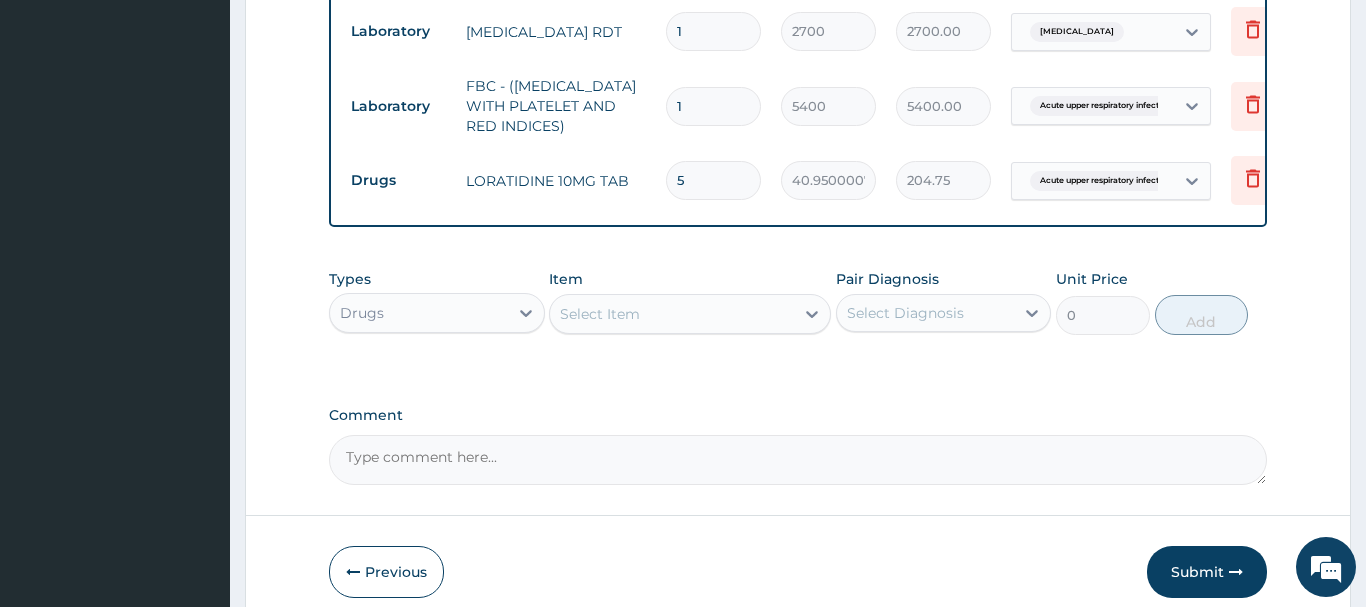 type 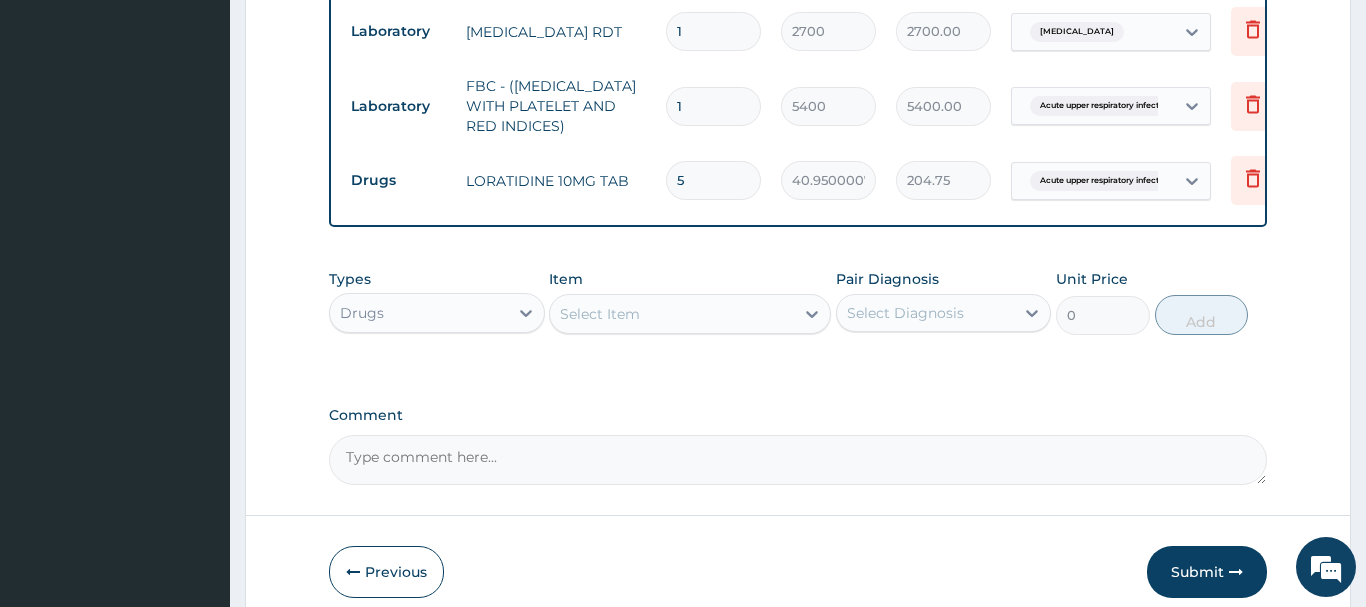 type on "0.00" 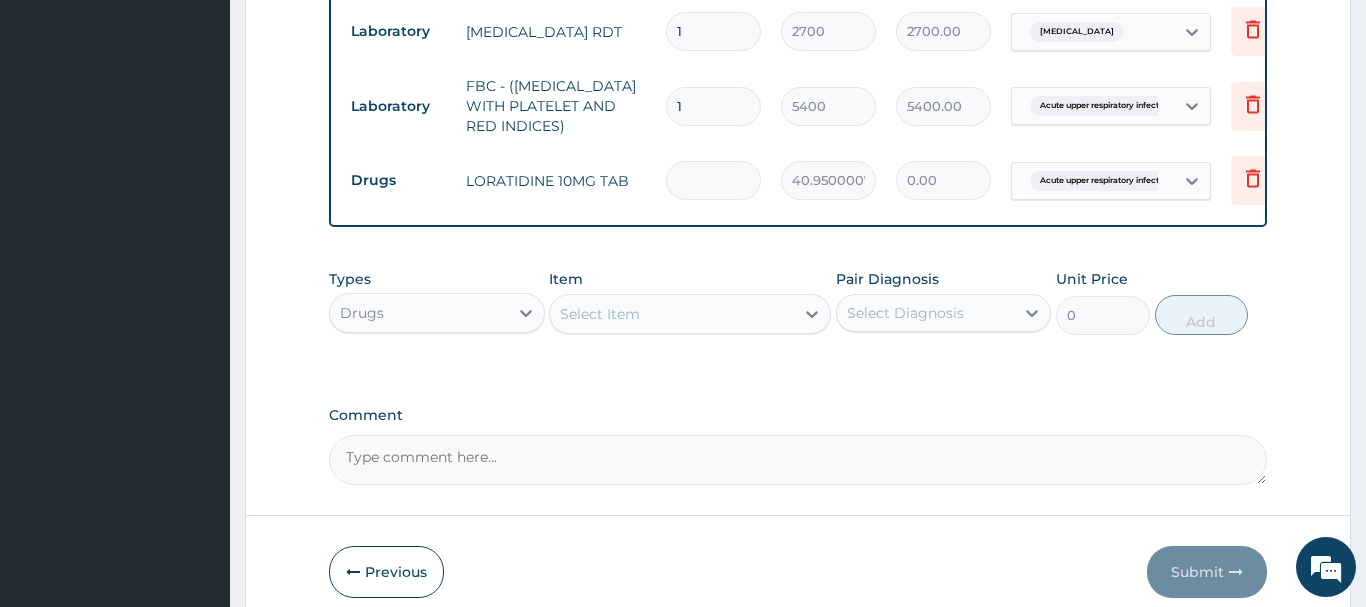 type on "5" 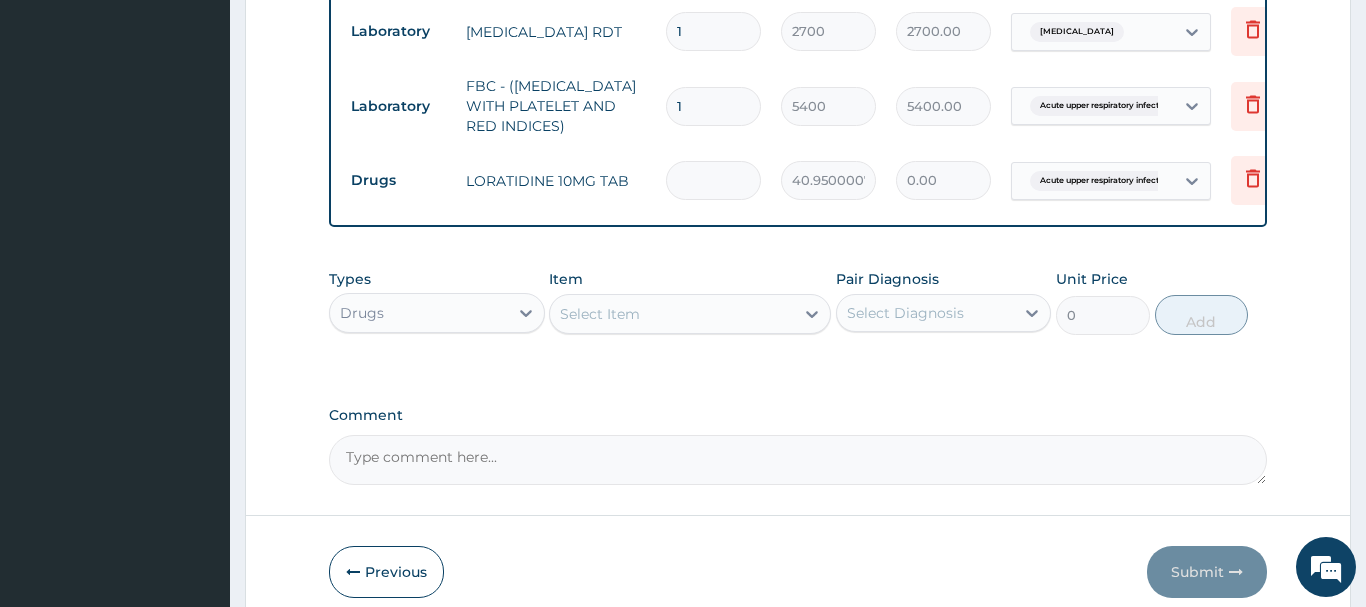 type on "204.75" 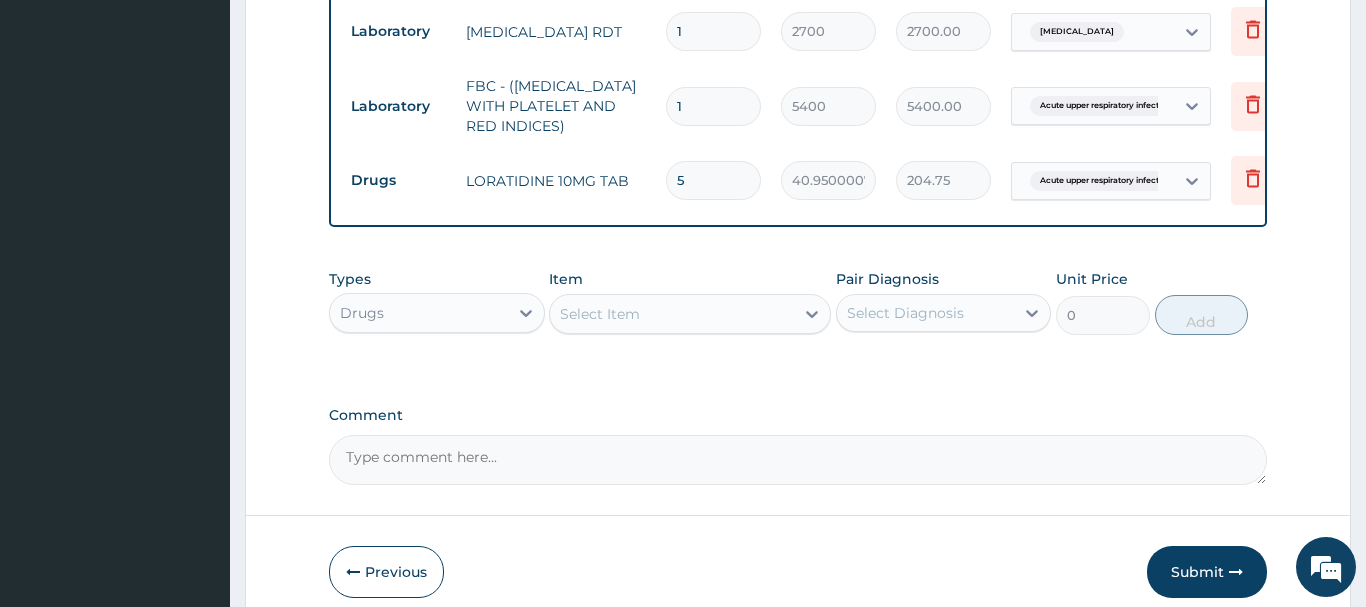 type on "5" 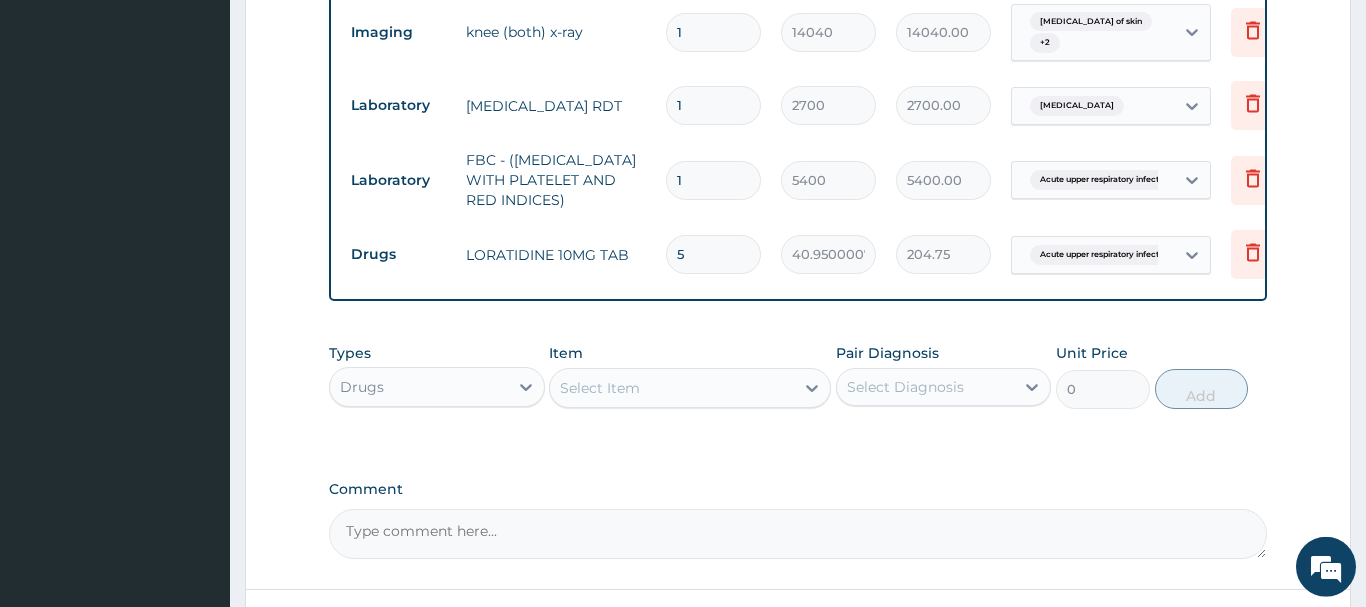 scroll, scrollTop: 1235, scrollLeft: 0, axis: vertical 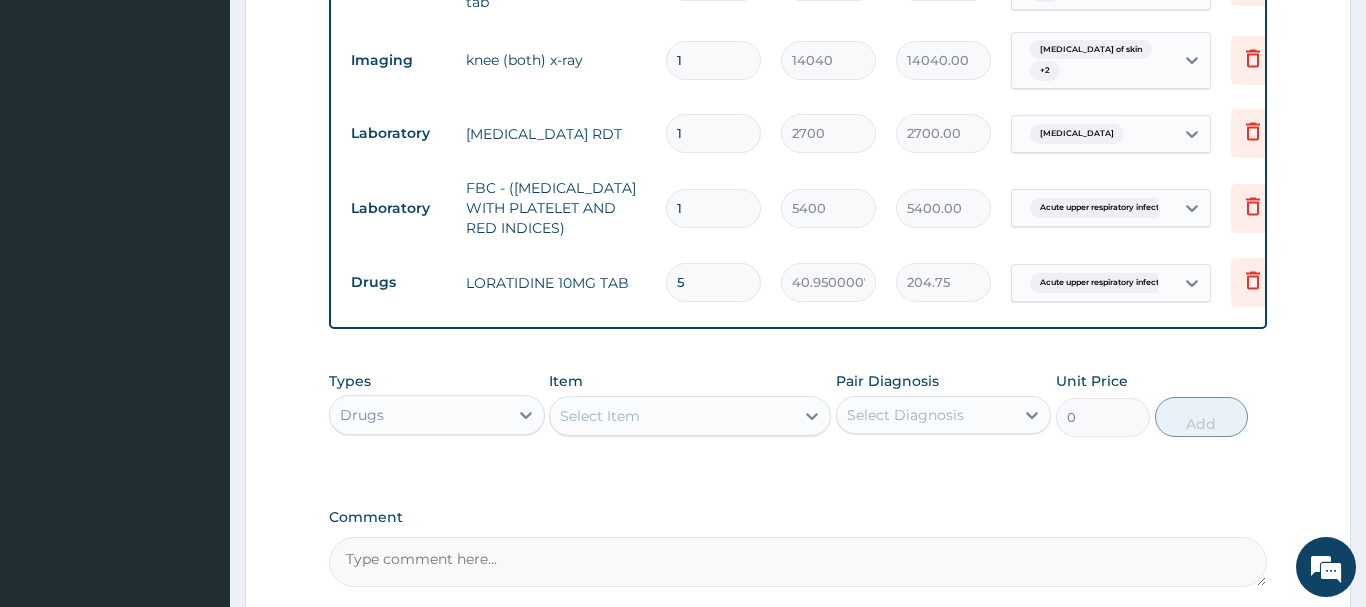 click on "Select Item" at bounding box center (600, 416) 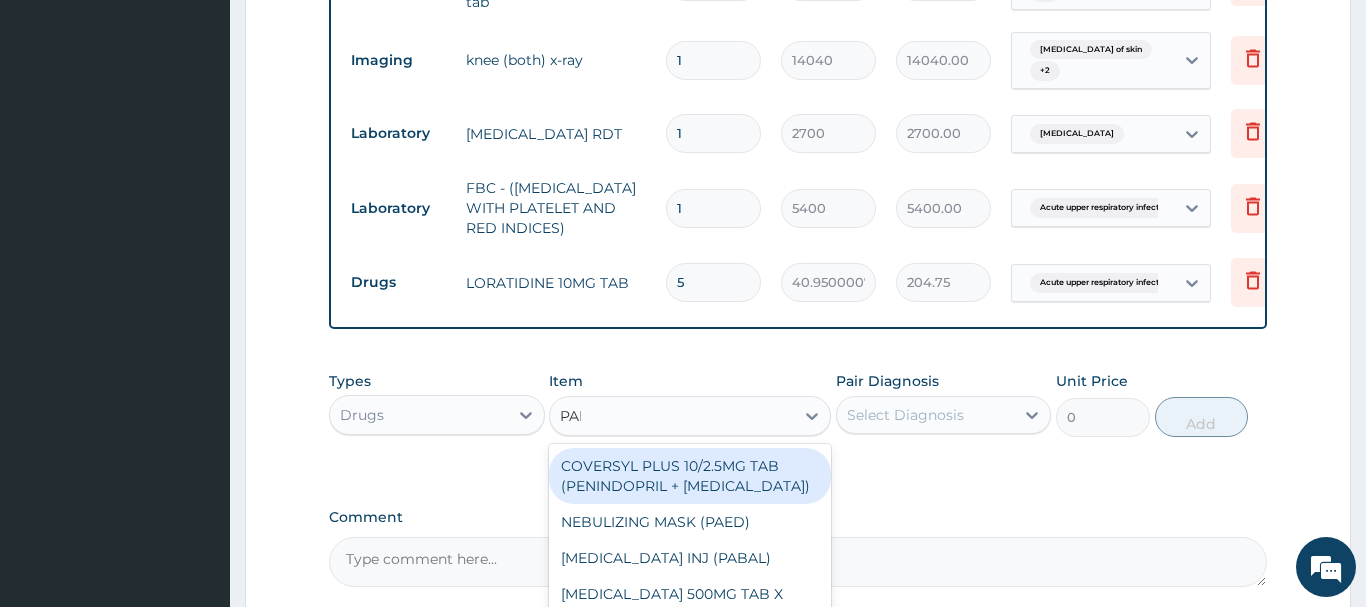 type on "PARA" 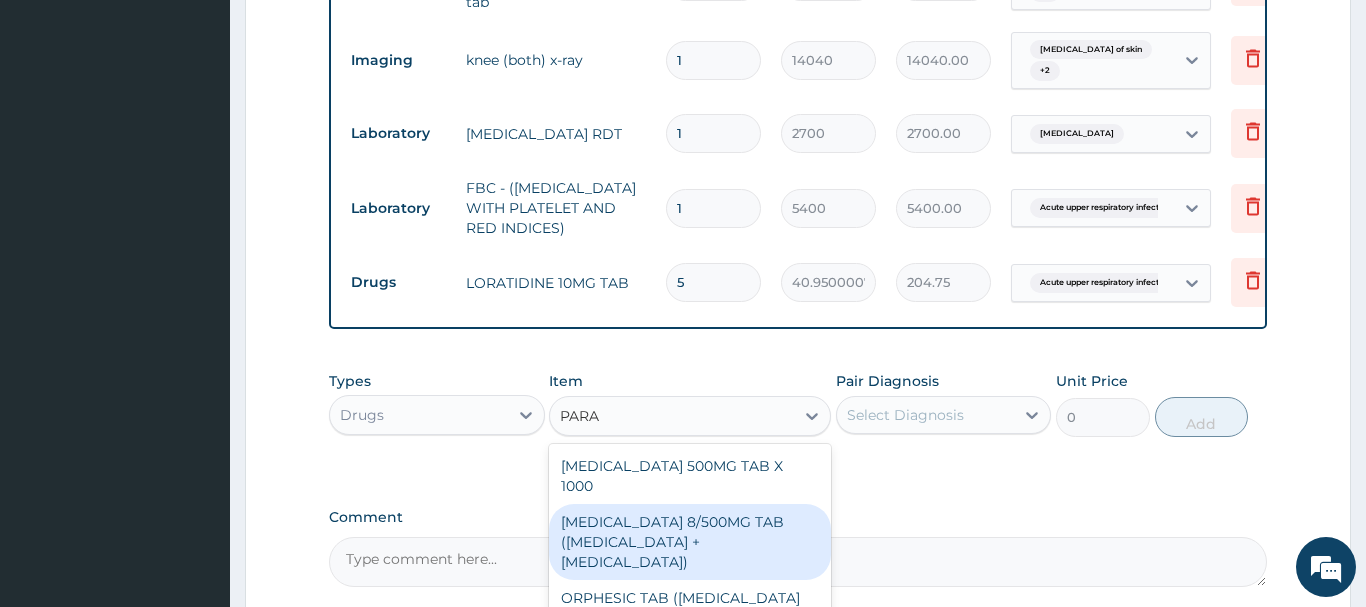 click on "PARACETAMOL 500MG TAB X 1000" at bounding box center [690, 476] 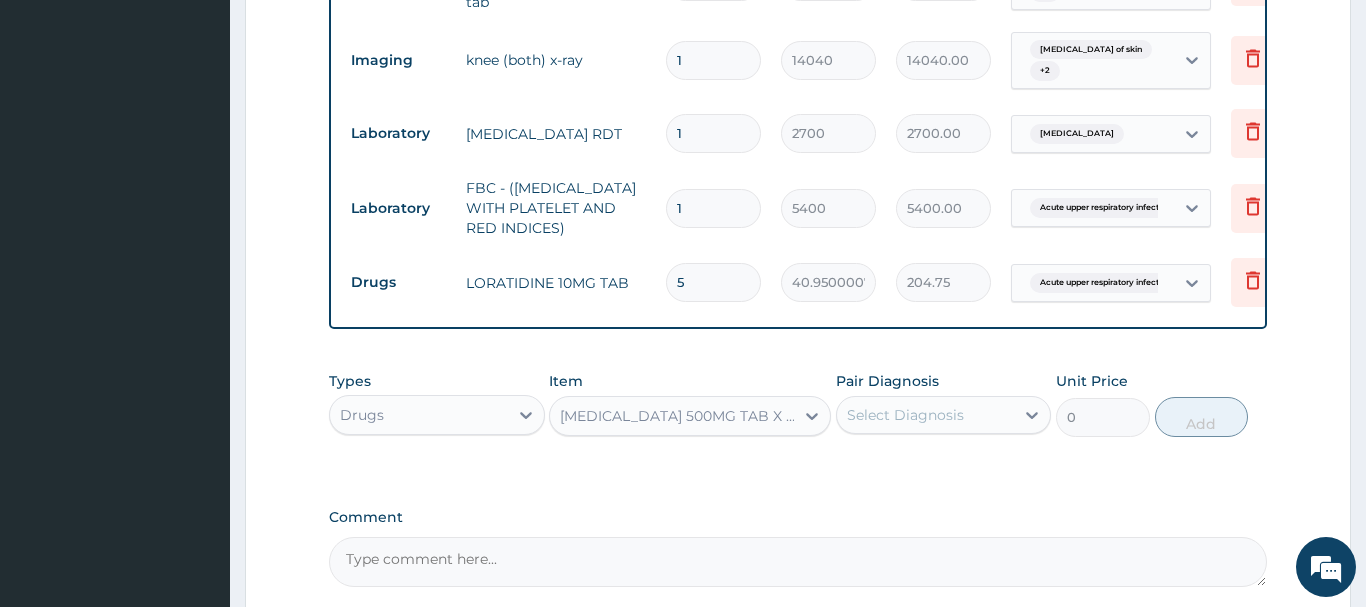 type 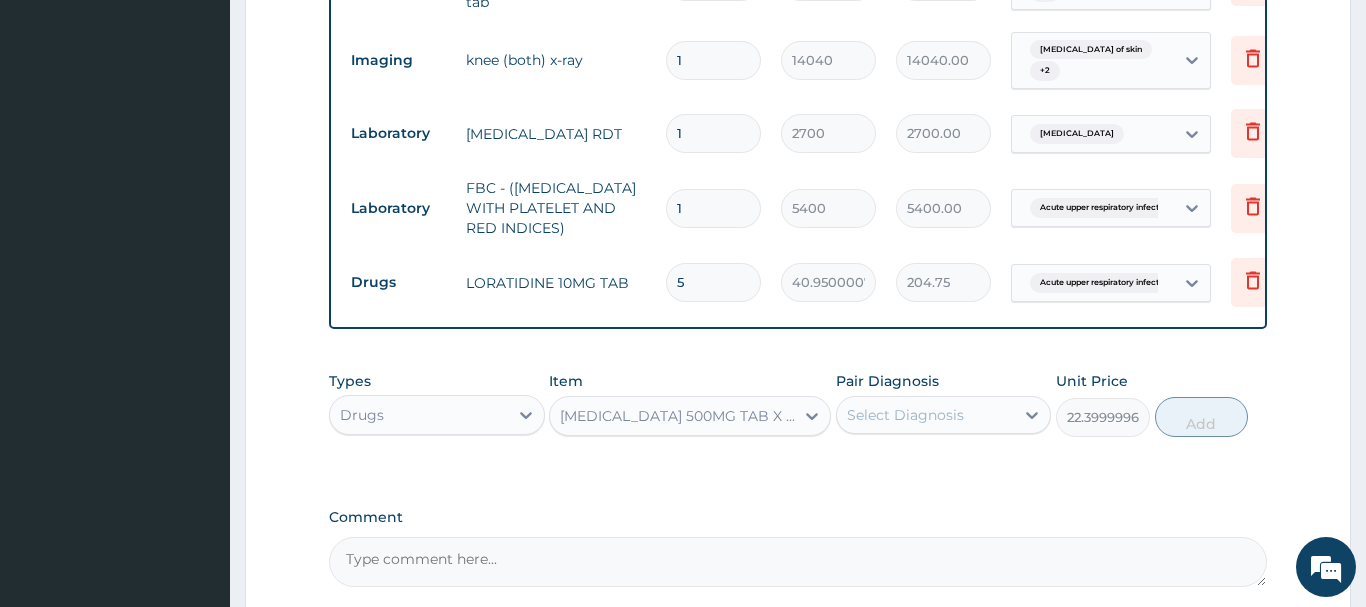 click on "Select Diagnosis" at bounding box center (926, 415) 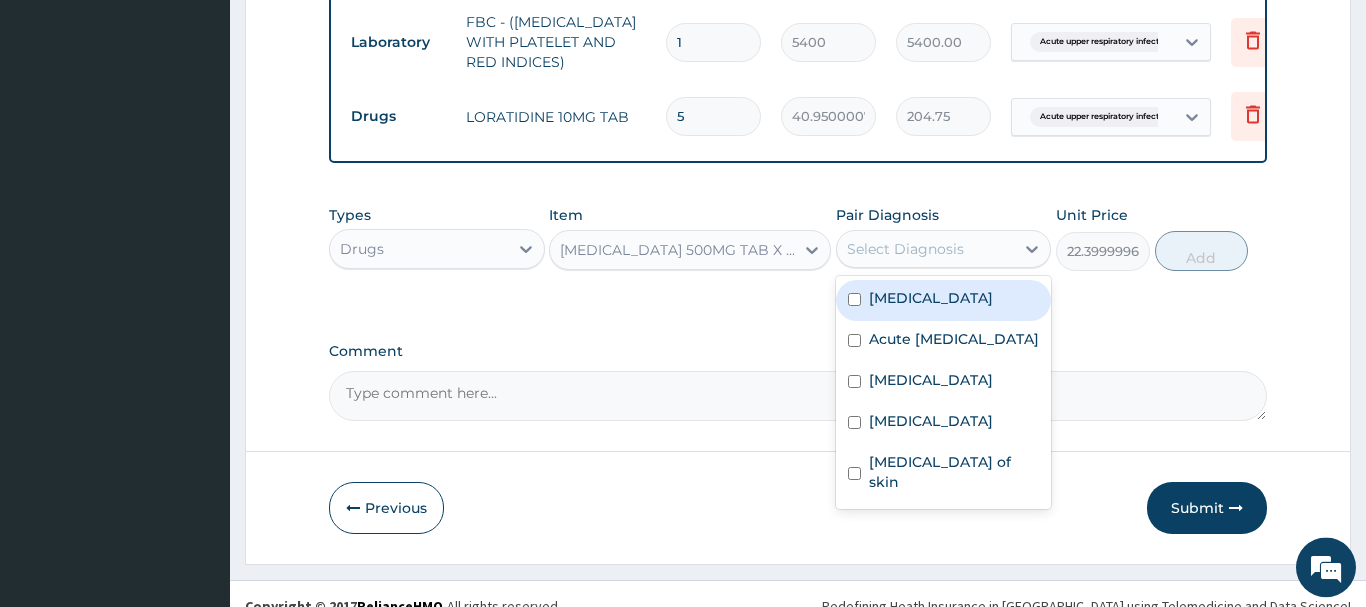 scroll, scrollTop: 1406, scrollLeft: 0, axis: vertical 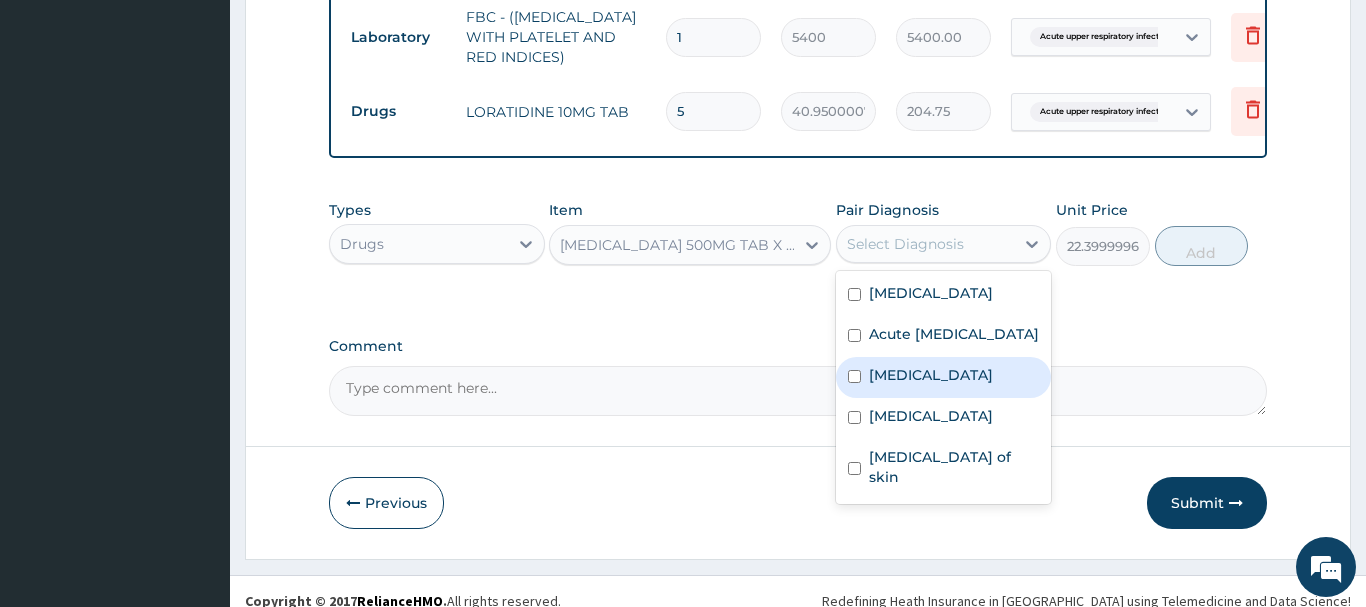 click on "Malaria" at bounding box center (944, 377) 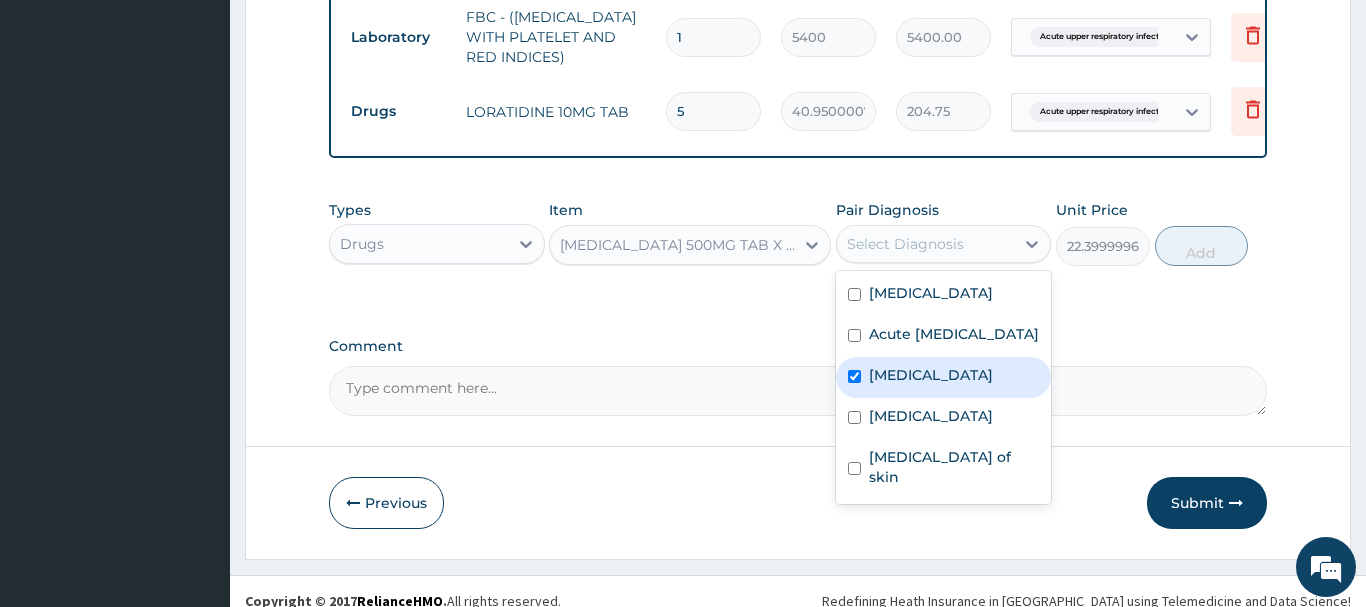 checkbox on "true" 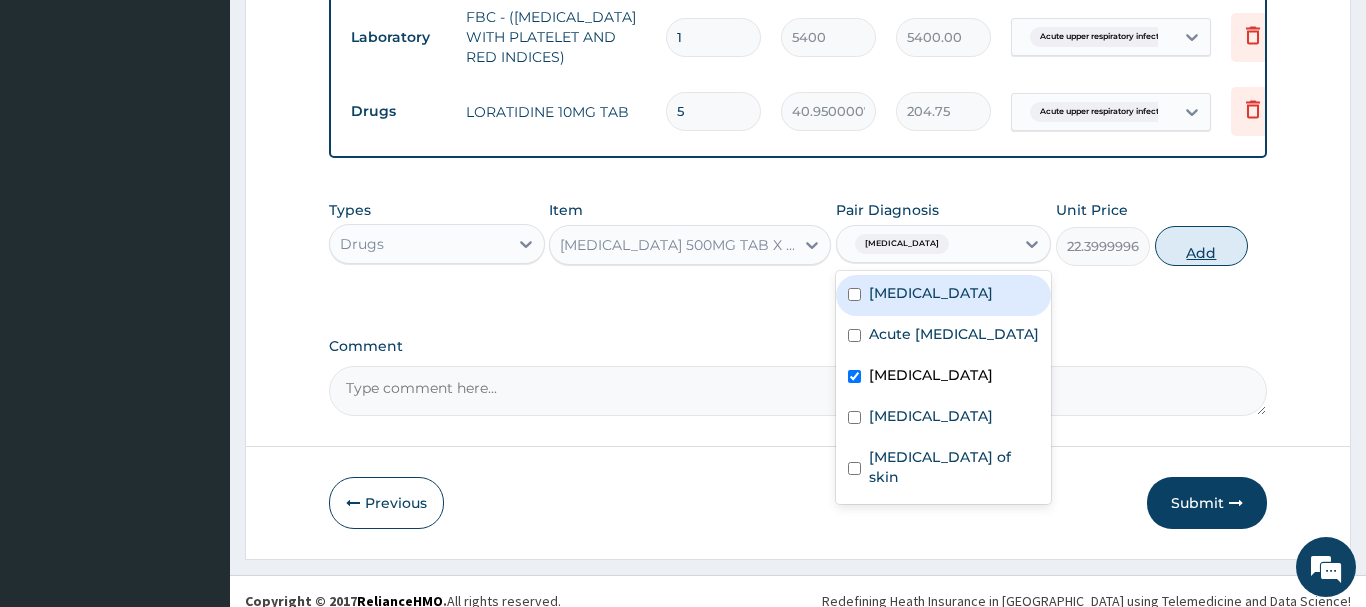 click on "Add" at bounding box center (1202, 246) 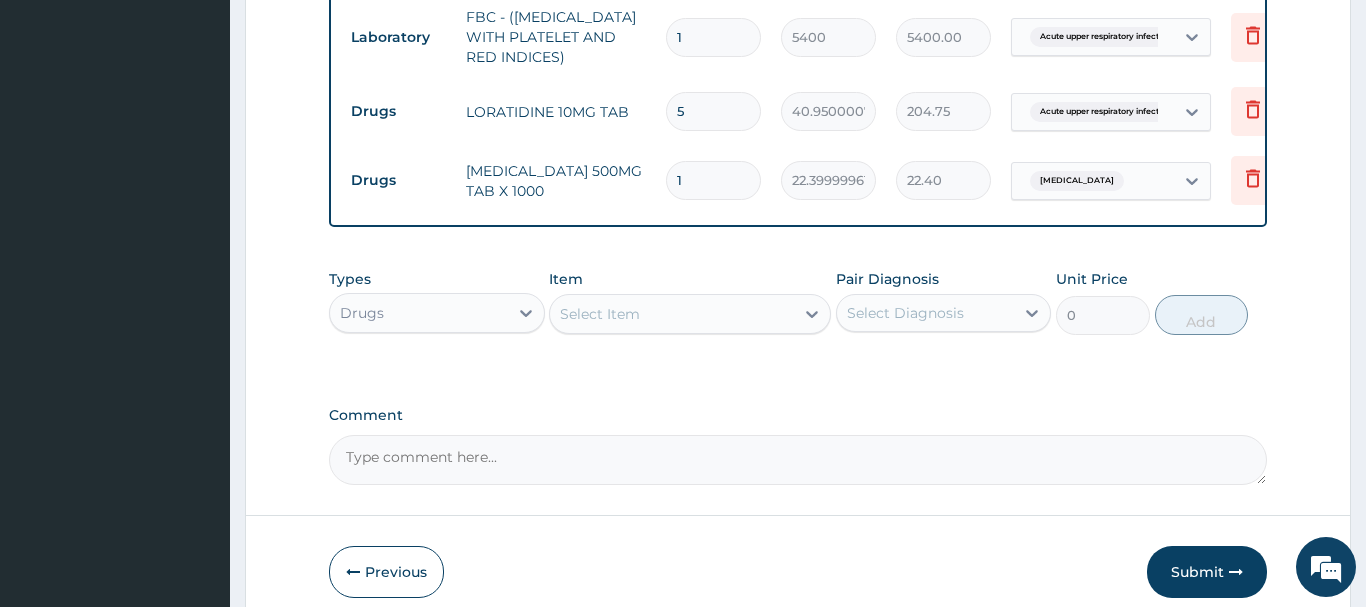click on "1" at bounding box center [713, 180] 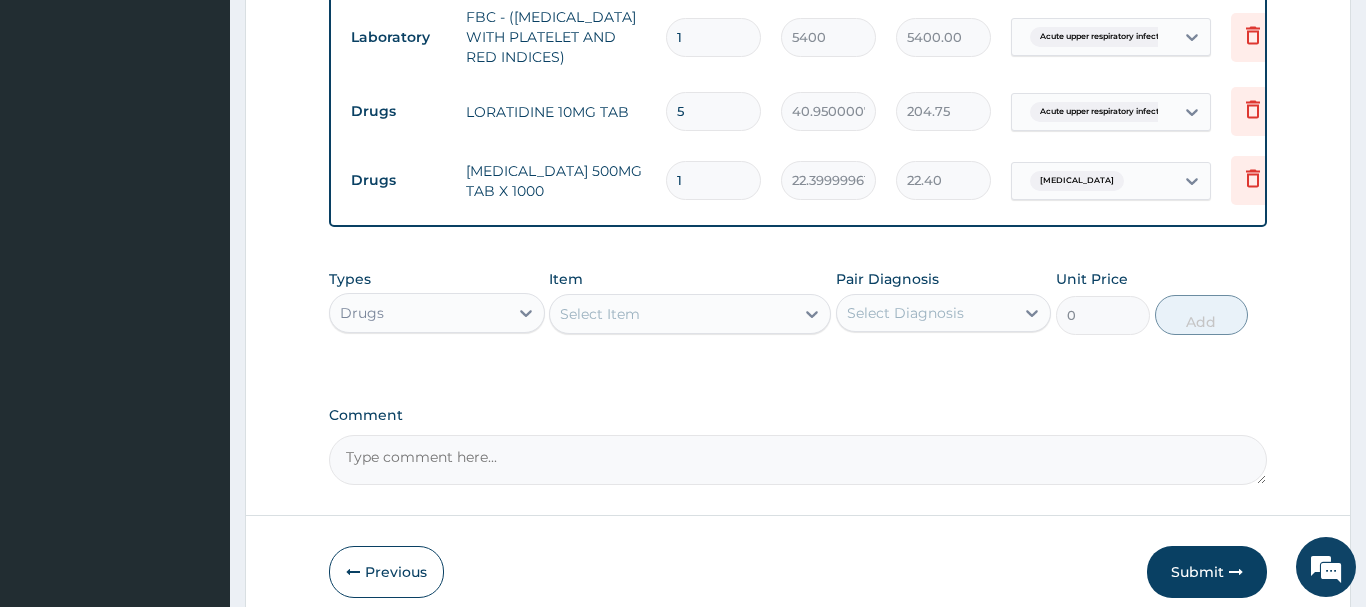 type on "18" 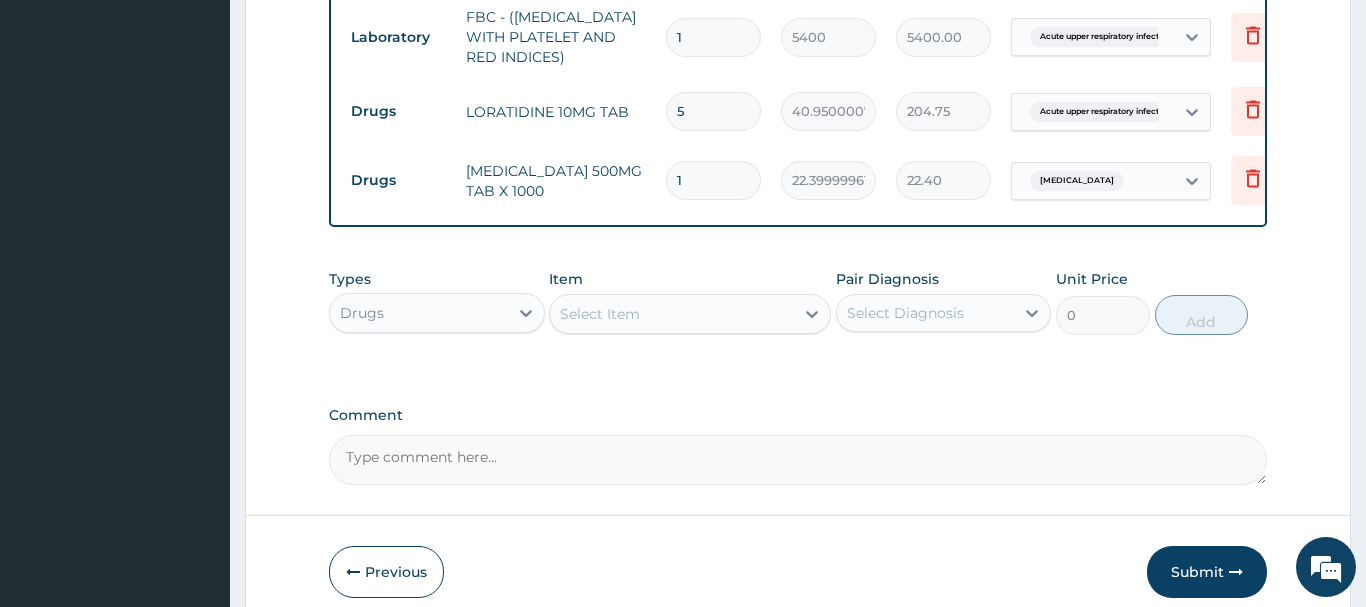 type on "403.20" 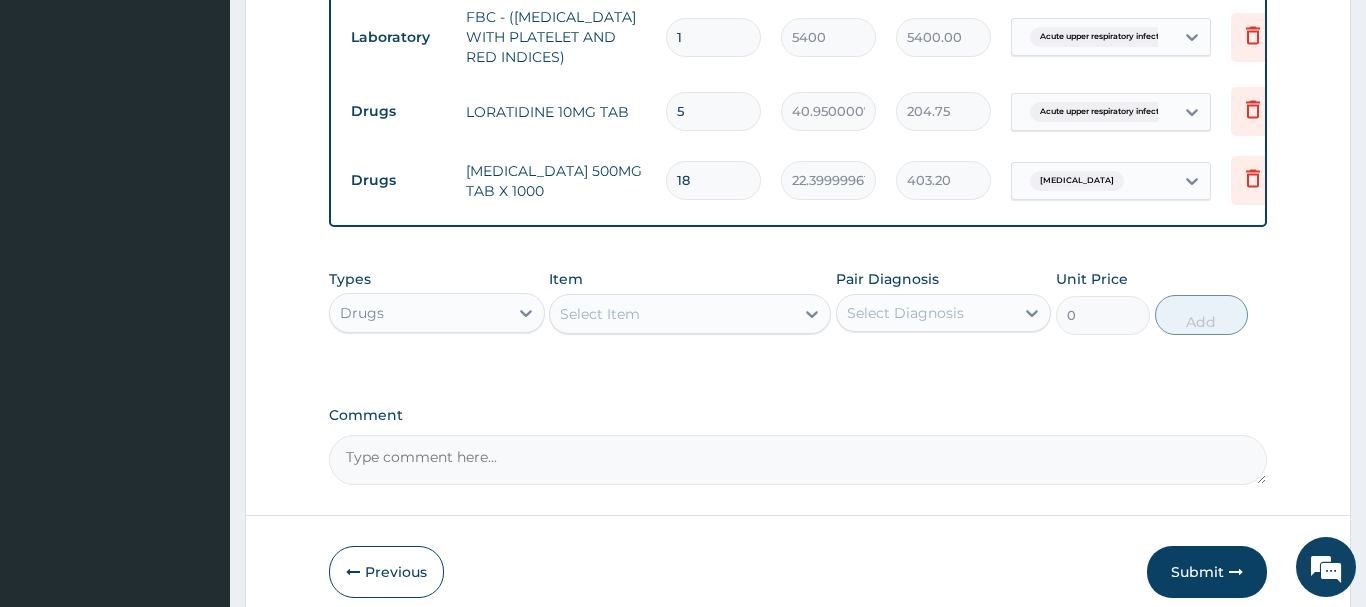 type on "18" 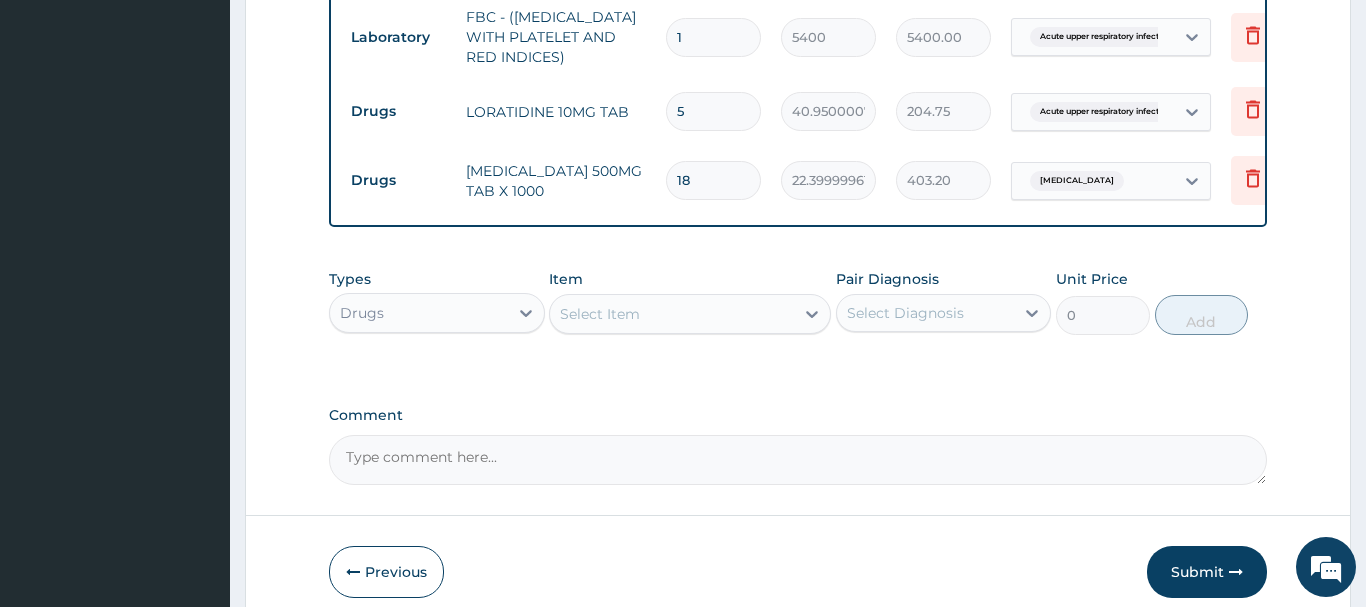 click on "Select Item" at bounding box center (600, 314) 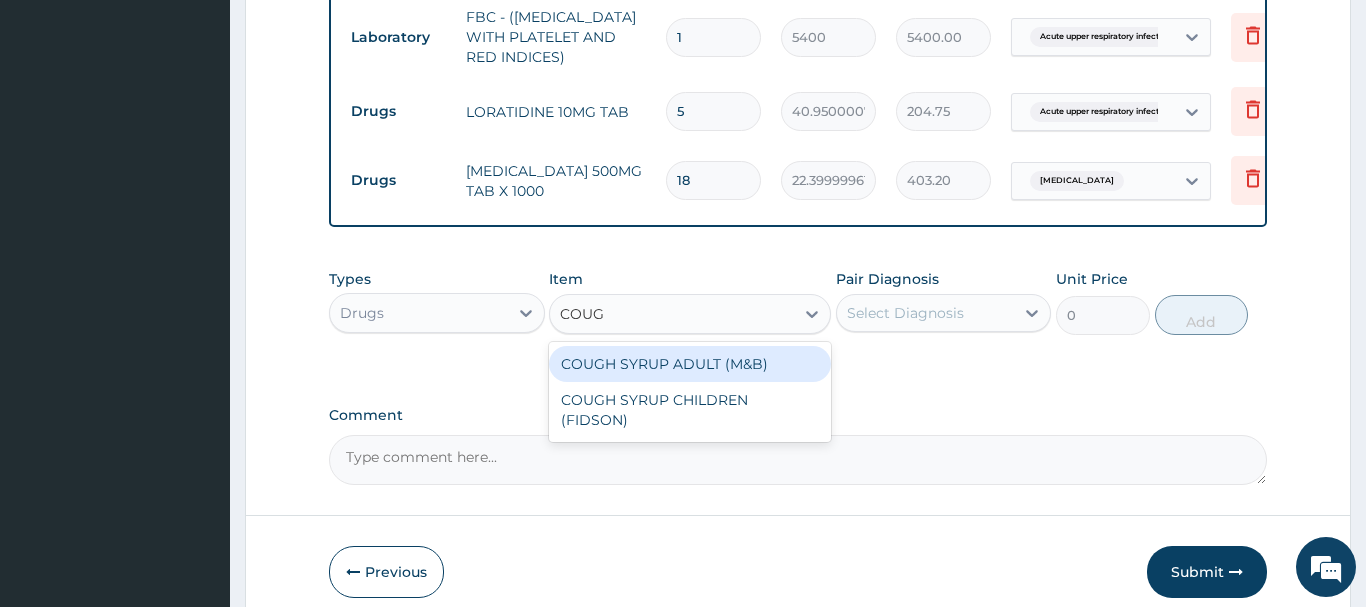 type on "COUGH" 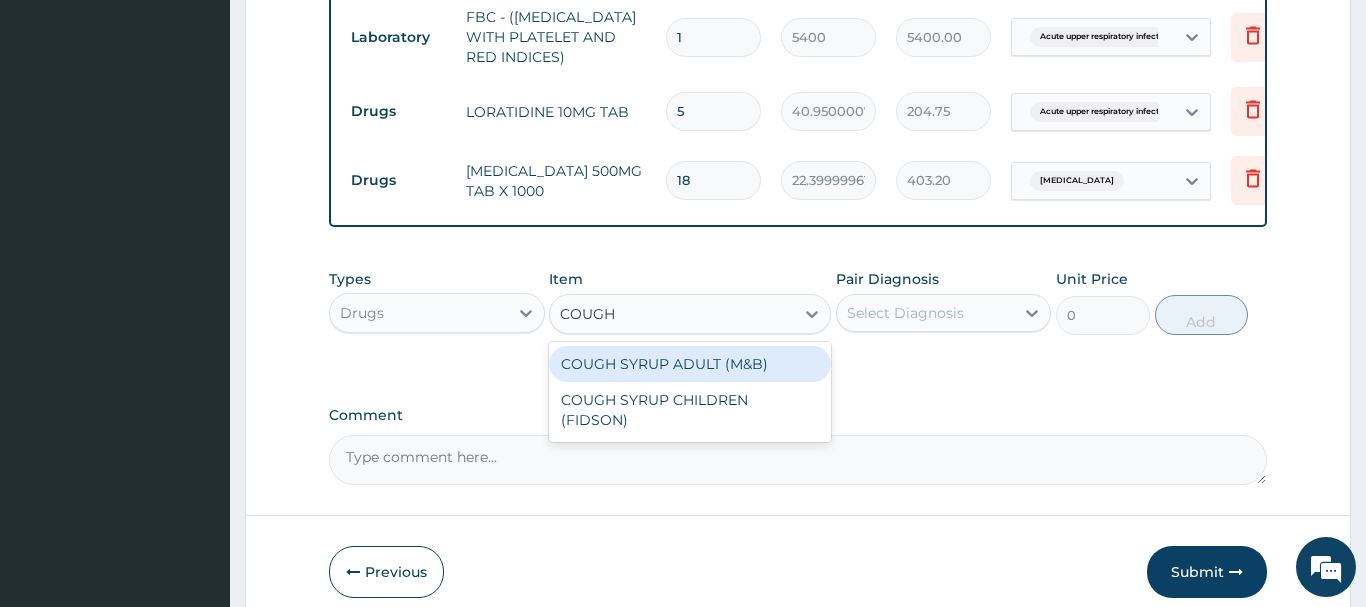 click on "COUGH SYRUP ADULT (M&B)" at bounding box center [690, 364] 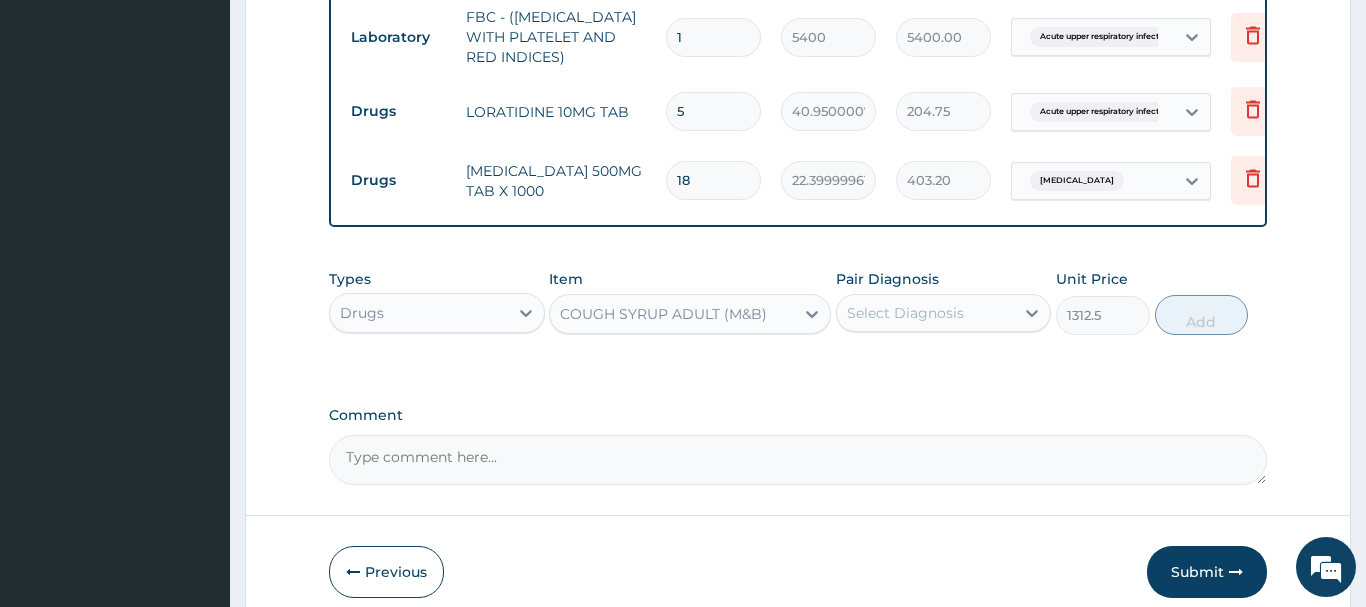 click on "Select Diagnosis" at bounding box center (905, 313) 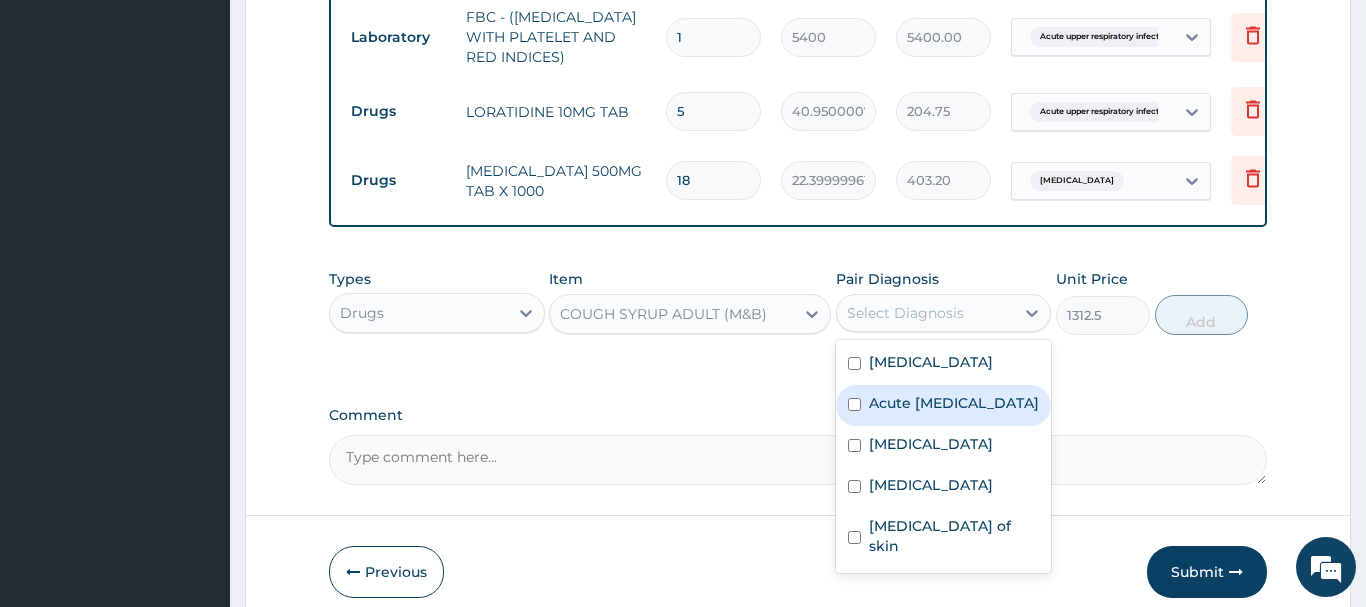 click on "Acute upper respiratory infection" at bounding box center (954, 403) 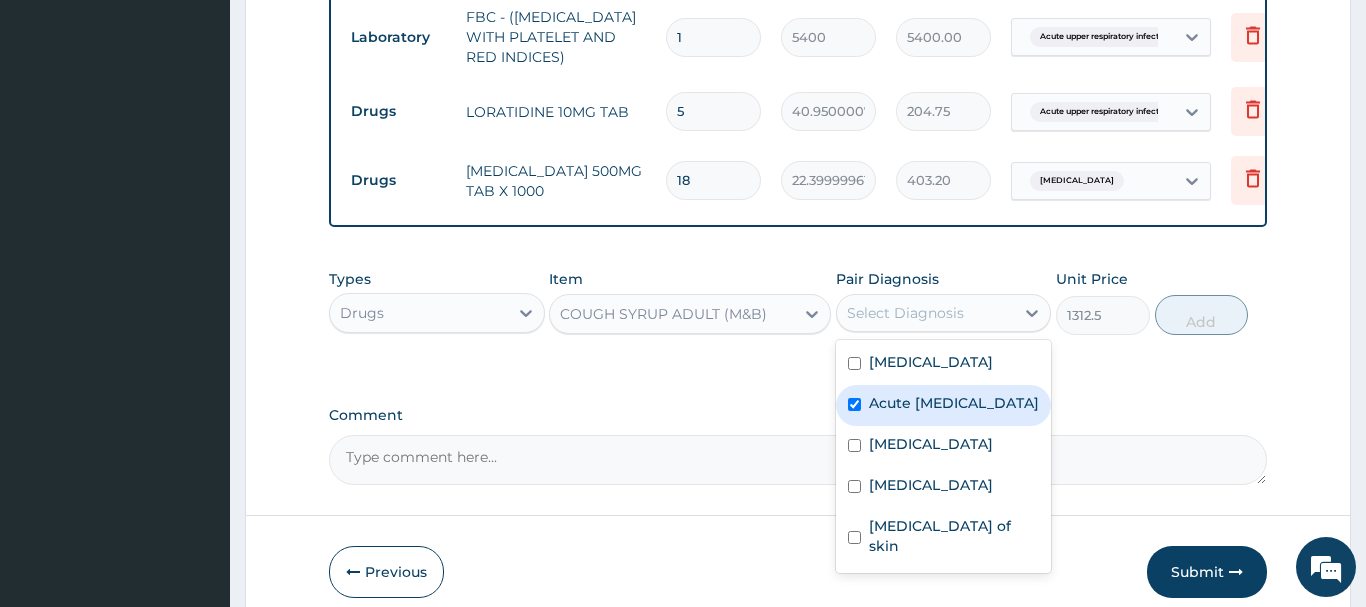 checkbox on "true" 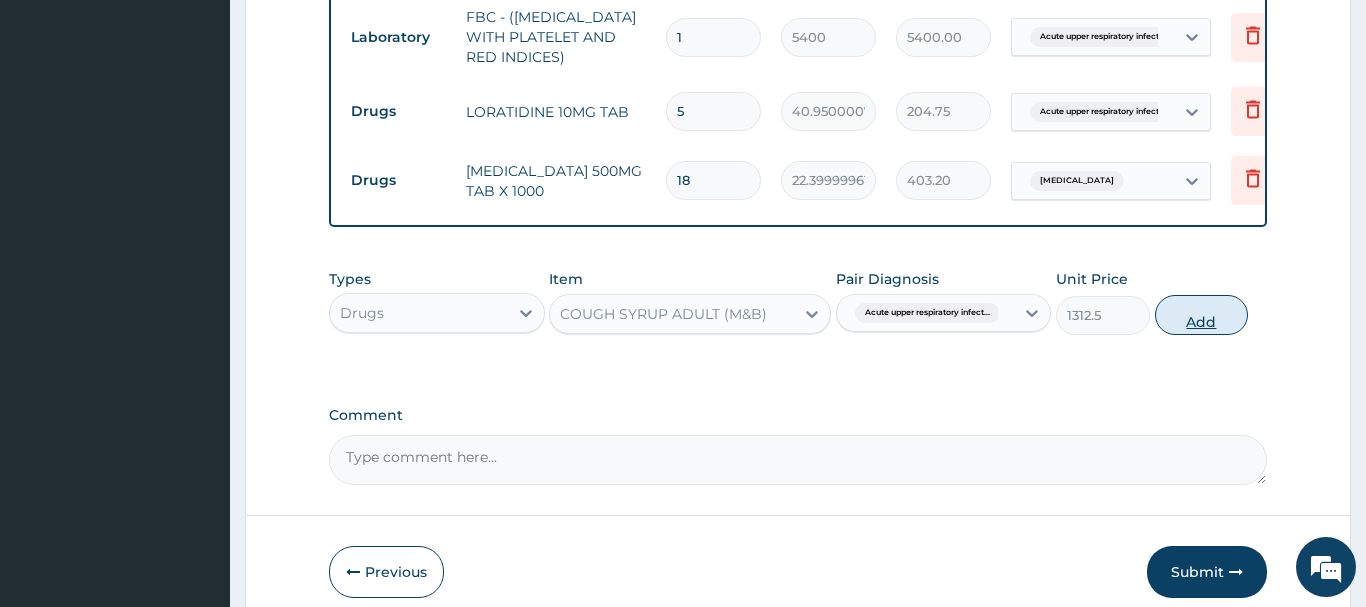 click on "Add" at bounding box center (1202, 315) 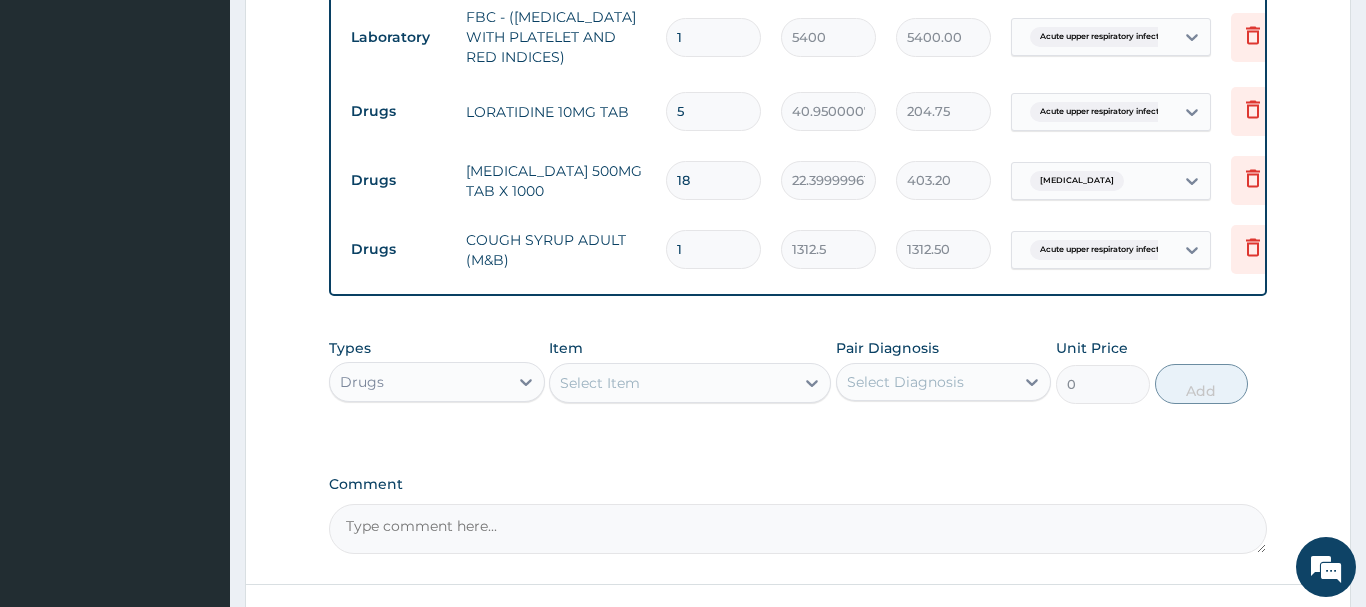 click on "Select Item" at bounding box center [600, 383] 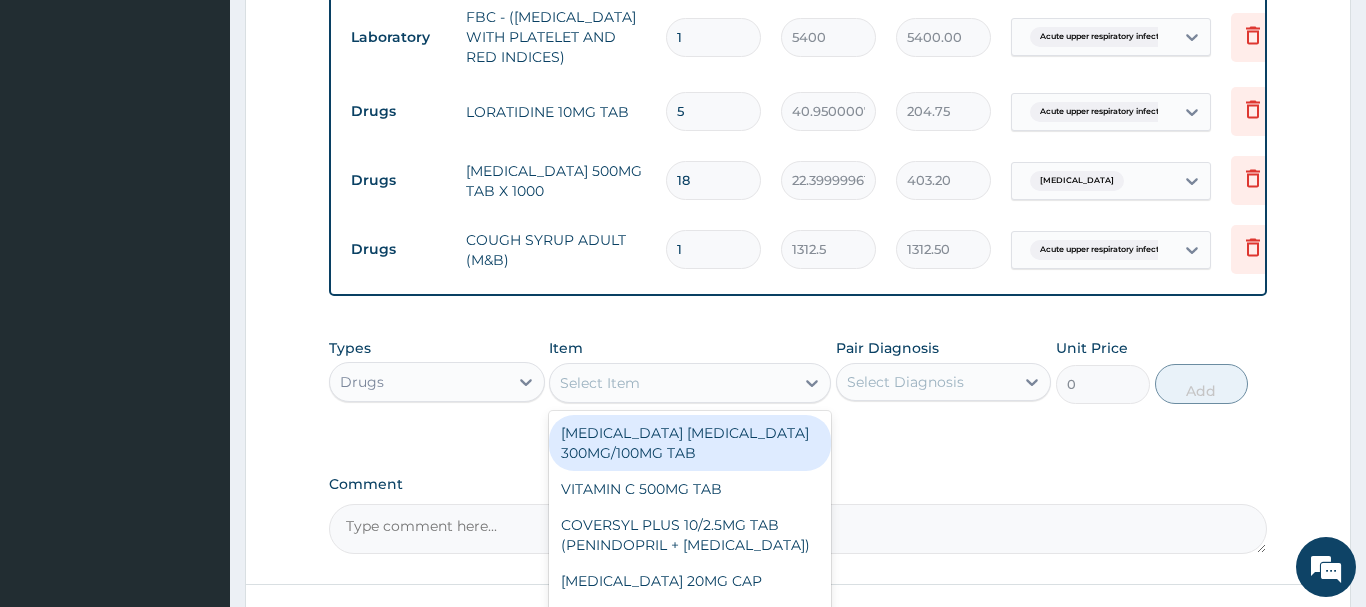 paste on "VITAMIN C 100MG TAB" 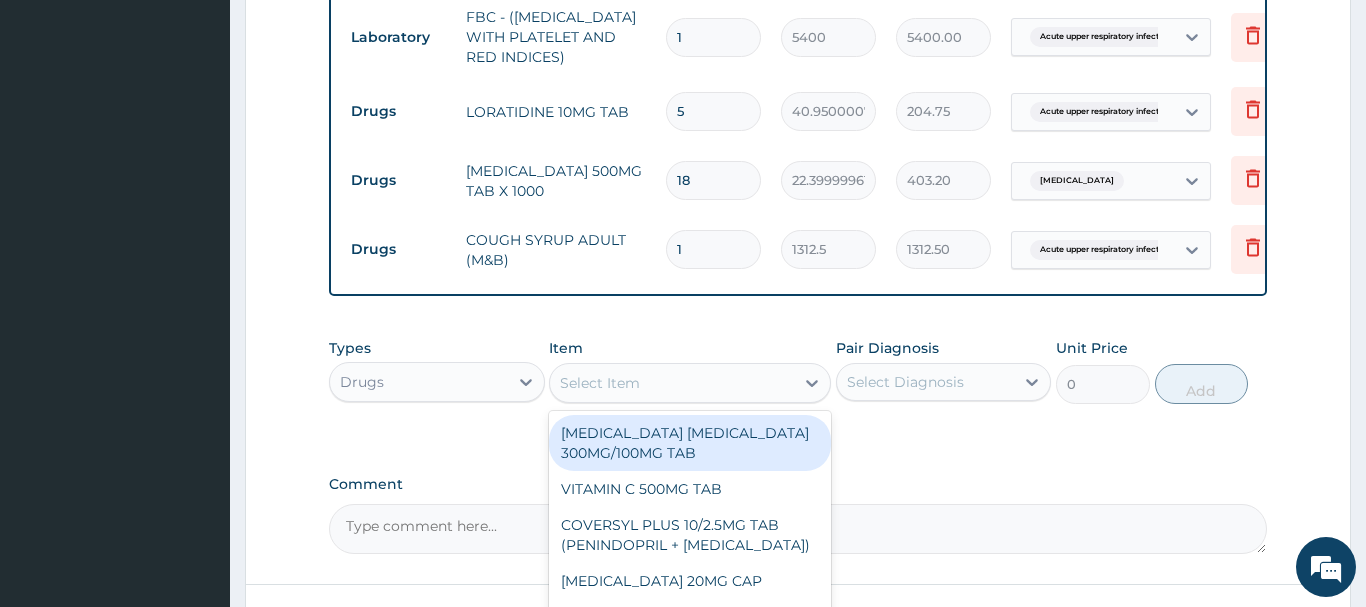 type on "VITAMIN C 100MG TAB" 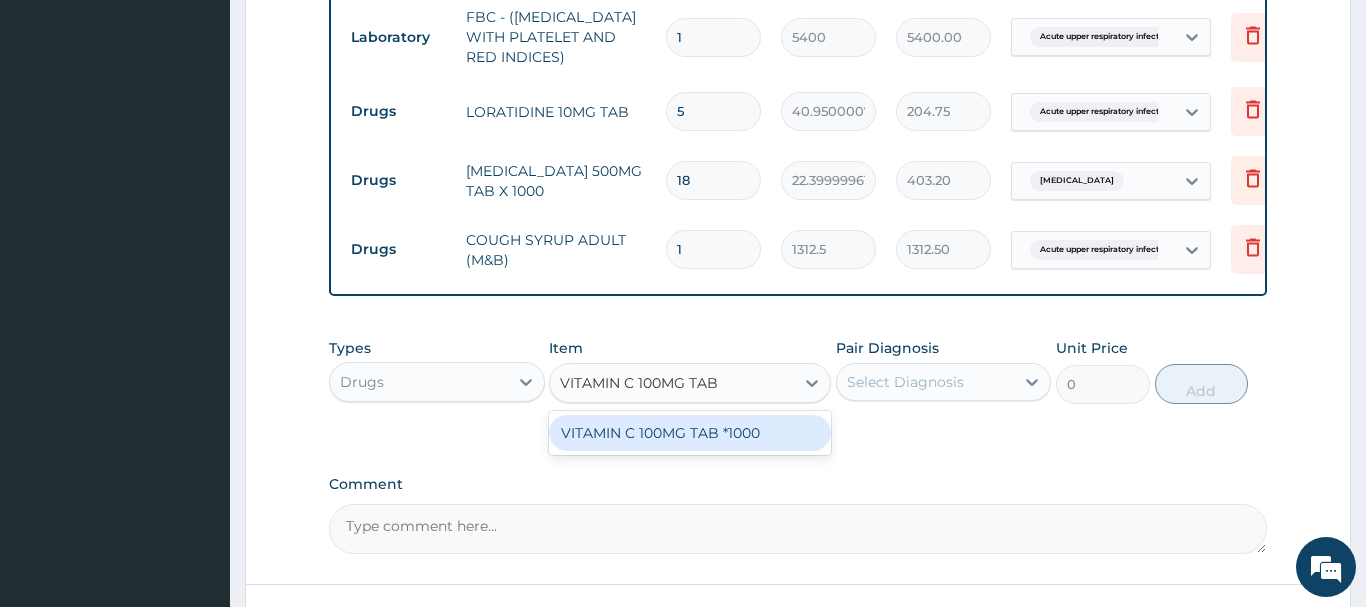 click on "VITAMIN C 100MG TAB *1000" at bounding box center (690, 433) 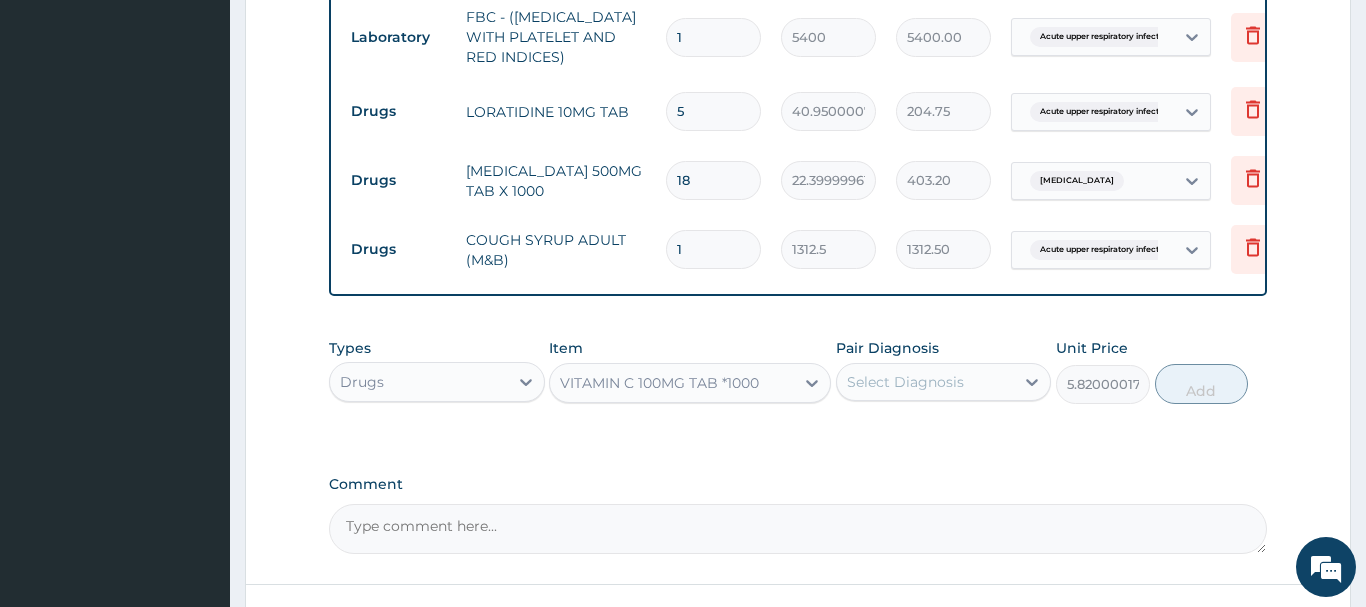 click on "Select Diagnosis" at bounding box center (905, 382) 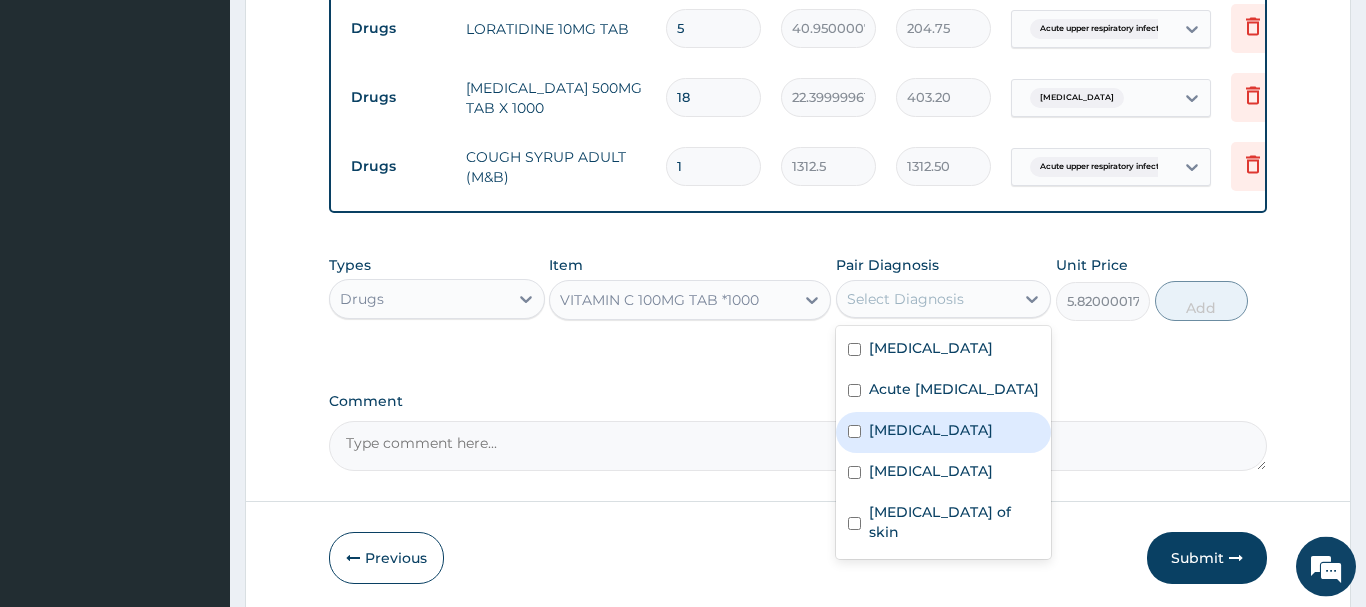 scroll, scrollTop: 1508, scrollLeft: 0, axis: vertical 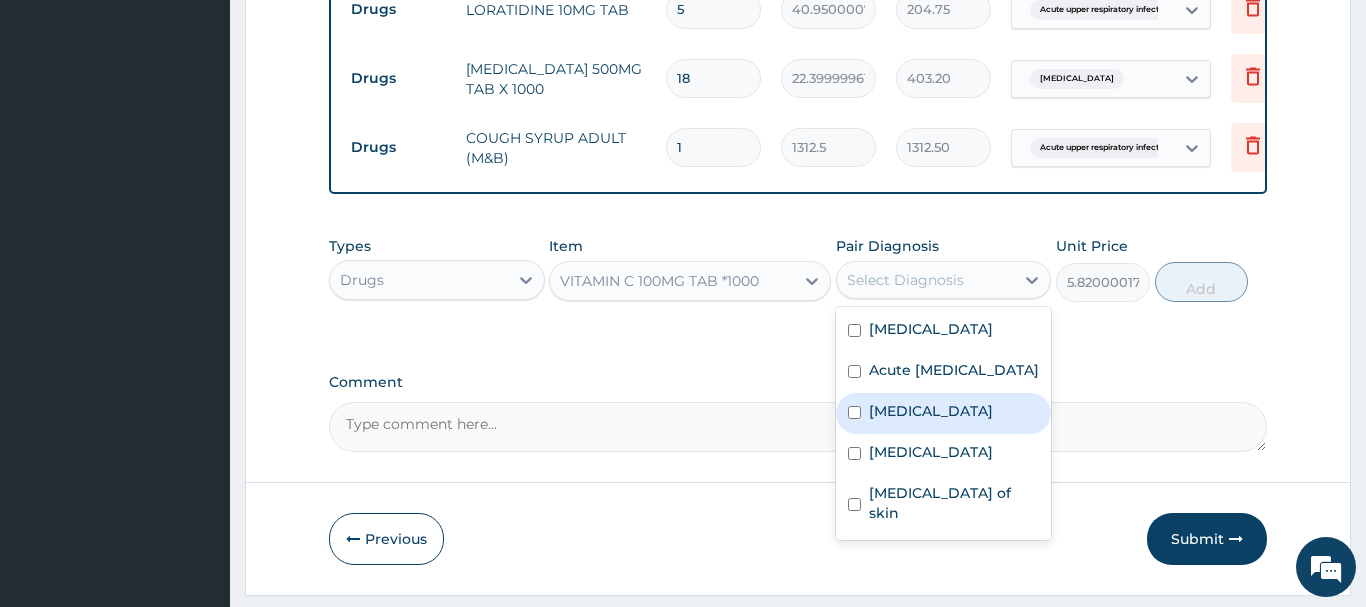 drag, startPoint x: 900, startPoint y: 413, endPoint x: 886, endPoint y: 414, distance: 14.035668 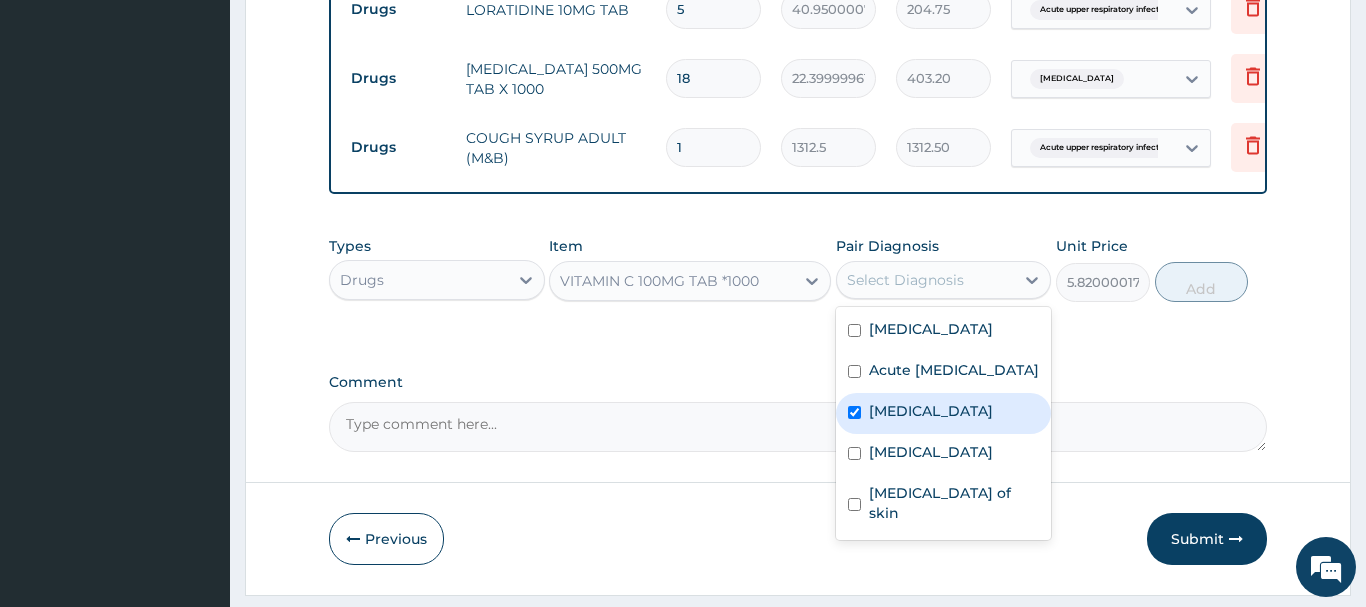 checkbox on "true" 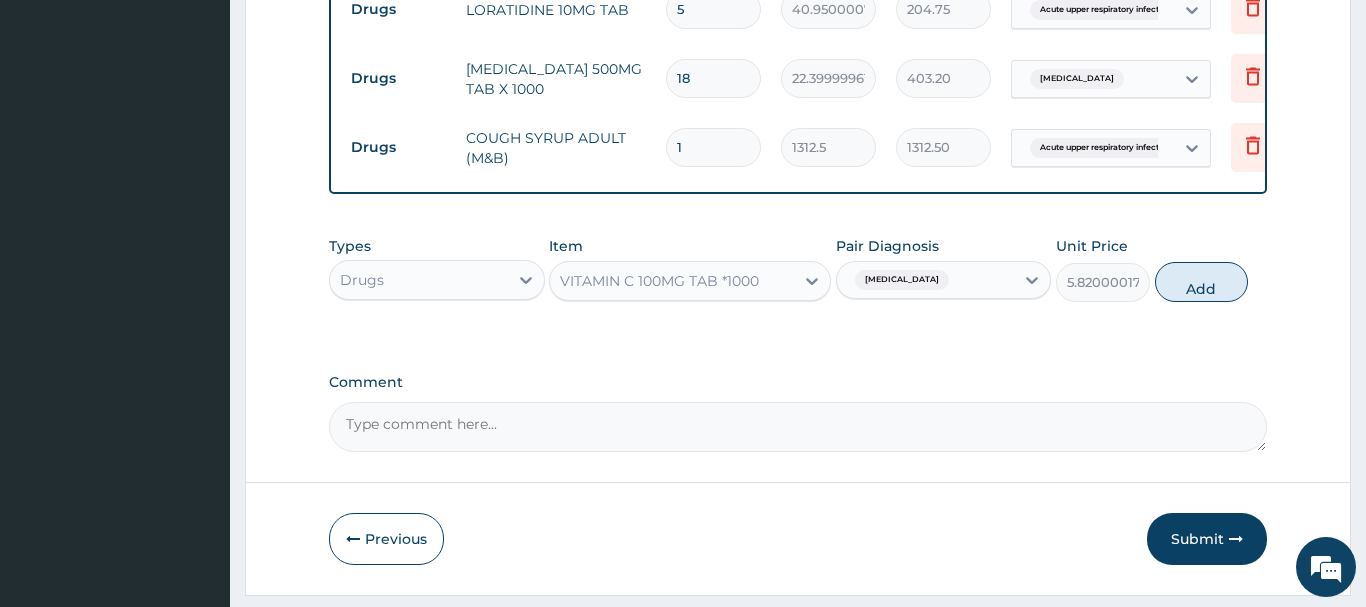 click on "Add" at bounding box center (1202, 282) 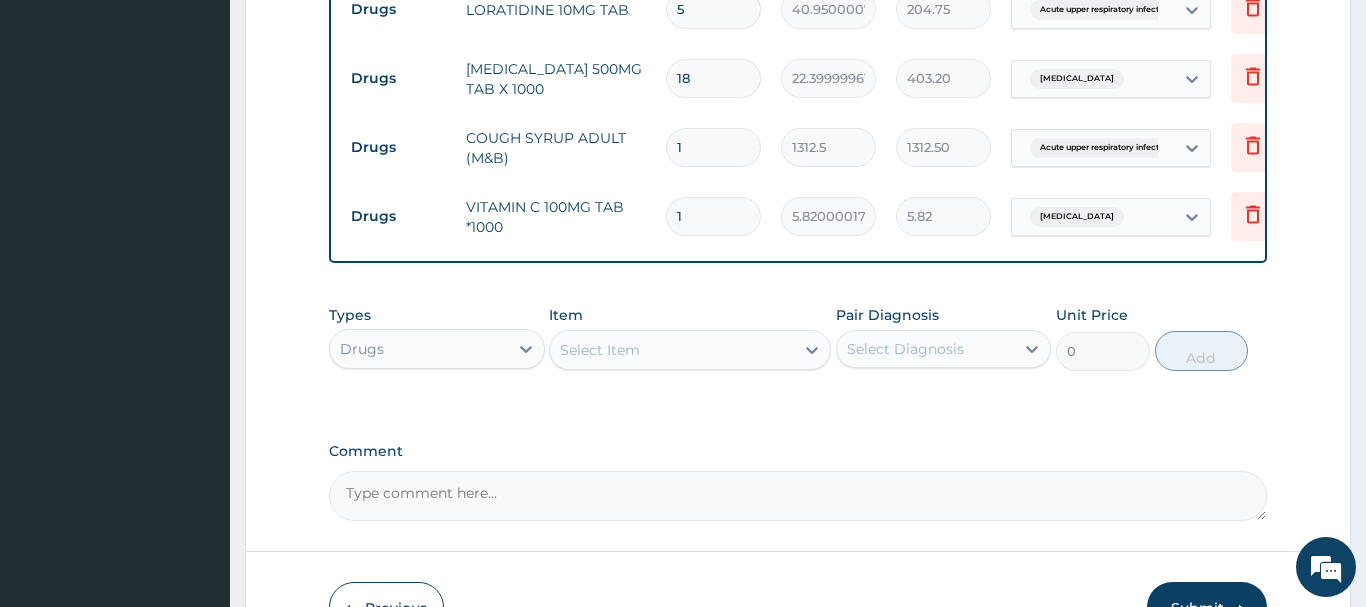 drag, startPoint x: 713, startPoint y: 195, endPoint x: 666, endPoint y: 212, distance: 49.979996 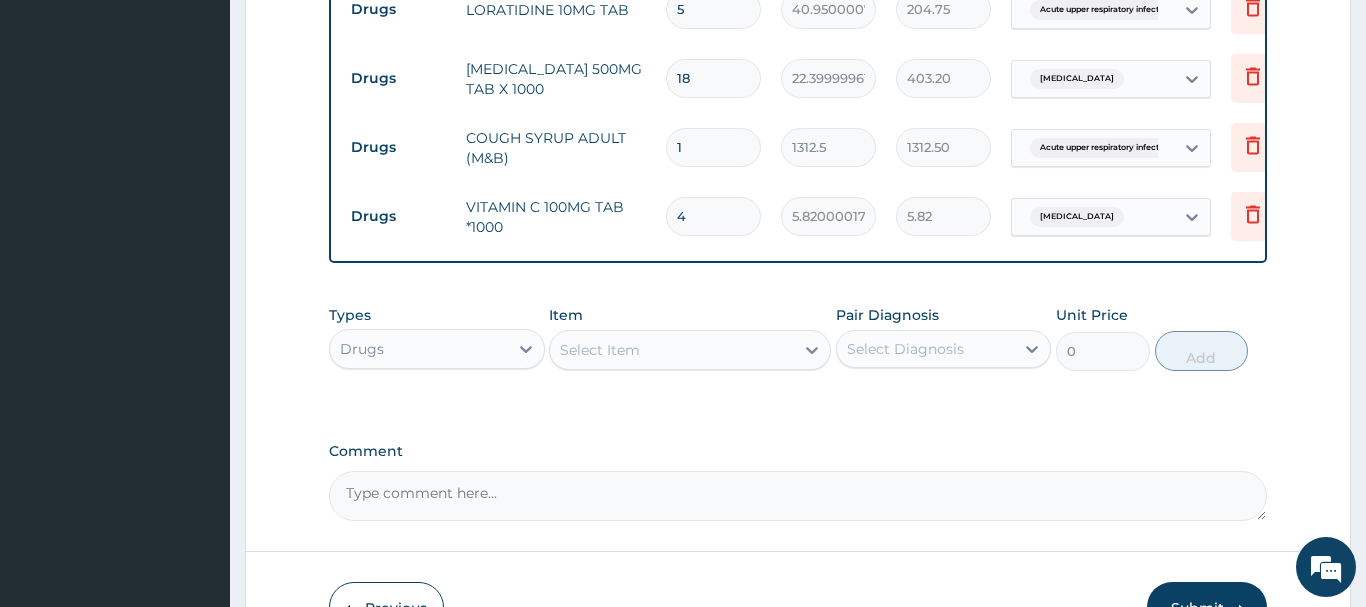 type on "23.28" 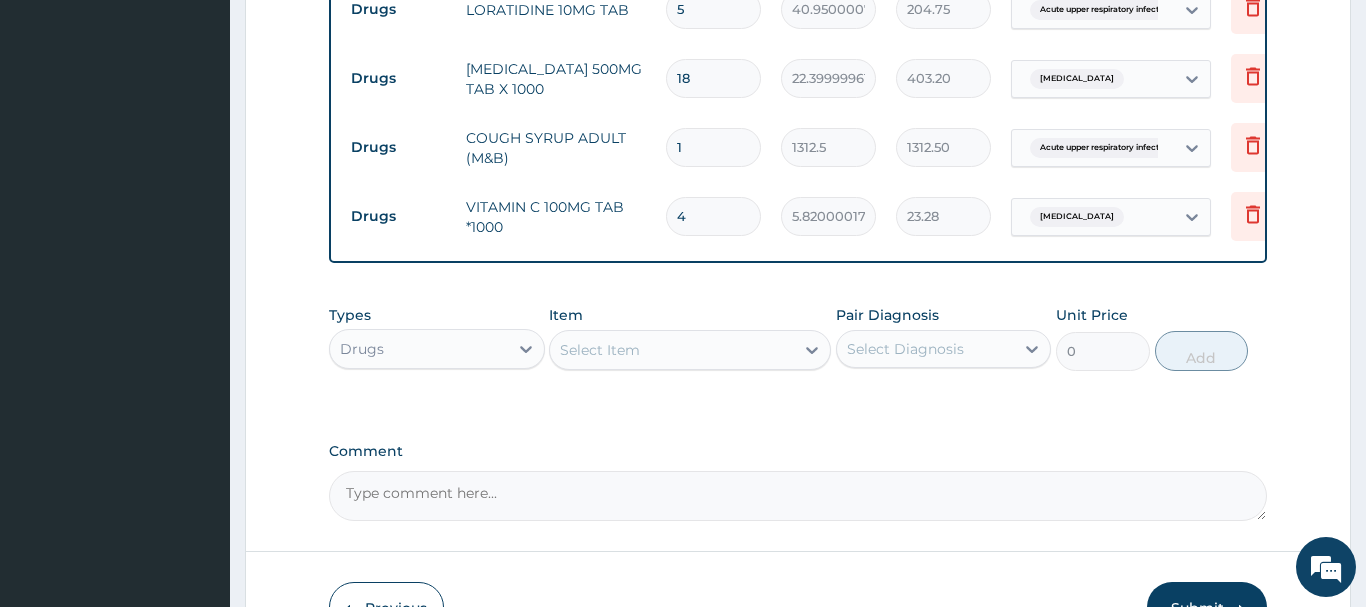 type on "42" 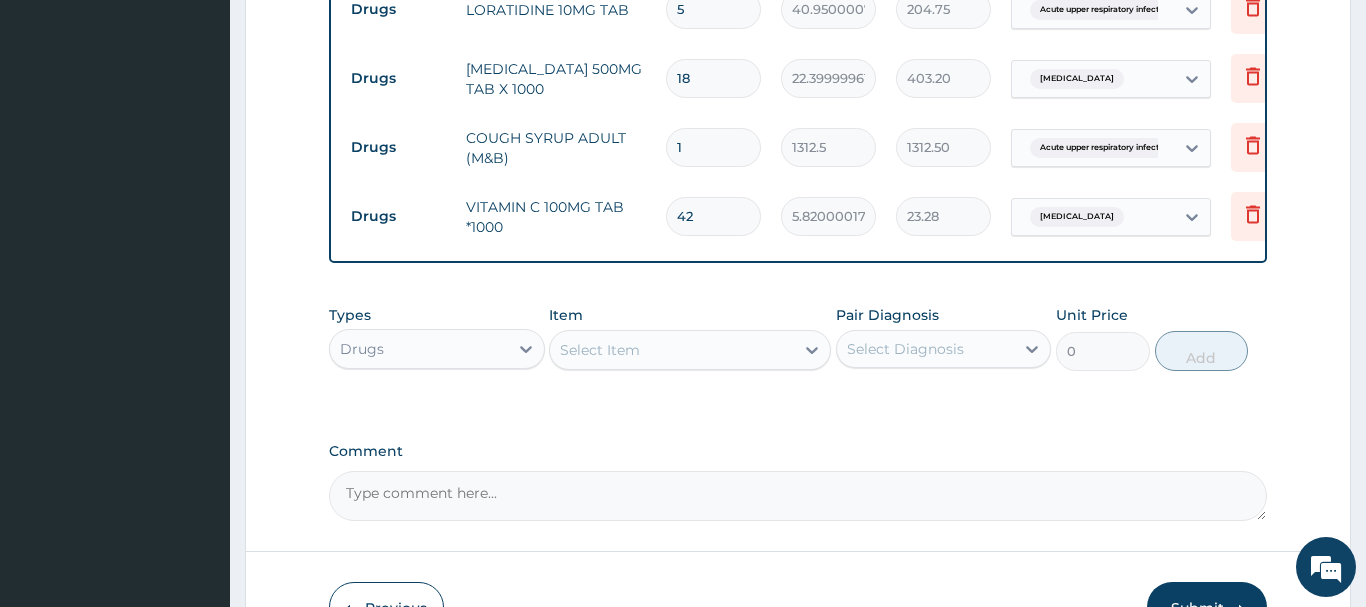 type on "244.44" 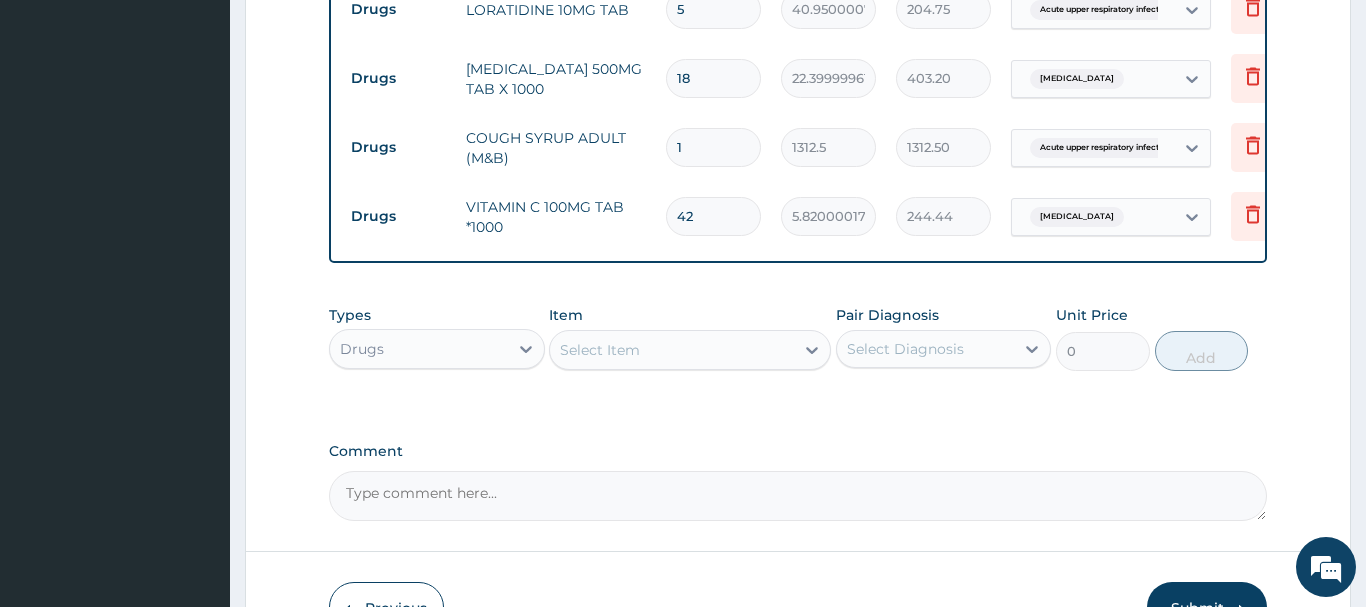 type on "42" 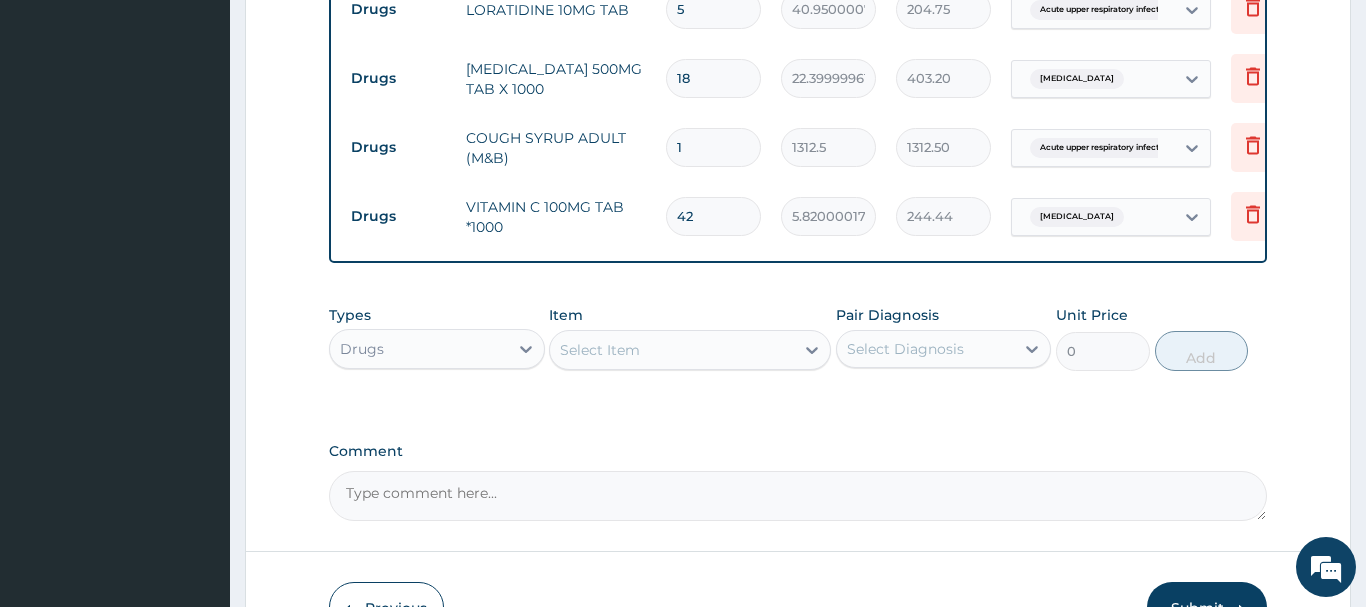 click on "Select Item" at bounding box center (600, 350) 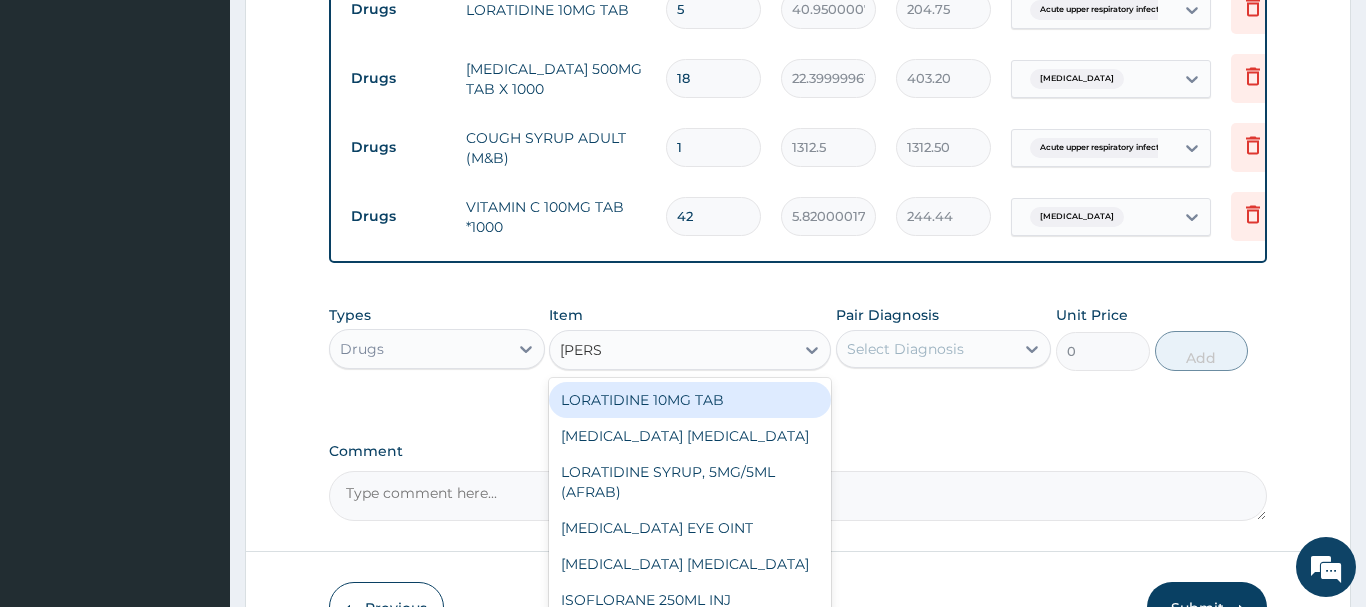 type on "LORAT" 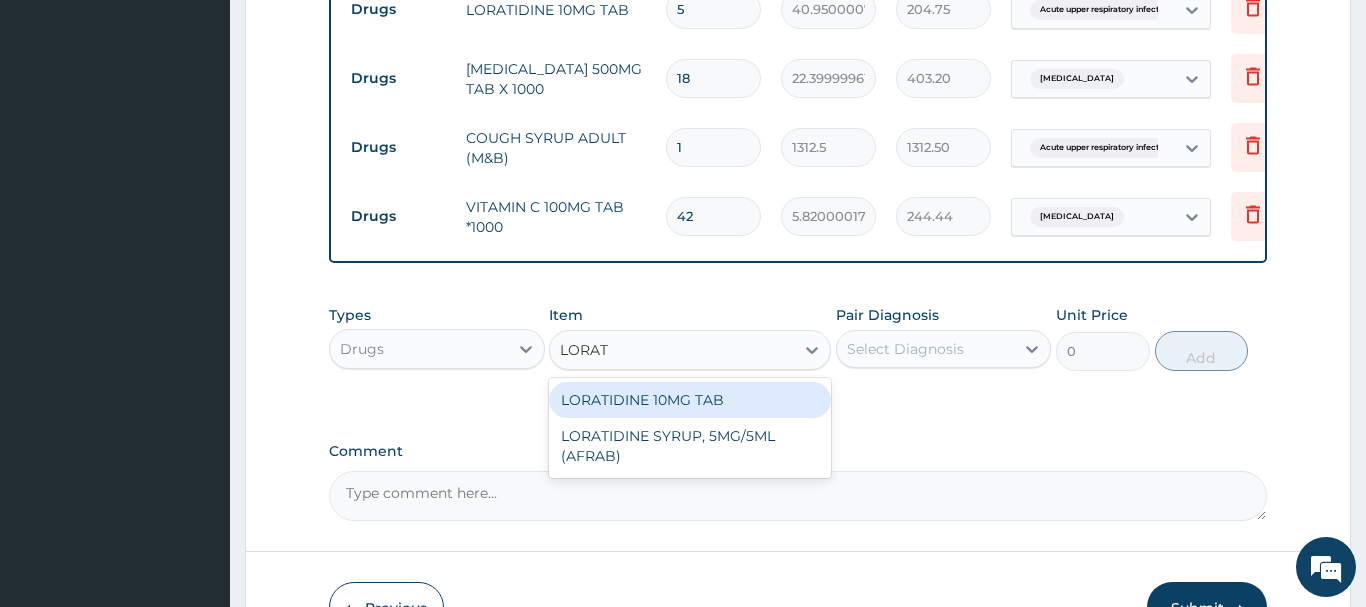 click on "LORATIDINE 10MG TAB" at bounding box center [690, 400] 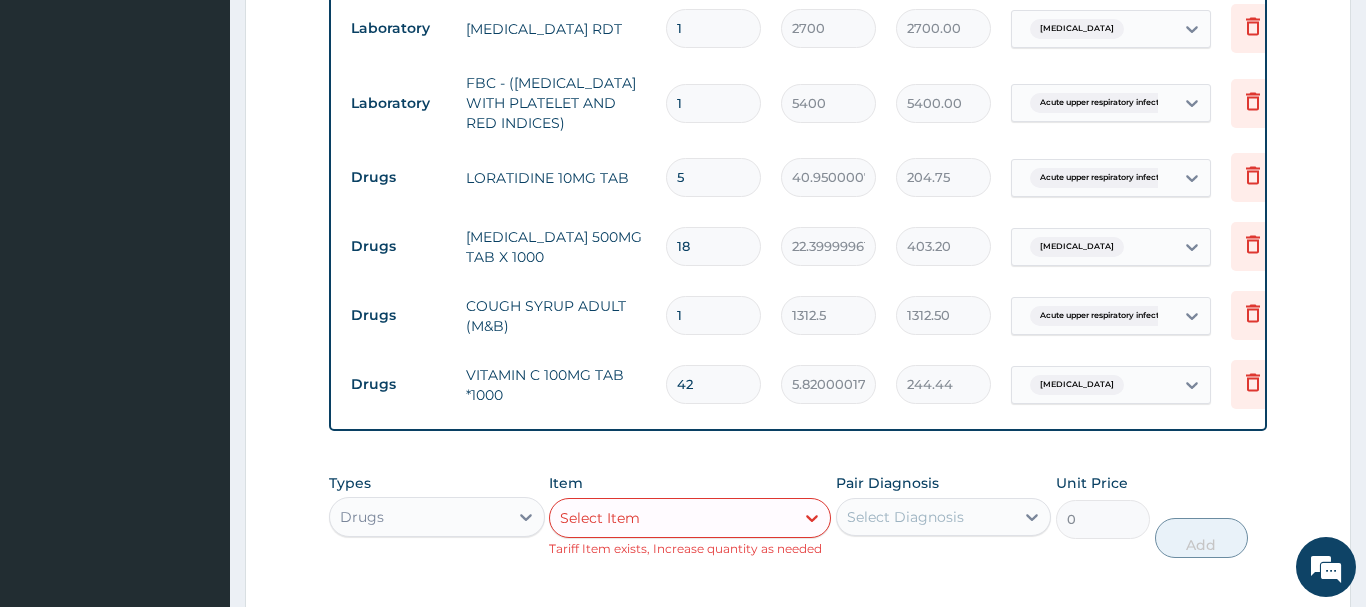 scroll, scrollTop: 1304, scrollLeft: 0, axis: vertical 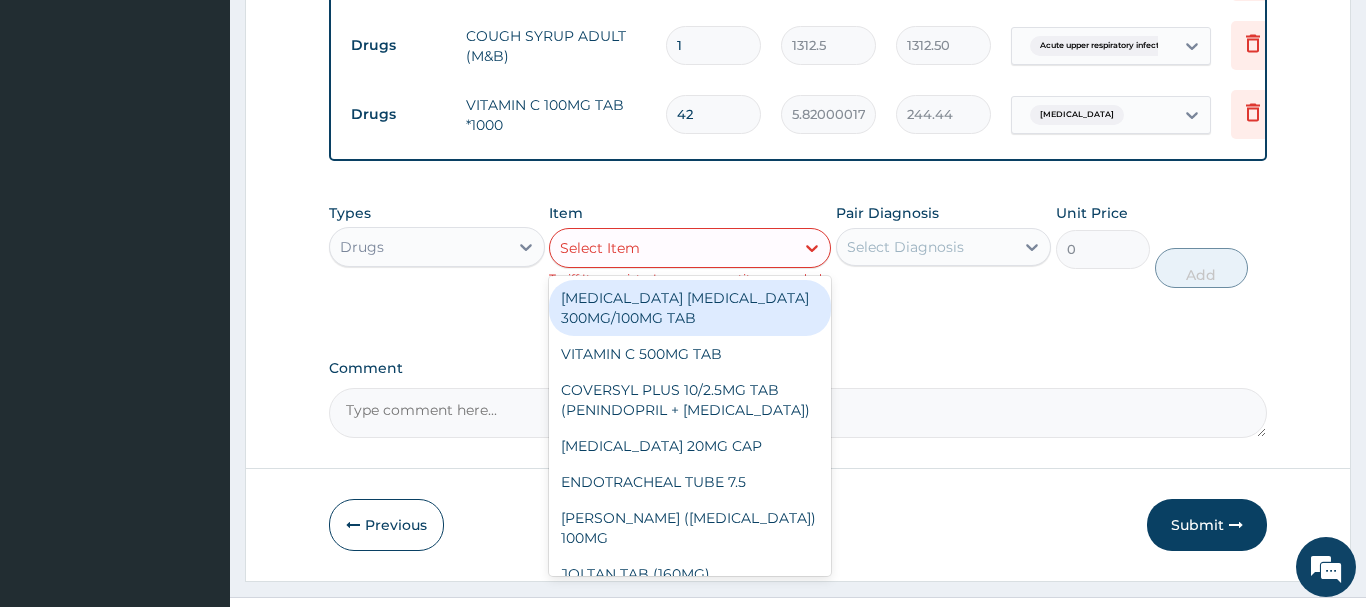 click on "Select Item" at bounding box center [600, 248] 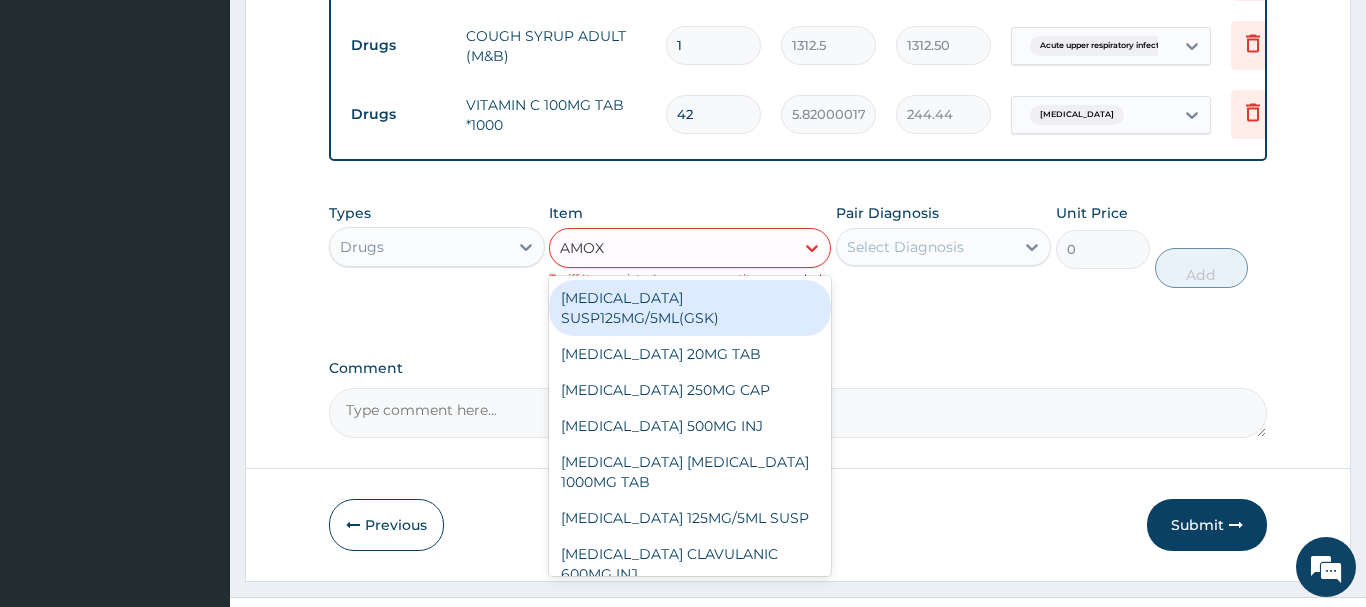 type on "AMOXI" 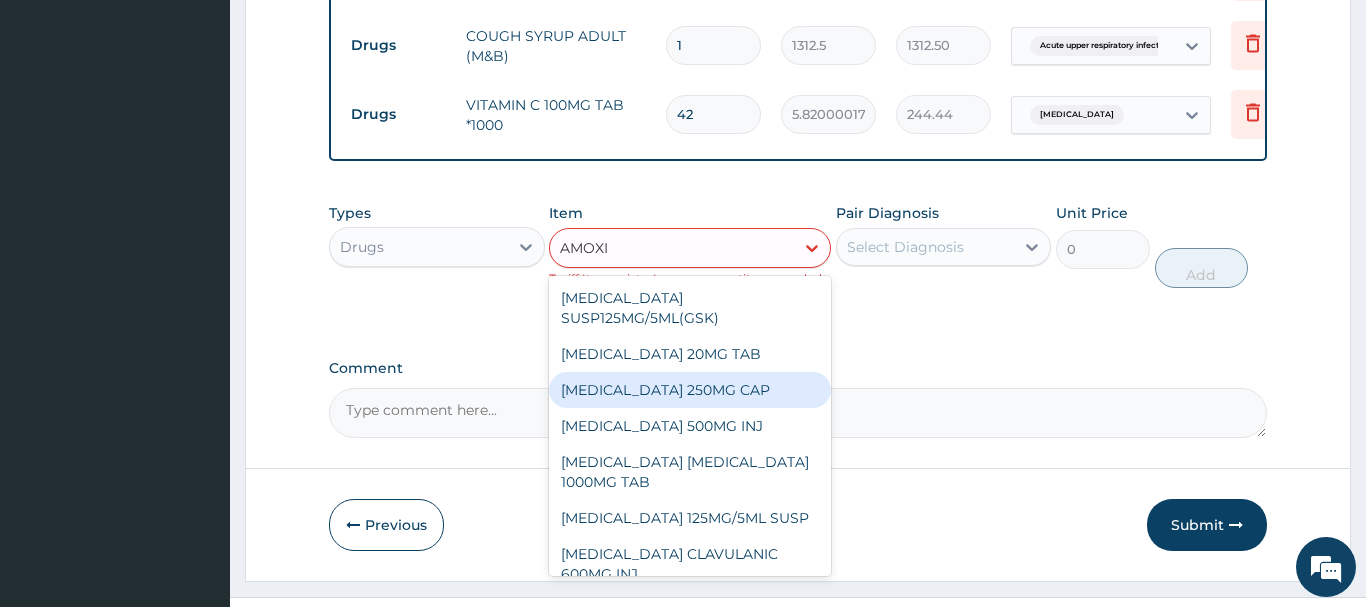 scroll, scrollTop: 108, scrollLeft: 0, axis: vertical 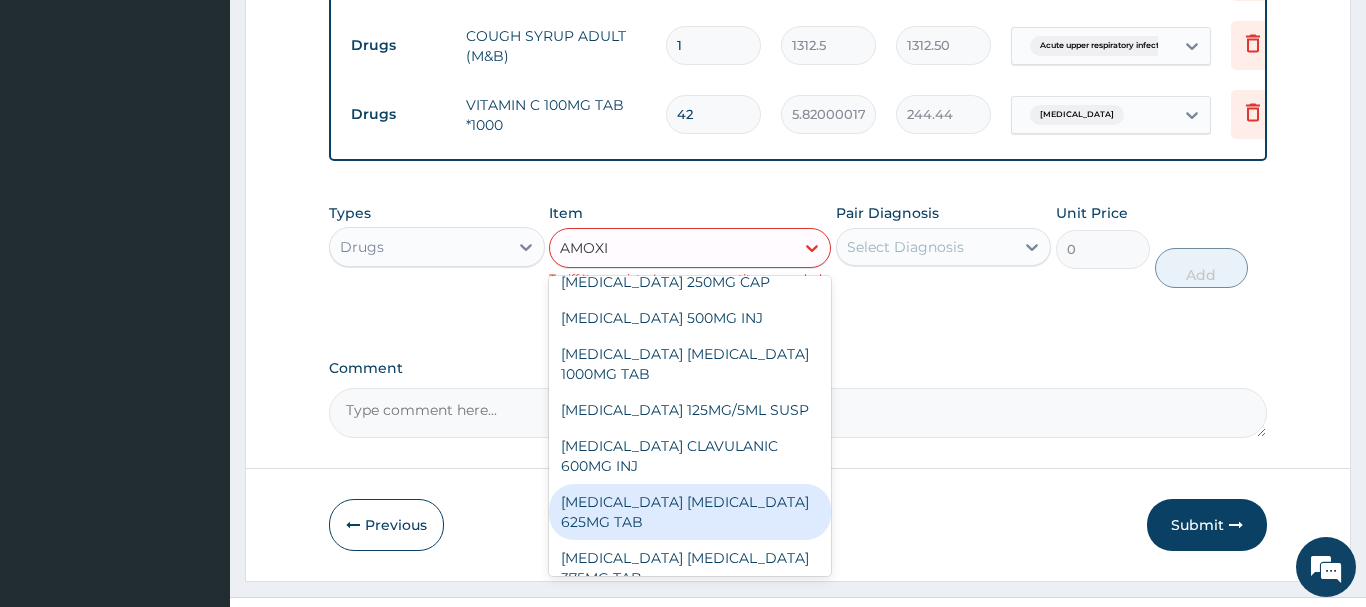 click on "[MEDICAL_DATA] [MEDICAL_DATA] 625MG TAB" at bounding box center (690, 512) 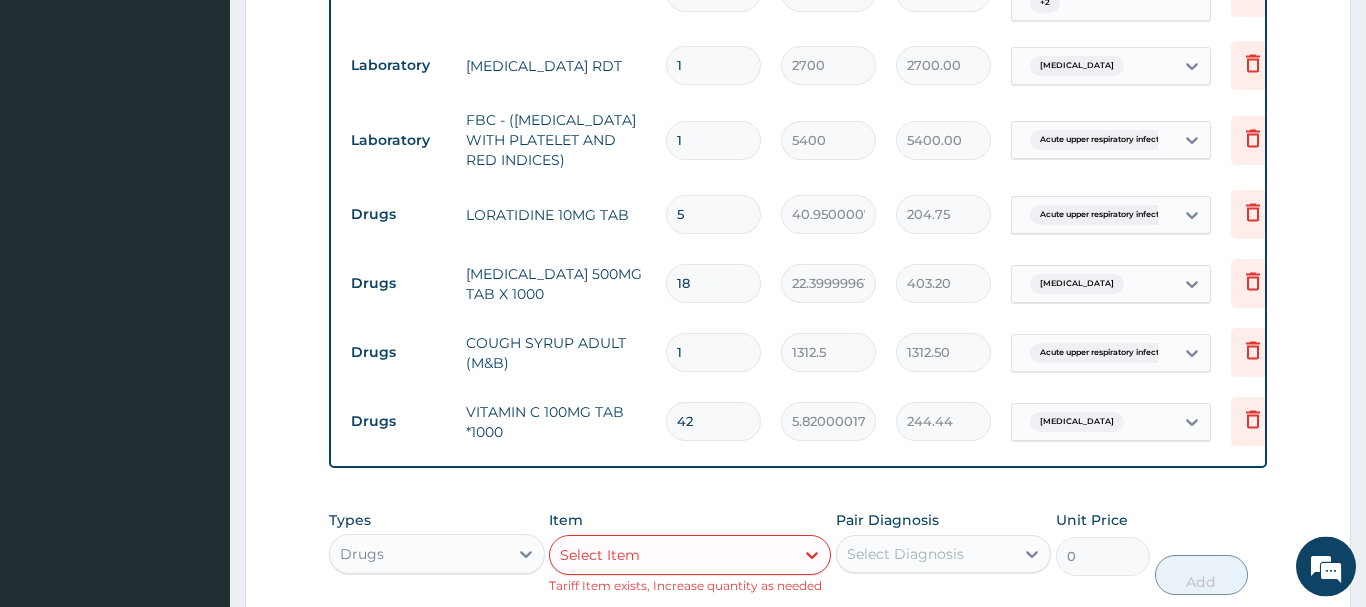 scroll, scrollTop: 1304, scrollLeft: 0, axis: vertical 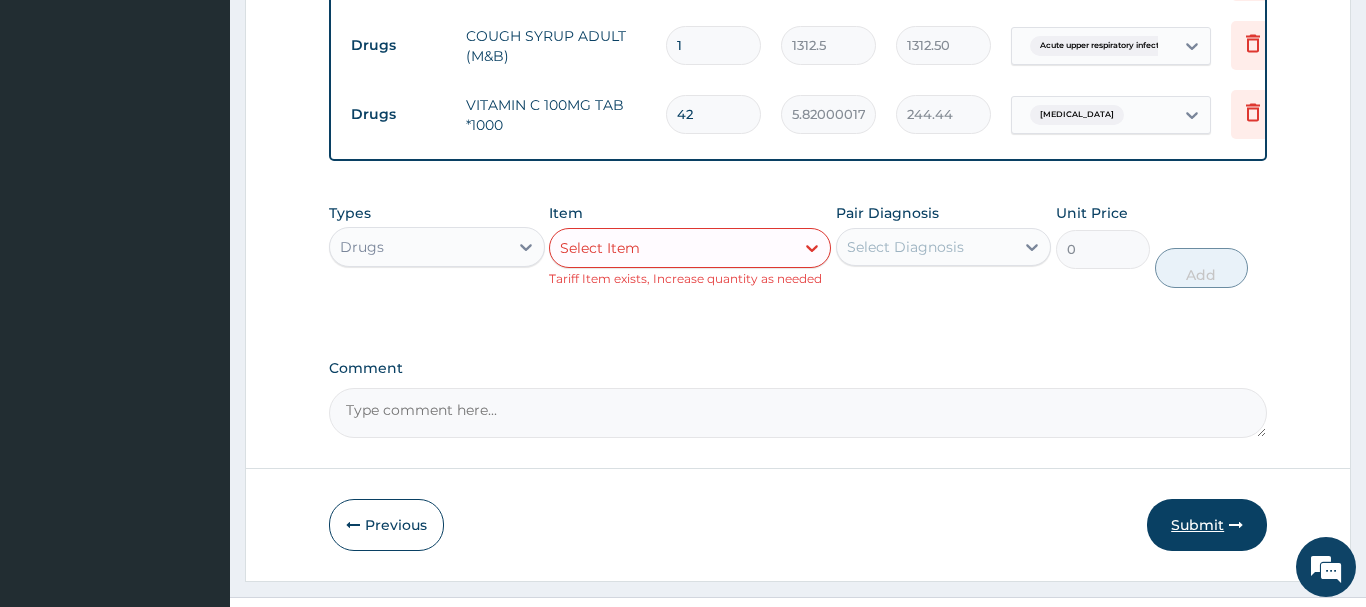 click on "Submit" at bounding box center (1207, 525) 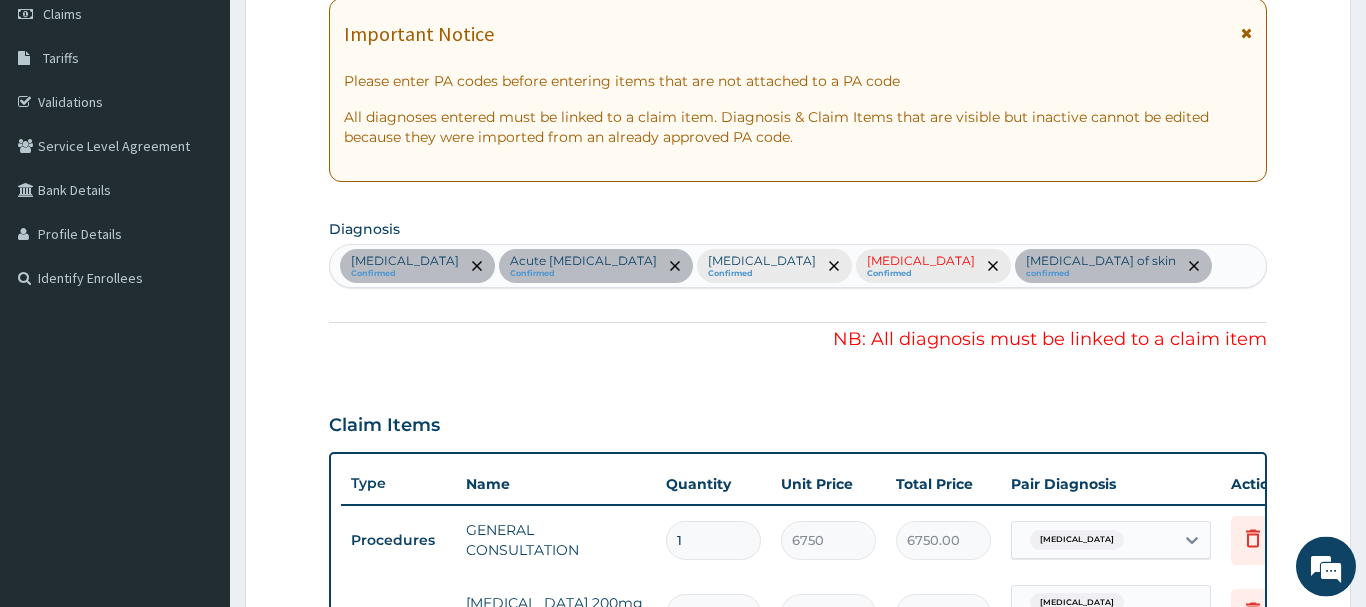 scroll, scrollTop: 284, scrollLeft: 0, axis: vertical 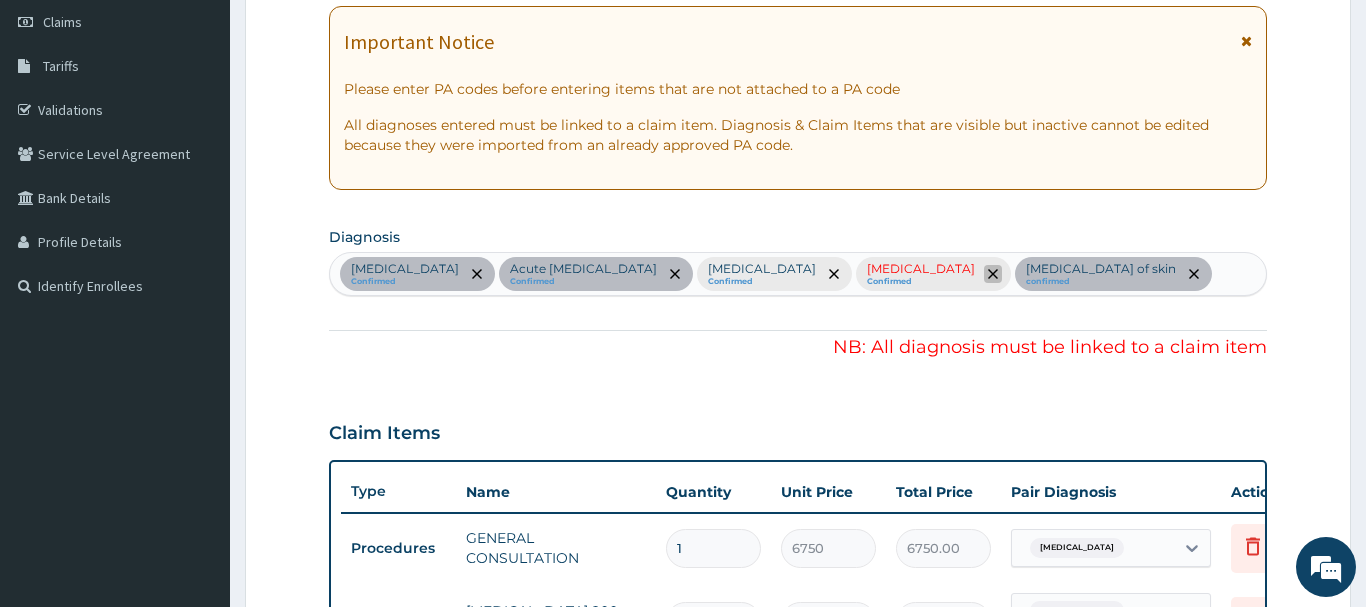 click 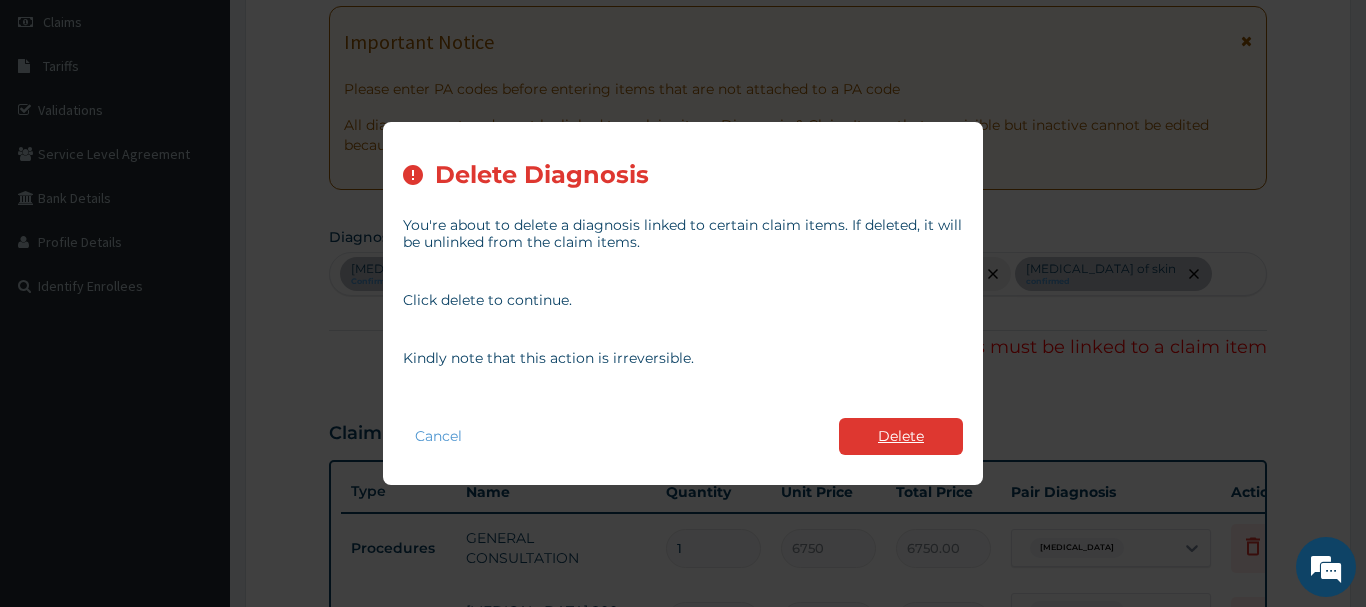 click on "Delete" at bounding box center (901, 436) 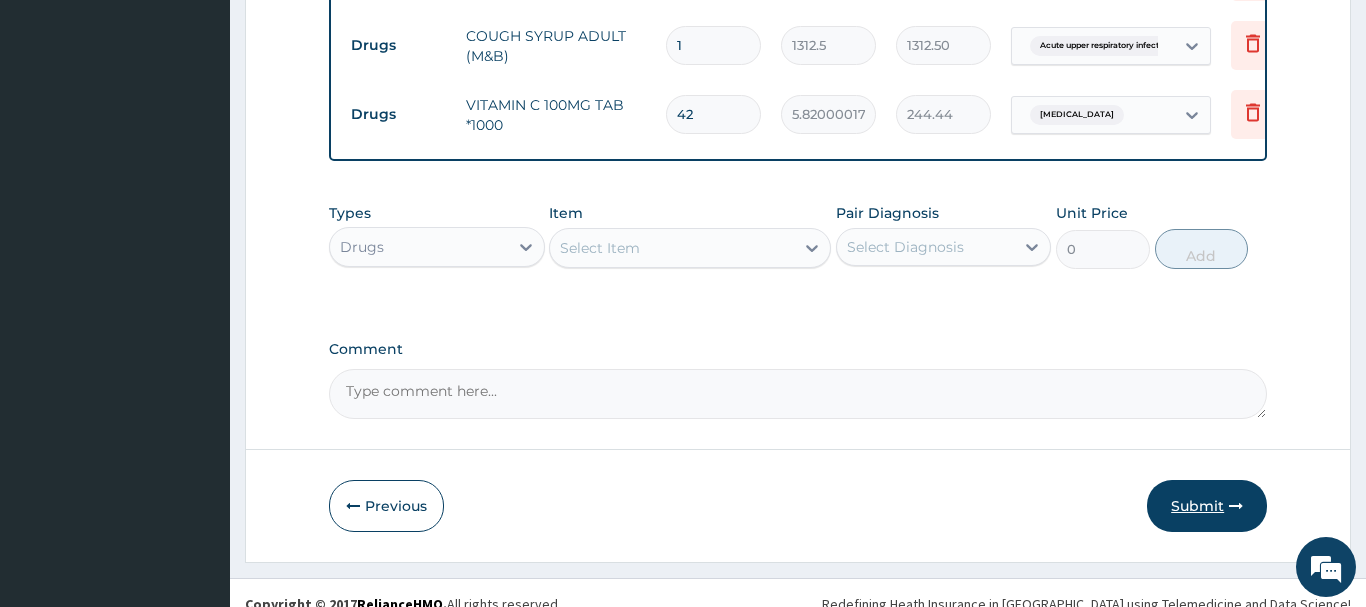 click at bounding box center [1236, 506] 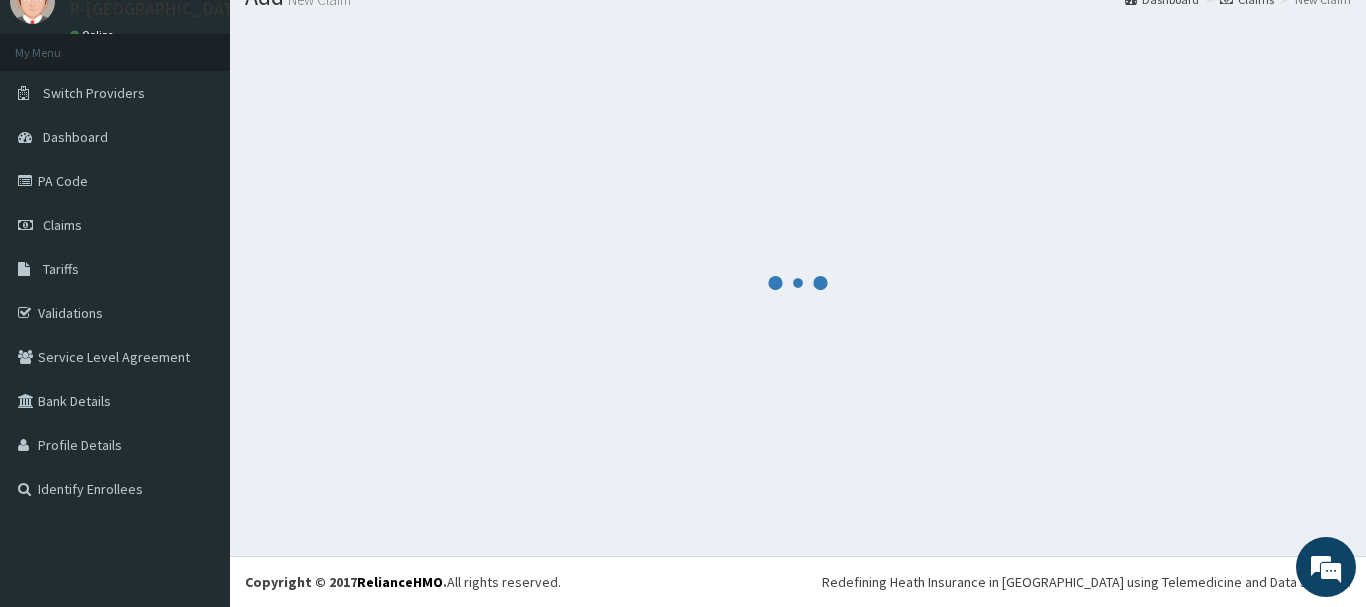 scroll, scrollTop: 81, scrollLeft: 0, axis: vertical 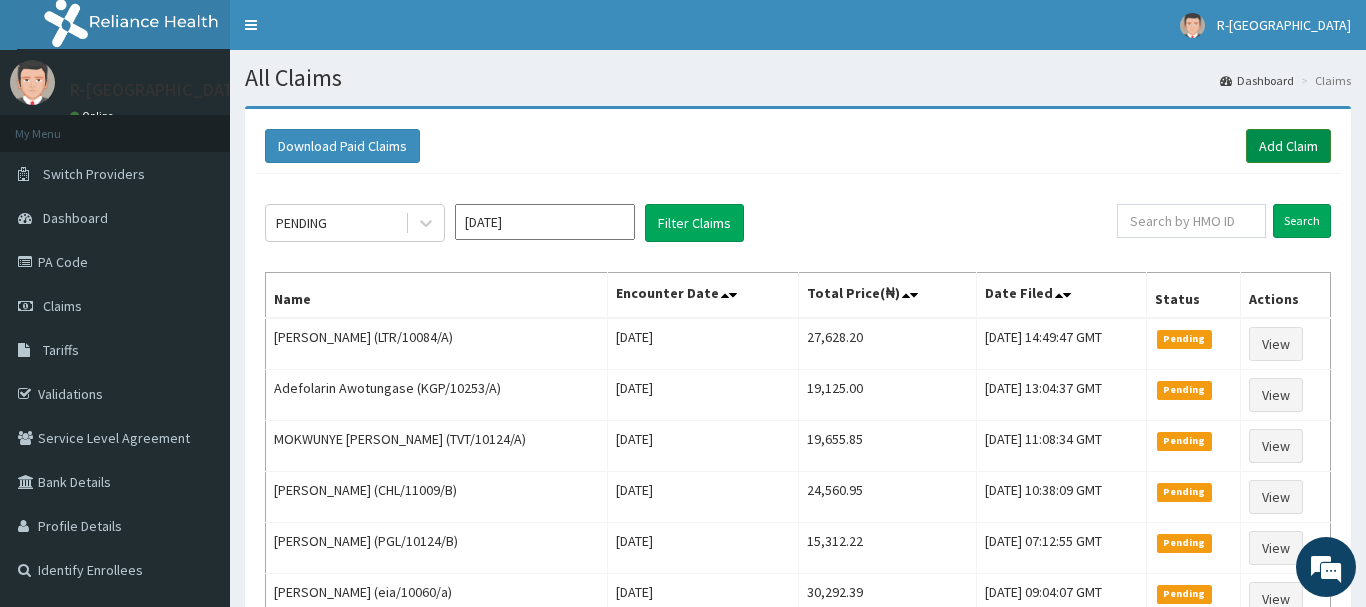 click on "Add Claim" at bounding box center (1288, 146) 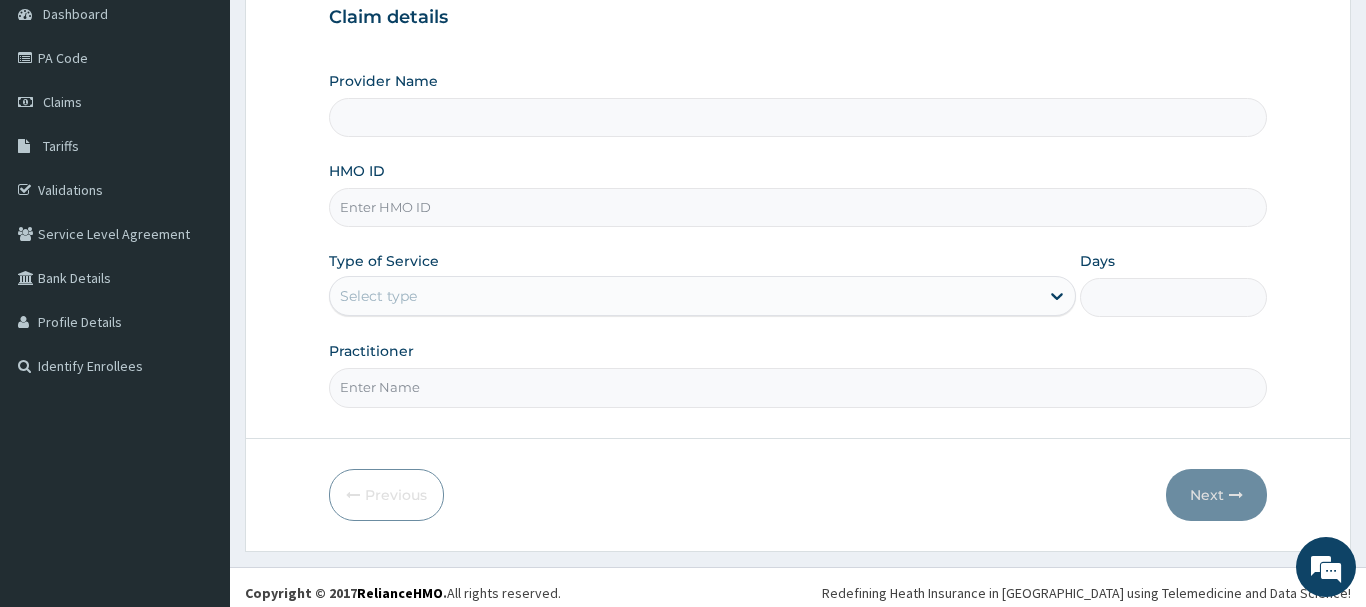 scroll, scrollTop: 204, scrollLeft: 0, axis: vertical 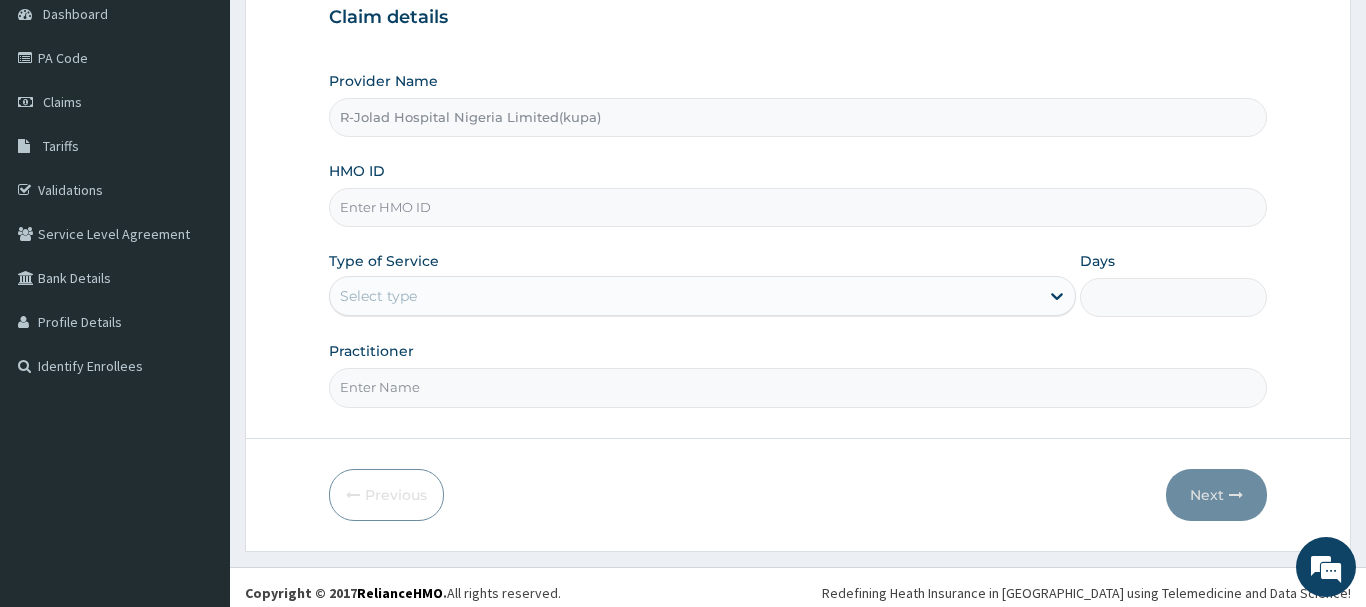 paste on "CWN/10092/E" 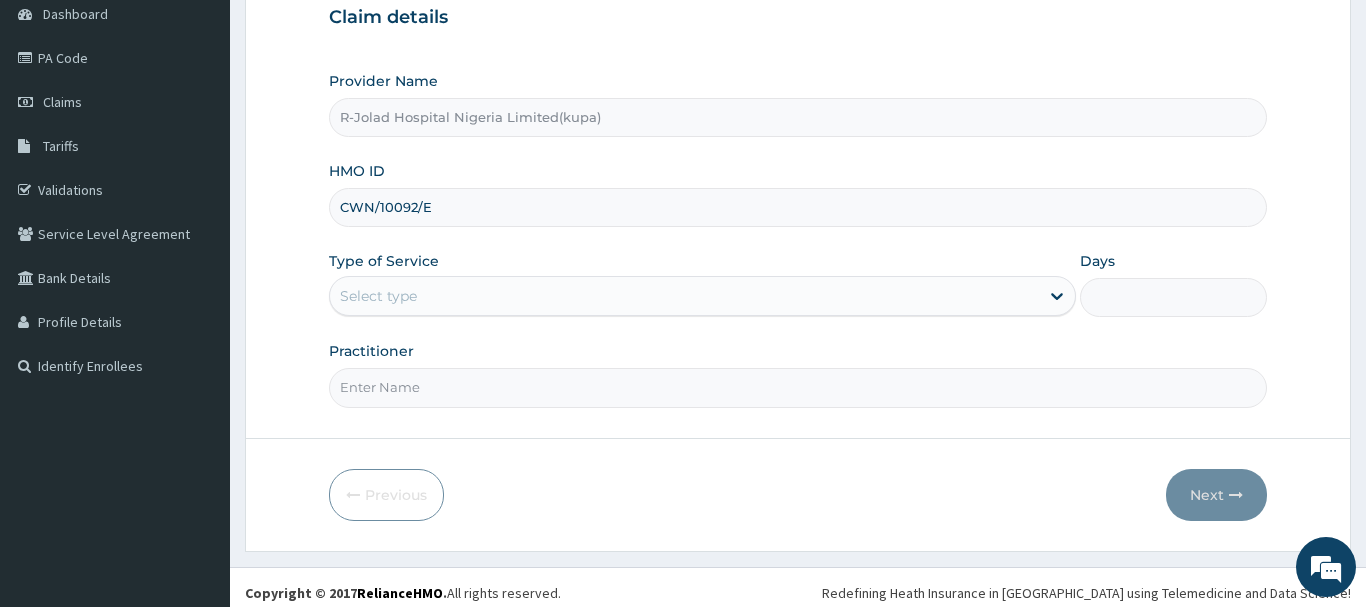 type on "CWN/10092/E" 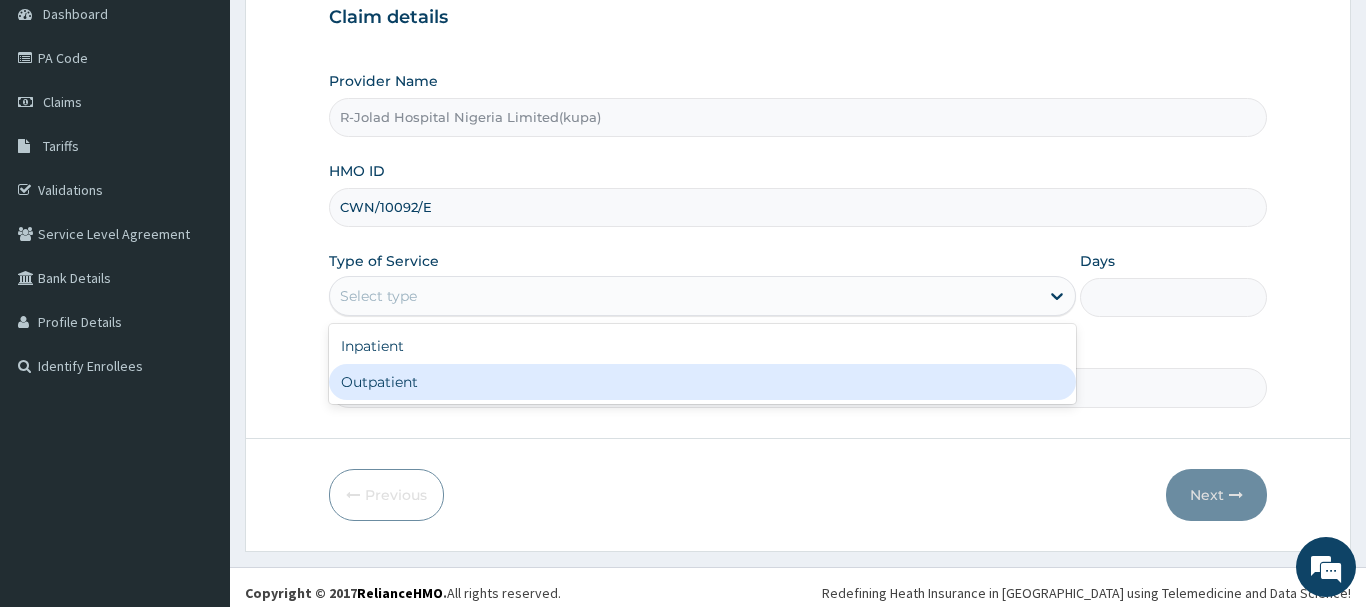 click on "Outpatient" at bounding box center [703, 382] 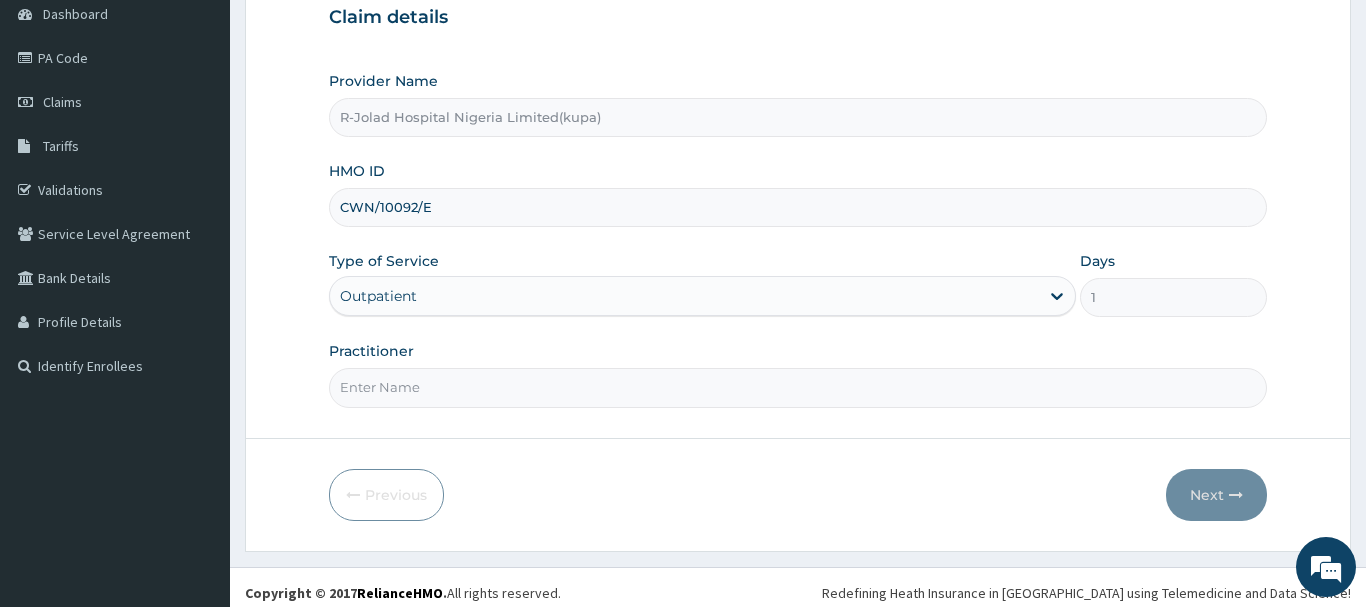 click on "Practitioner" at bounding box center [798, 387] 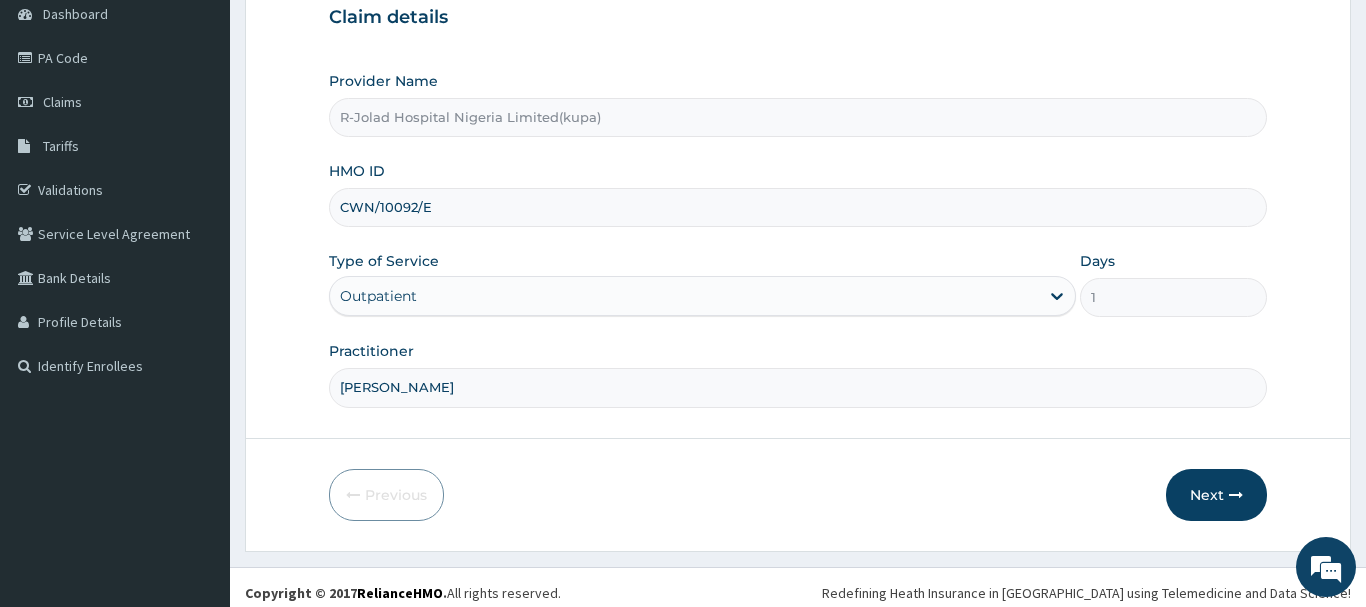 scroll, scrollTop: 215, scrollLeft: 0, axis: vertical 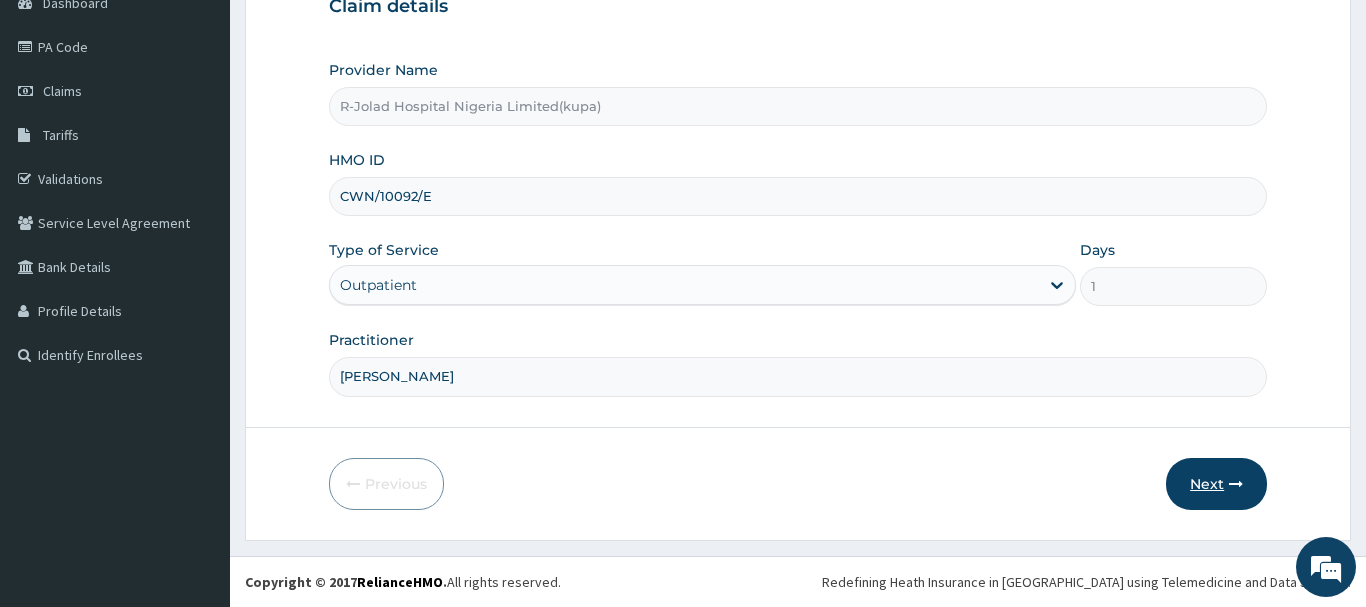 type on "[PERSON_NAME]" 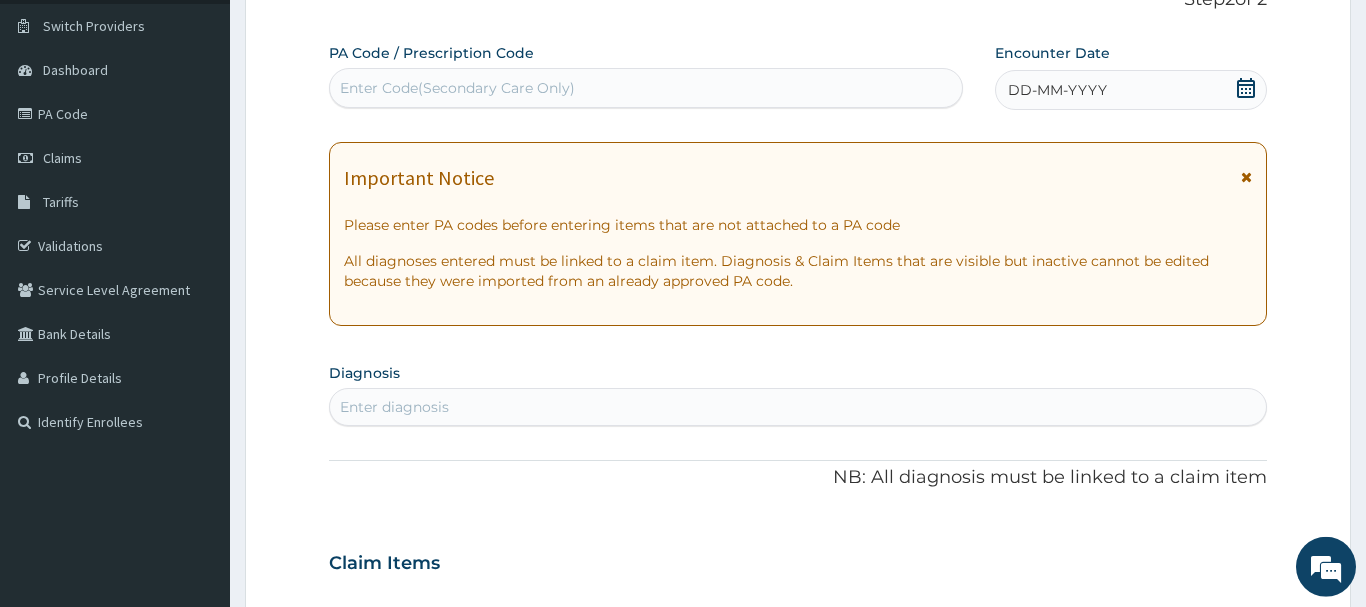 scroll, scrollTop: 11, scrollLeft: 0, axis: vertical 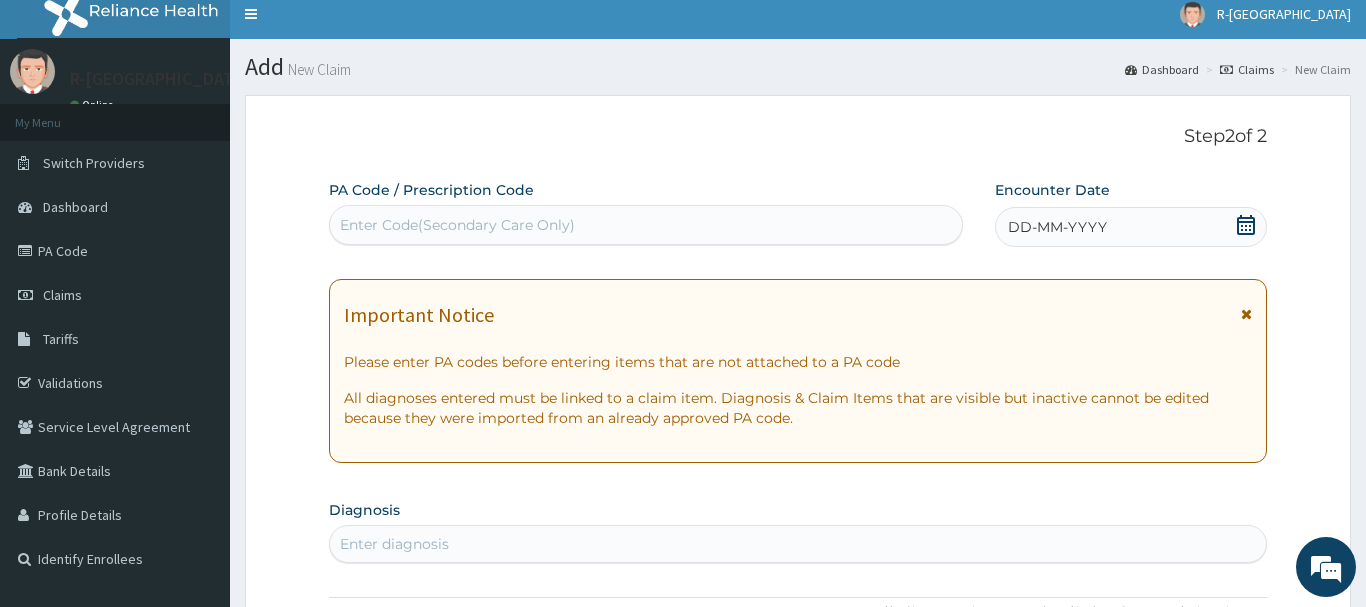 click 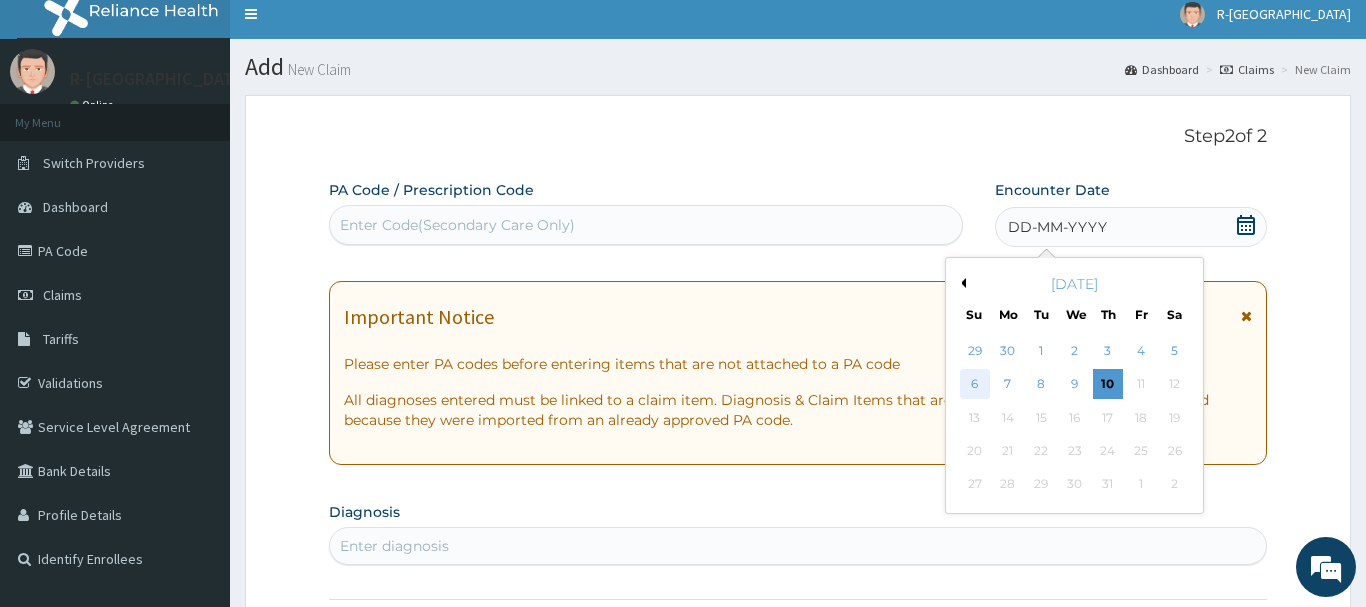 click on "6" at bounding box center [975, 385] 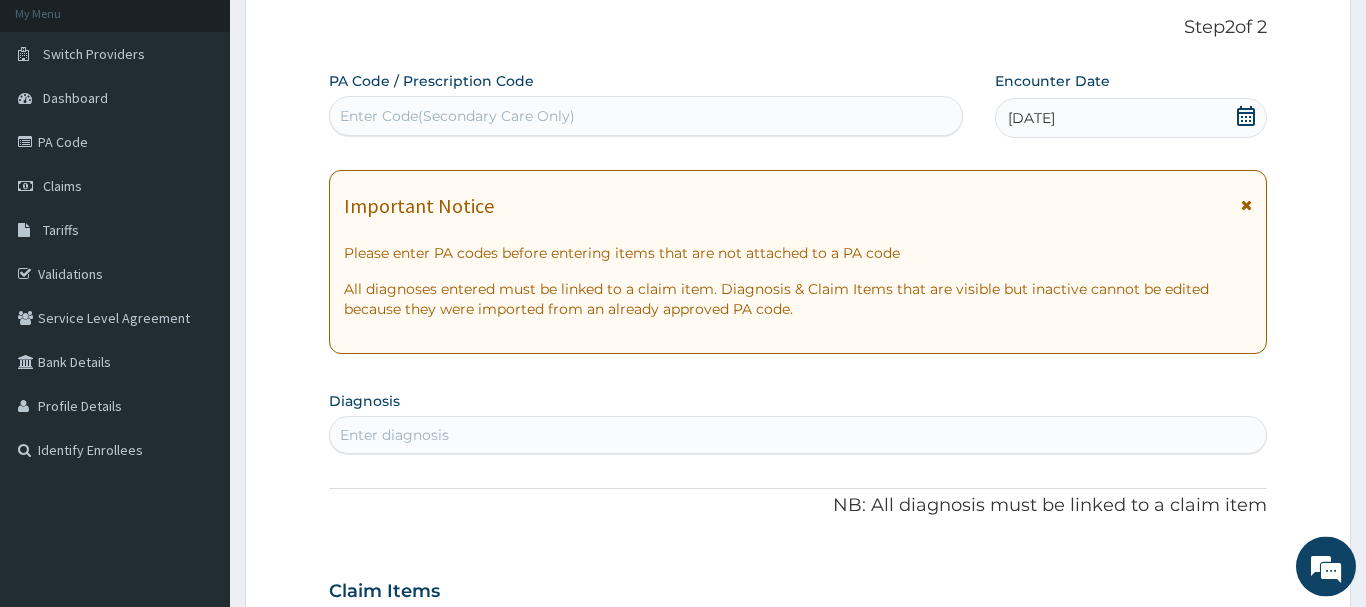 scroll, scrollTop: 419, scrollLeft: 0, axis: vertical 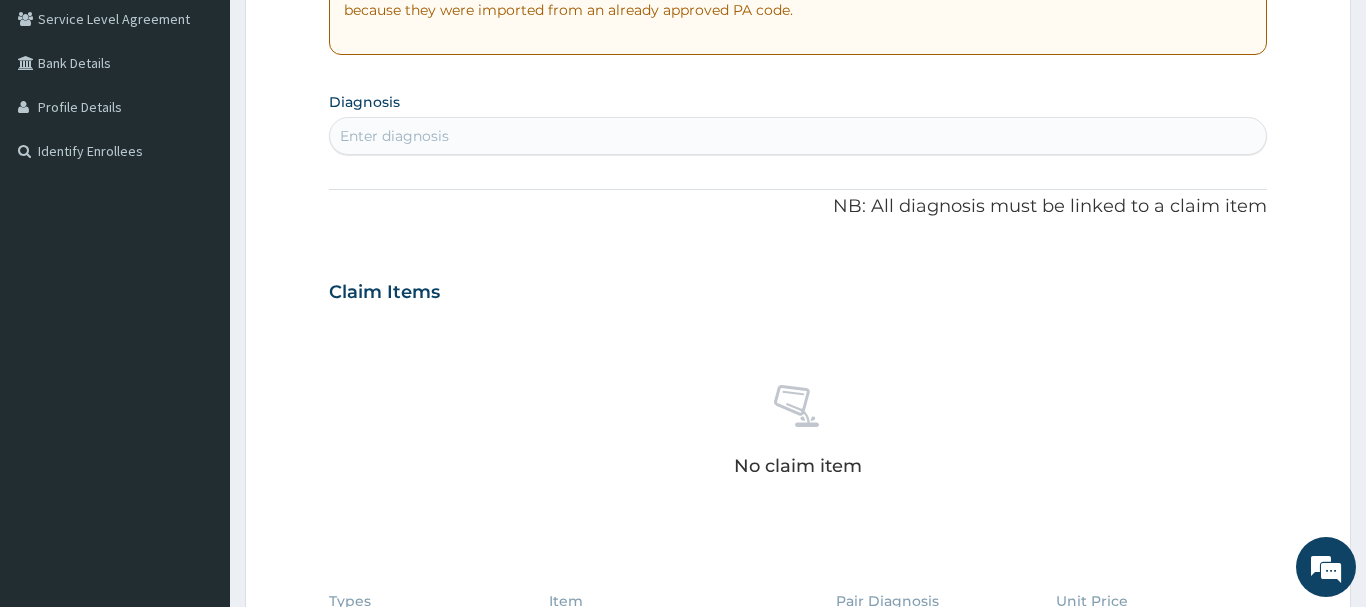 click on "Enter diagnosis" at bounding box center (798, 136) 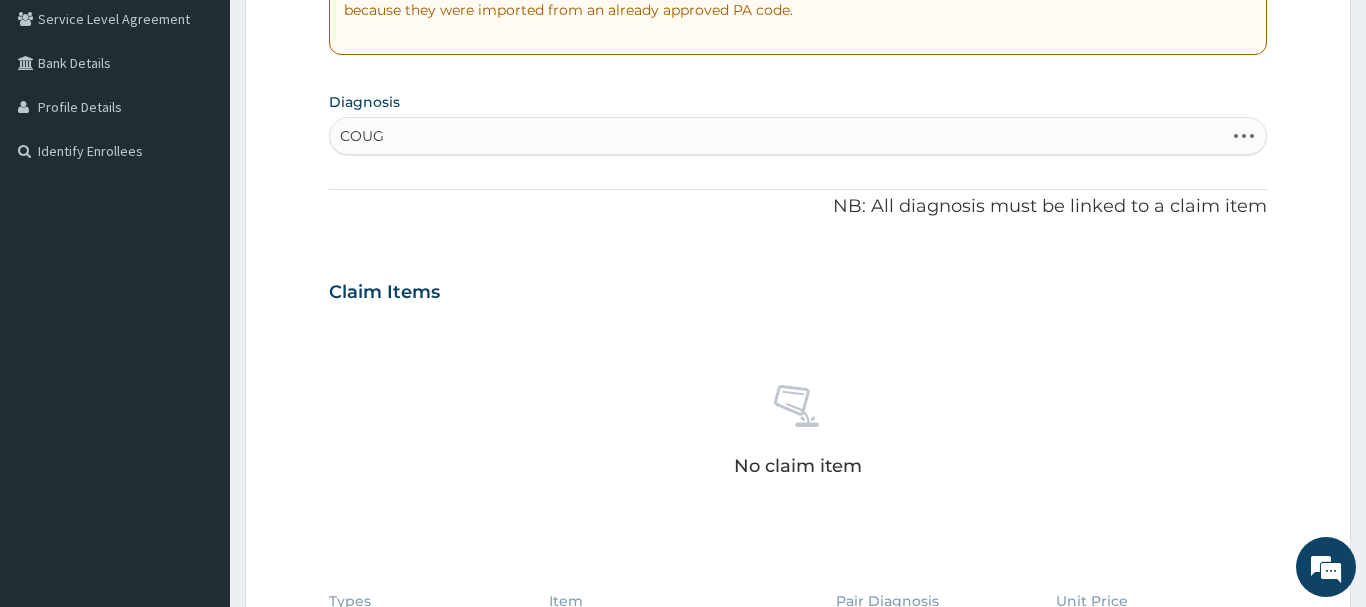 type on "COUGH" 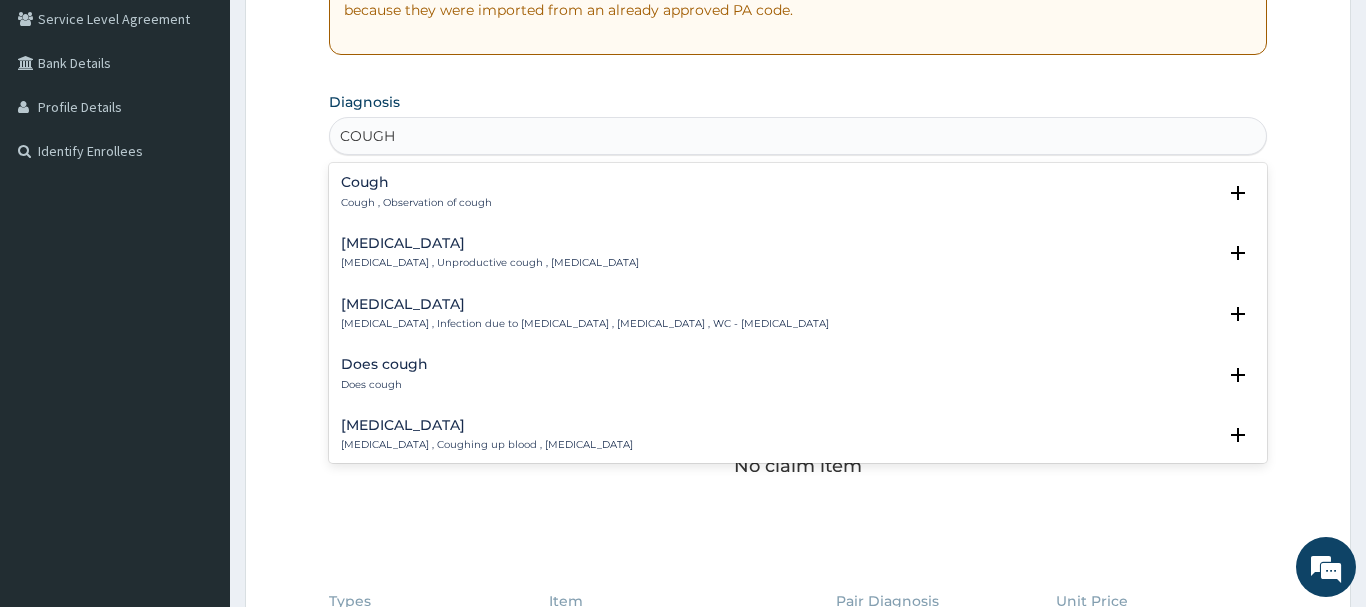 click on "Cough" at bounding box center [416, 182] 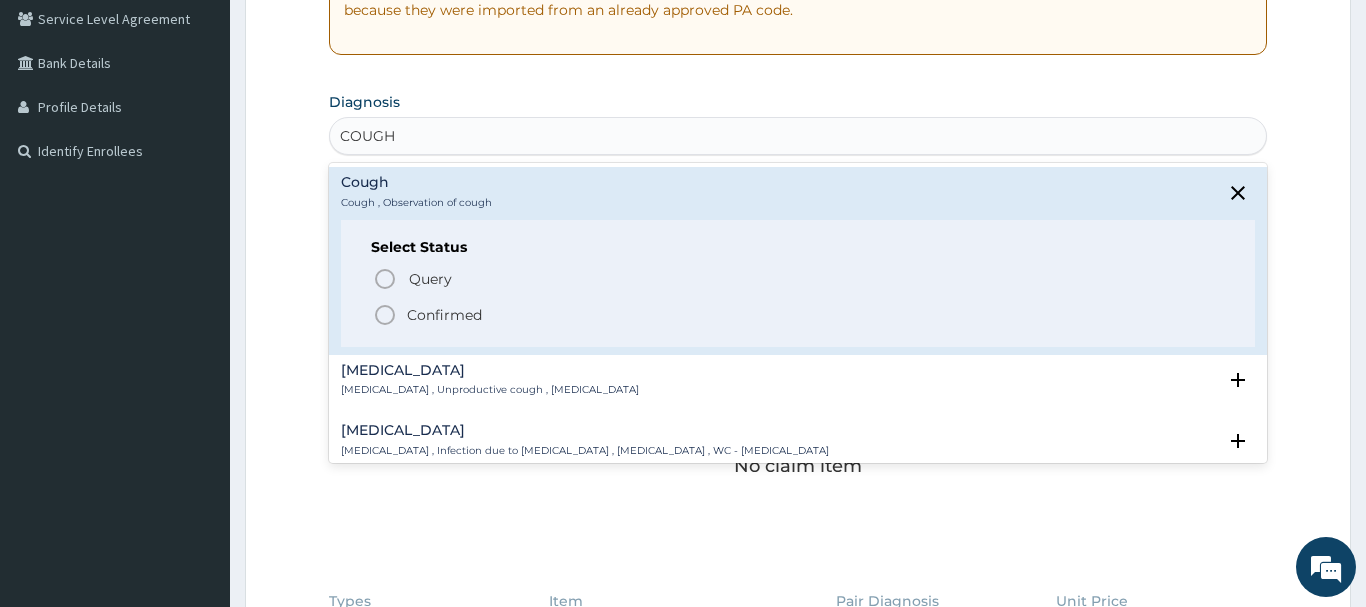 click 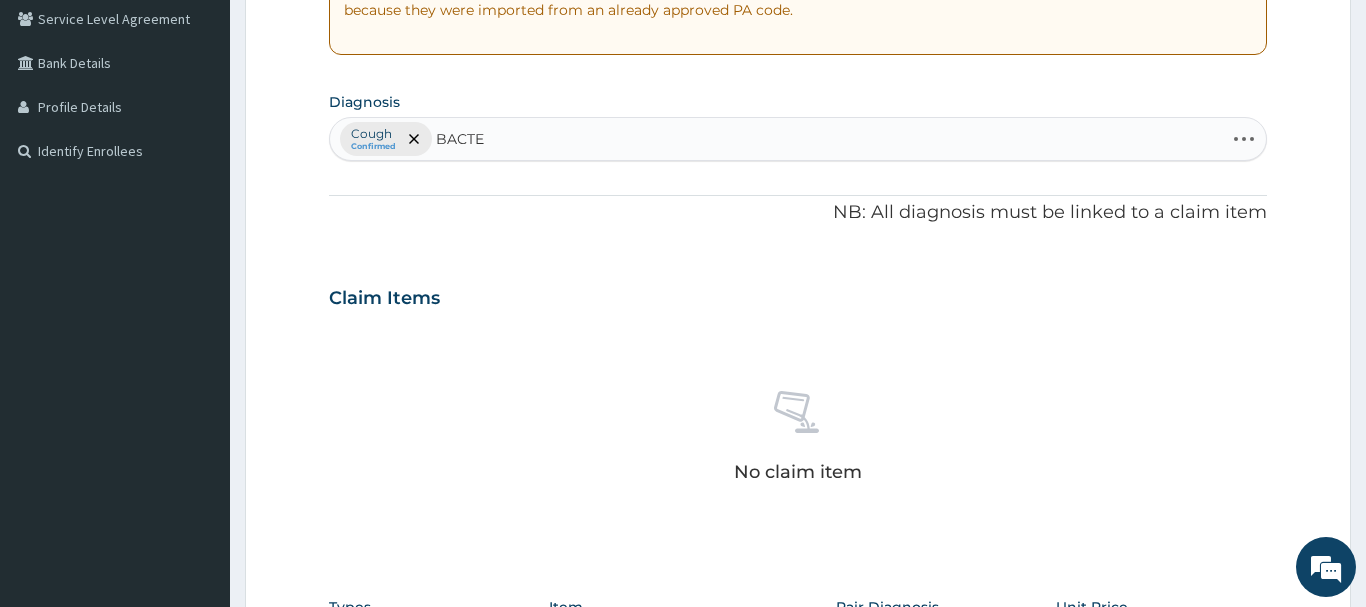 type on "BACTER" 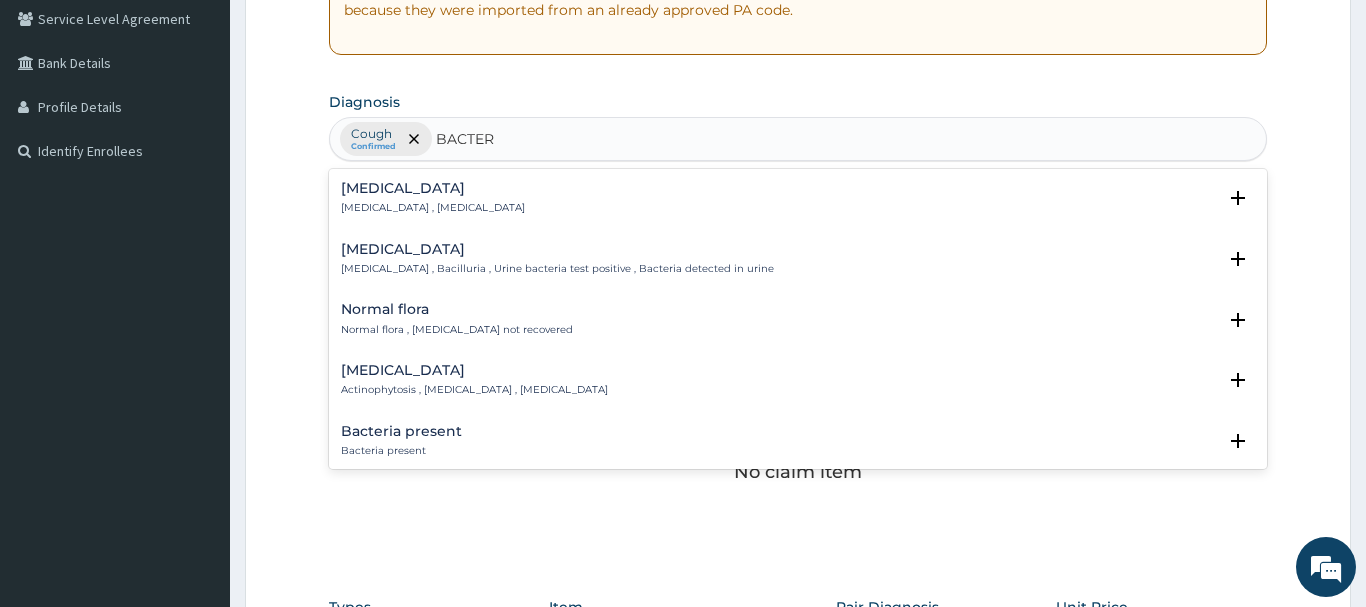 click on "[MEDICAL_DATA]" at bounding box center (433, 188) 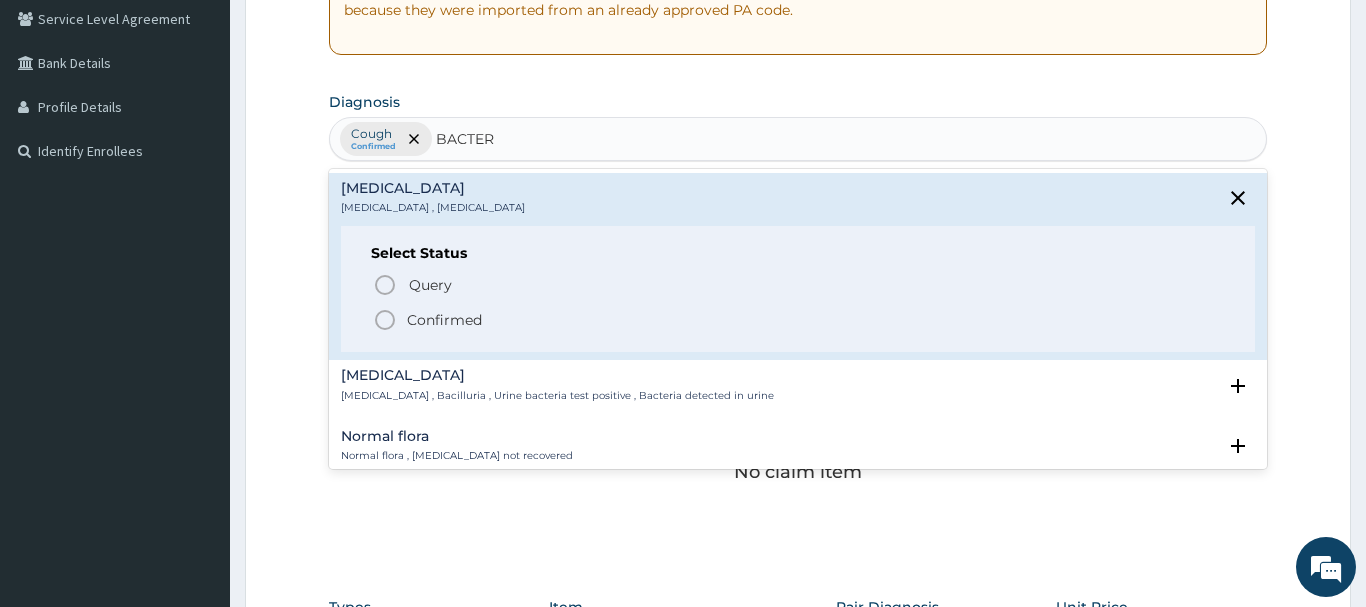 click 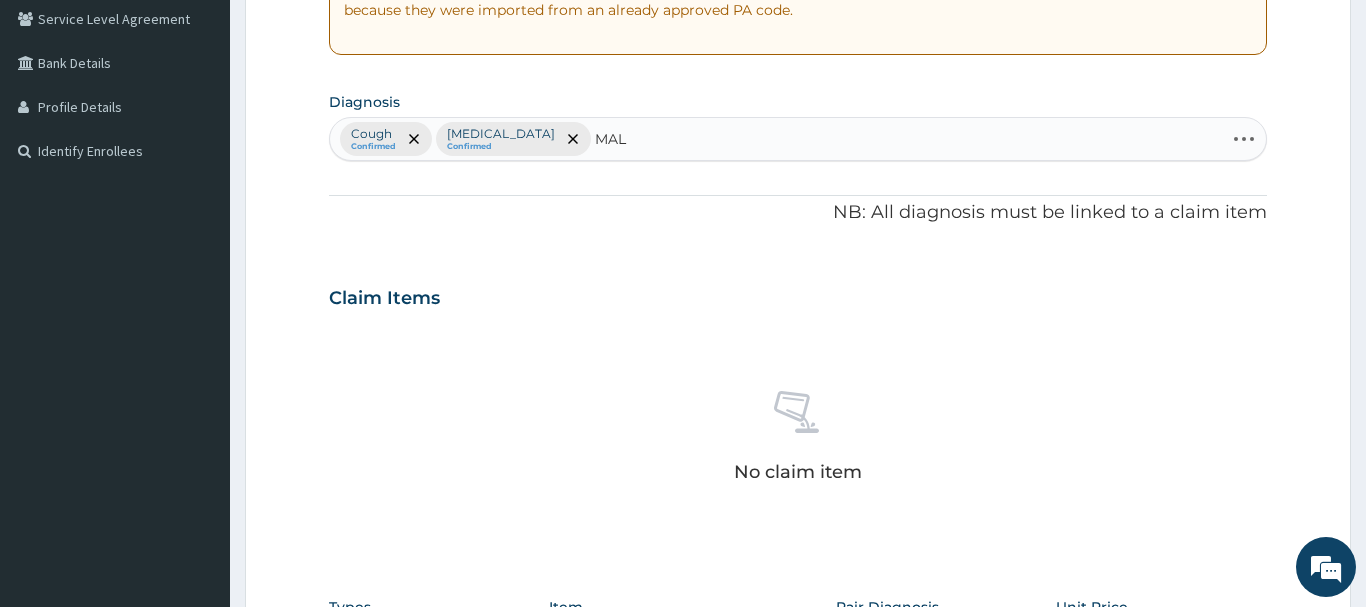 type on "MALA" 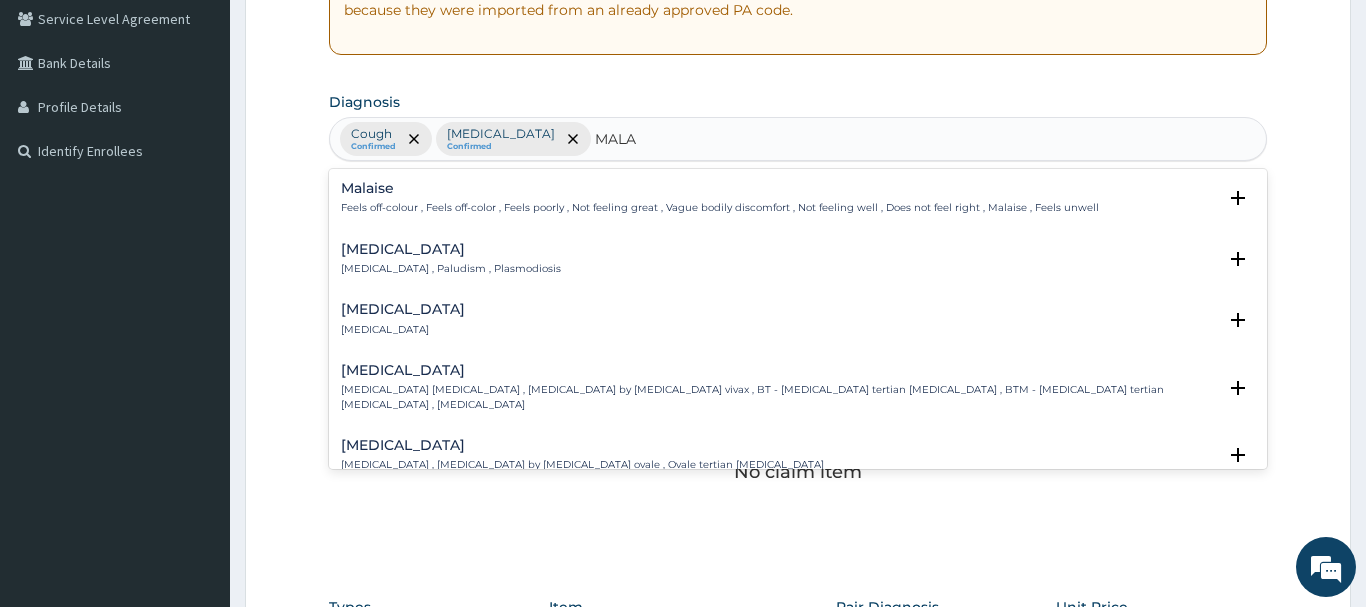 click on "[MEDICAL_DATA] [MEDICAL_DATA] , Paludism , Plasmodiosis" at bounding box center [451, 259] 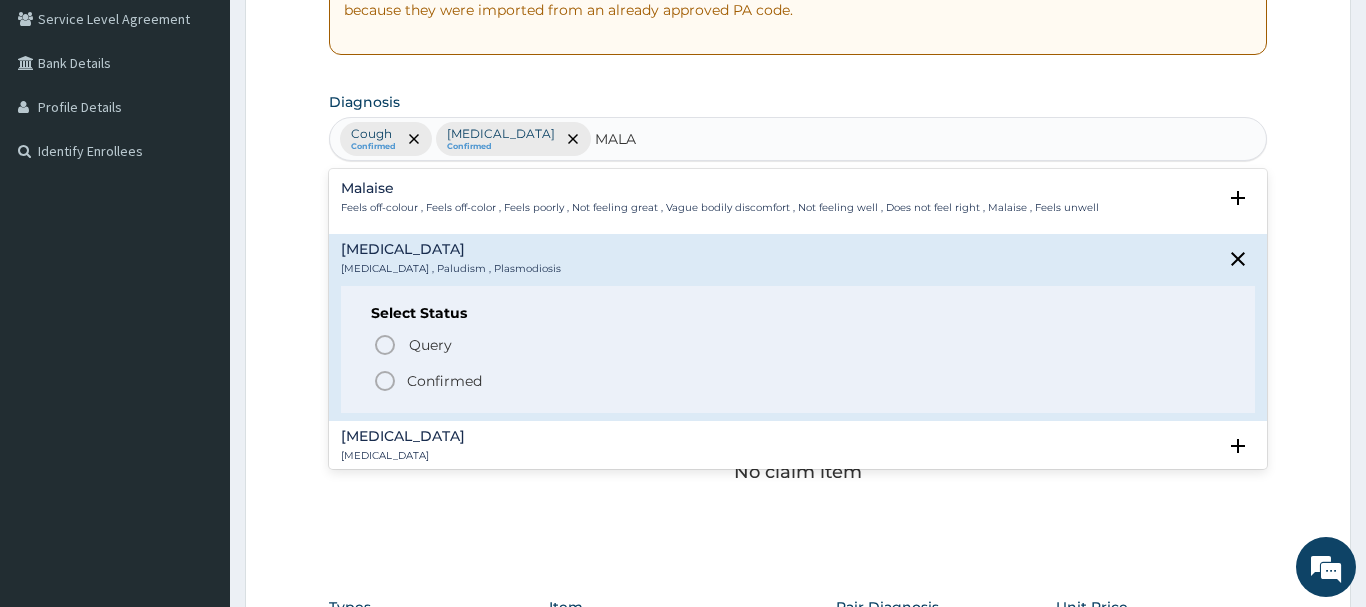 click 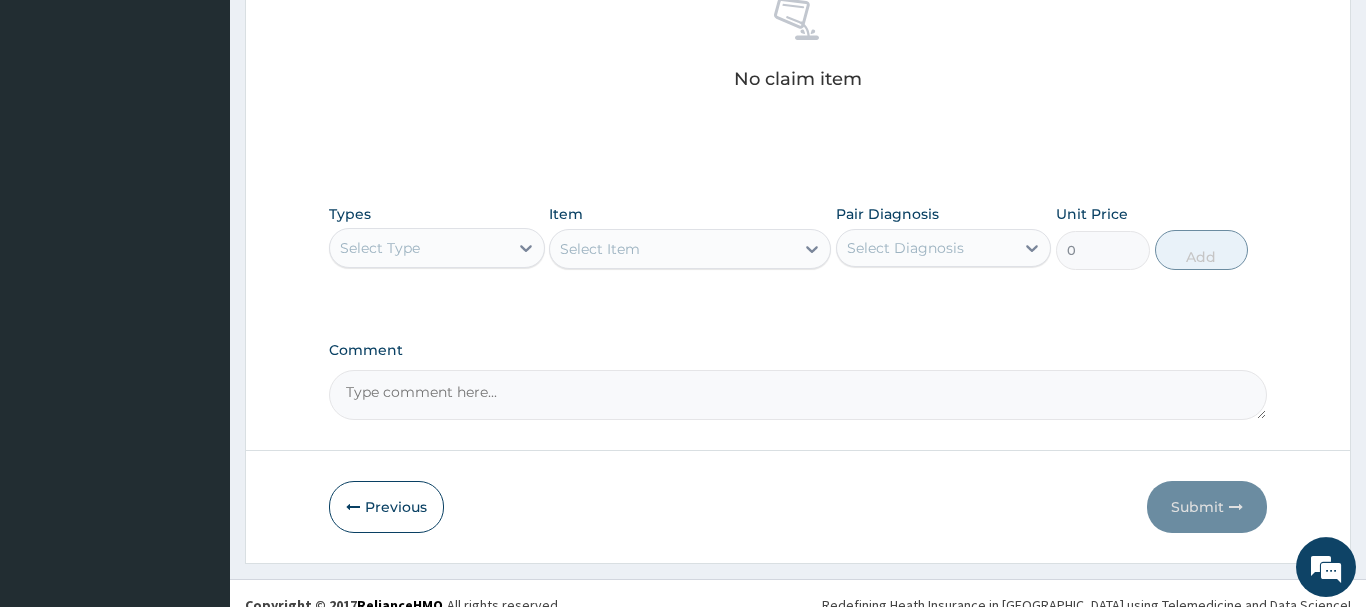 scroll, scrollTop: 827, scrollLeft: 0, axis: vertical 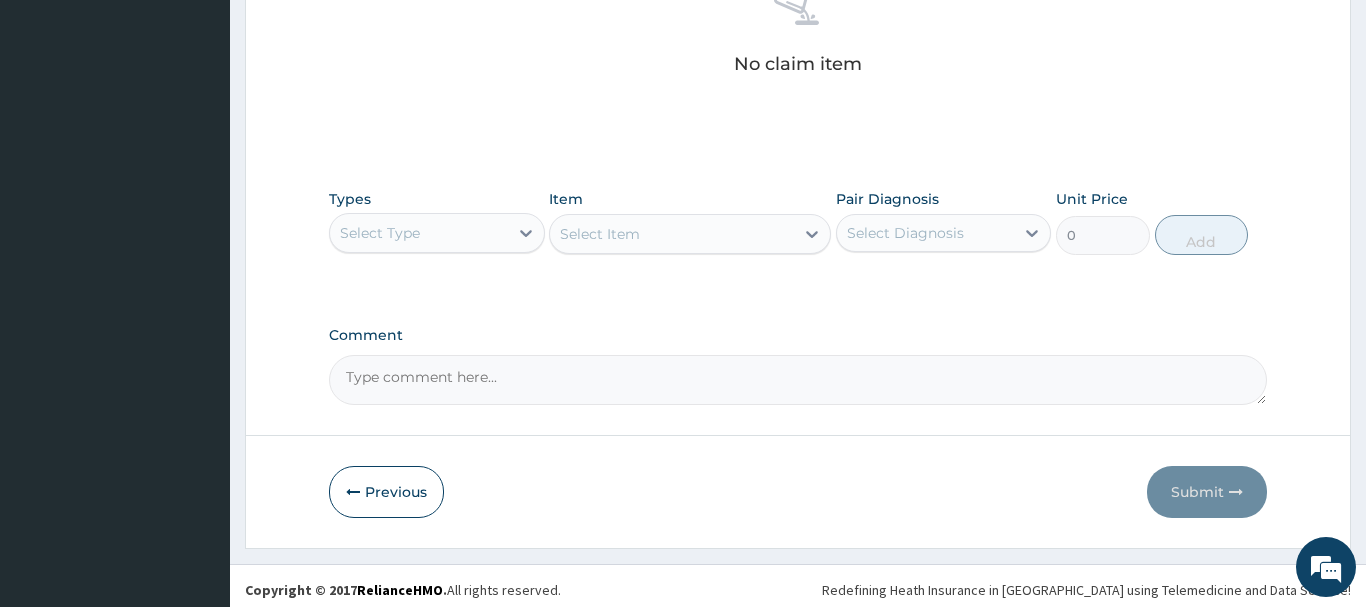 drag, startPoint x: 426, startPoint y: 229, endPoint x: 456, endPoint y: 260, distance: 43.13931 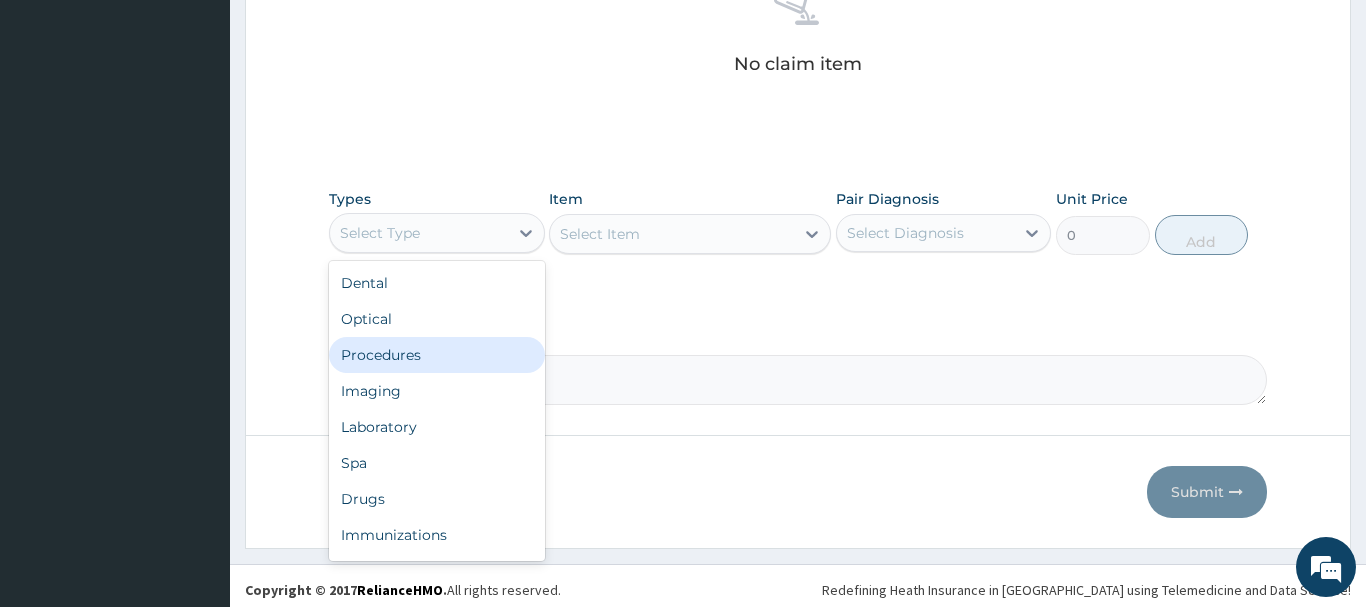 click on "Procedures" at bounding box center (437, 355) 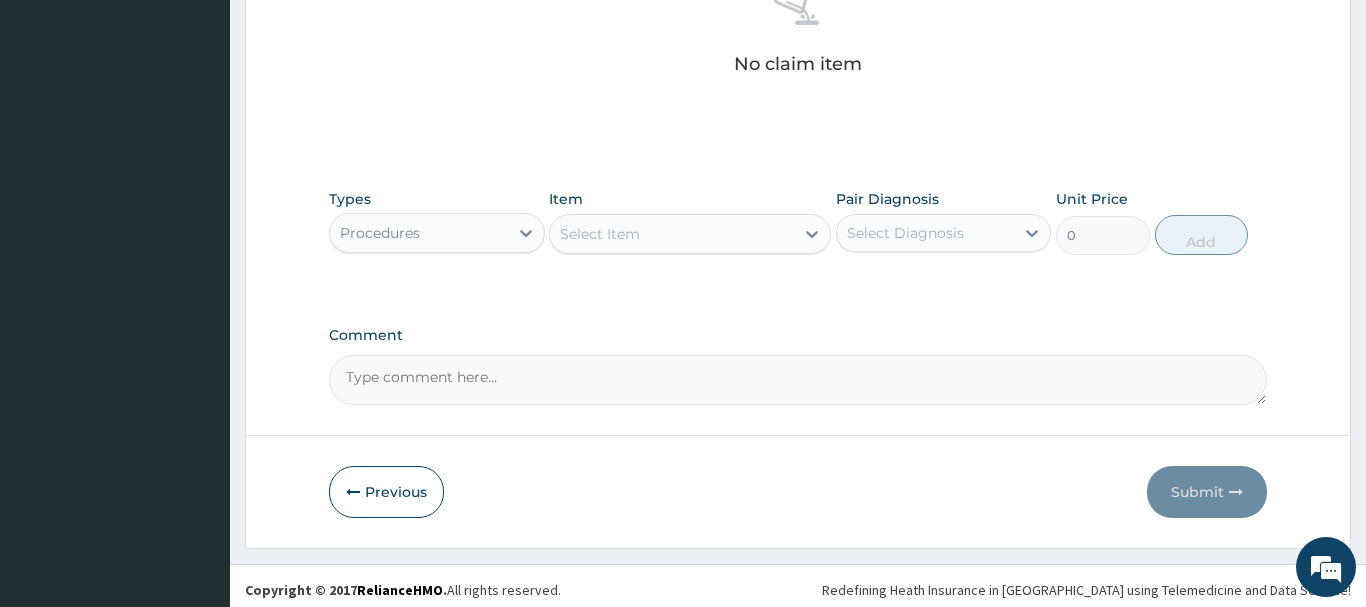 drag, startPoint x: 667, startPoint y: 244, endPoint x: 676, endPoint y: 226, distance: 20.12461 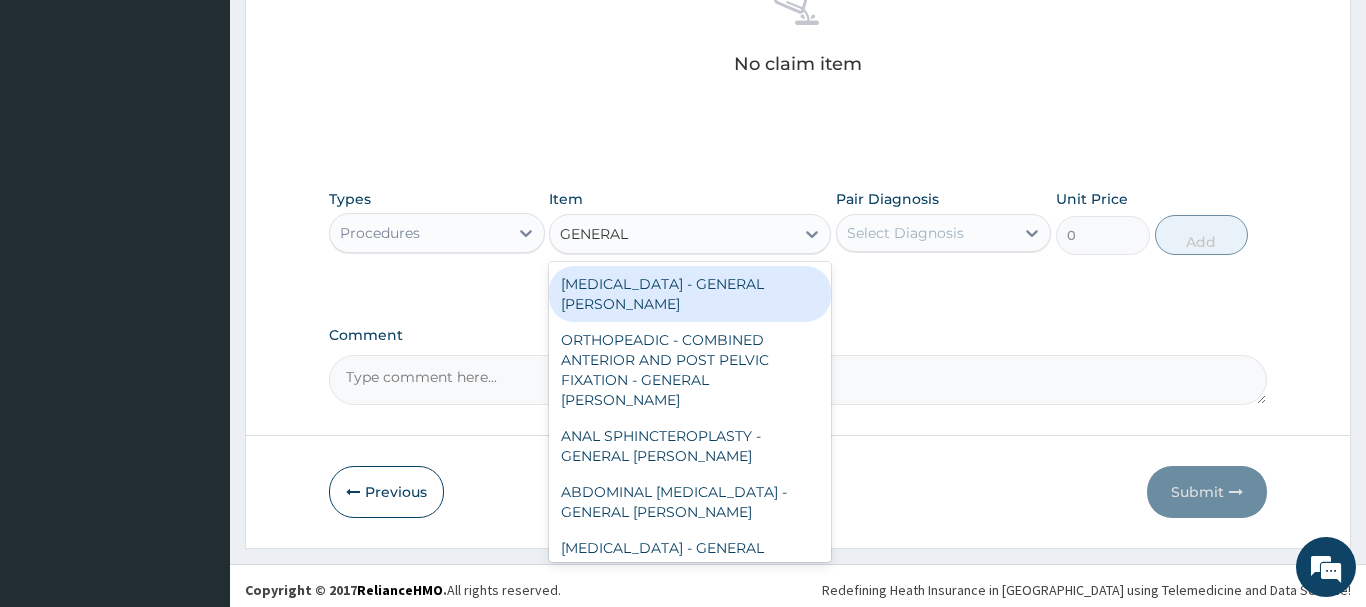 type on "GENERAL C" 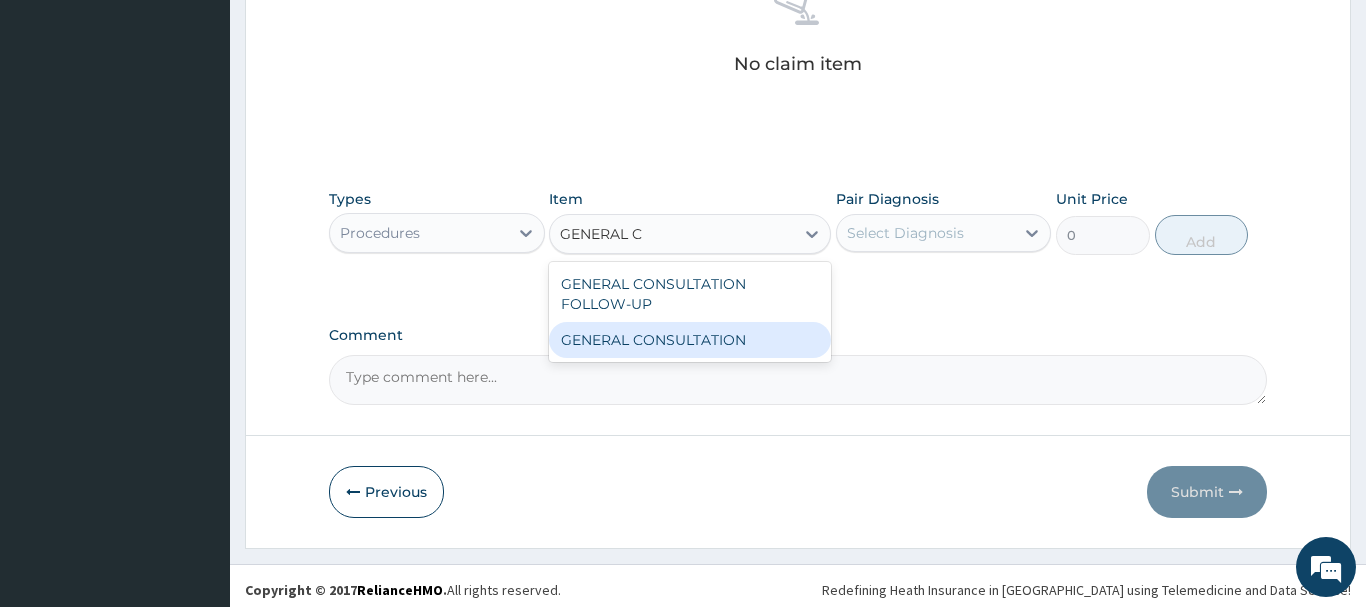 click on "GENERAL CONSULTATION" at bounding box center [690, 340] 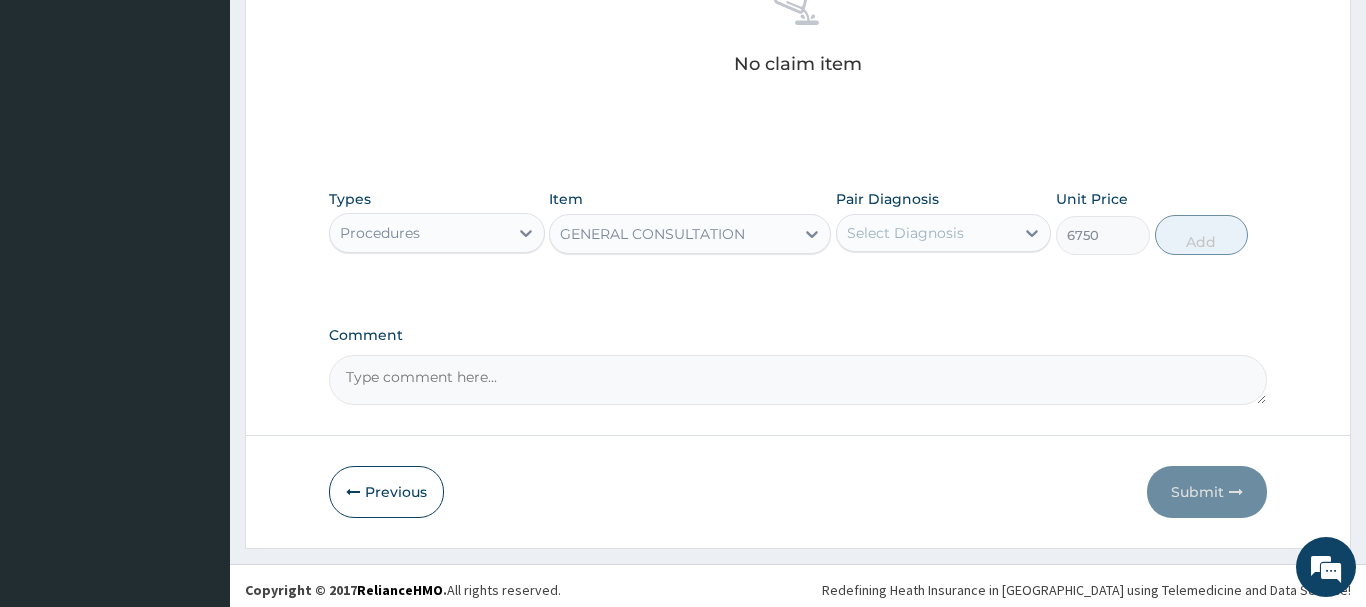 type 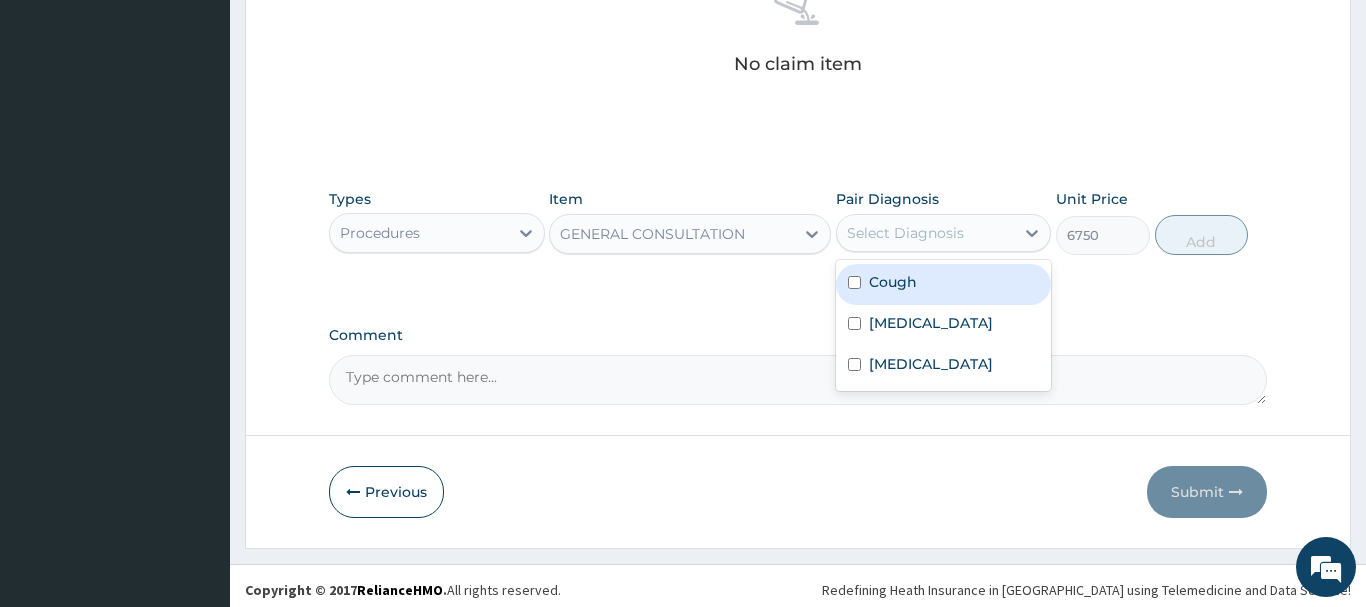 click on "Select Diagnosis" at bounding box center (905, 233) 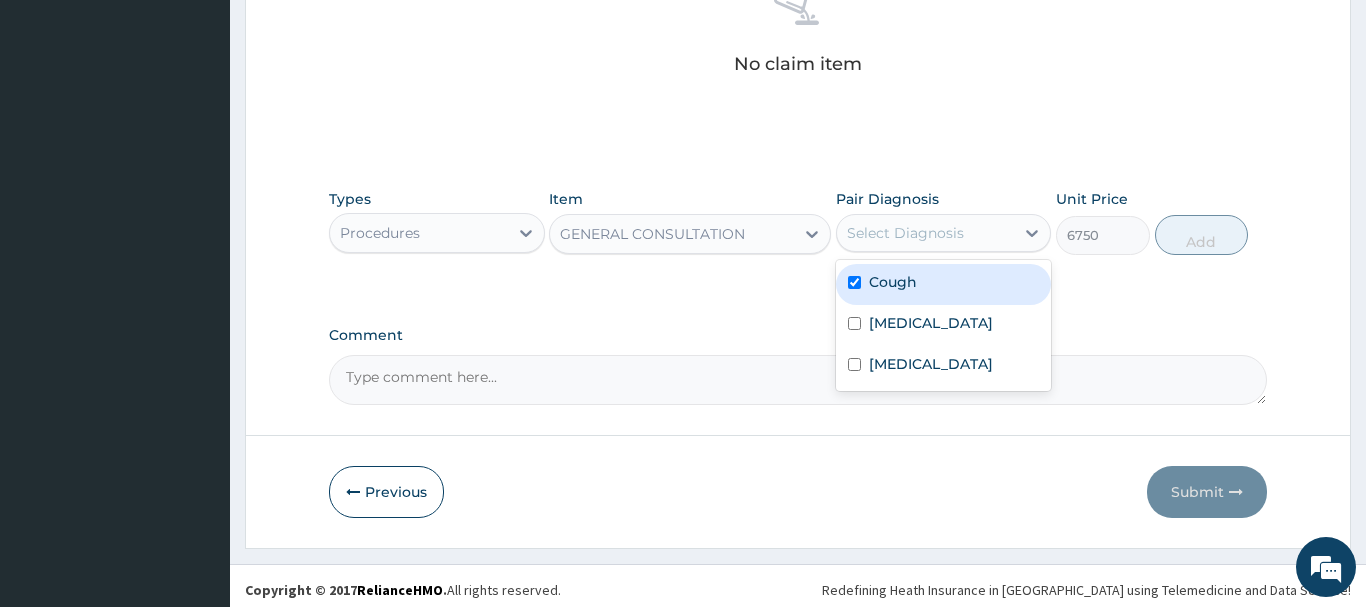 checkbox on "true" 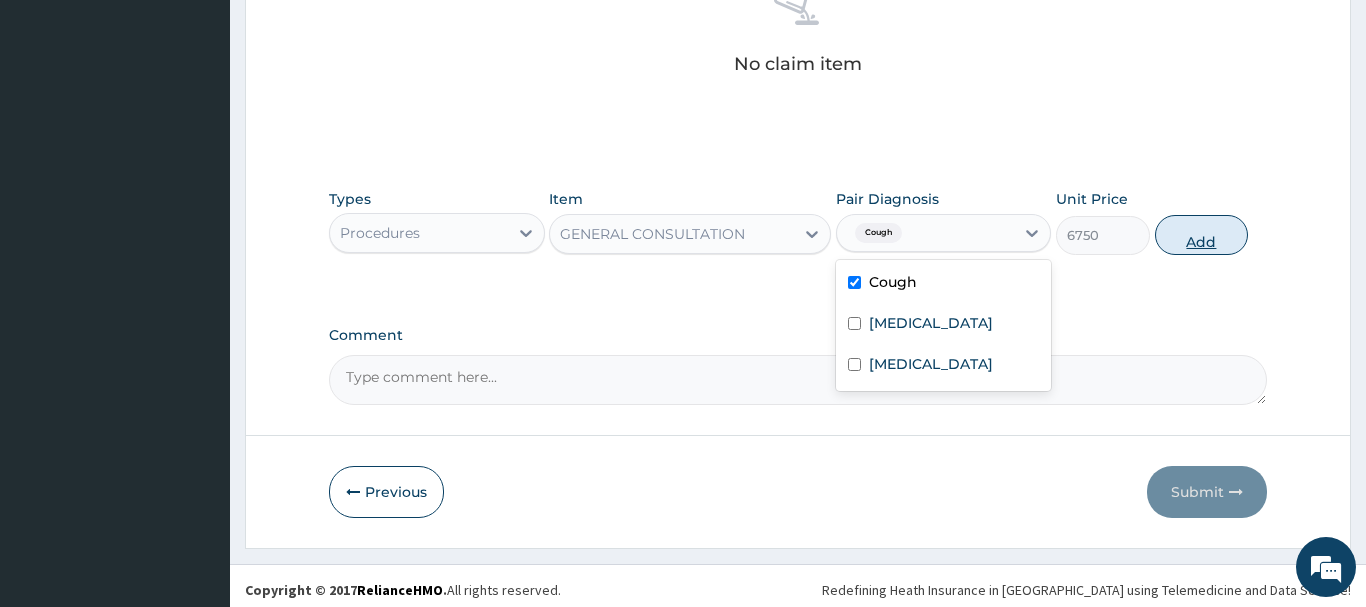 click on "Add" at bounding box center [1202, 235] 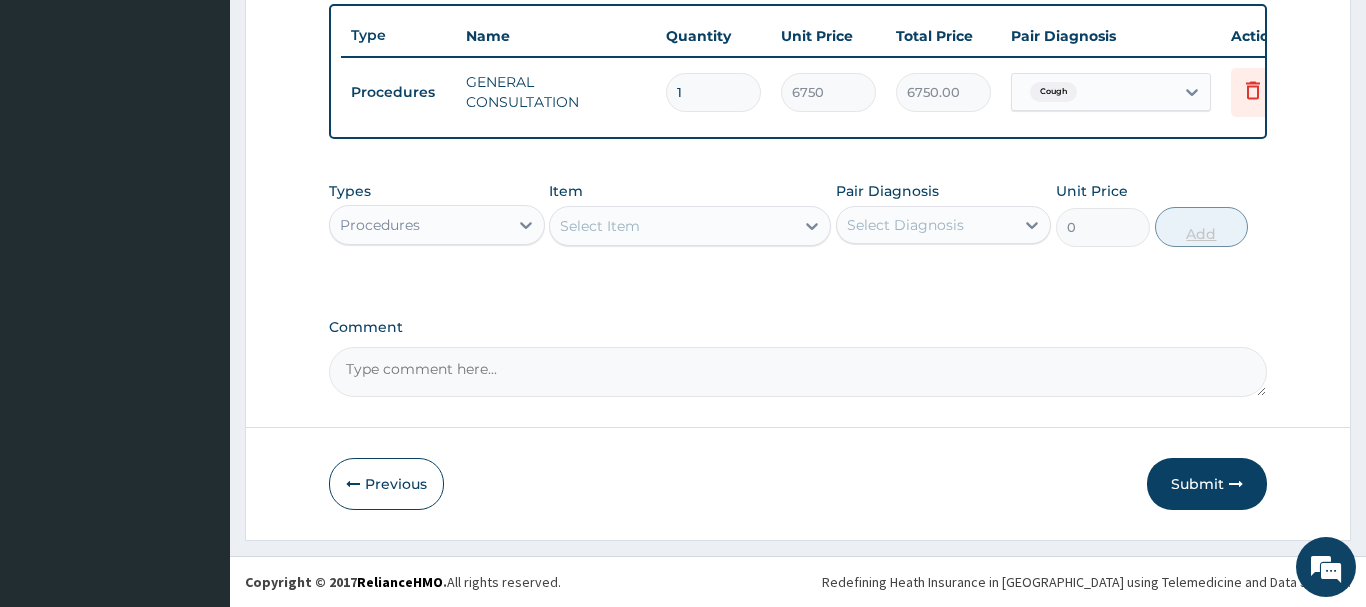 scroll, scrollTop: 740, scrollLeft: 0, axis: vertical 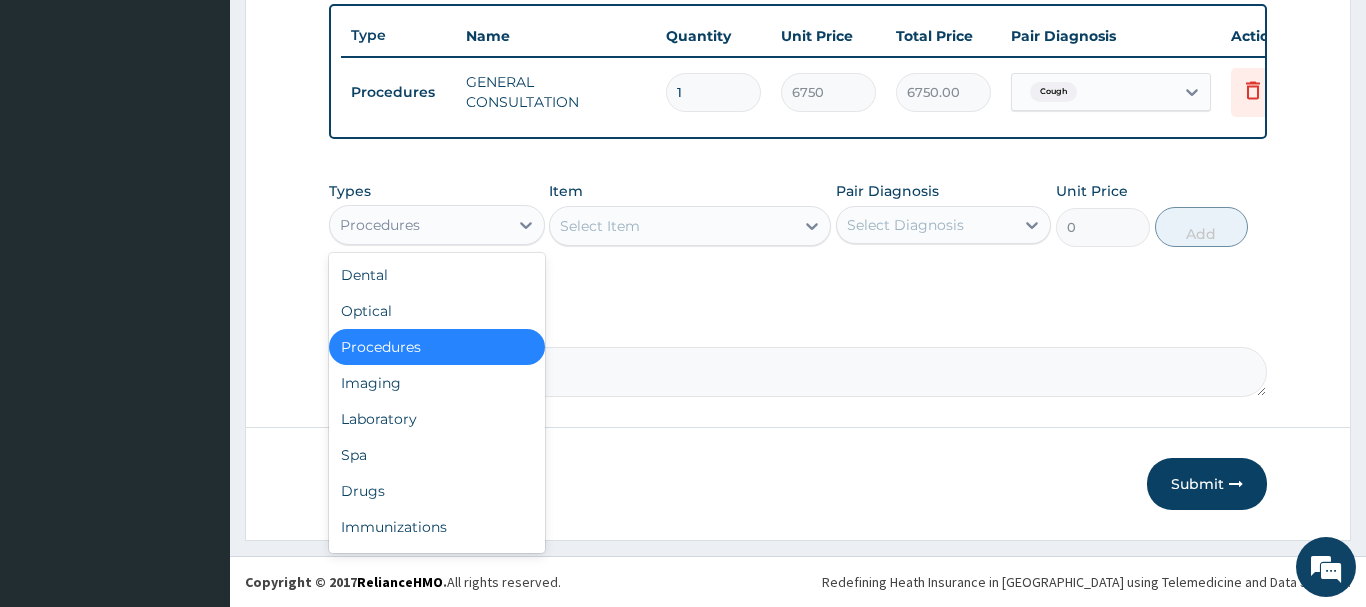 click on "Procedures" at bounding box center (380, 225) 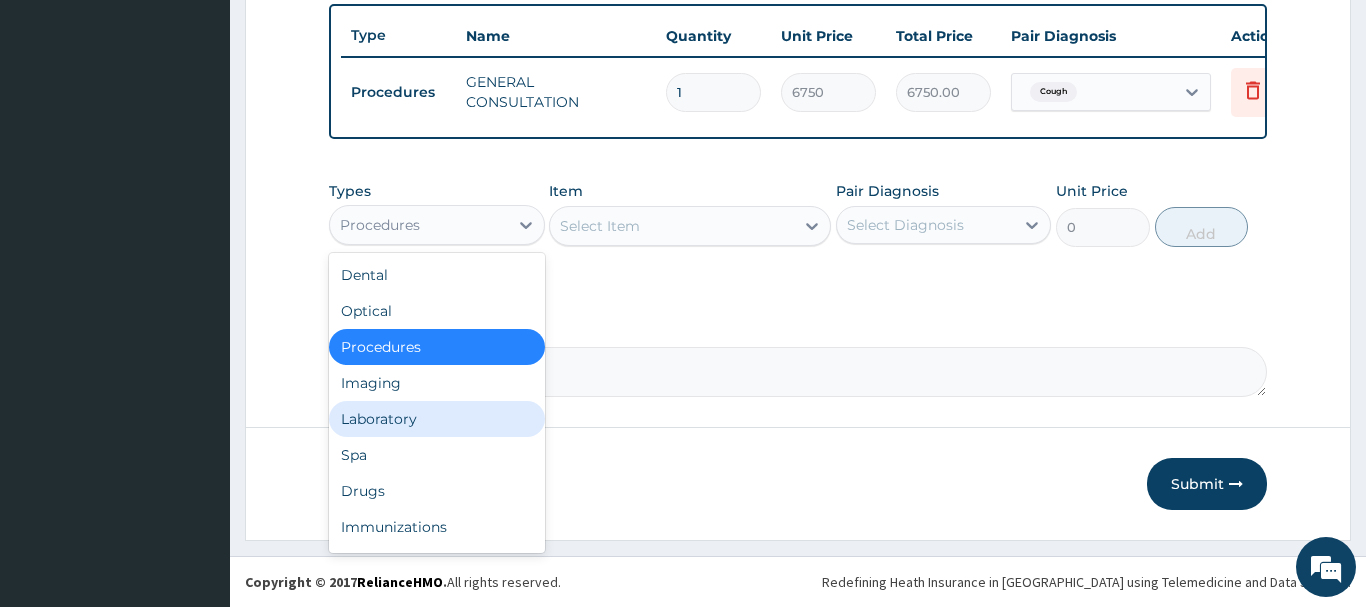 click on "Laboratory" at bounding box center (437, 419) 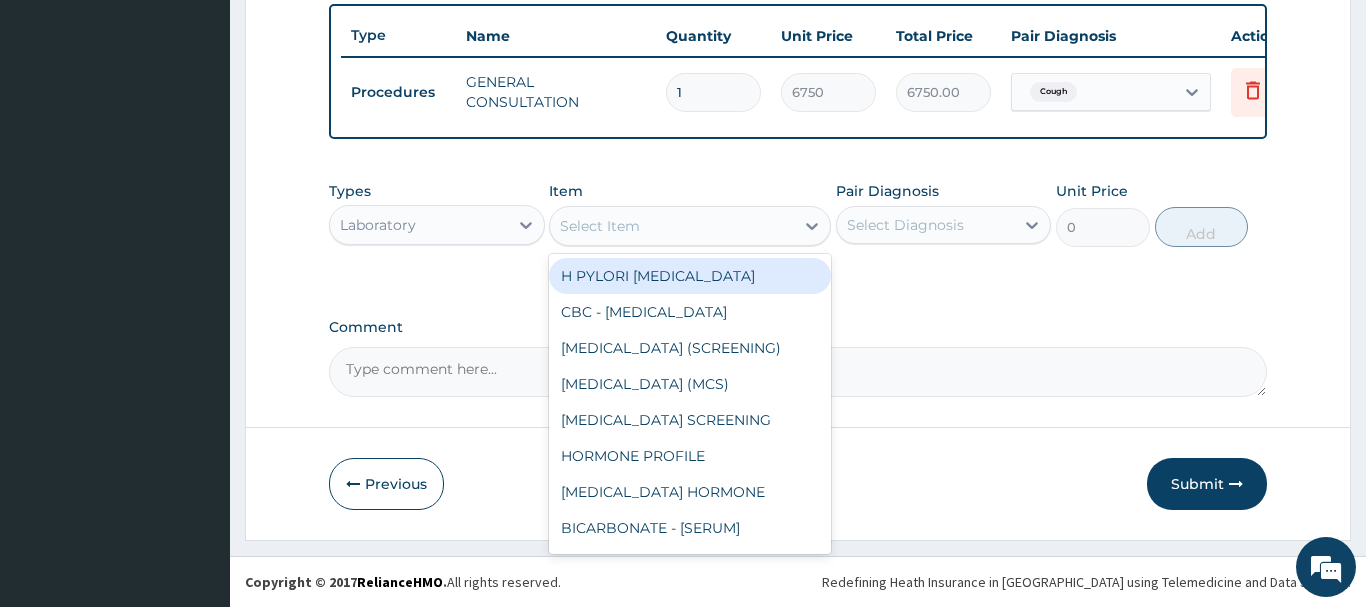 click on "Select Item" at bounding box center [672, 226] 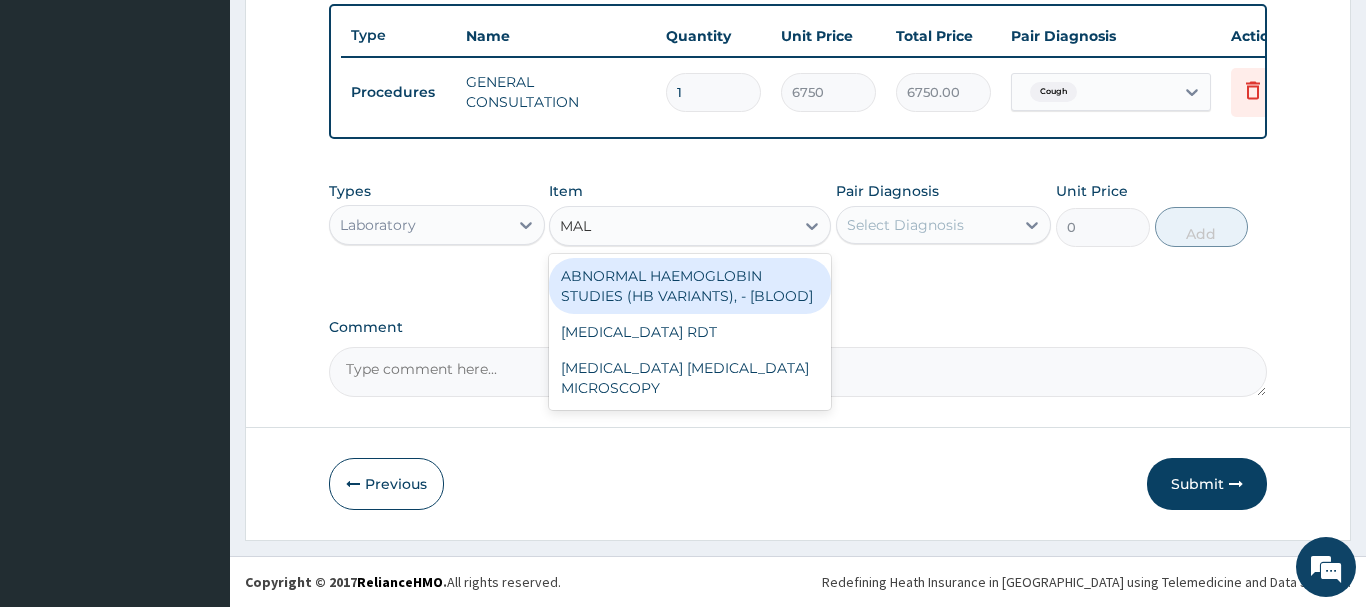 type on "MALA" 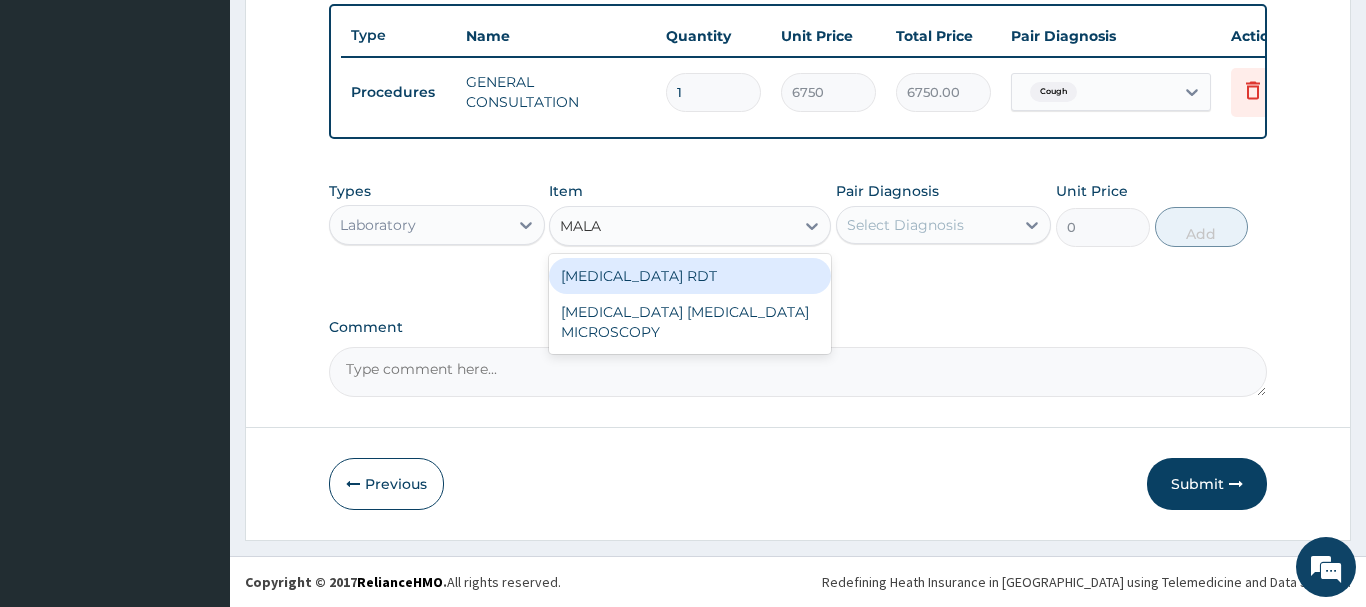 click on "[MEDICAL_DATA] RDT" at bounding box center [690, 276] 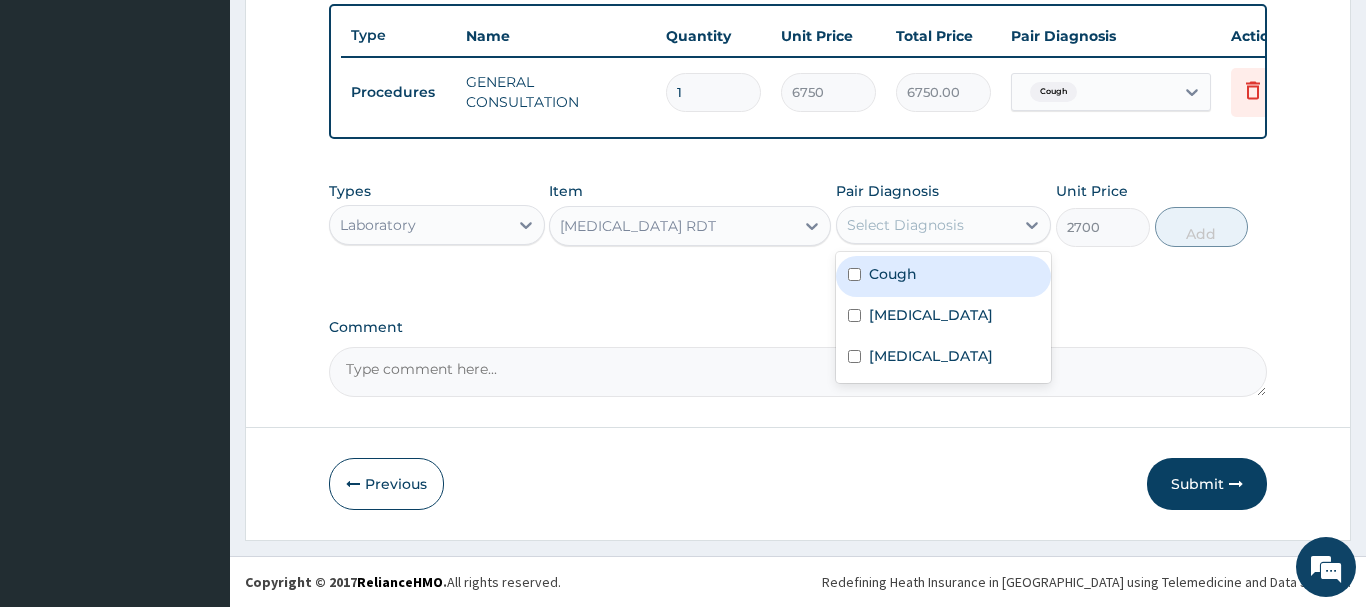 click on "Select Diagnosis" at bounding box center [905, 225] 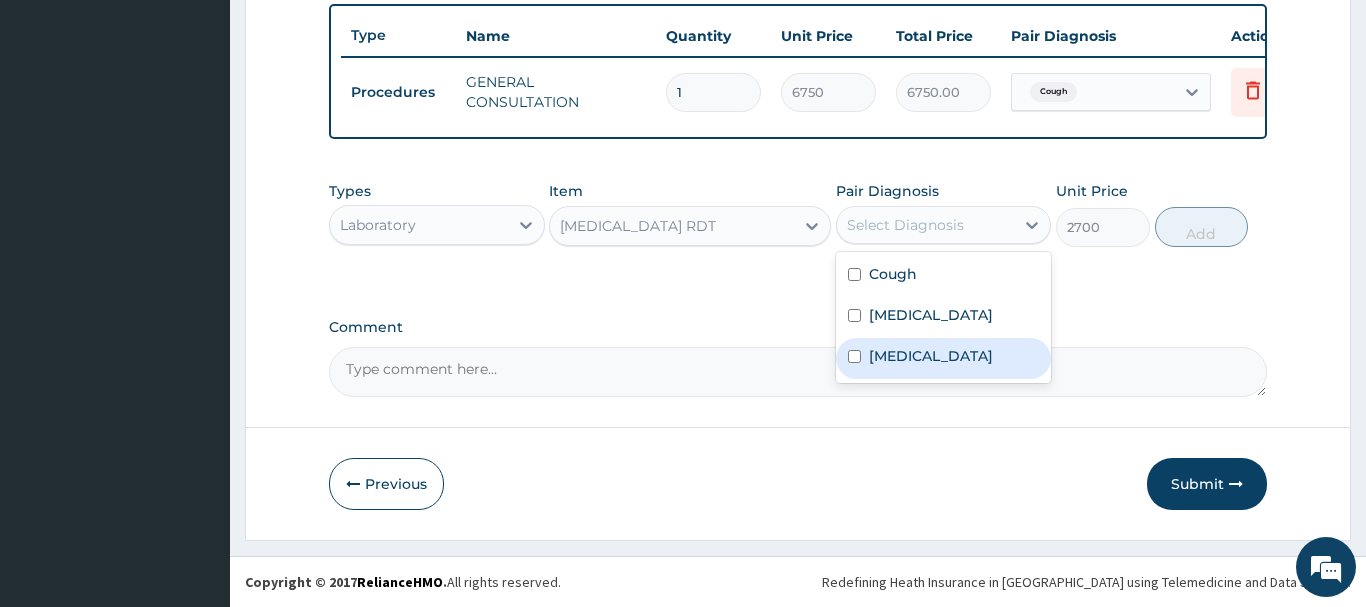 click on "[MEDICAL_DATA]" at bounding box center (931, 356) 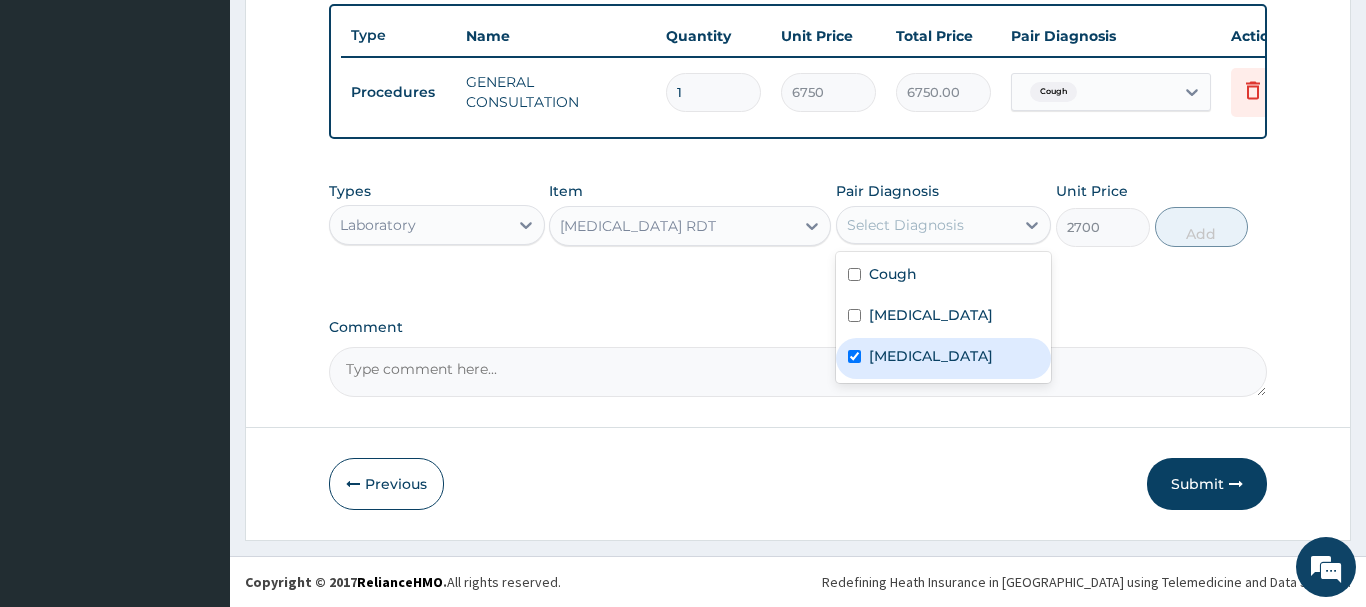 checkbox on "true" 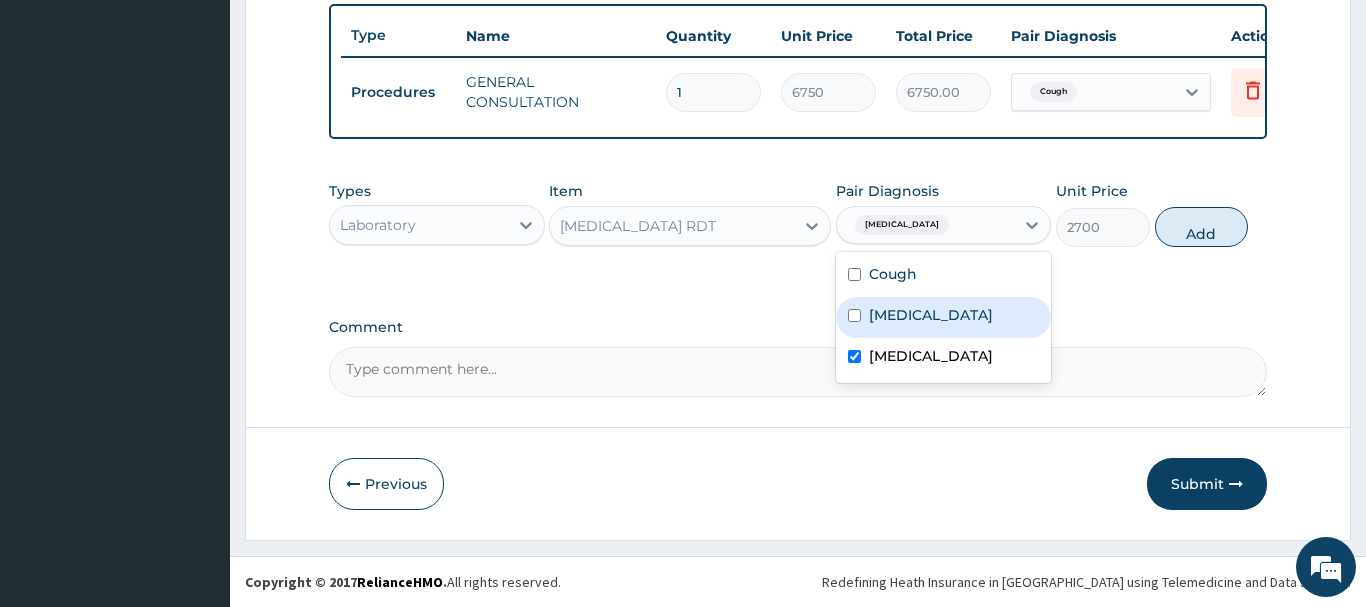 click on "Add" at bounding box center (1202, 227) 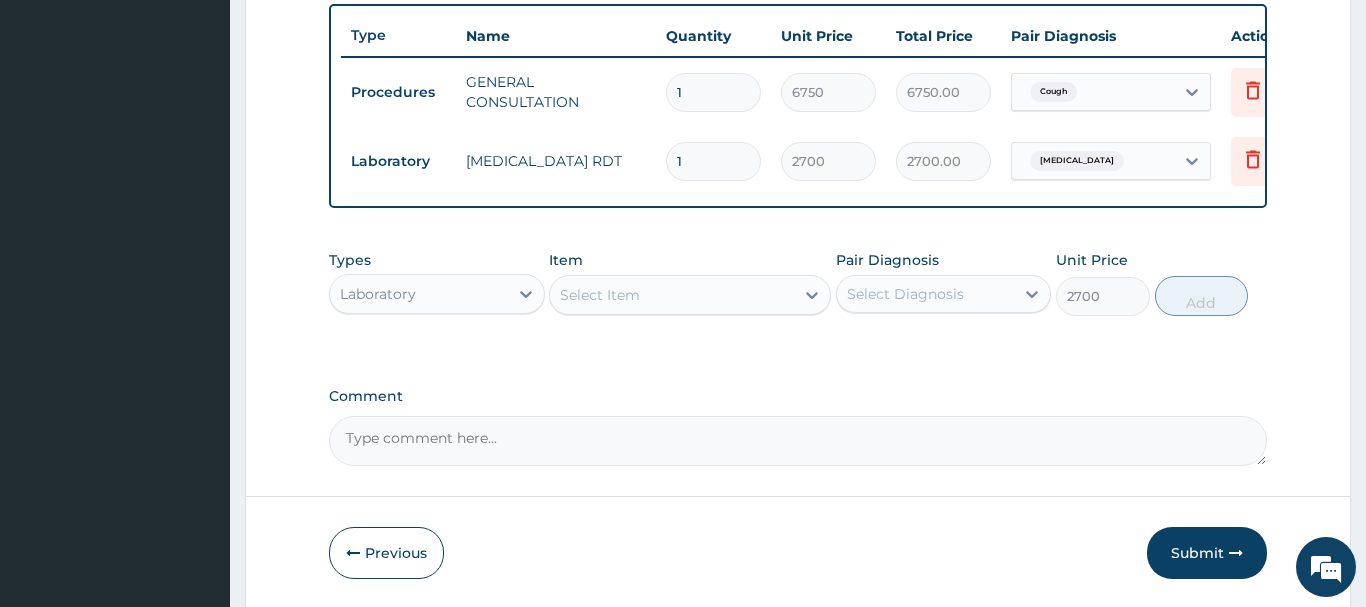 type on "0" 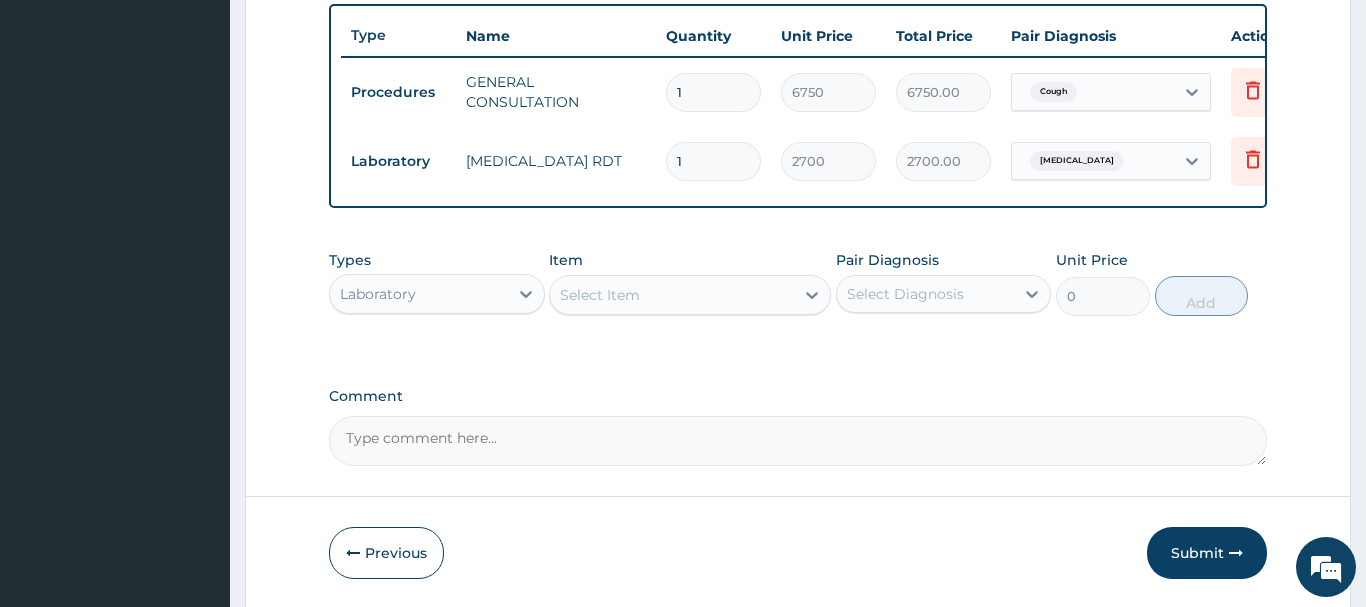 click on "Select Item" at bounding box center [672, 295] 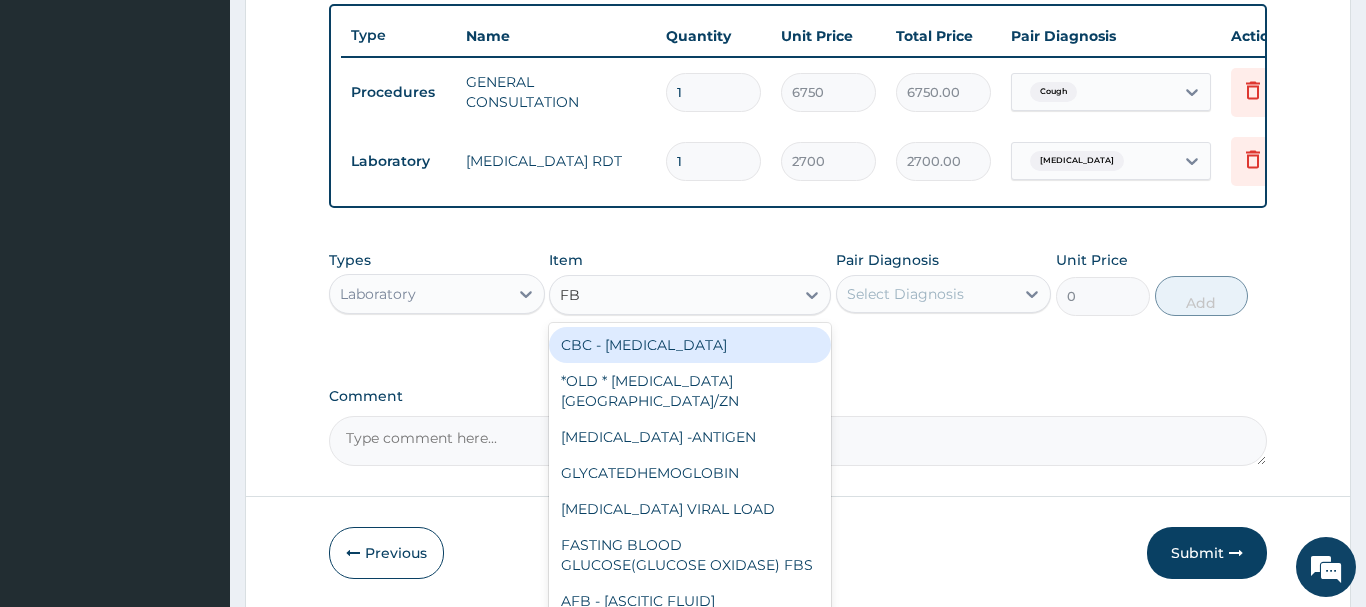 type on "FBC" 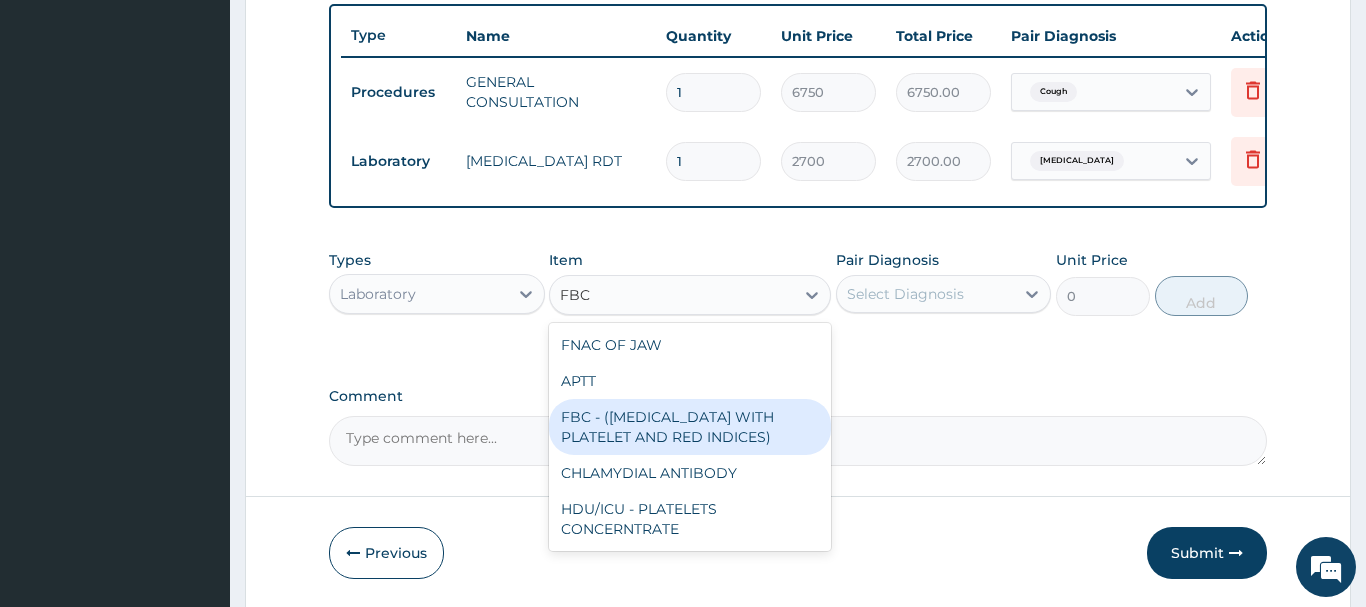 click on "FBC - ([MEDICAL_DATA] WITH PLATELET AND RED INDICES)" at bounding box center (690, 427) 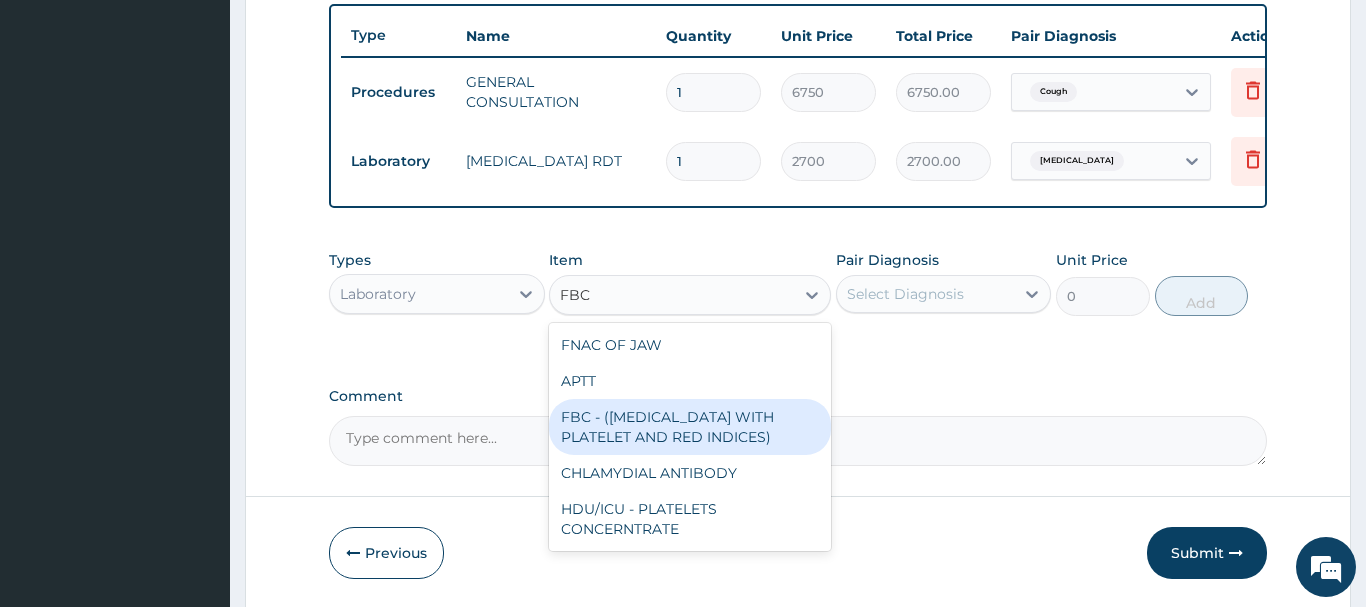type 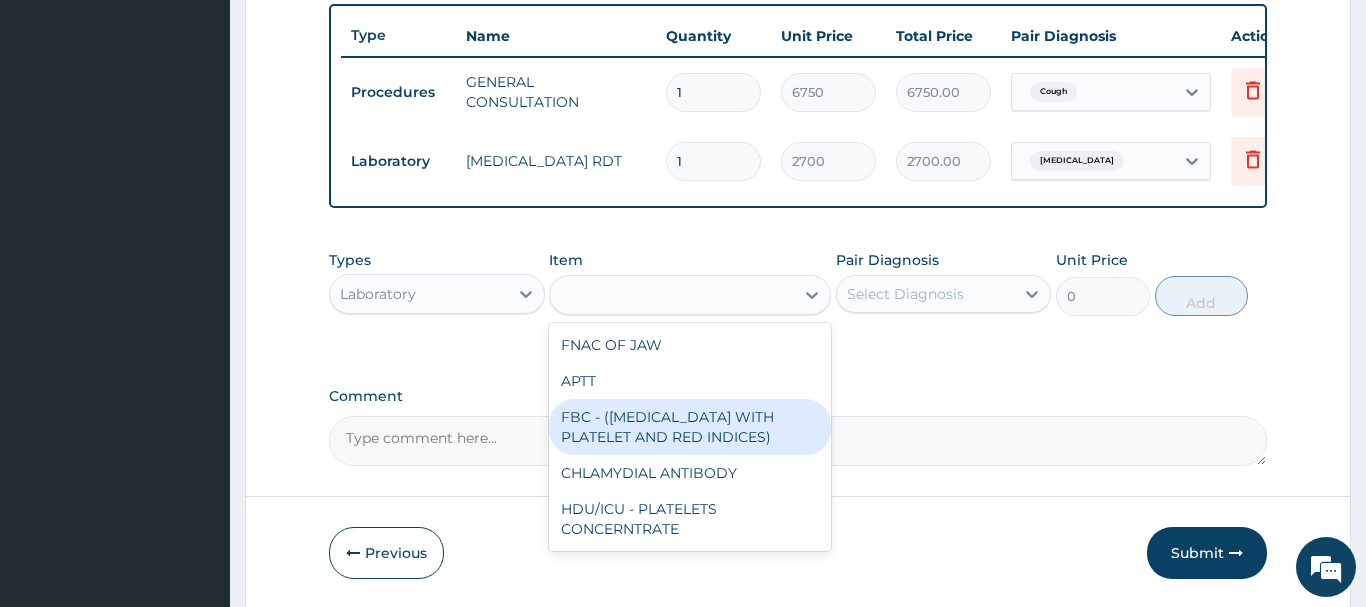 type on "5400" 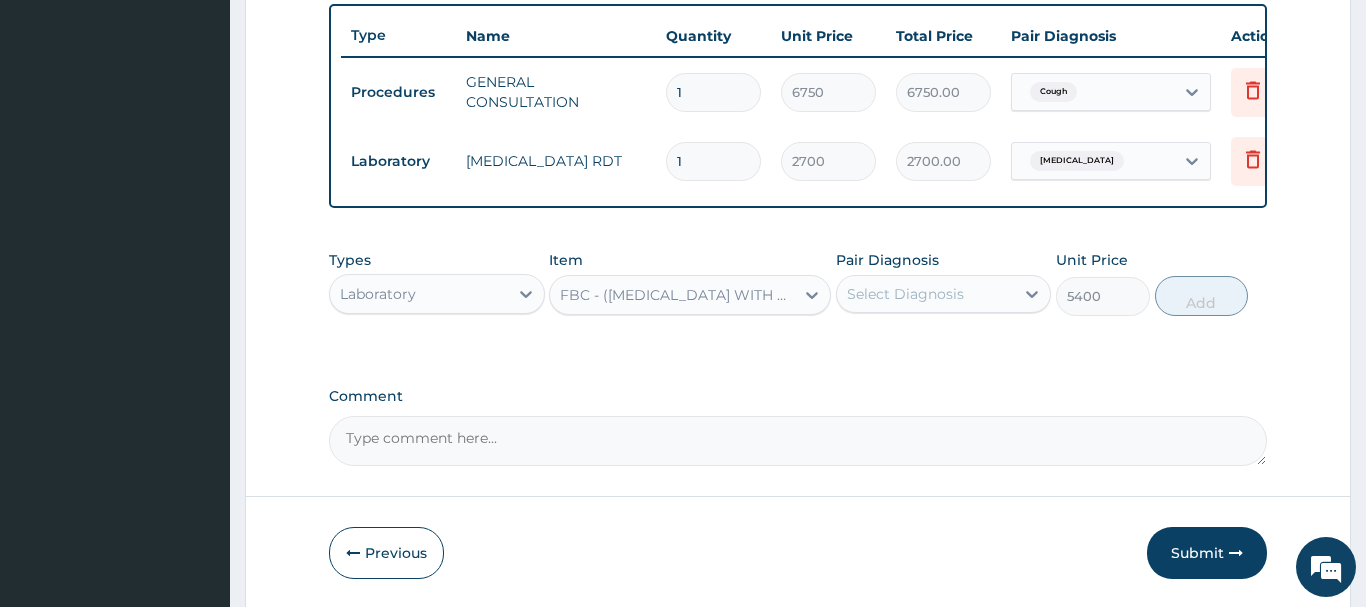 click on "Select Diagnosis" at bounding box center [926, 294] 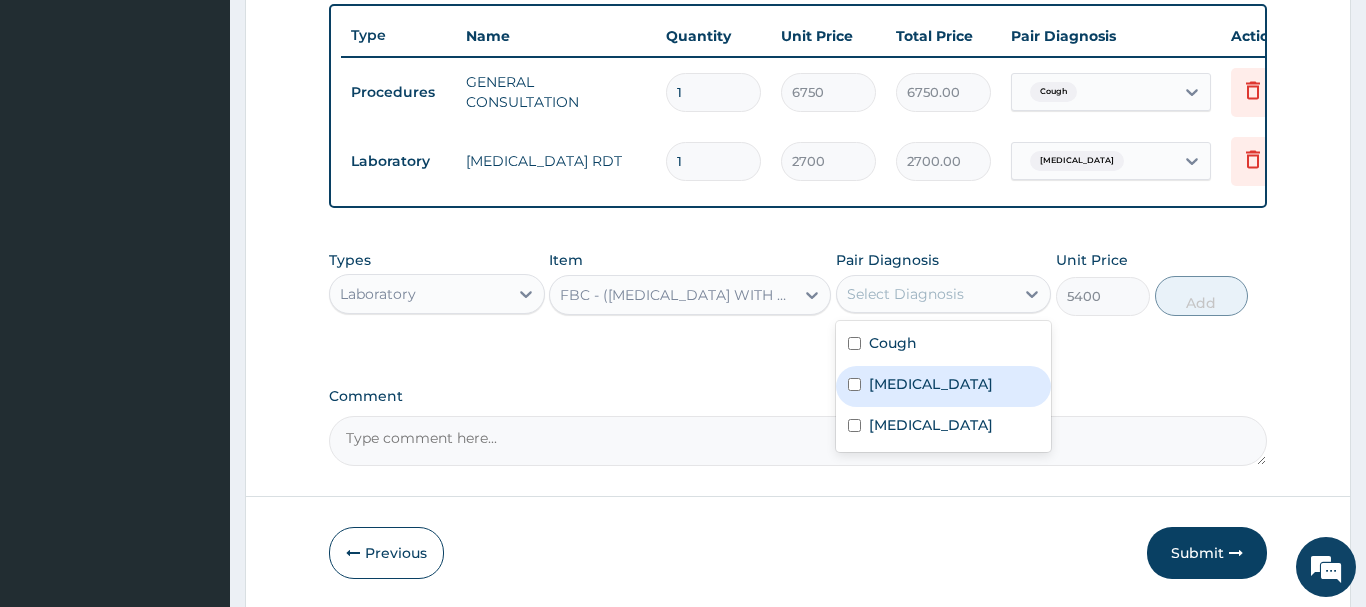 click on "[MEDICAL_DATA]" at bounding box center (931, 384) 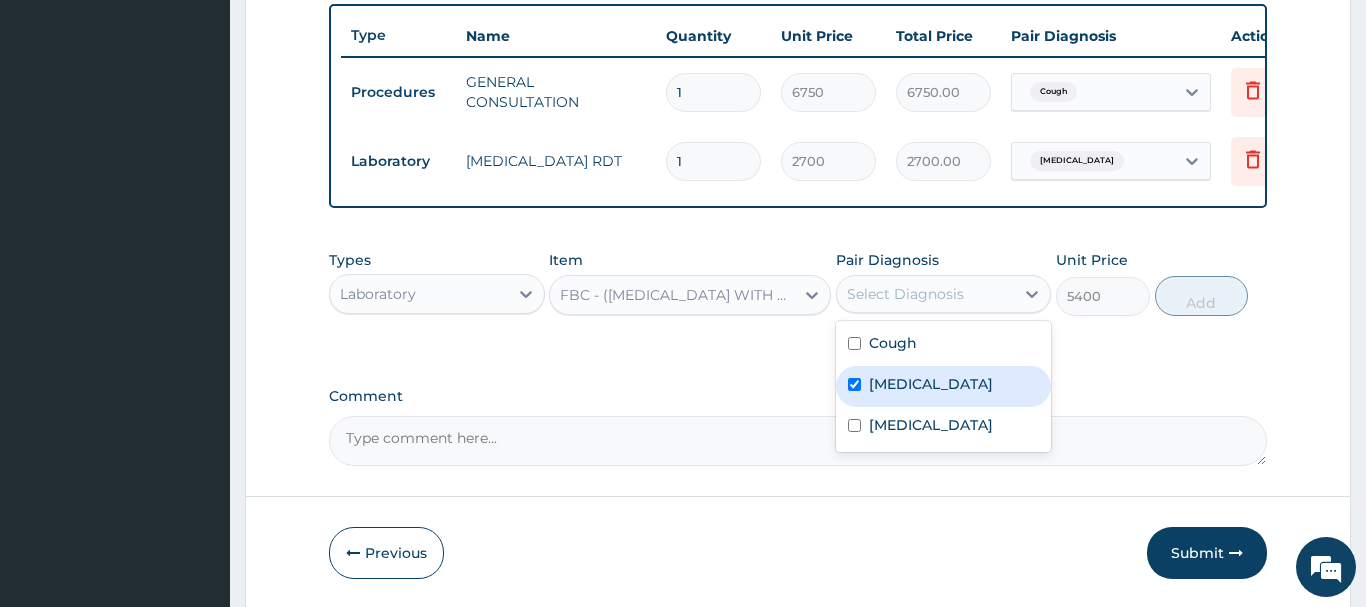 checkbox on "true" 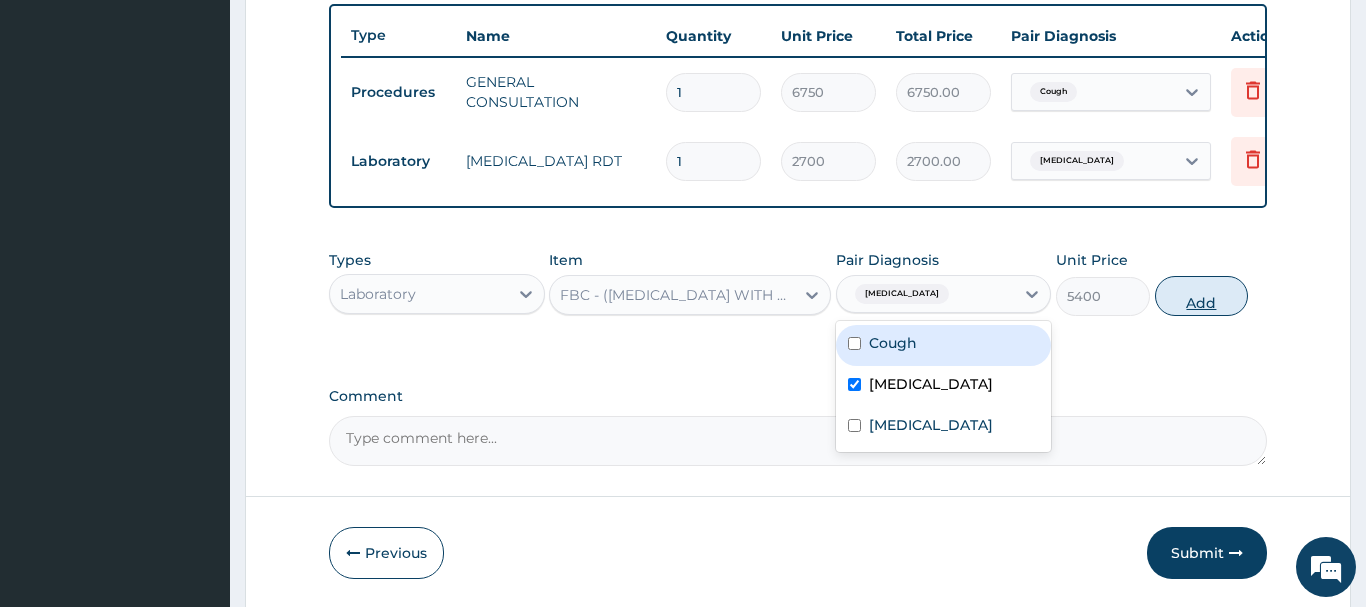 click on "Add" at bounding box center [1202, 296] 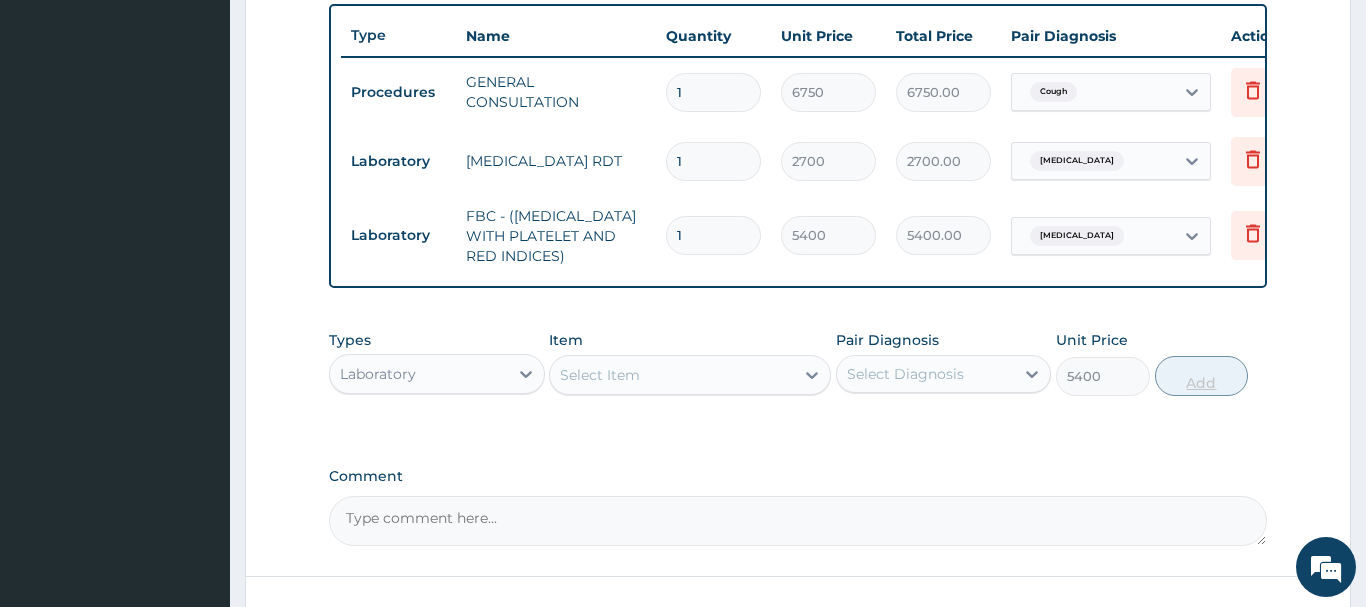 type on "0" 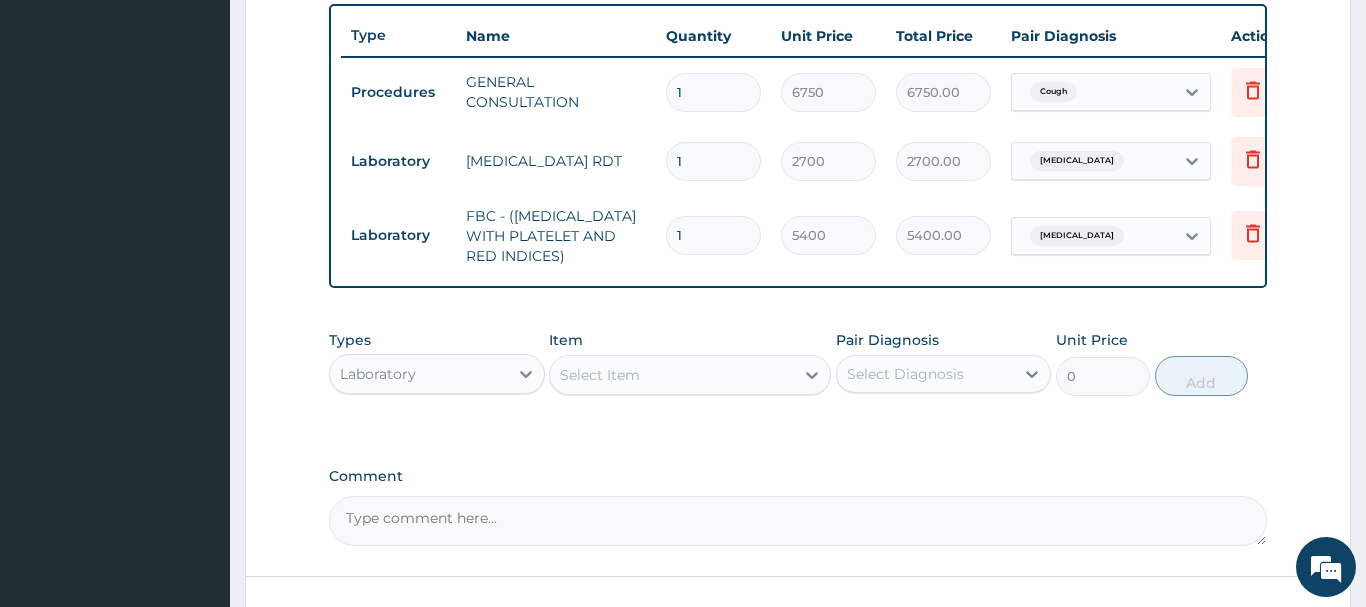 drag, startPoint x: 408, startPoint y: 378, endPoint x: 413, endPoint y: 358, distance: 20.615528 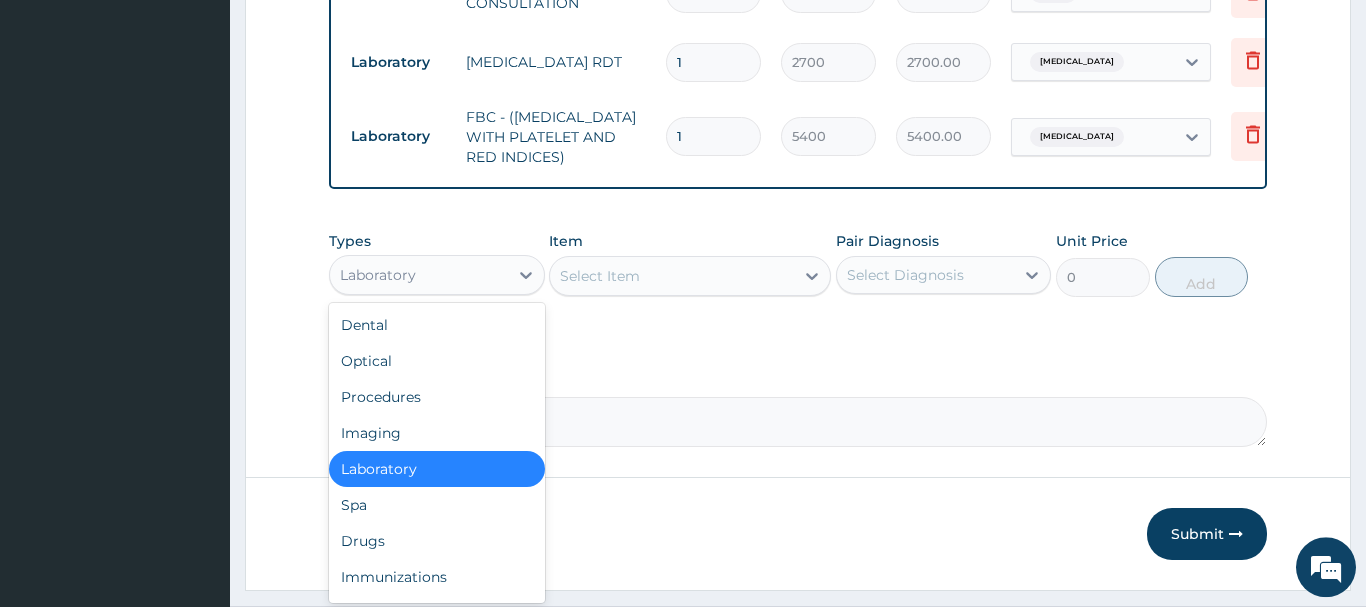 scroll, scrollTop: 889, scrollLeft: 0, axis: vertical 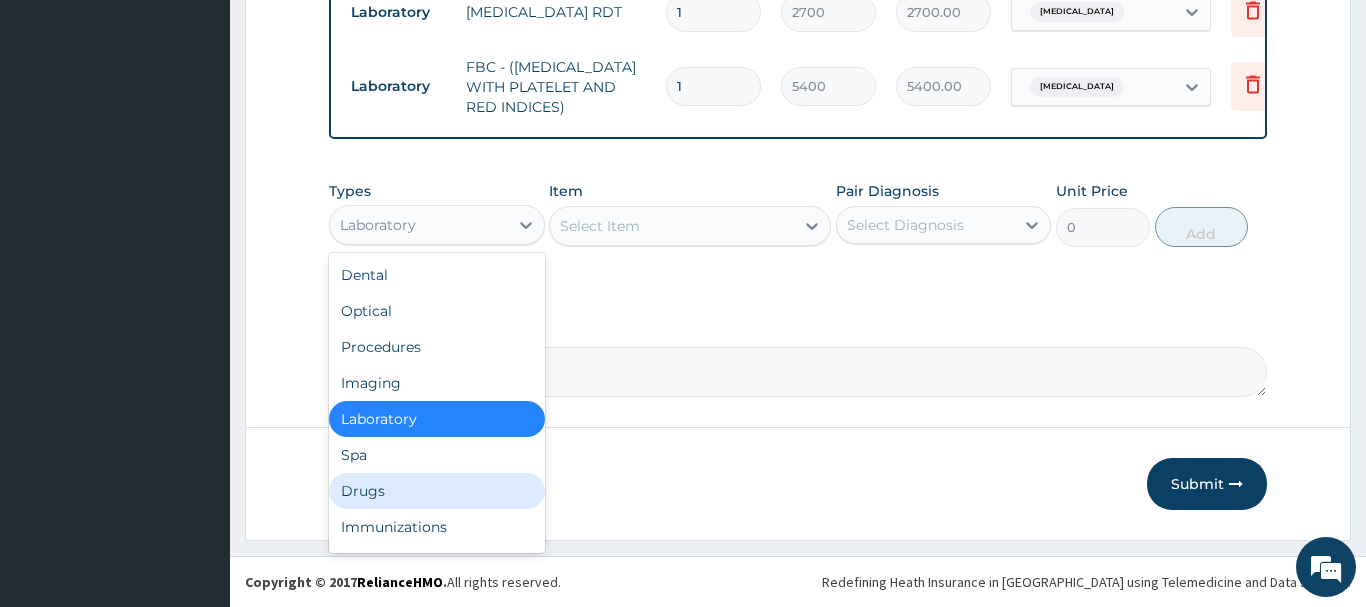 click on "Drugs" at bounding box center (437, 491) 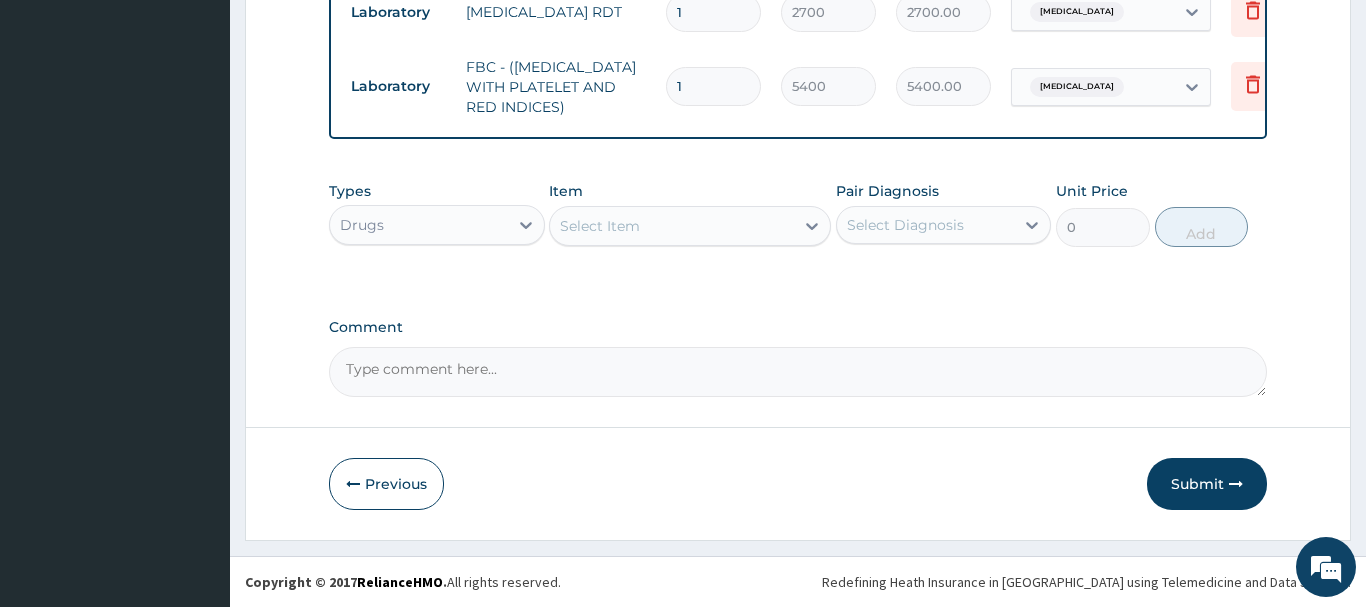 click on "Select Item" at bounding box center (672, 226) 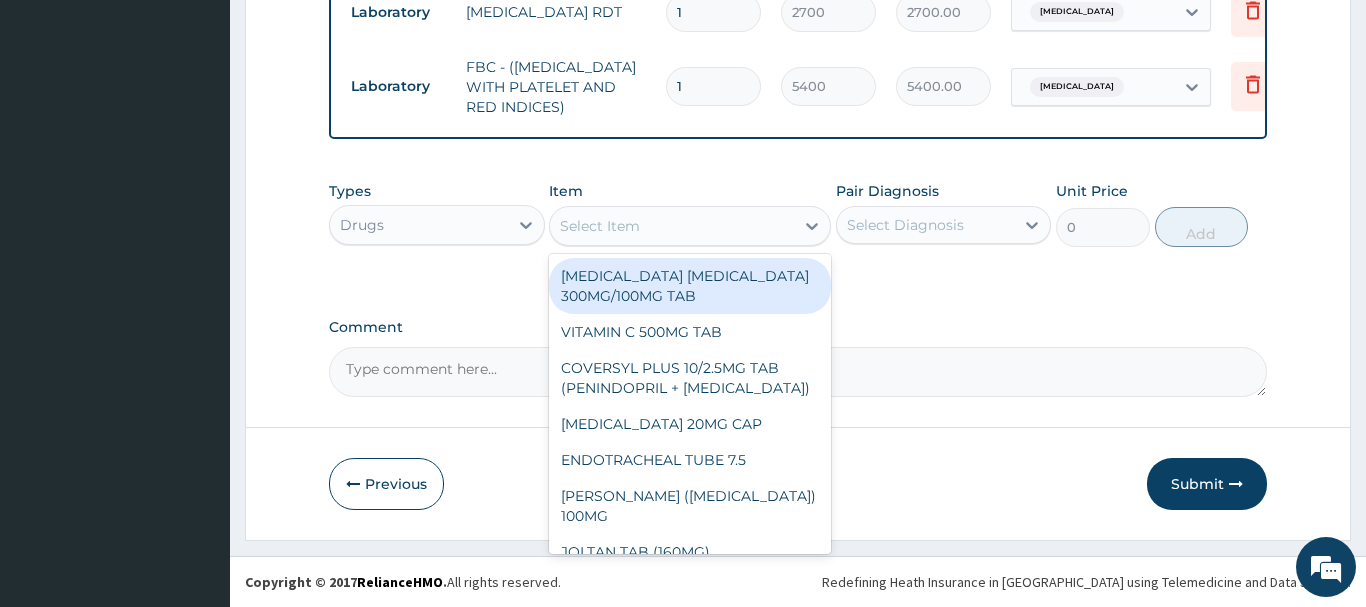 paste on "IBUPROFEN SUSP (FIDSON" 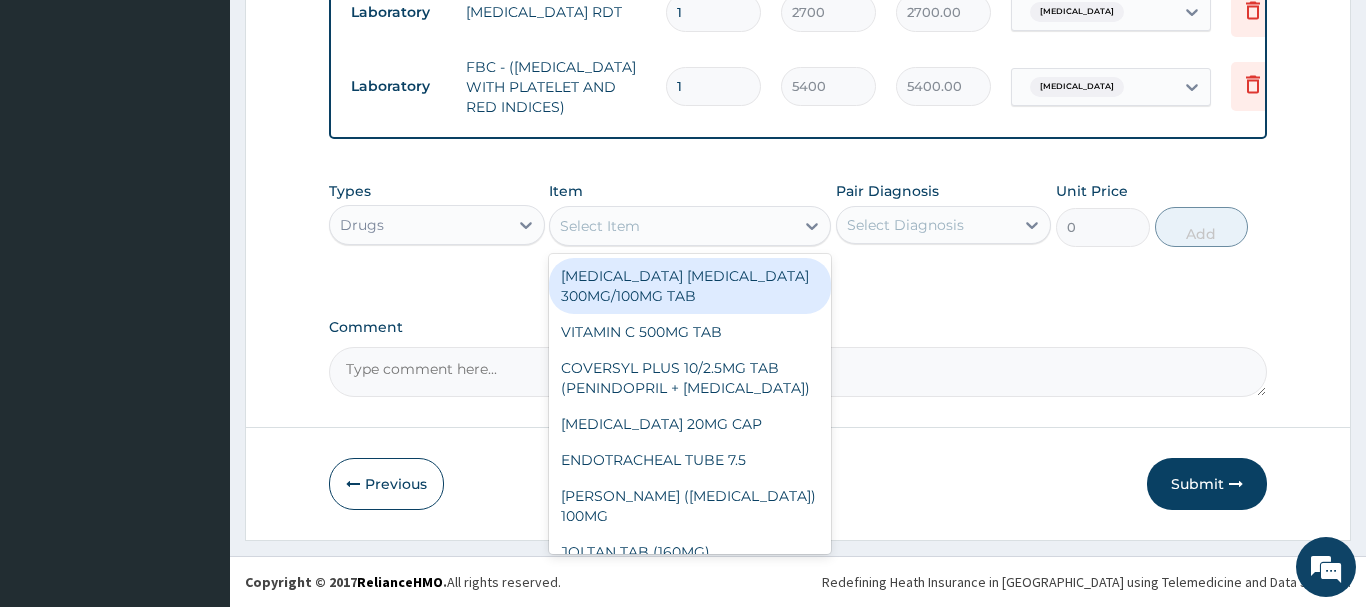 type on "IBUPROFEN SUSP (FIDSON" 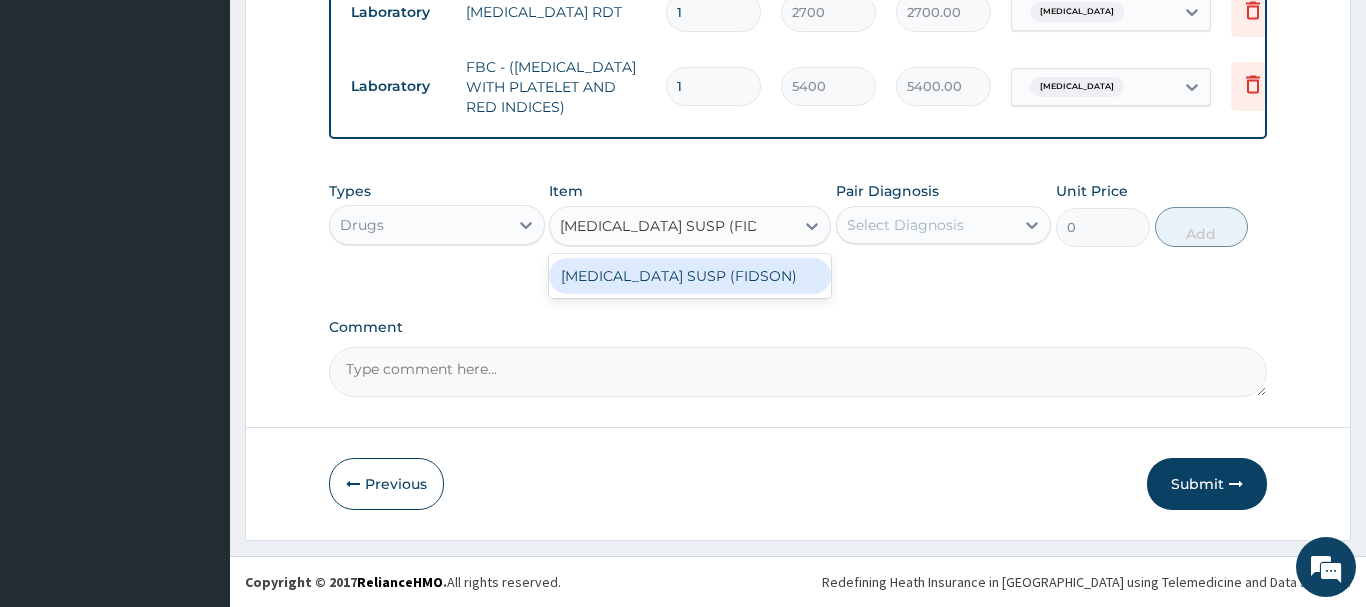 click on "IBUPROFEN SUSP (FIDSON)" at bounding box center (690, 276) 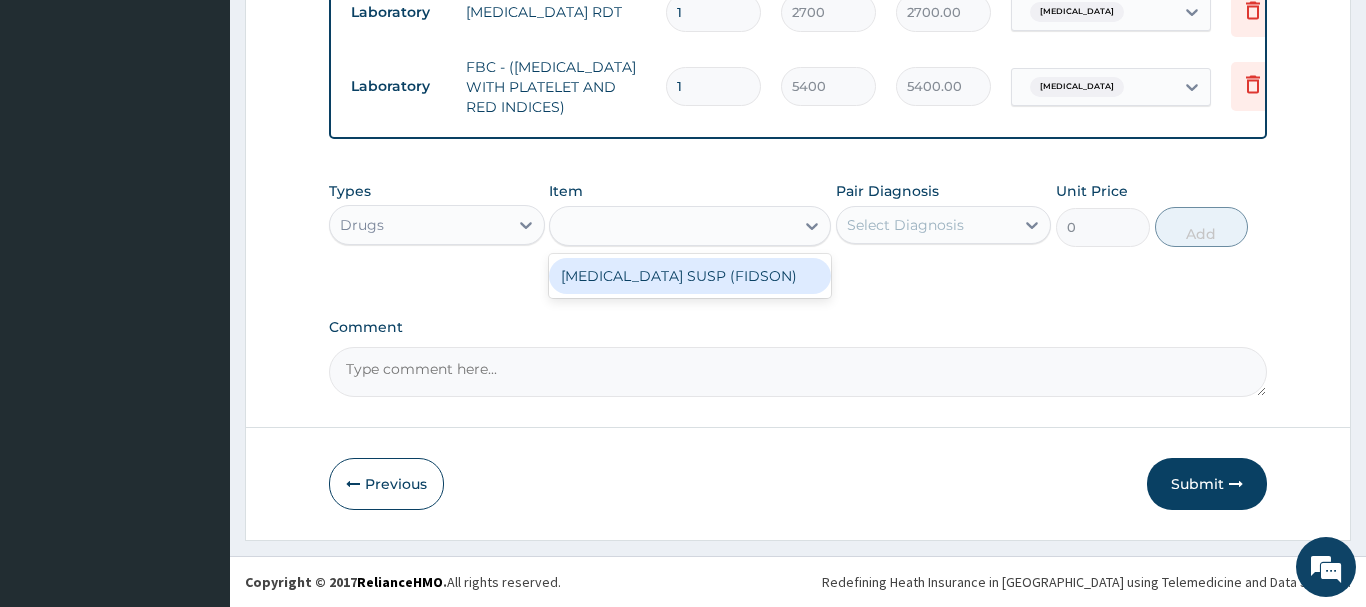 type on "1376.375" 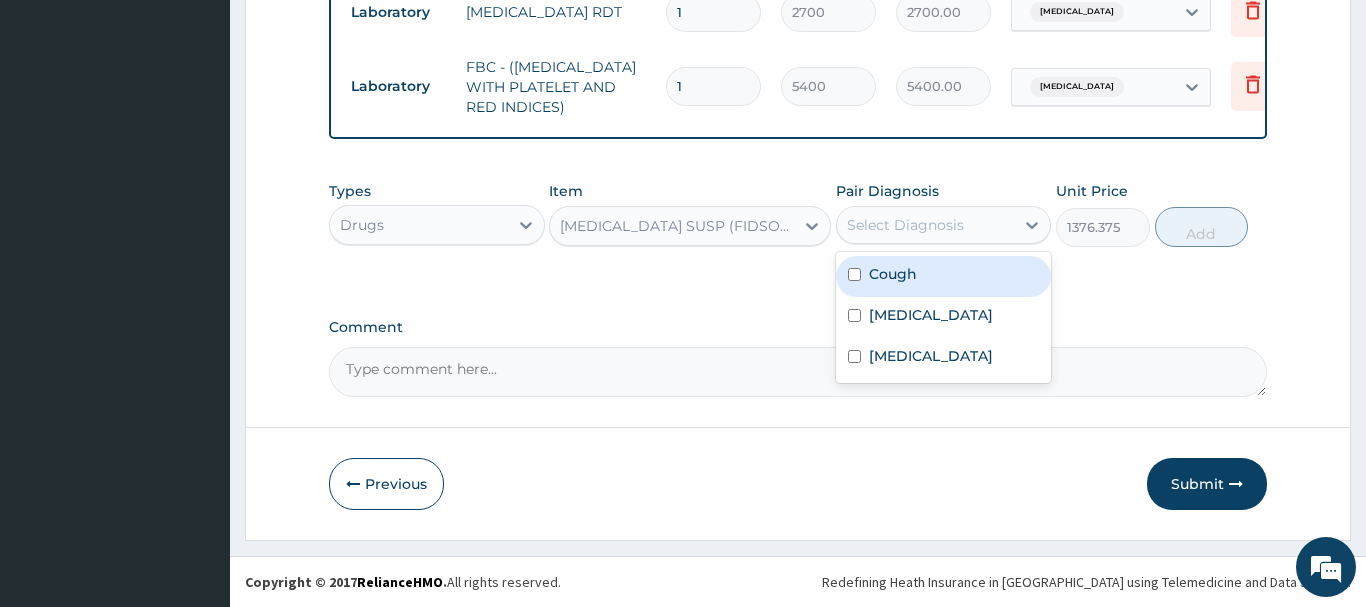 click on "Select Diagnosis" at bounding box center [905, 225] 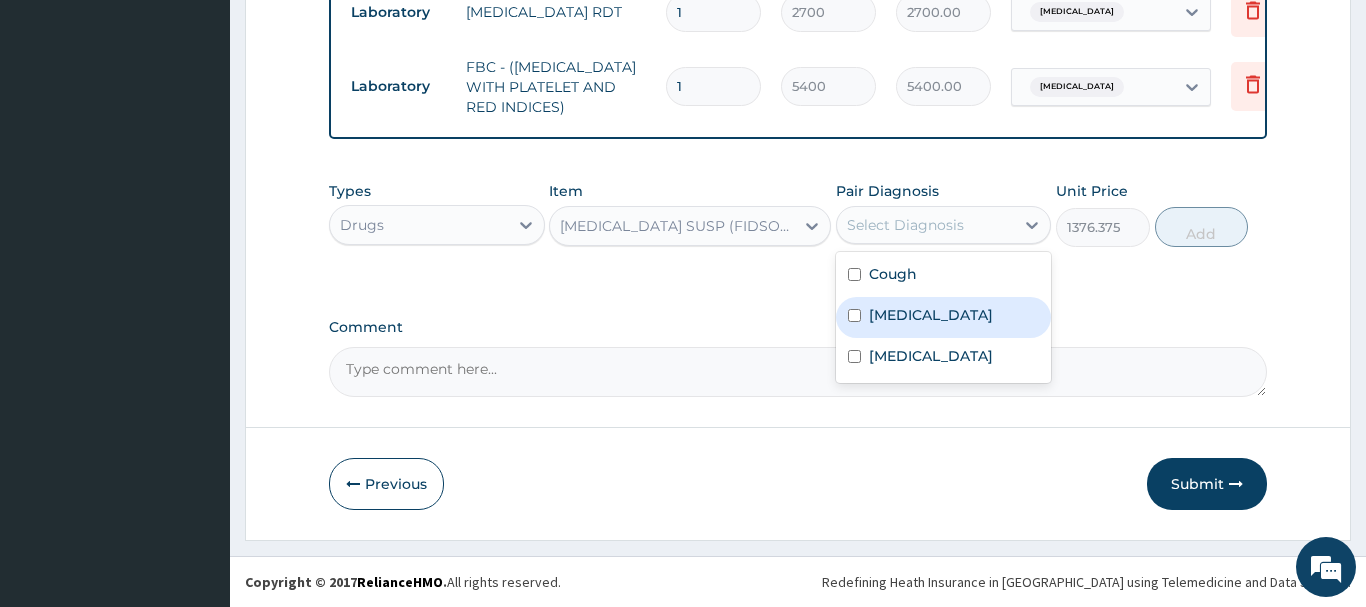click on "Bacteremia" at bounding box center (931, 315) 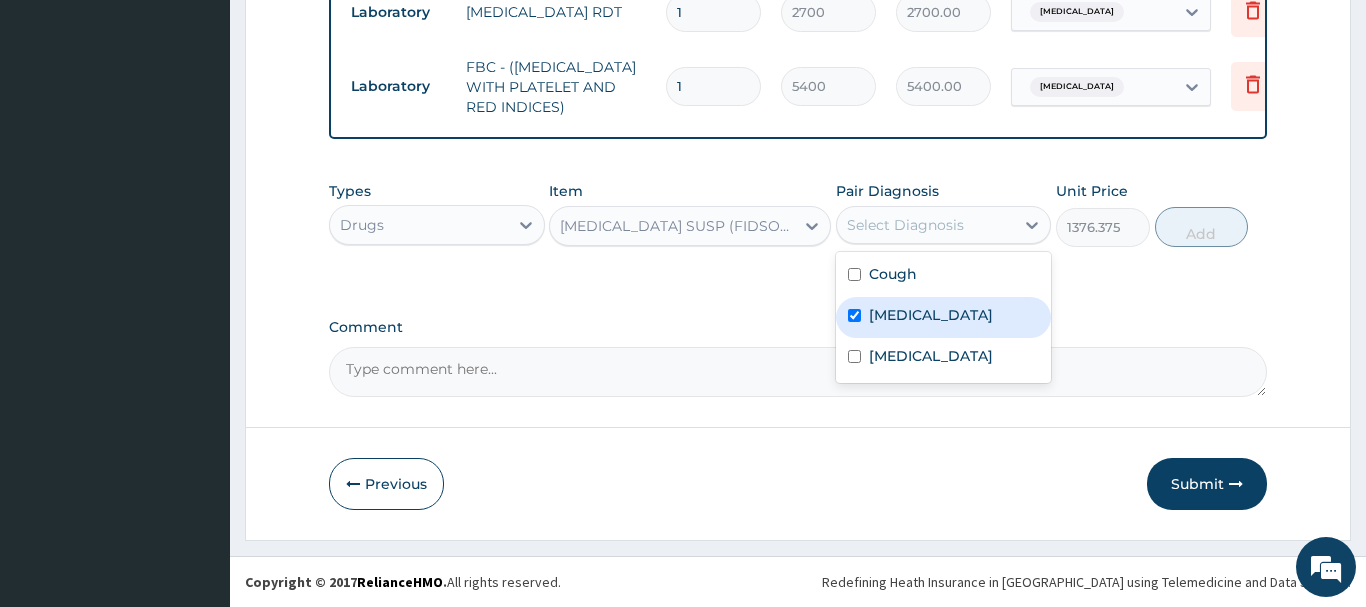 checkbox on "true" 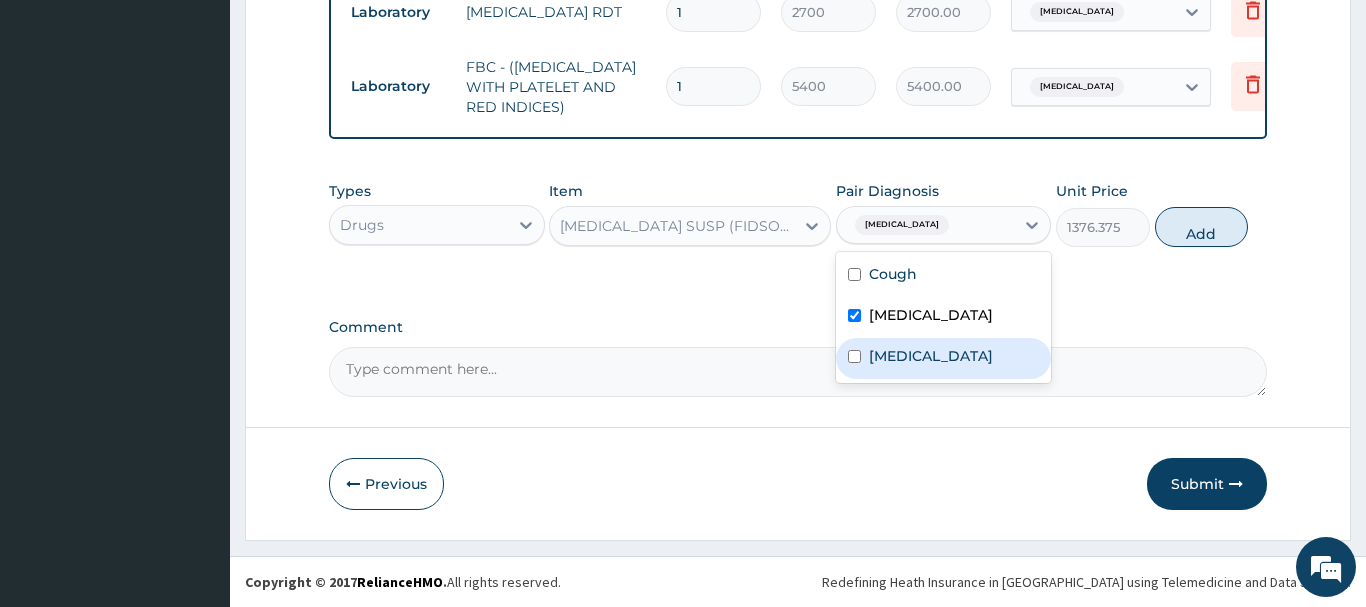 click on "Malaria" at bounding box center (944, 358) 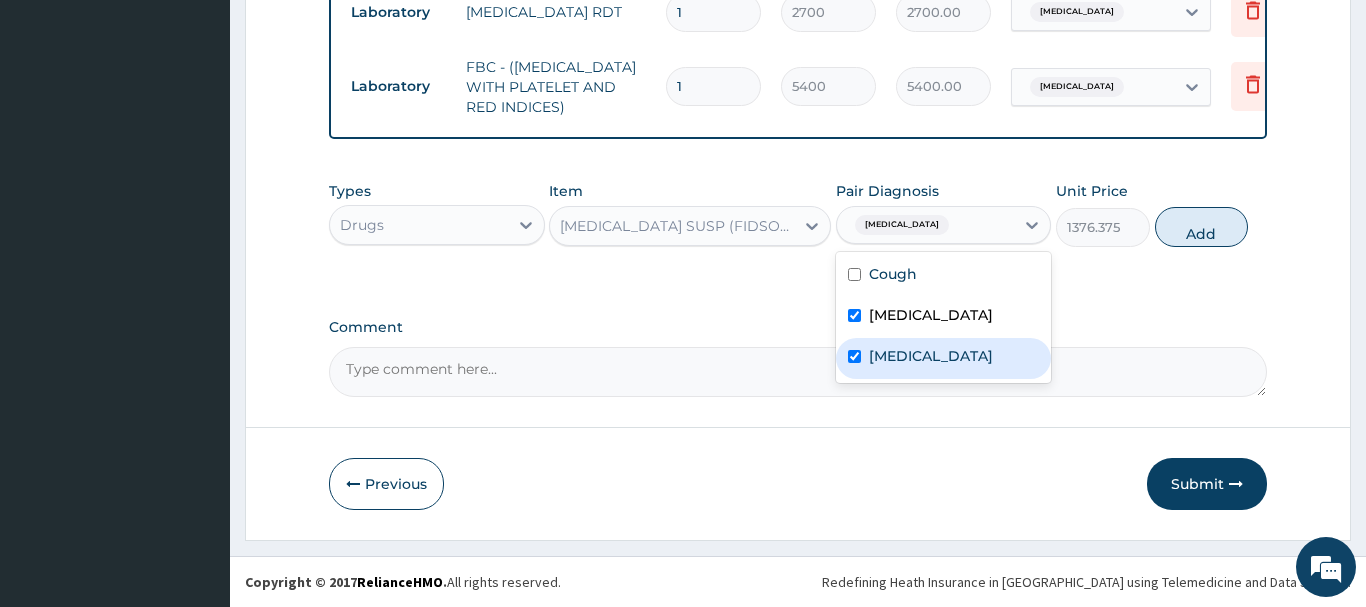 checkbox on "true" 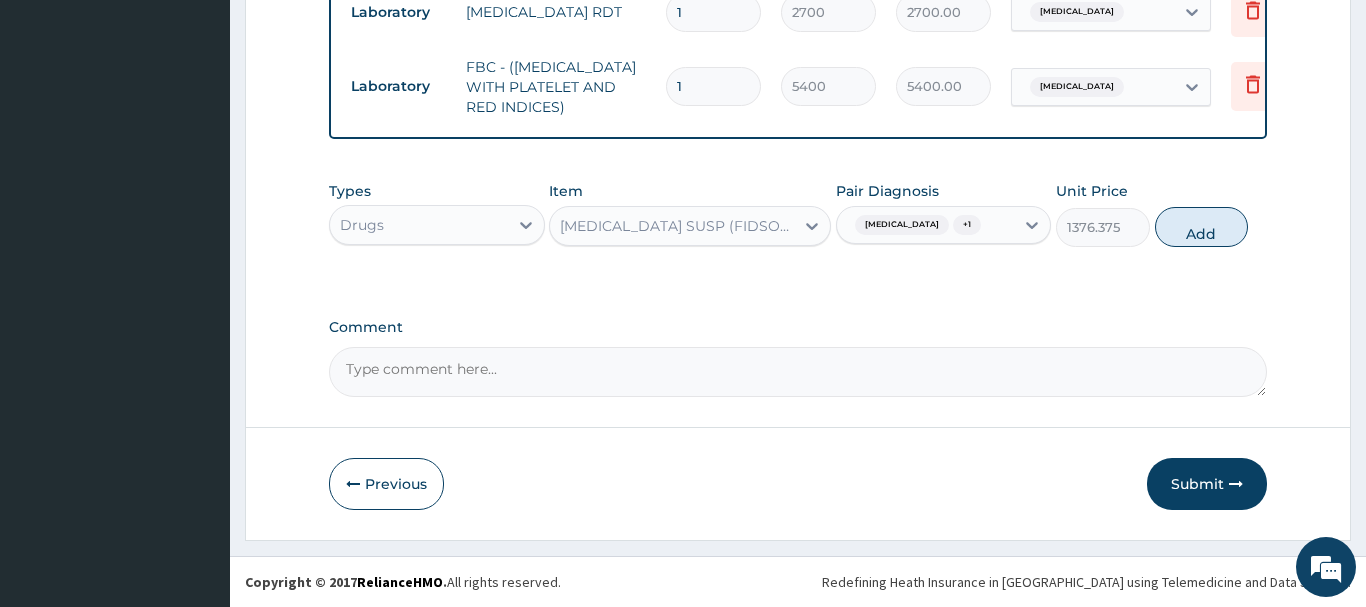 click on "Add" at bounding box center [1202, 227] 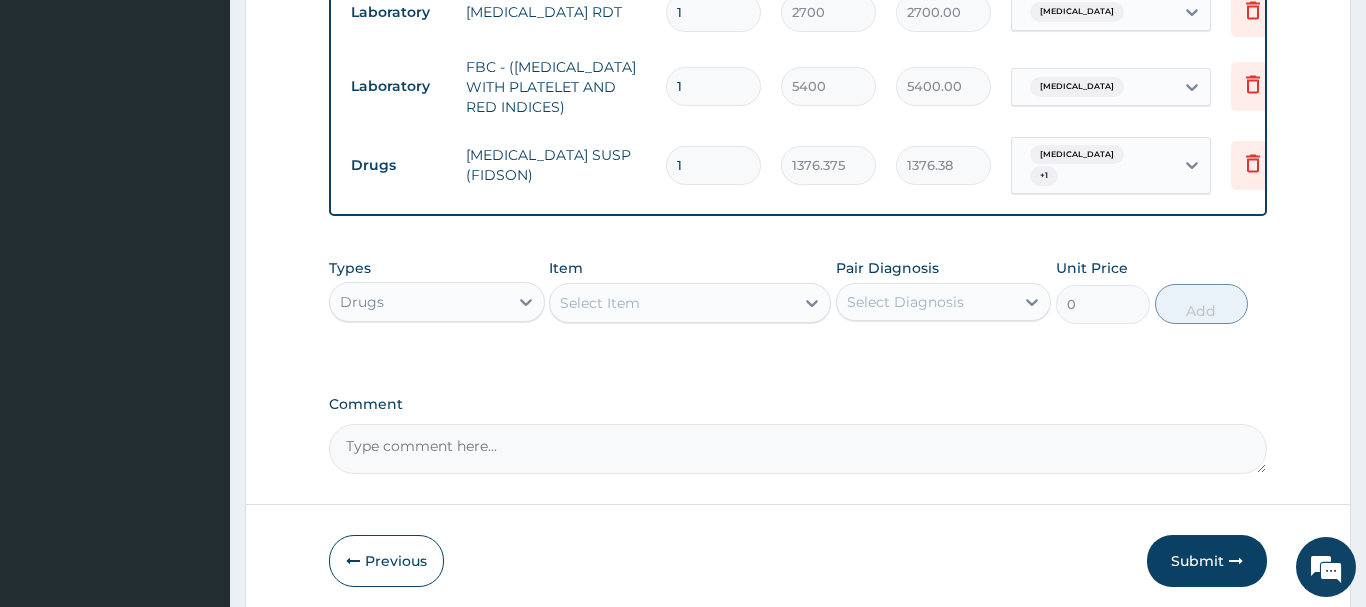 click on "Select Item" at bounding box center [600, 303] 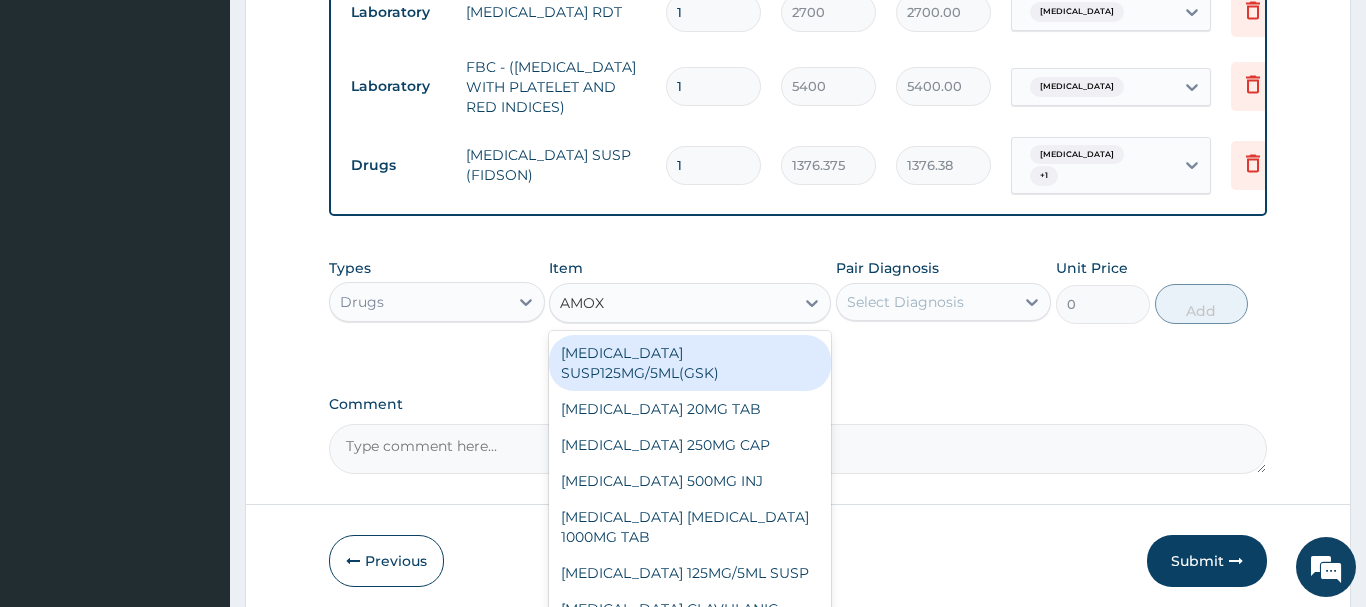 type on "AMOXI" 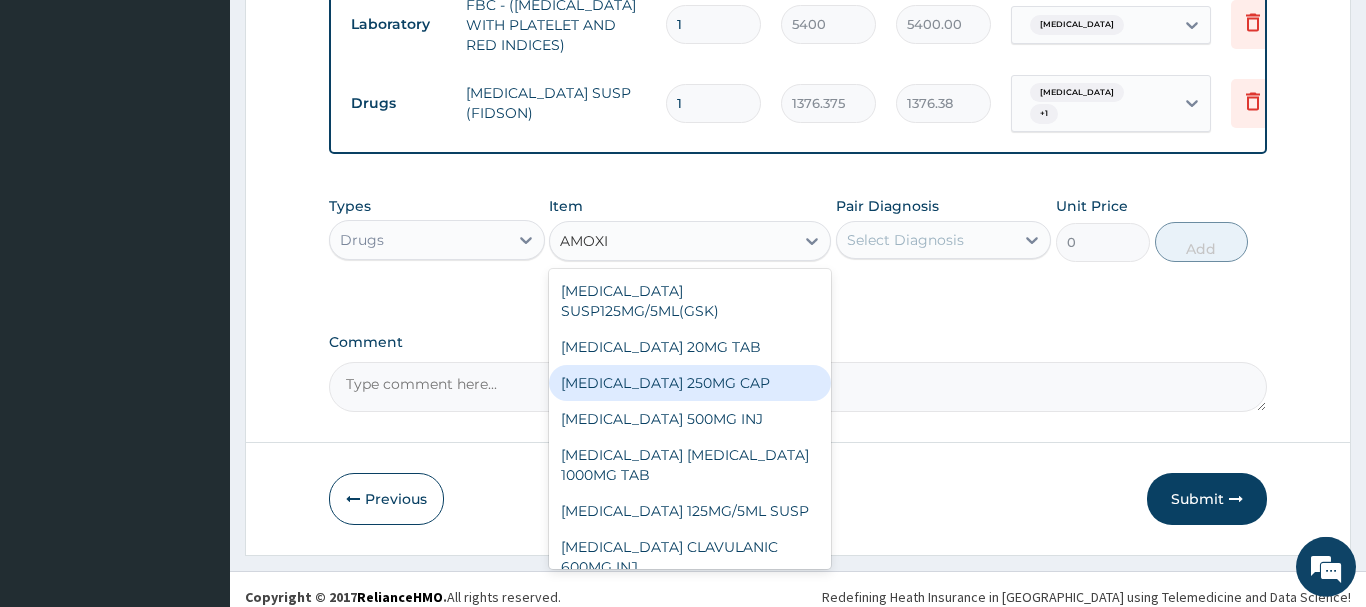 scroll, scrollTop: 958, scrollLeft: 0, axis: vertical 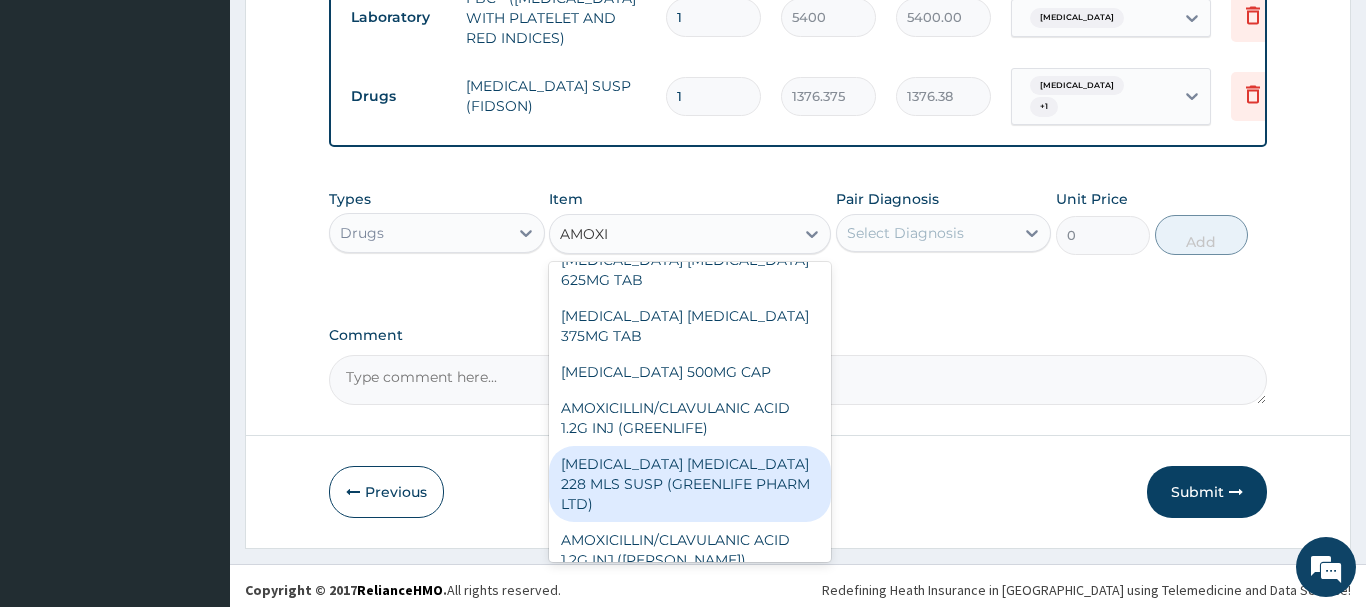 click on "AMOXICILLIN CLAVULANIC ACID 228 MLS SUSP (GREENLIFE PHARM LTD)" at bounding box center (690, 484) 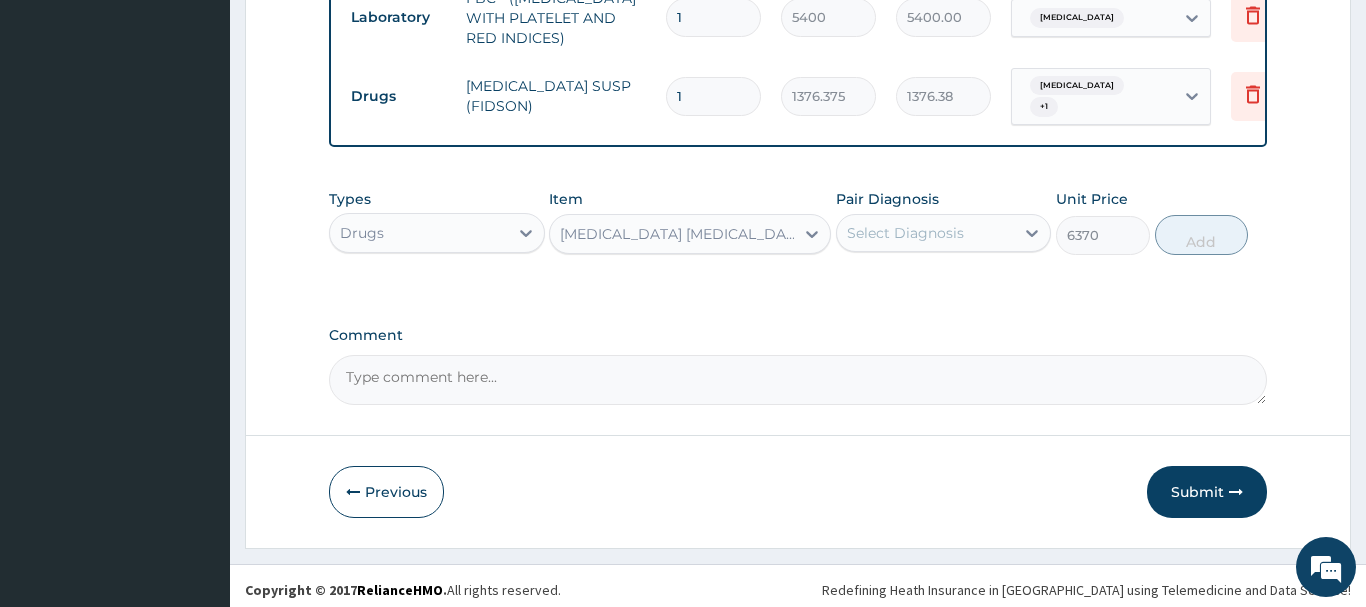 click on "Select Diagnosis" at bounding box center [905, 233] 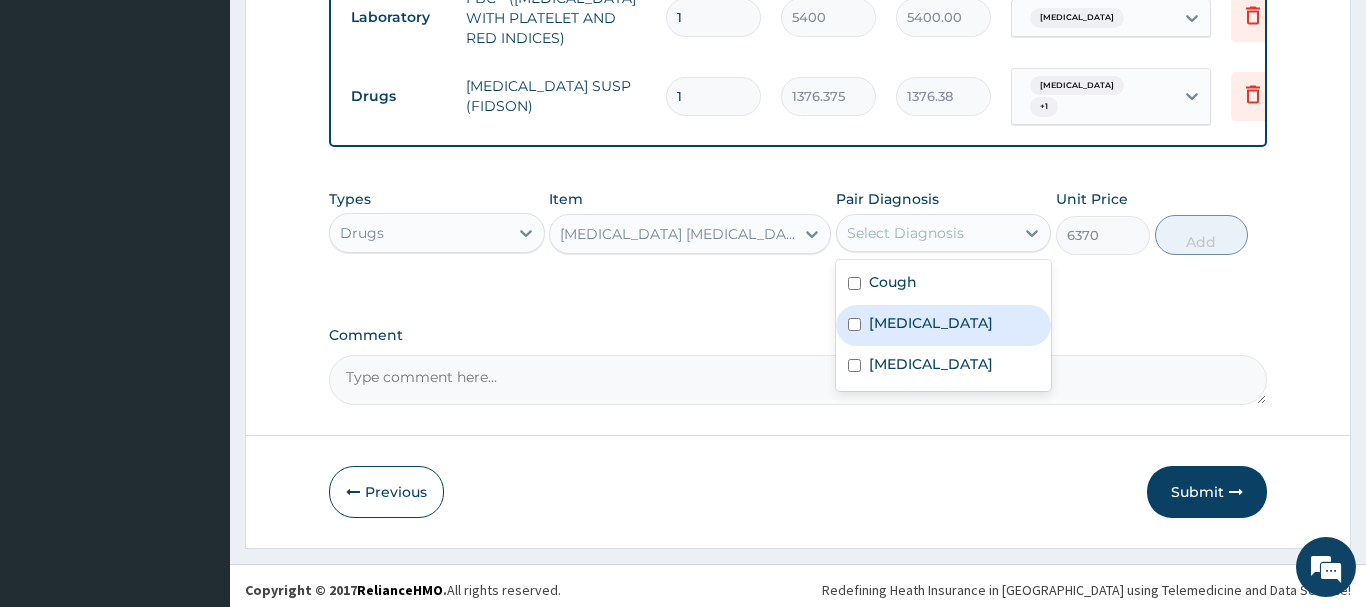 click on "Bacteremia" at bounding box center [931, 323] 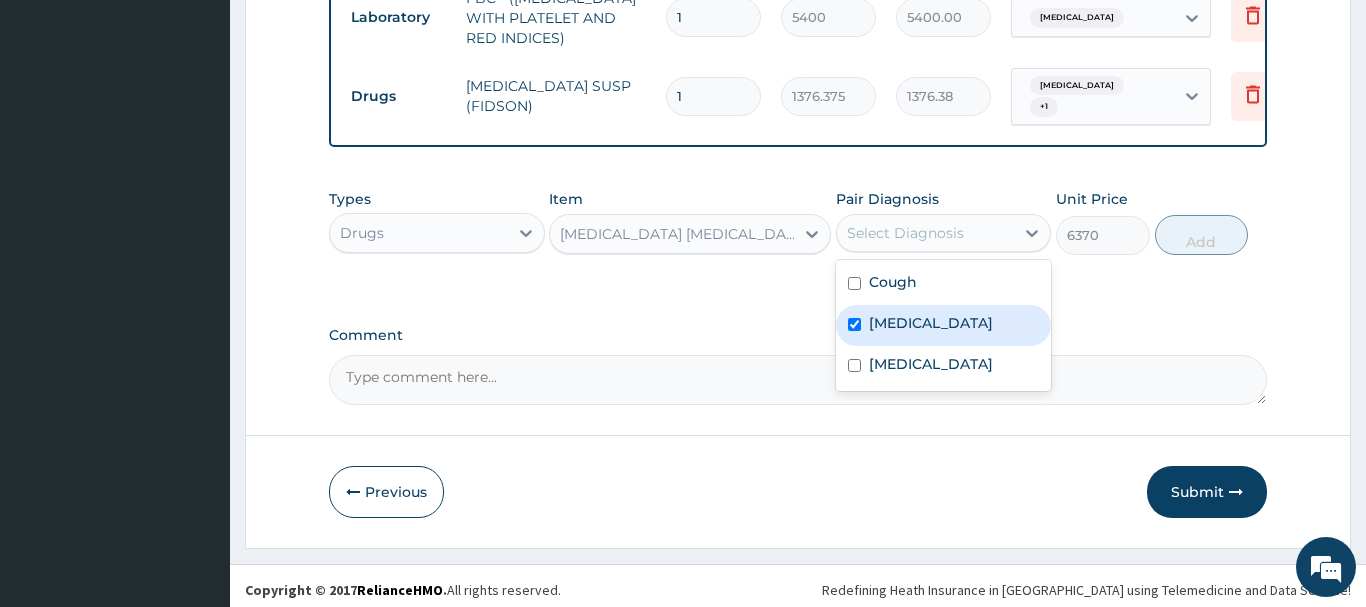 checkbox on "true" 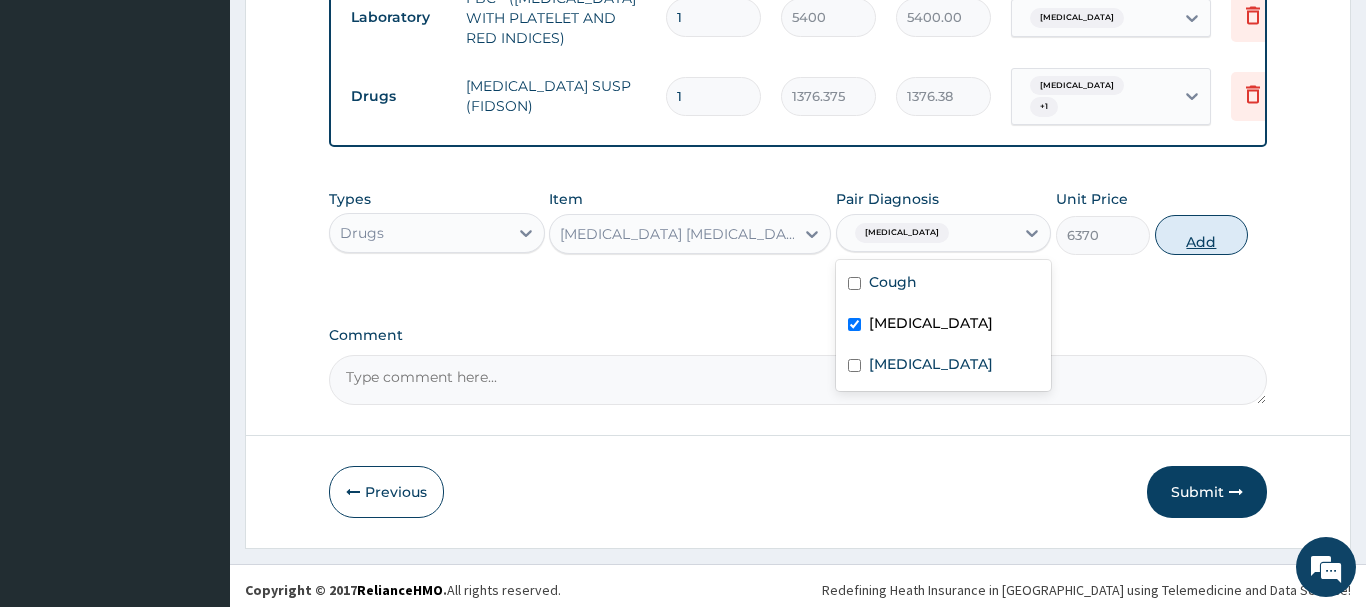 click on "Add" at bounding box center [1202, 235] 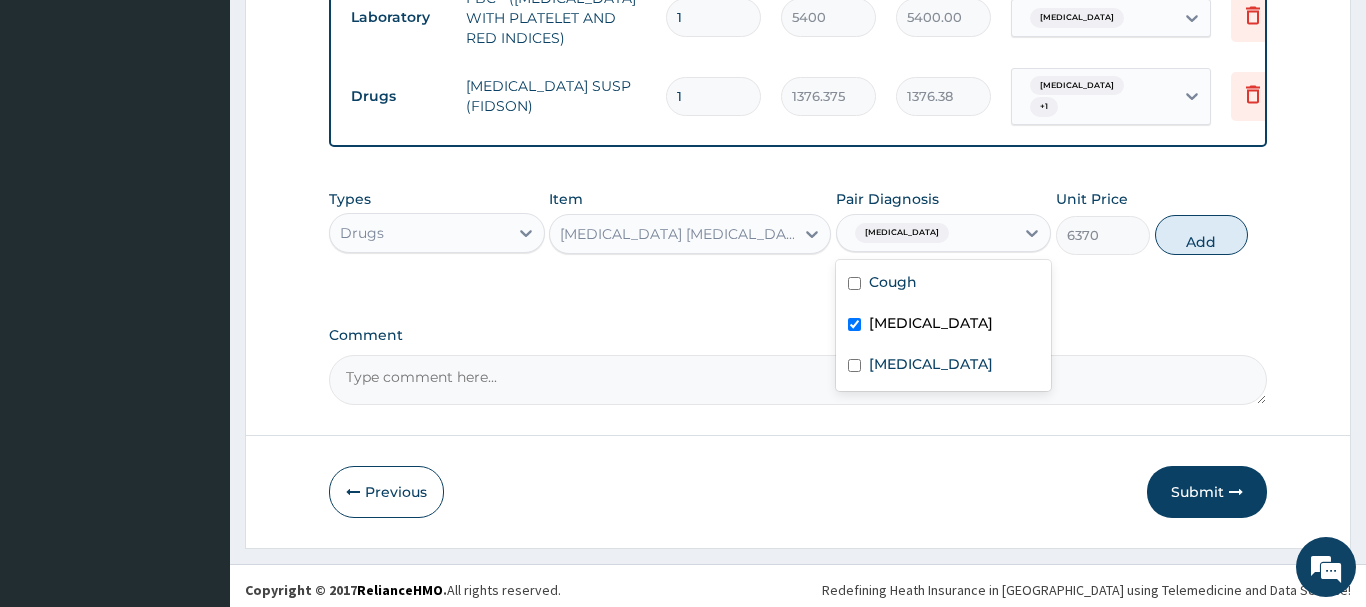 type on "0" 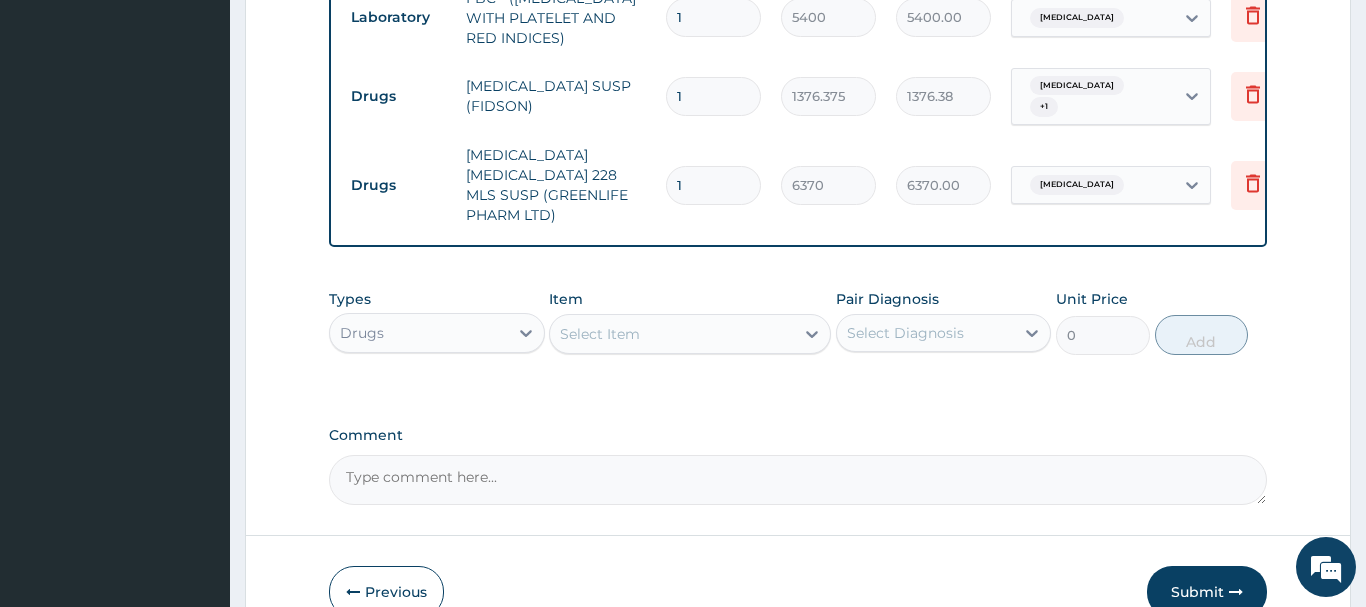click on "Select Item" at bounding box center [600, 334] 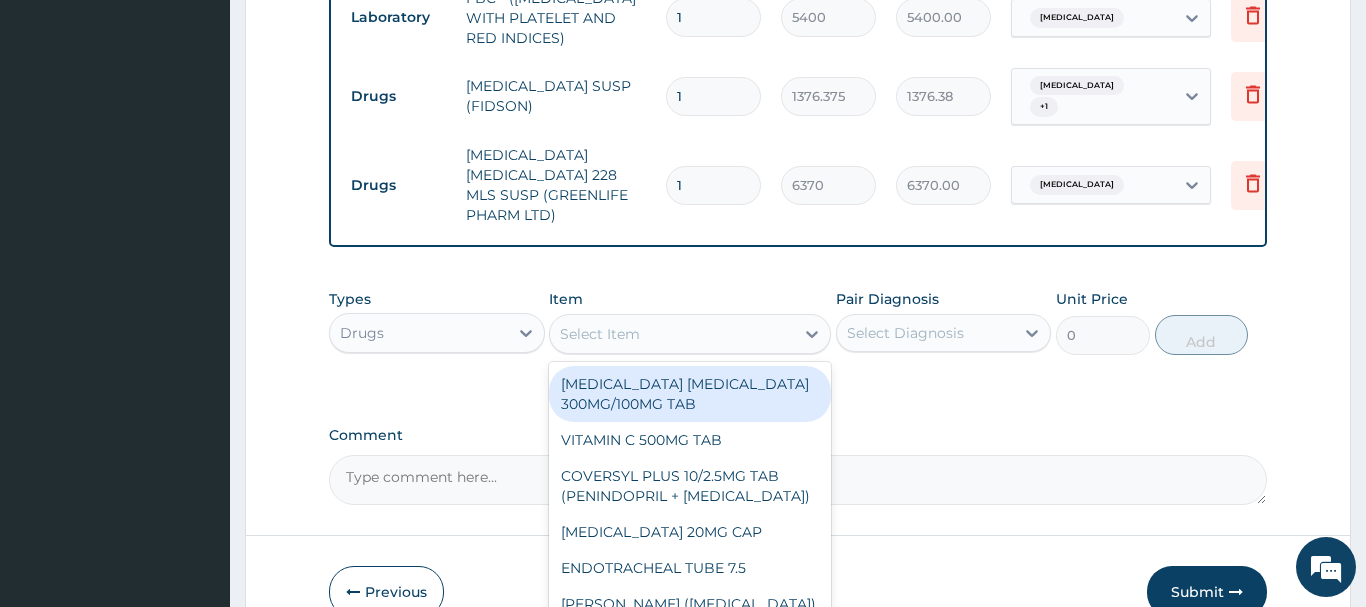 paste on "CHLORPHENIRAMINE SYRU" 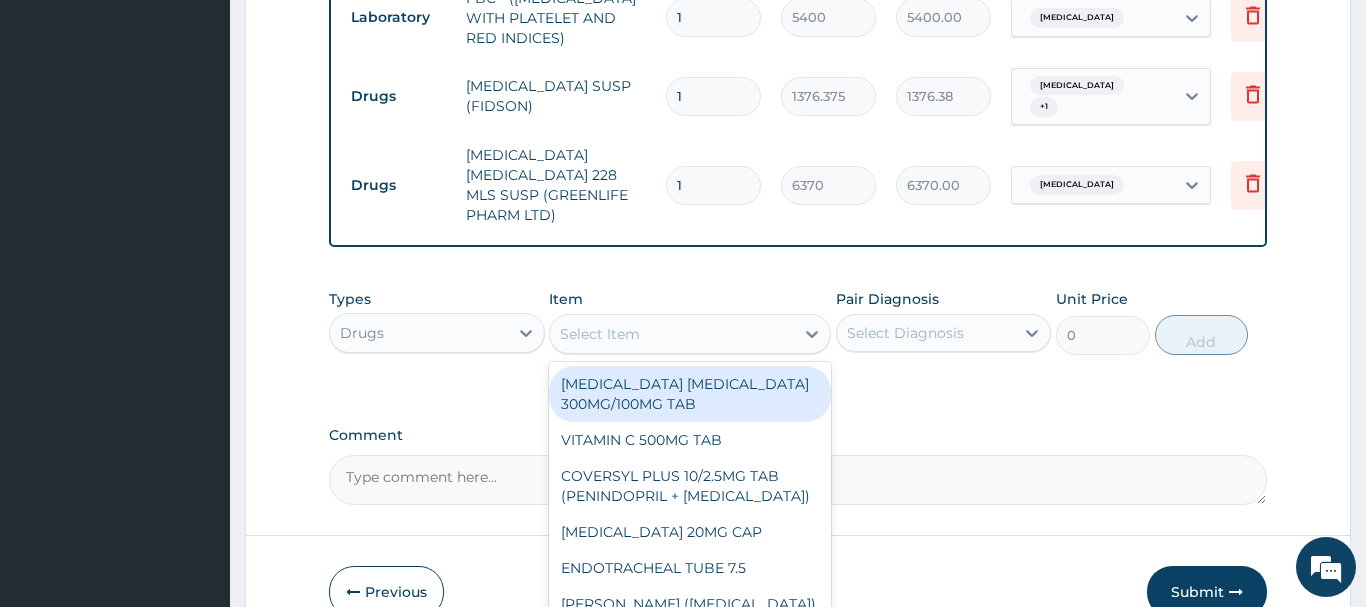type on "CHLORPHENIRAMINE SYRU" 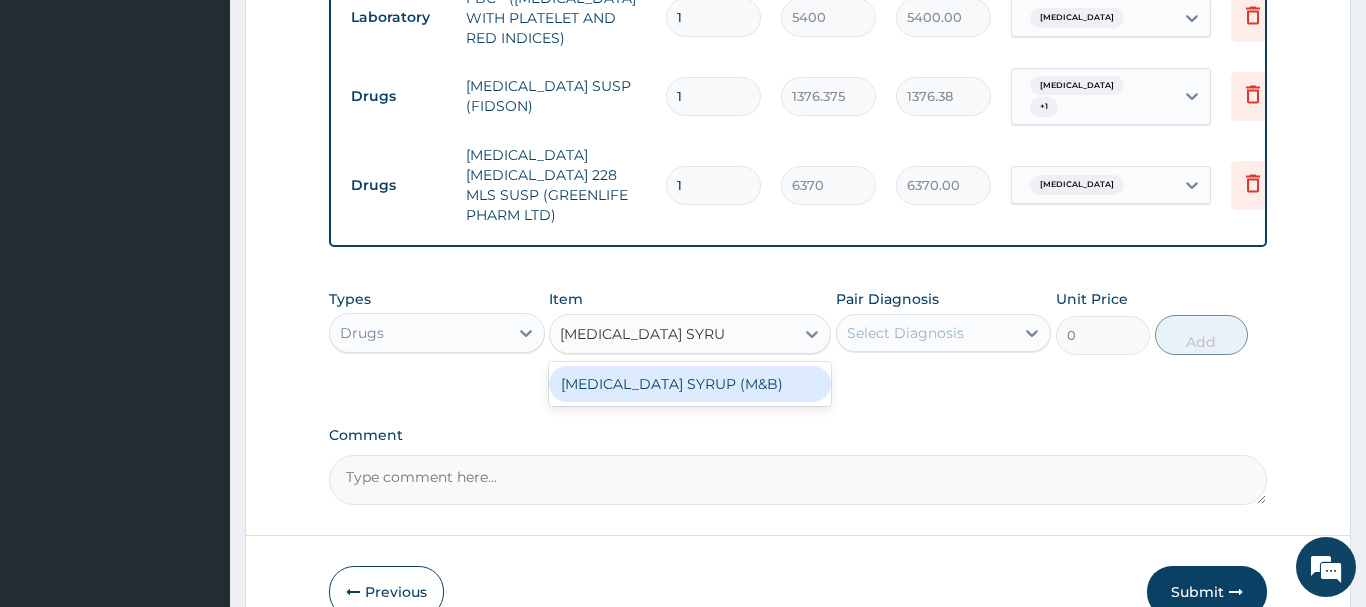 click on "CHLORPHENIRAMINE SYRUP (M&B)" at bounding box center (690, 384) 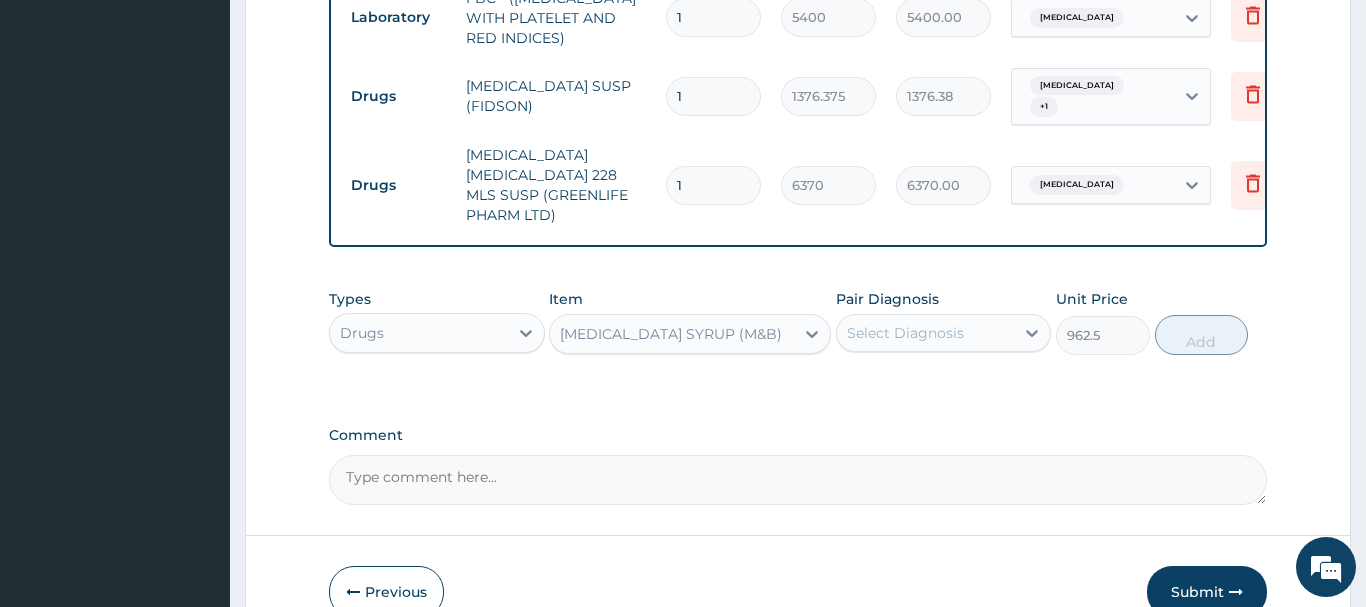 click on "Select Diagnosis" at bounding box center [905, 333] 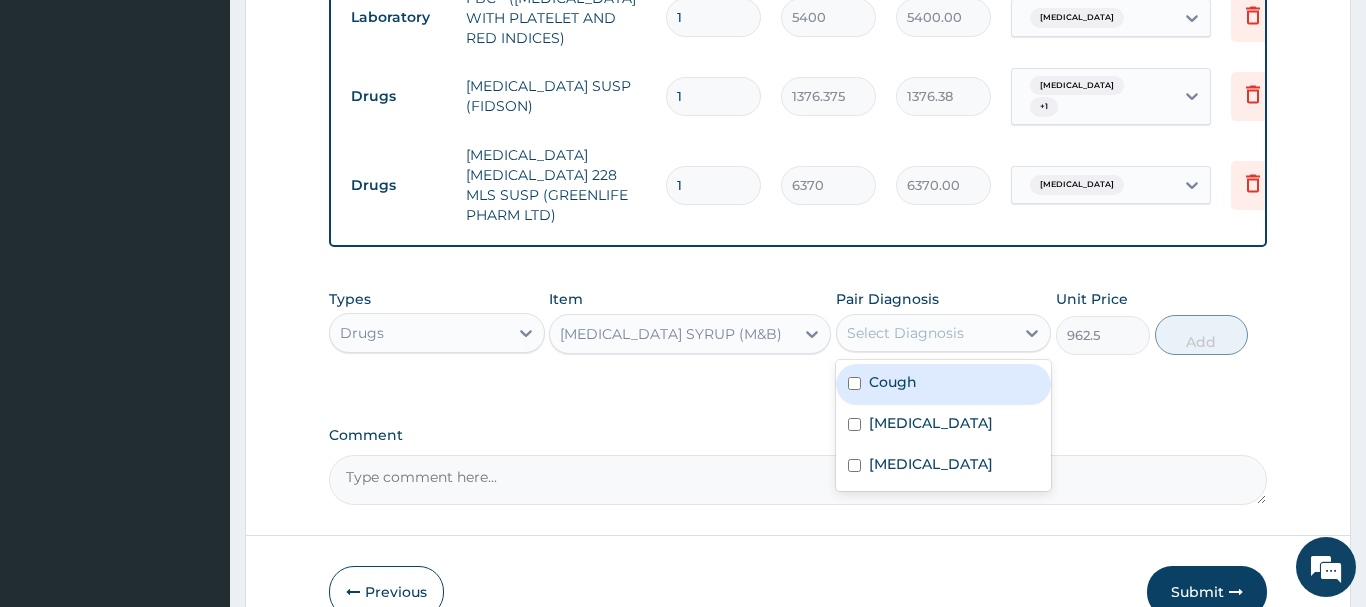 click on "Cough" at bounding box center [893, 382] 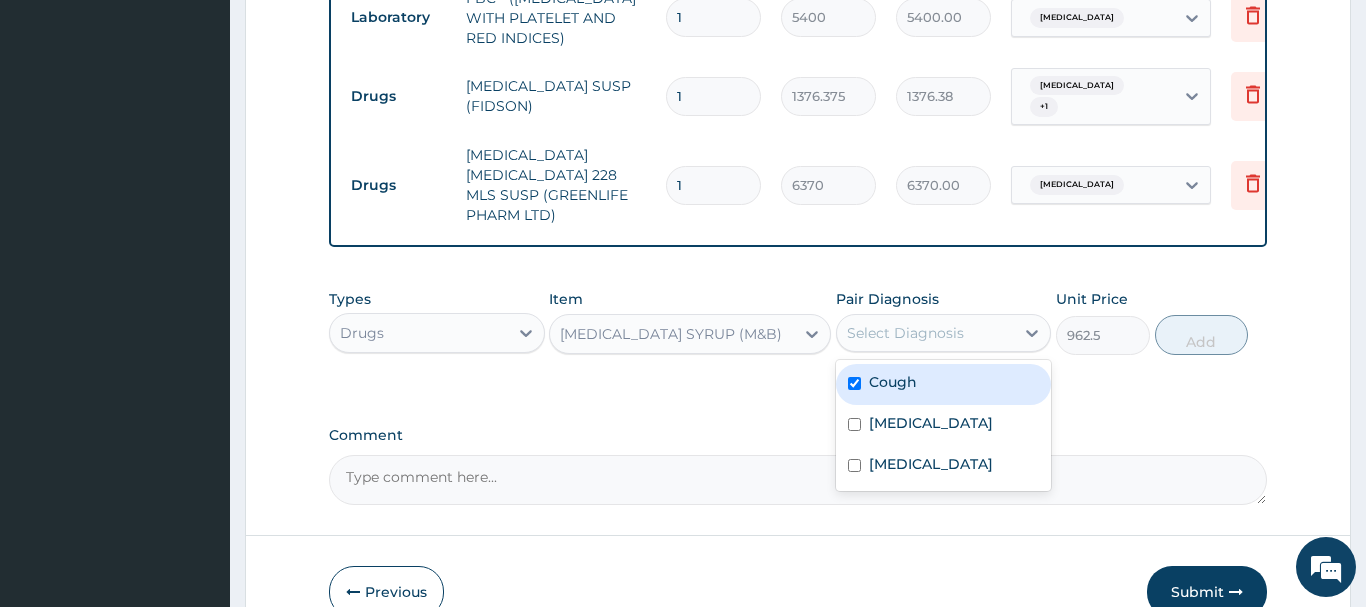 checkbox on "true" 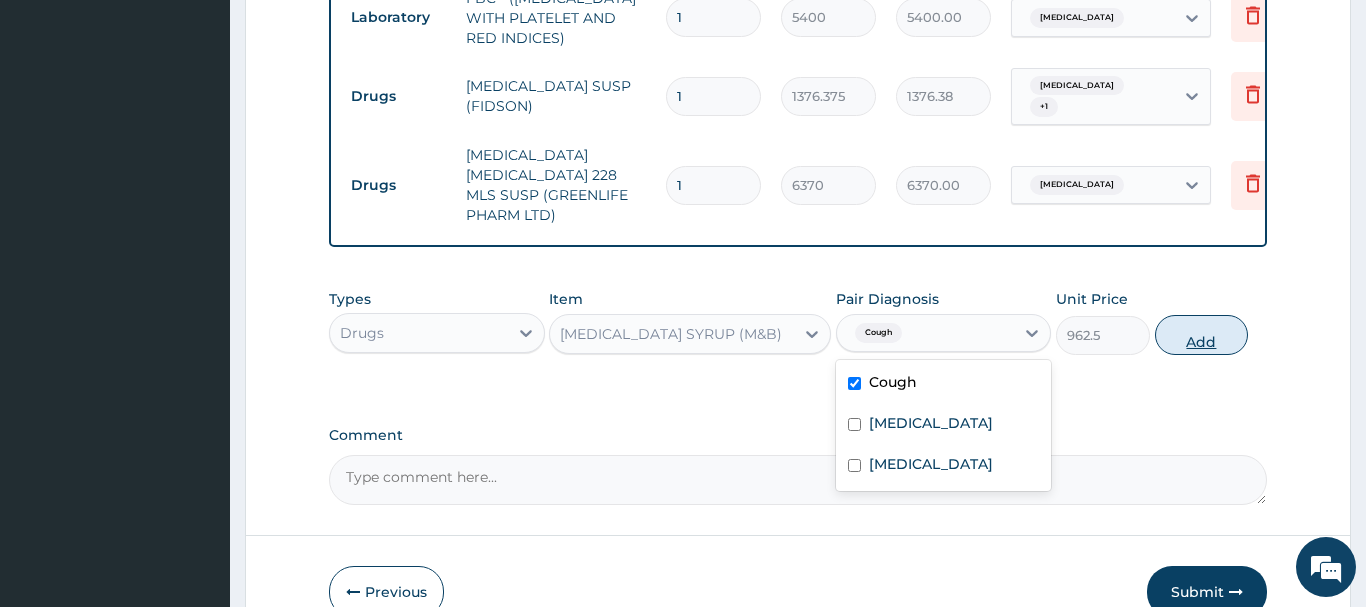 click on "Add" at bounding box center (1202, 335) 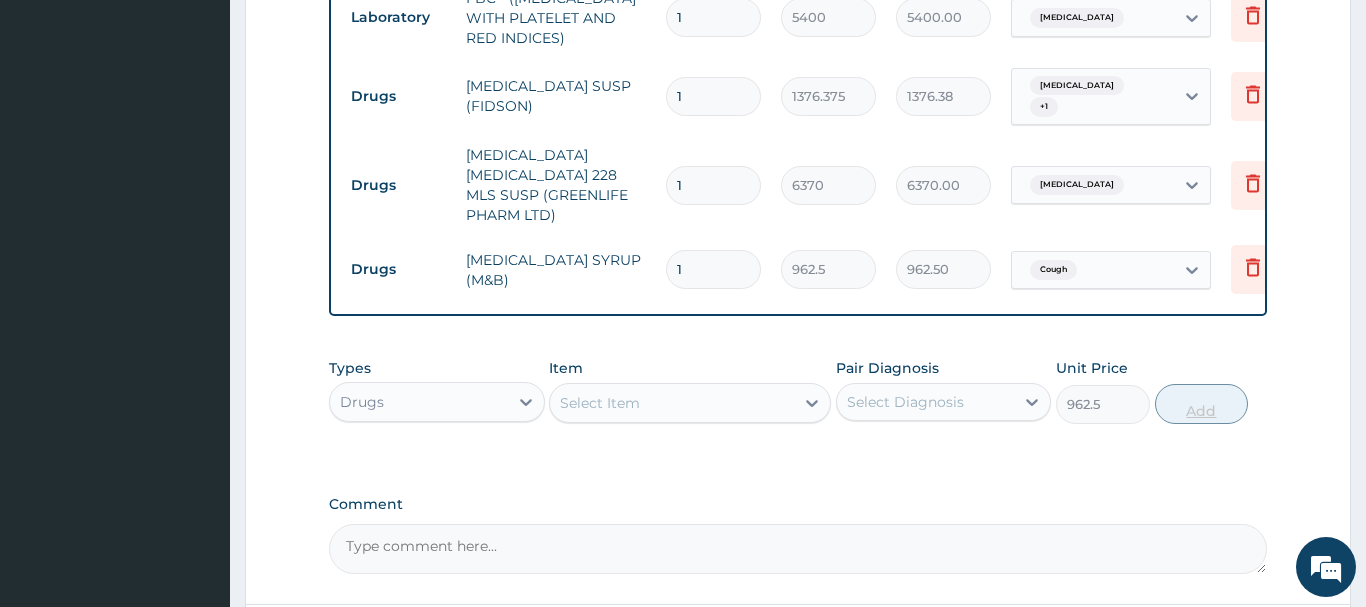 type on "0" 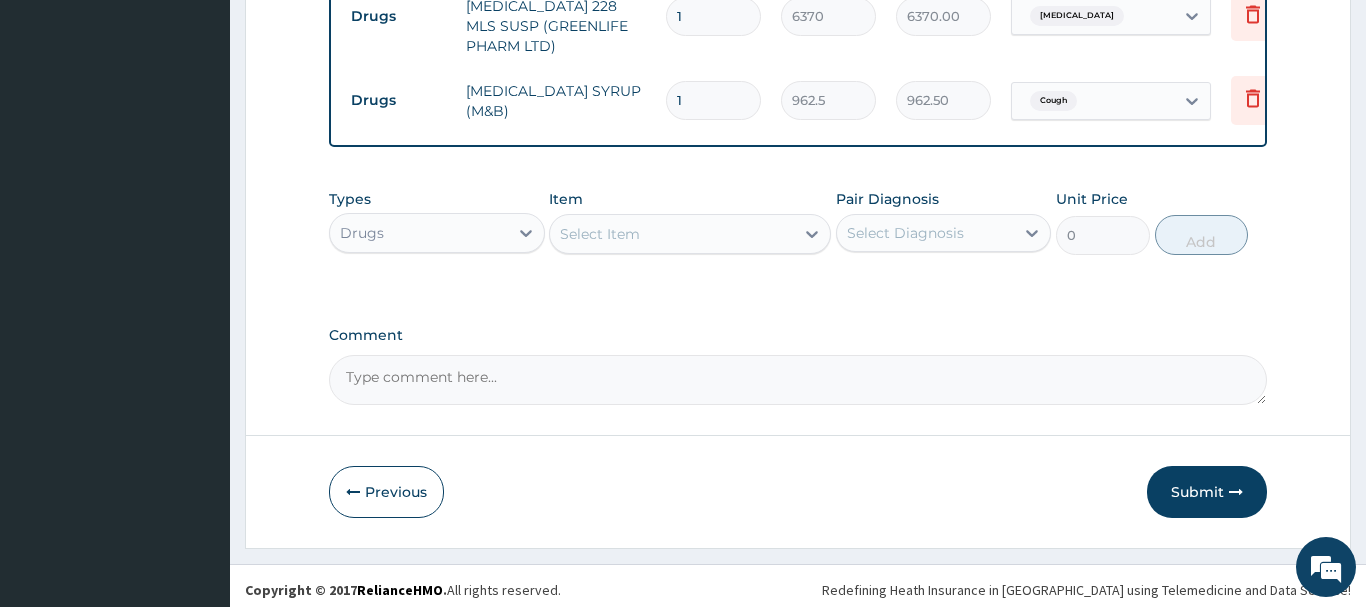 scroll, scrollTop: 821, scrollLeft: 0, axis: vertical 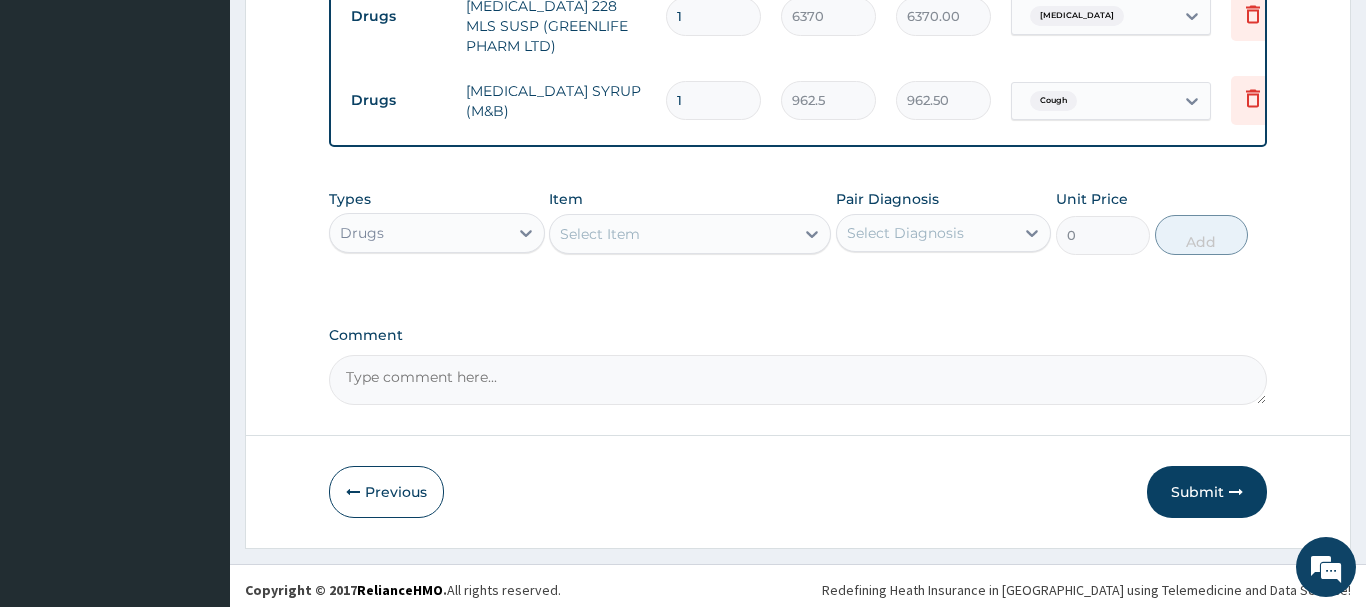 drag, startPoint x: 1200, startPoint y: 477, endPoint x: 1189, endPoint y: 463, distance: 17.804493 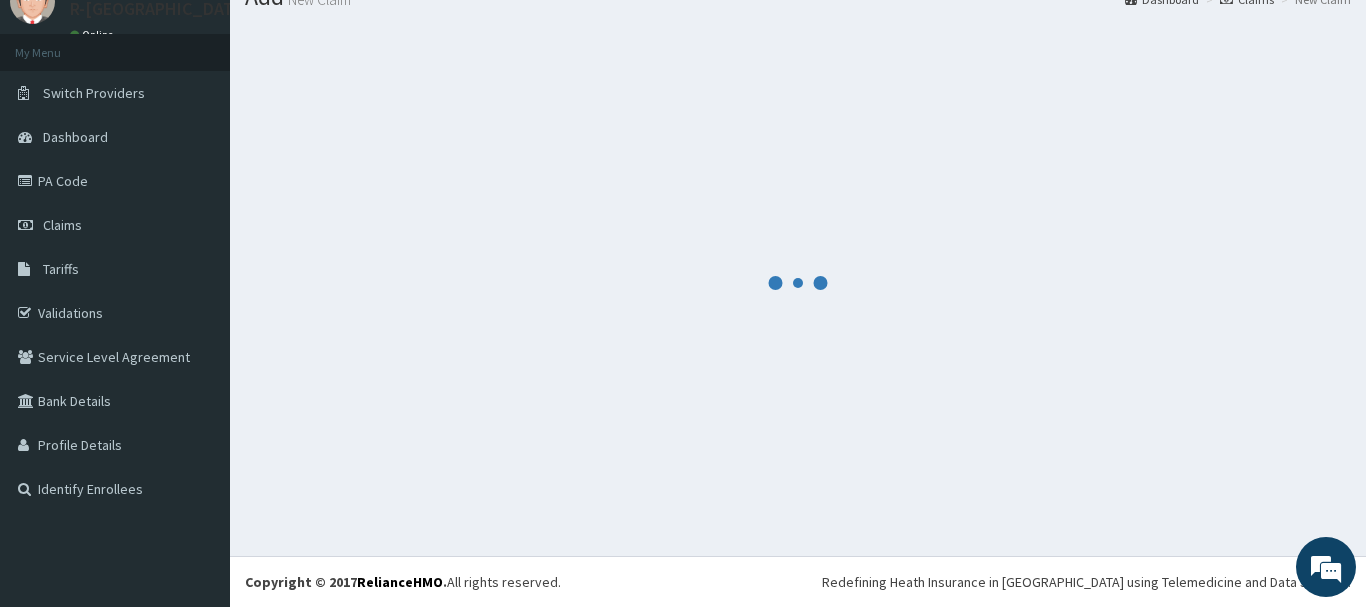 scroll, scrollTop: 81, scrollLeft: 0, axis: vertical 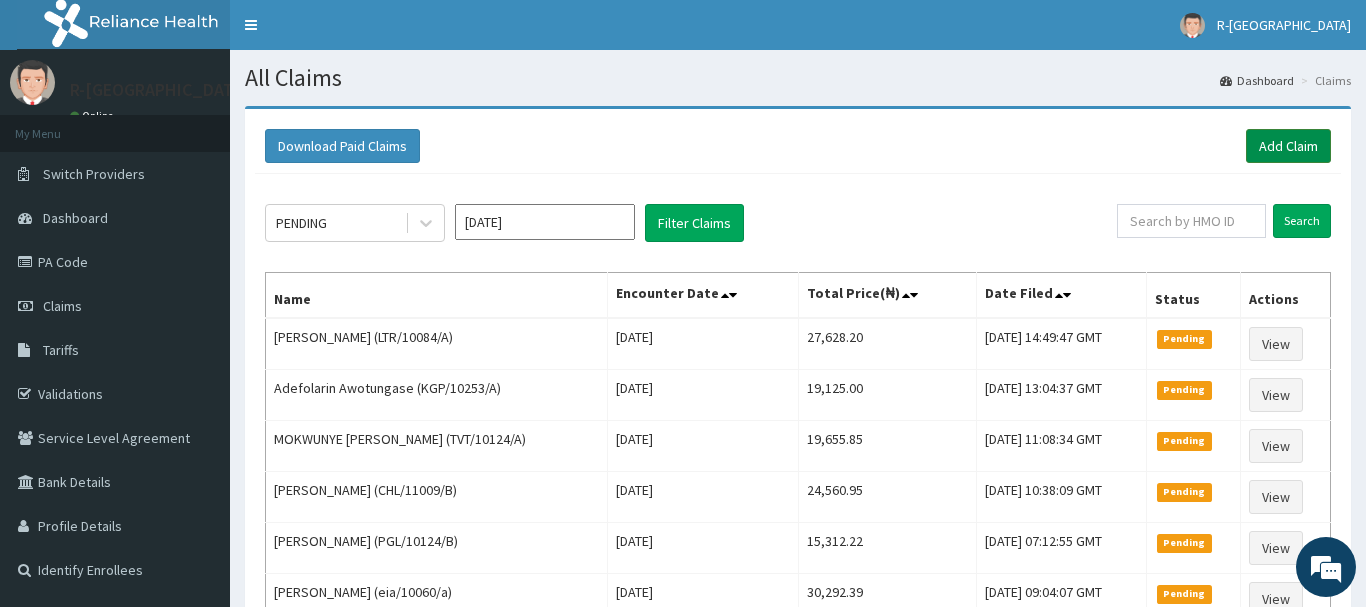 click on "Add Claim" at bounding box center [1288, 146] 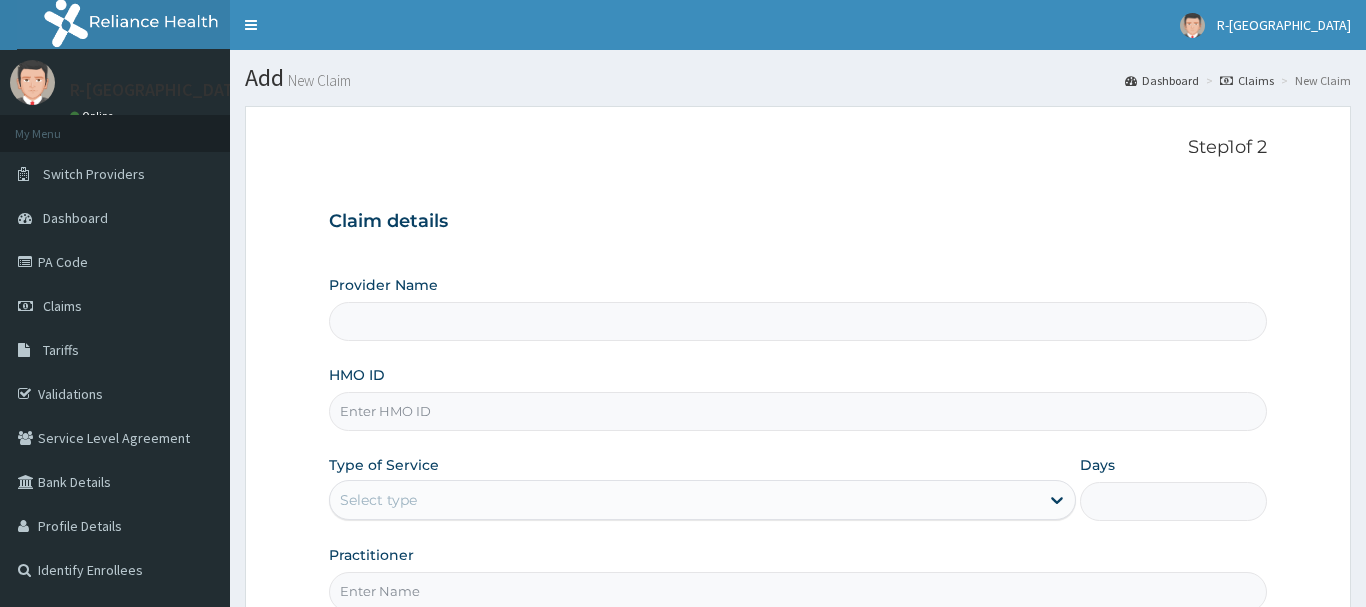 scroll, scrollTop: 0, scrollLeft: 0, axis: both 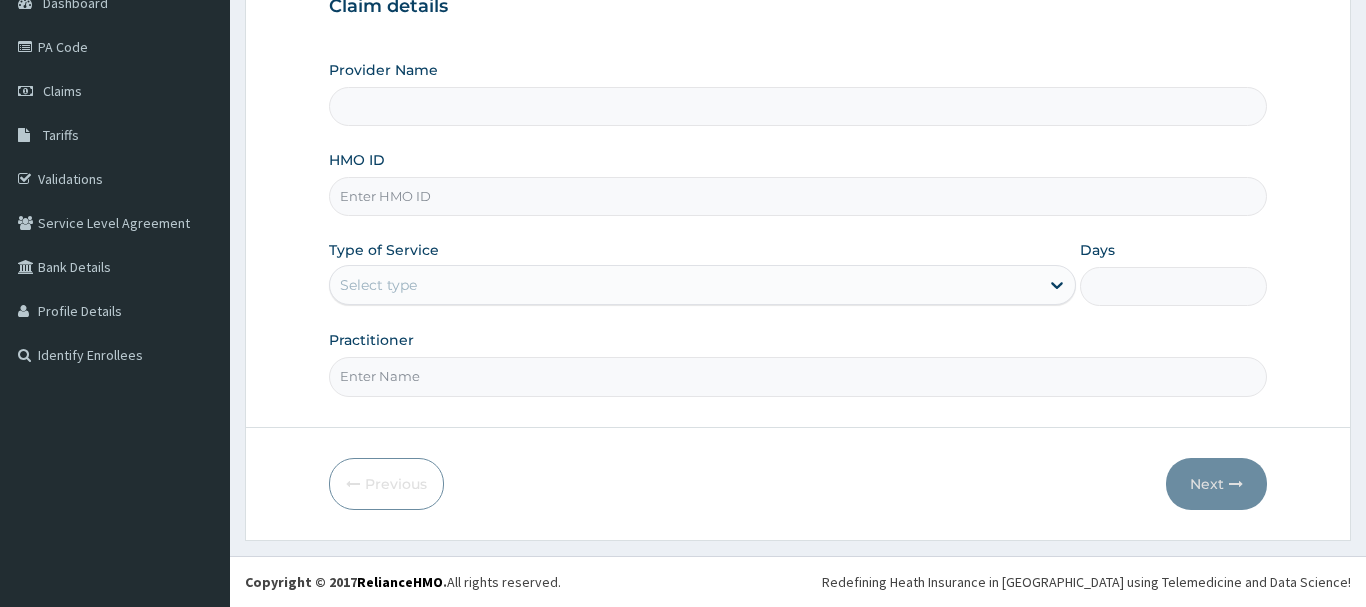 click on "HMO ID" at bounding box center (798, 196) 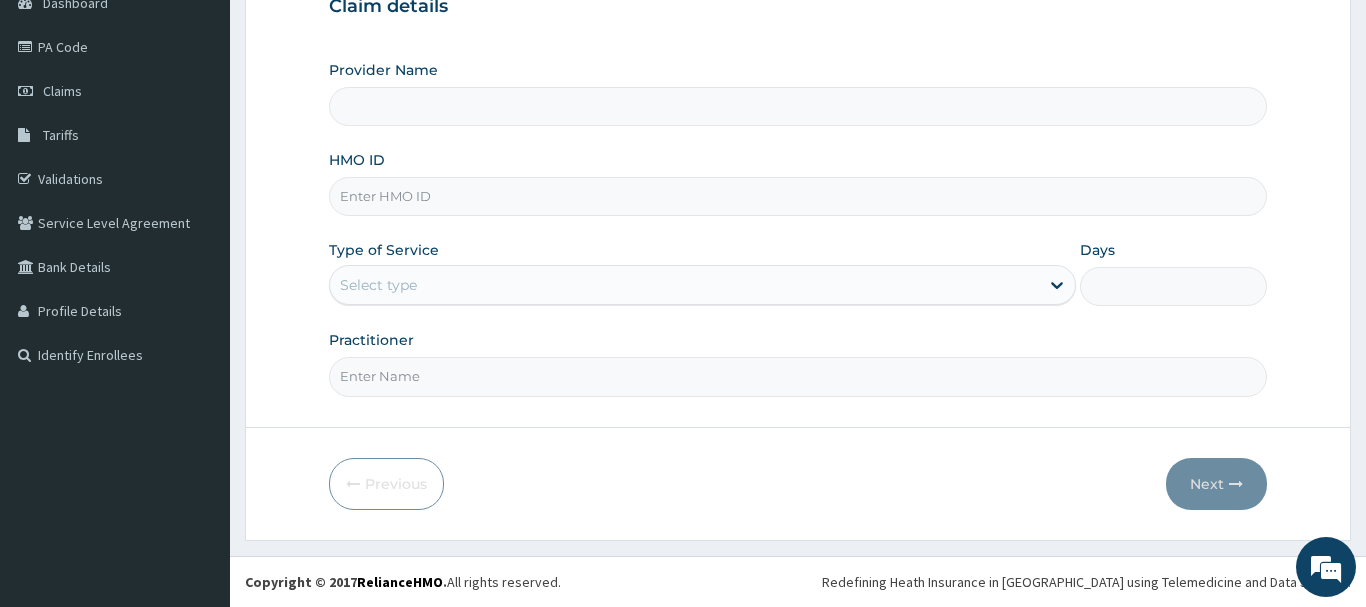paste on "IBL/10248/A" 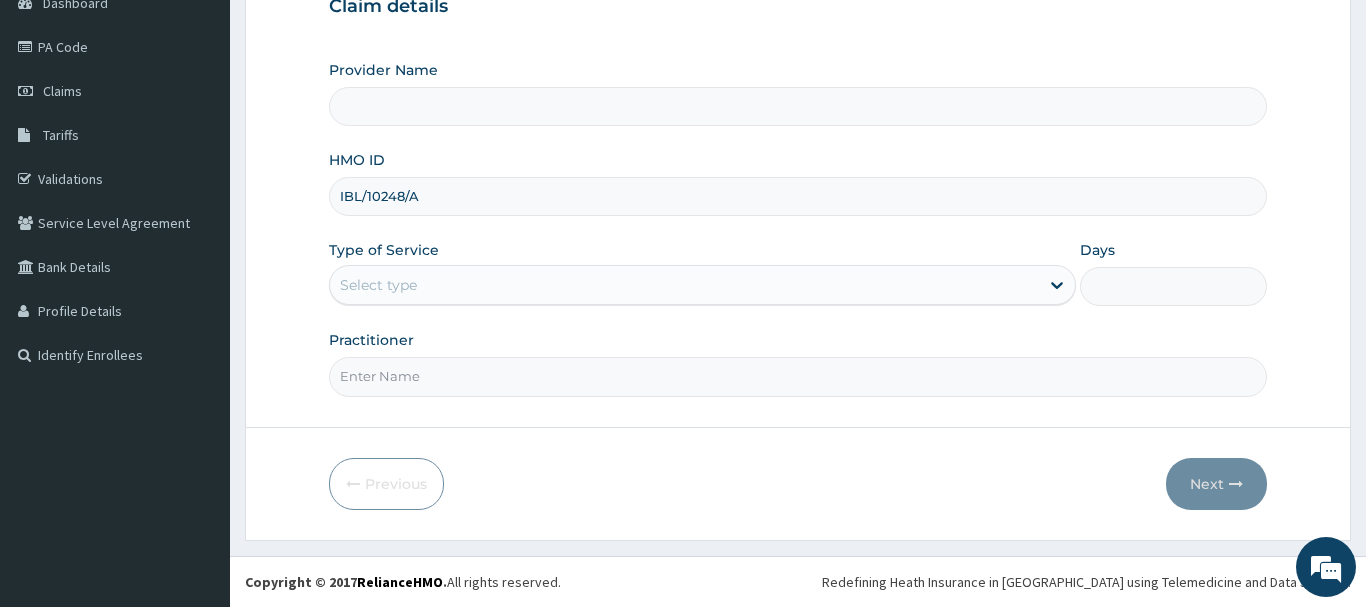 type on "IBL/10248/A" 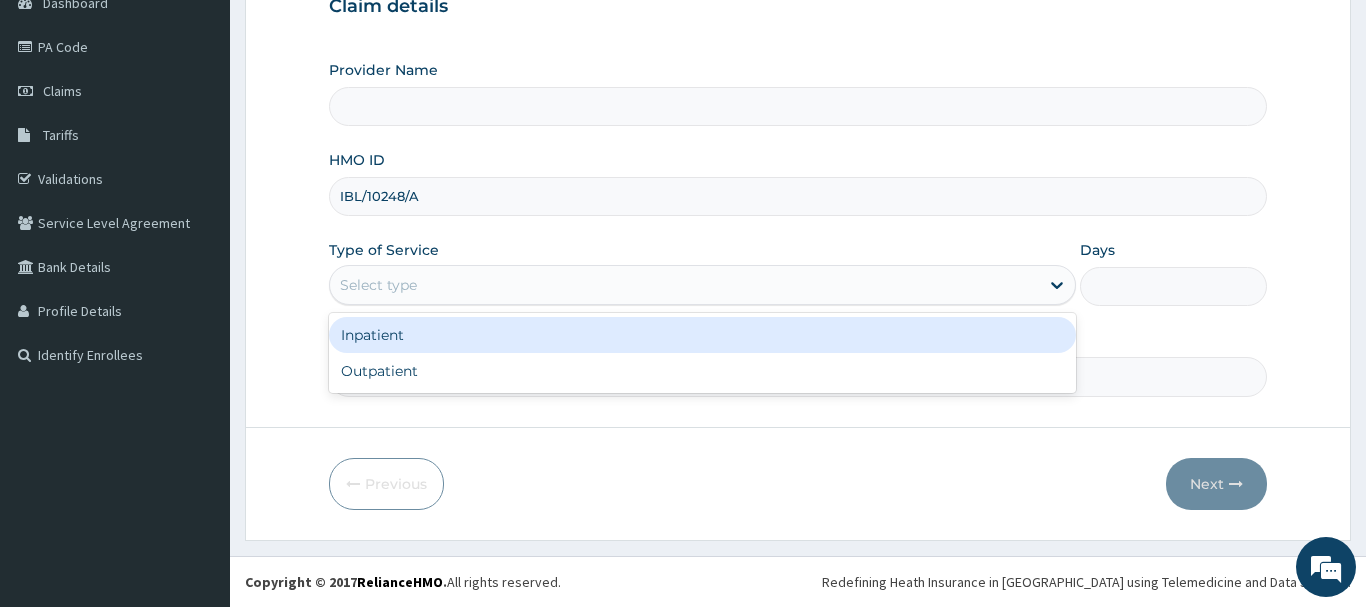 click on "Select type" at bounding box center (378, 285) 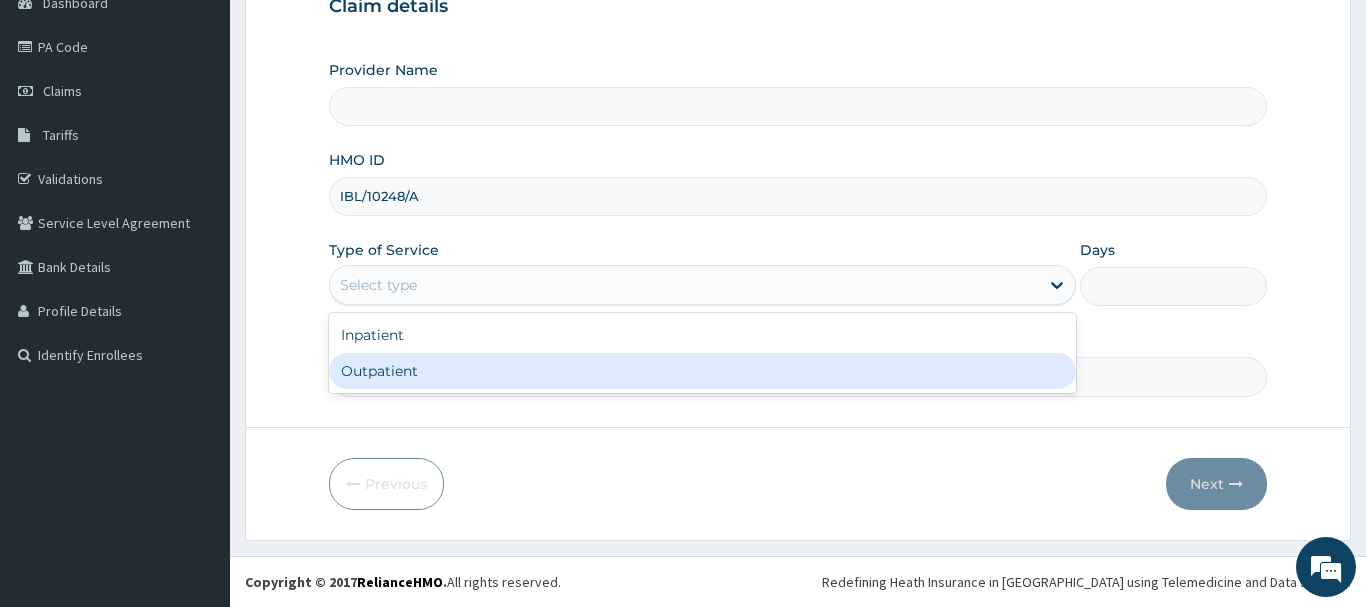 drag, startPoint x: 369, startPoint y: 379, endPoint x: 394, endPoint y: 362, distance: 30.232433 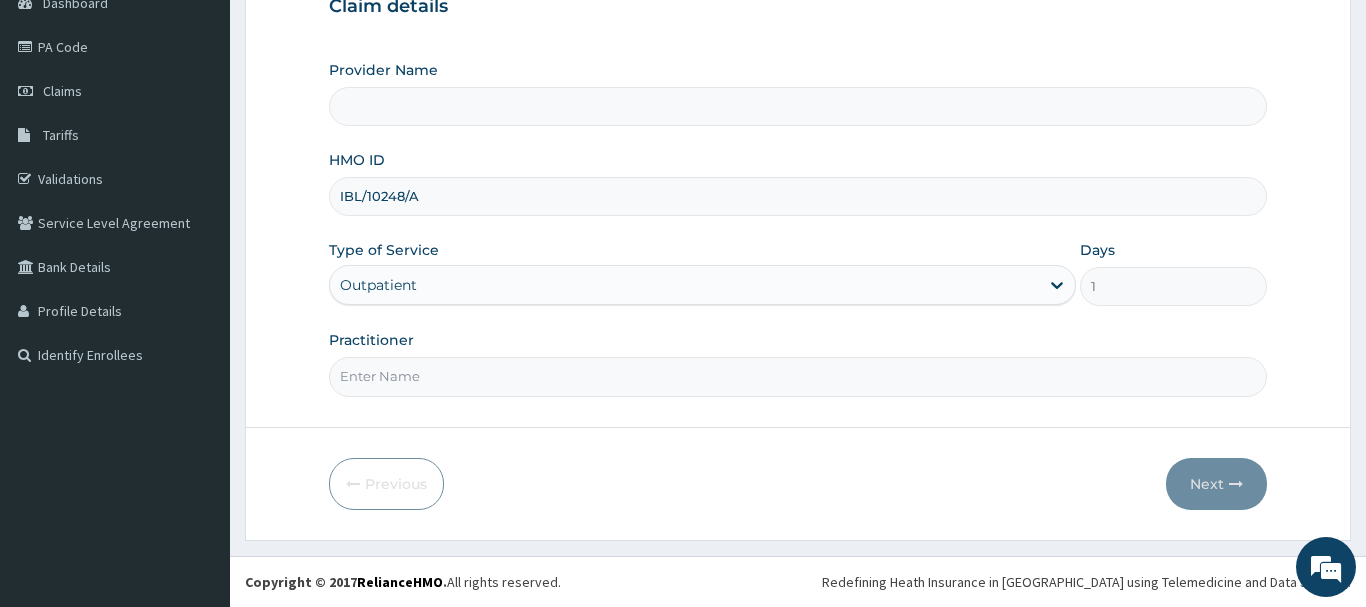 click on "Practitioner" at bounding box center [798, 376] 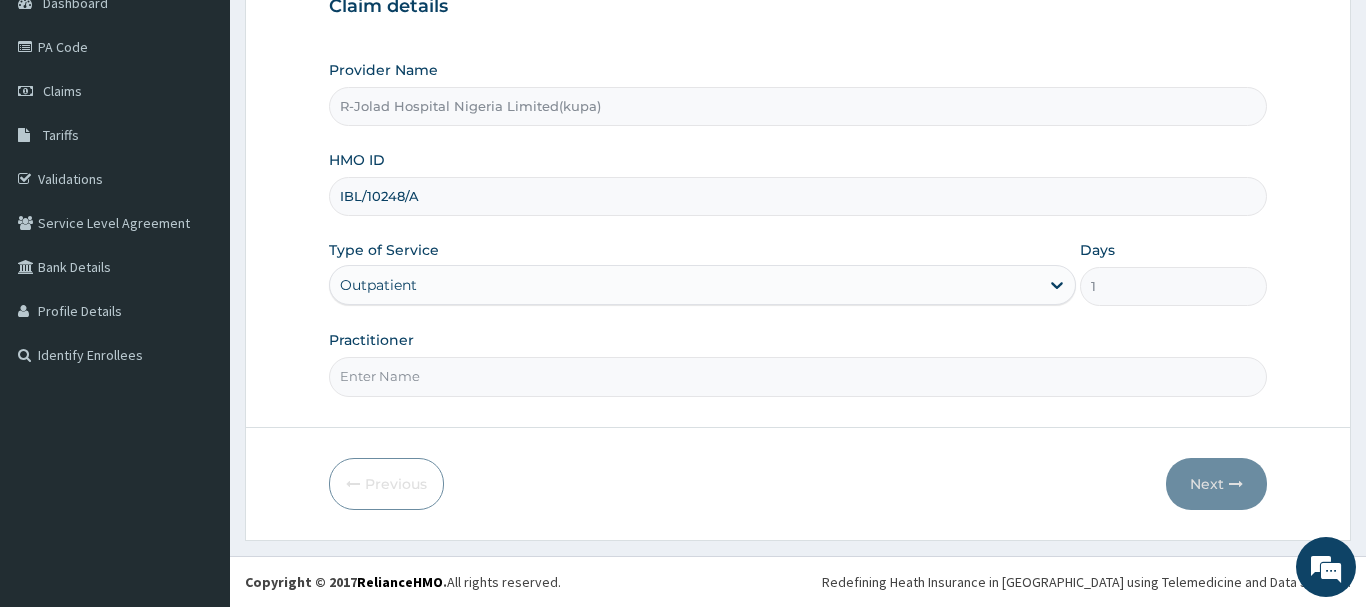 scroll, scrollTop: 0, scrollLeft: 0, axis: both 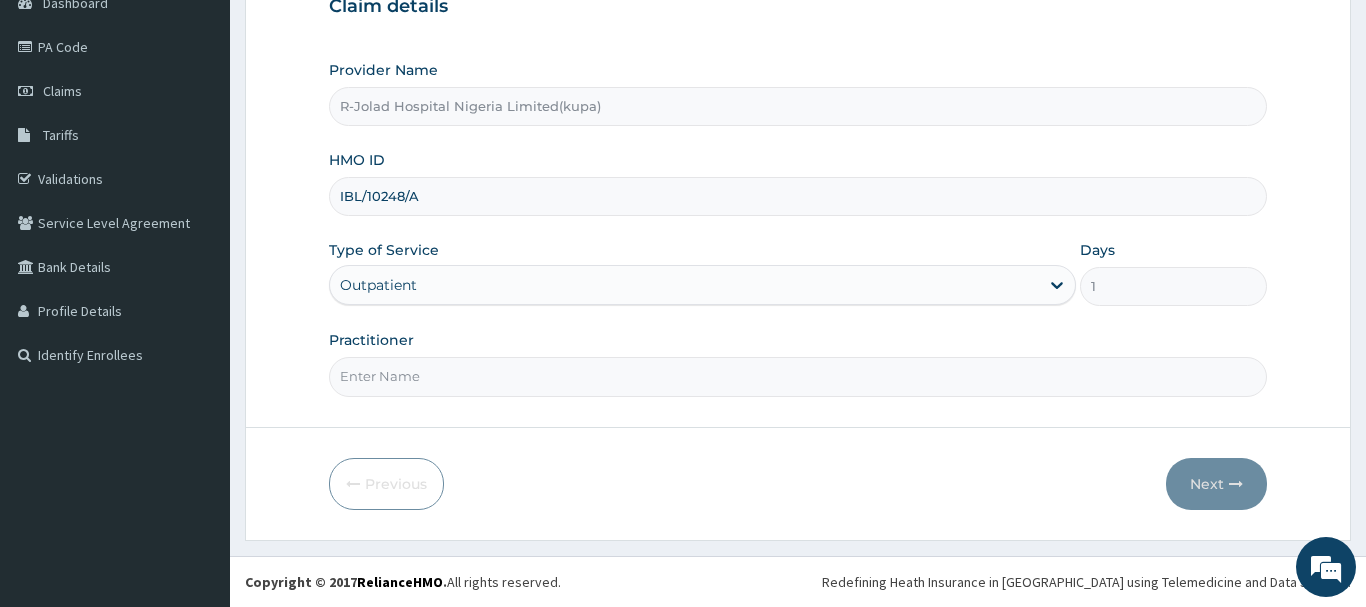paste on "[PERSON_NAME]" 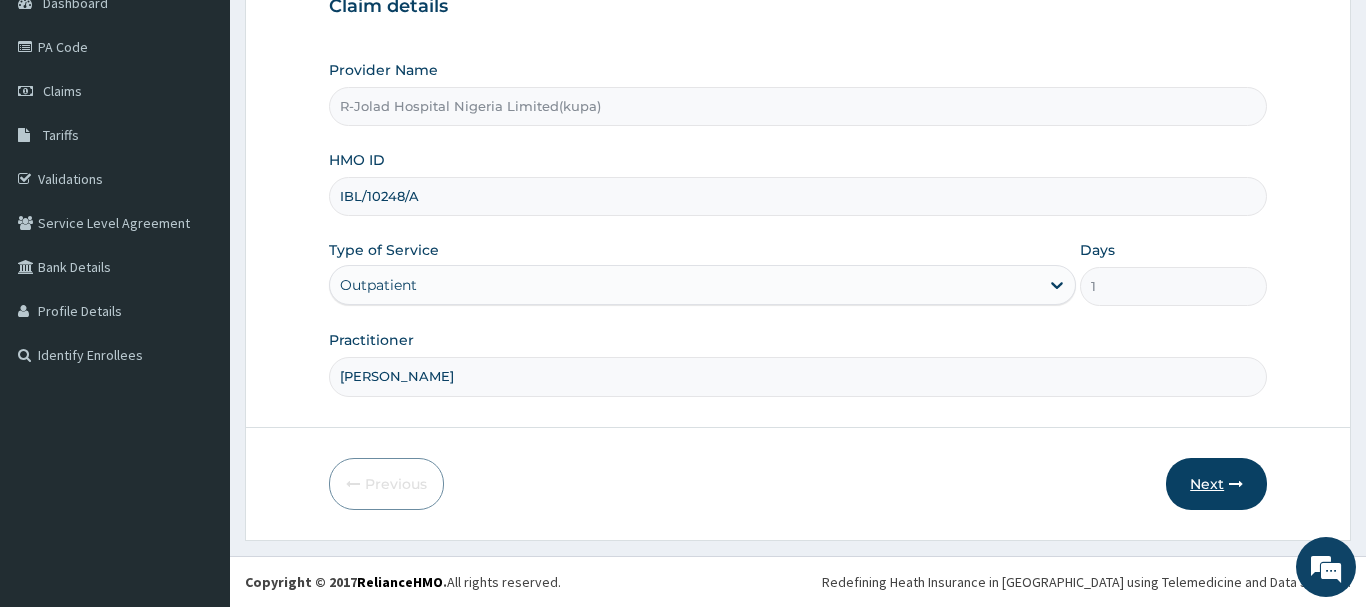 type on "[PERSON_NAME]" 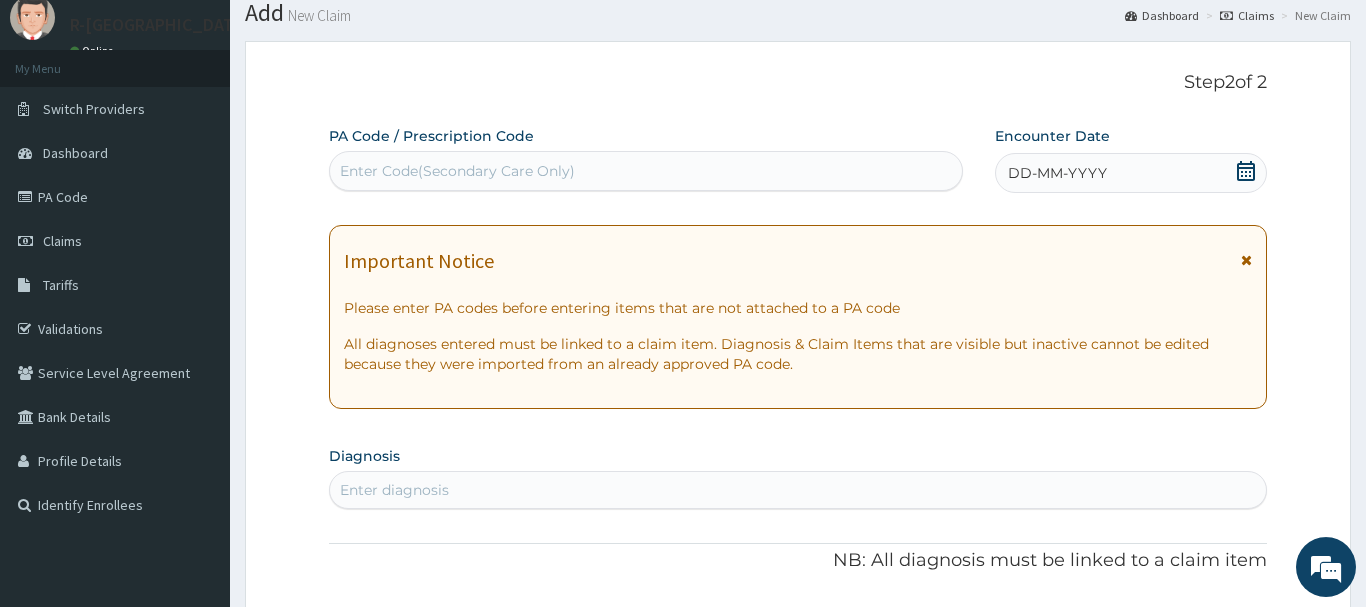 scroll, scrollTop: 11, scrollLeft: 0, axis: vertical 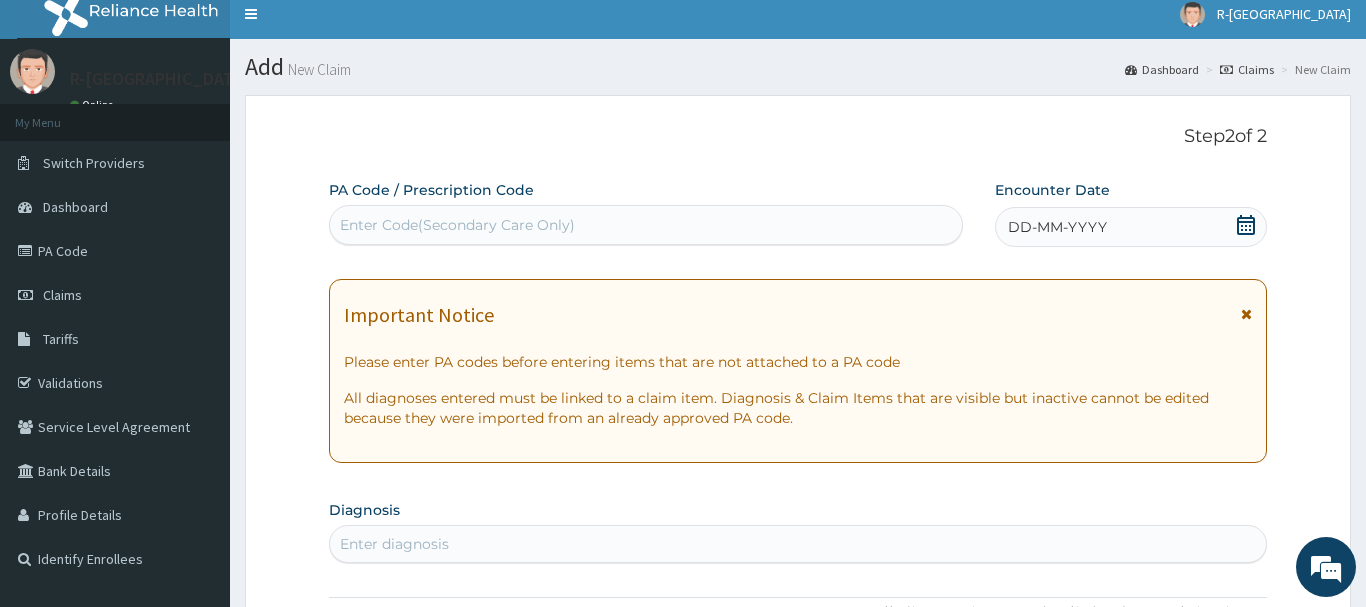 click 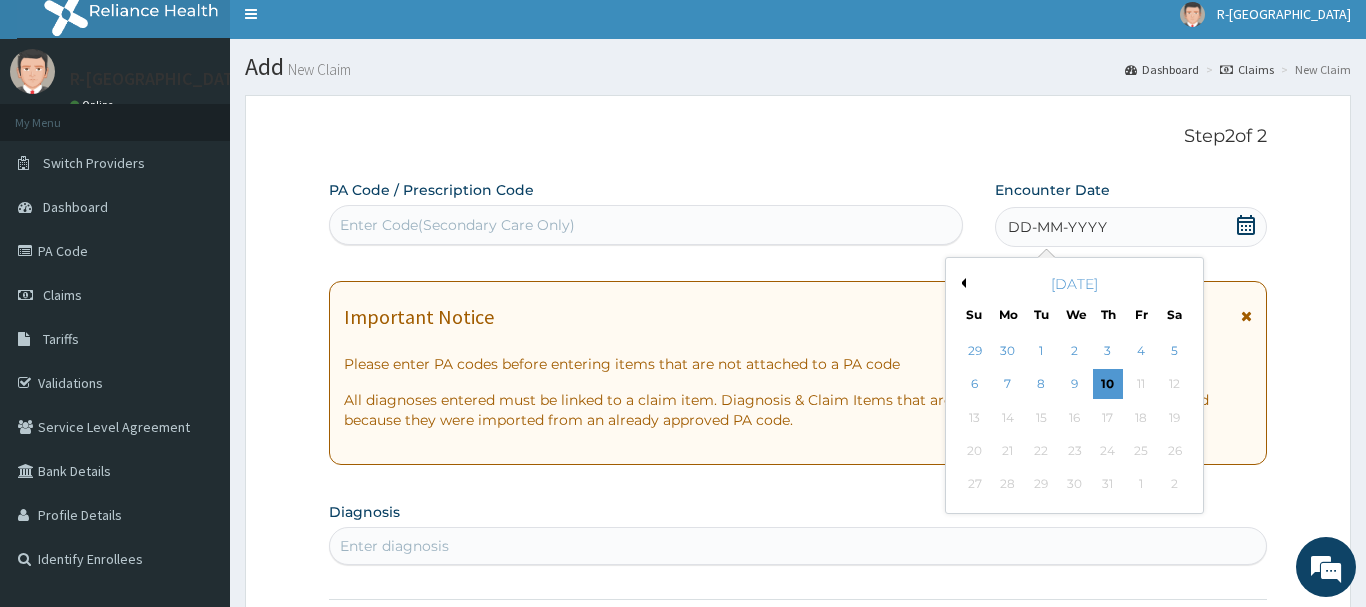 drag, startPoint x: 974, startPoint y: 384, endPoint x: 942, endPoint y: 364, distance: 37.735924 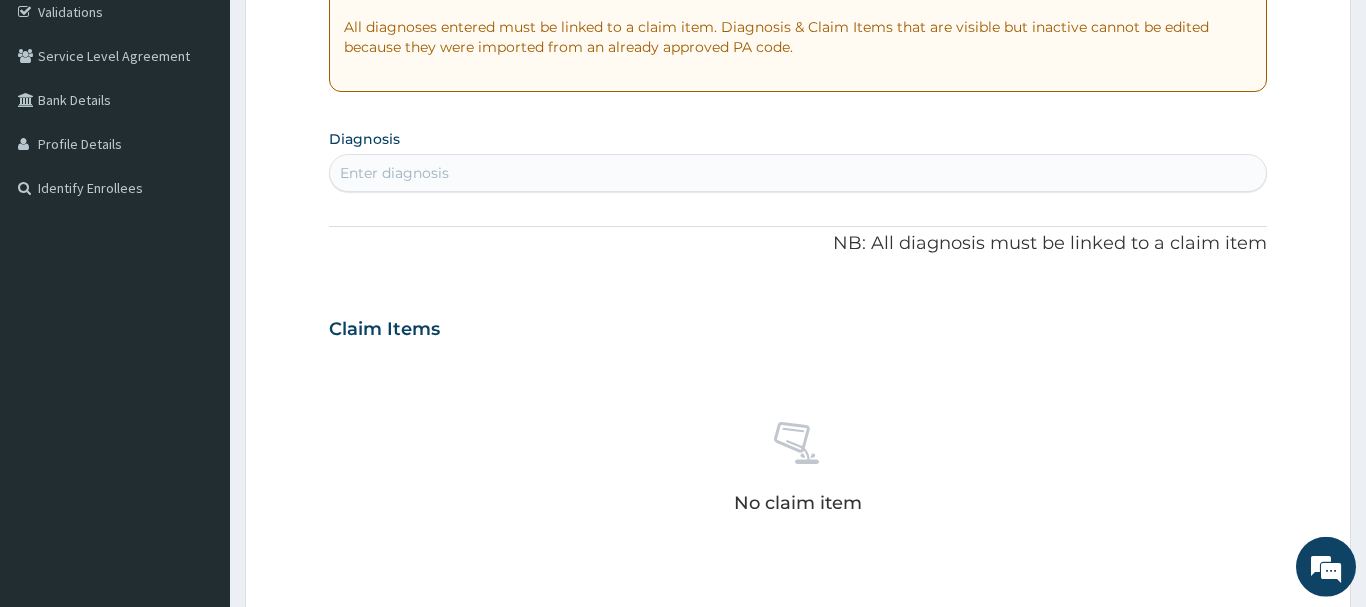 scroll, scrollTop: 419, scrollLeft: 0, axis: vertical 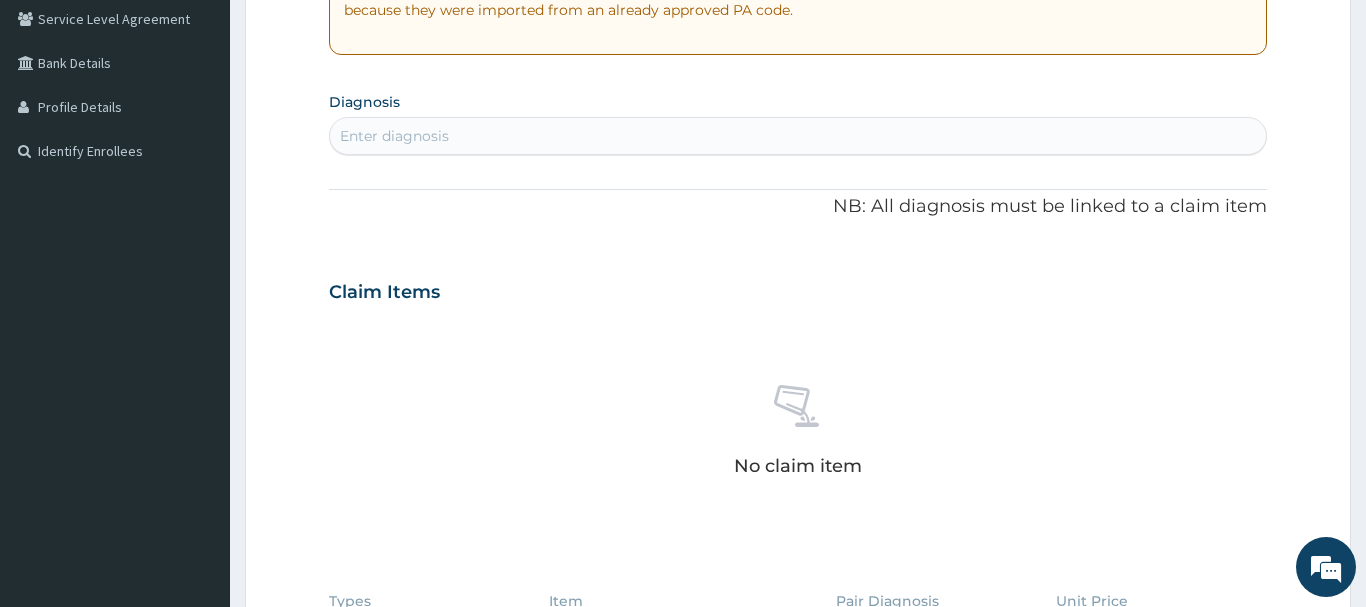 click on "Enter diagnosis" at bounding box center (394, 136) 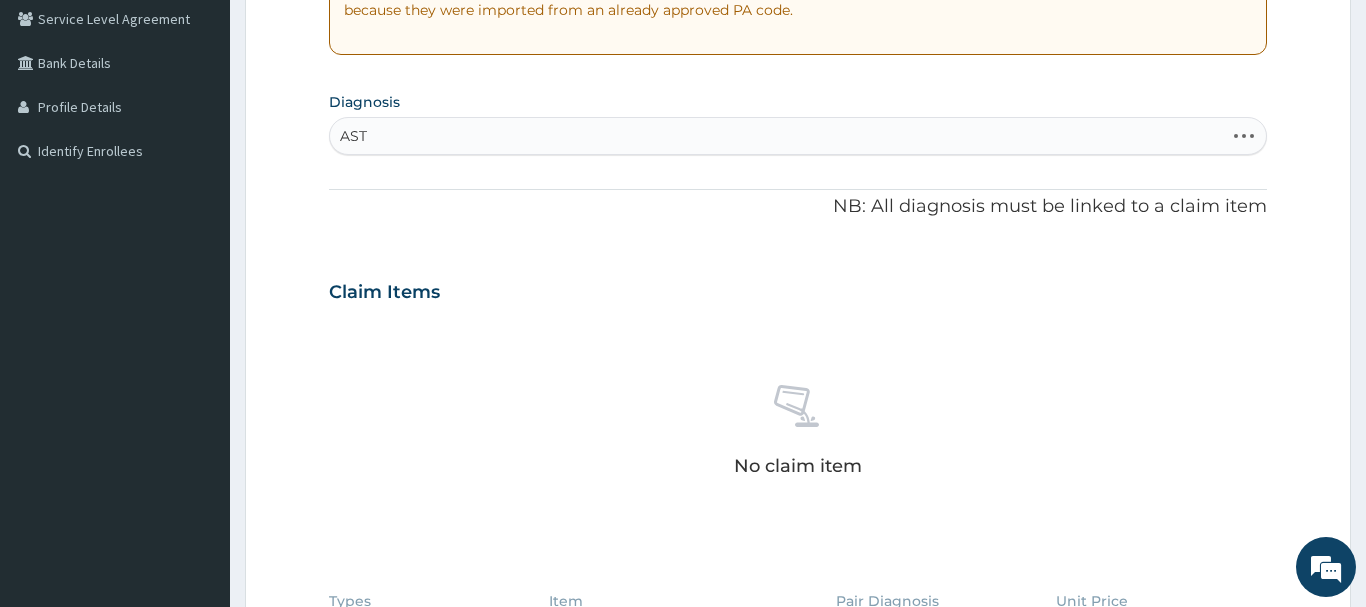 type on "ASTH" 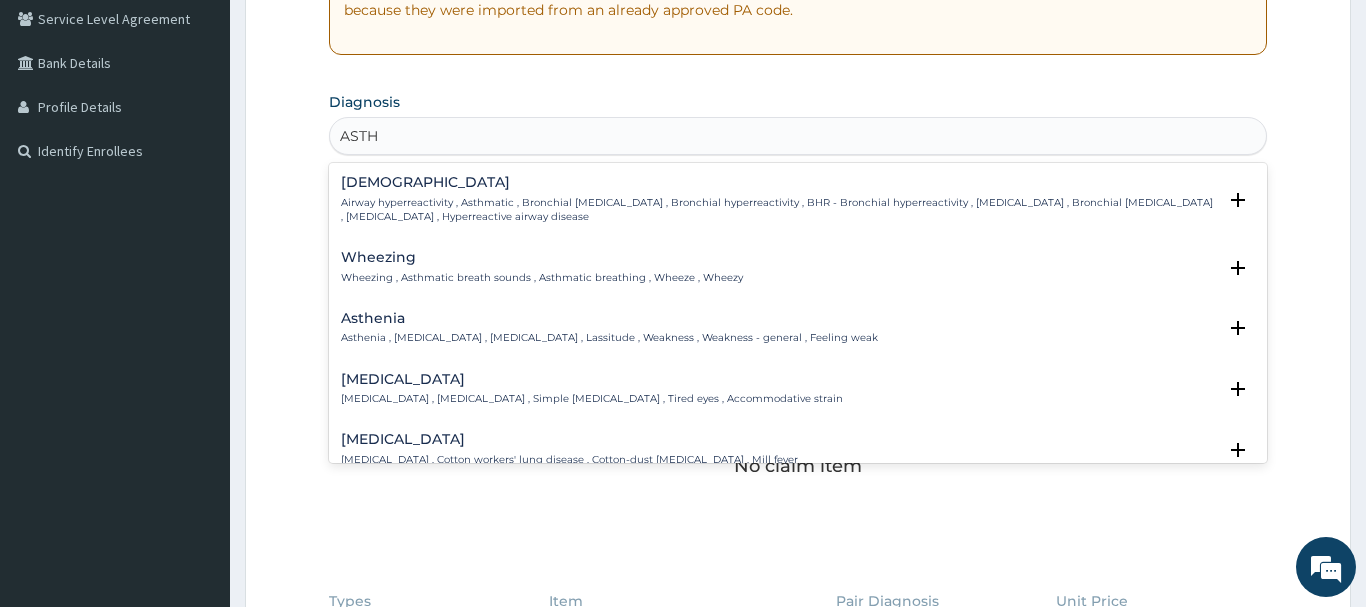 click on "Airway hyperreactivity , Asthmatic , Bronchial [MEDICAL_DATA] , Bronchial hyperreactivity , BHR - Bronchial hyperreactivity , [MEDICAL_DATA] , Bronchial [MEDICAL_DATA] , [MEDICAL_DATA] , Hyperreactive airway disease" at bounding box center [778, 210] 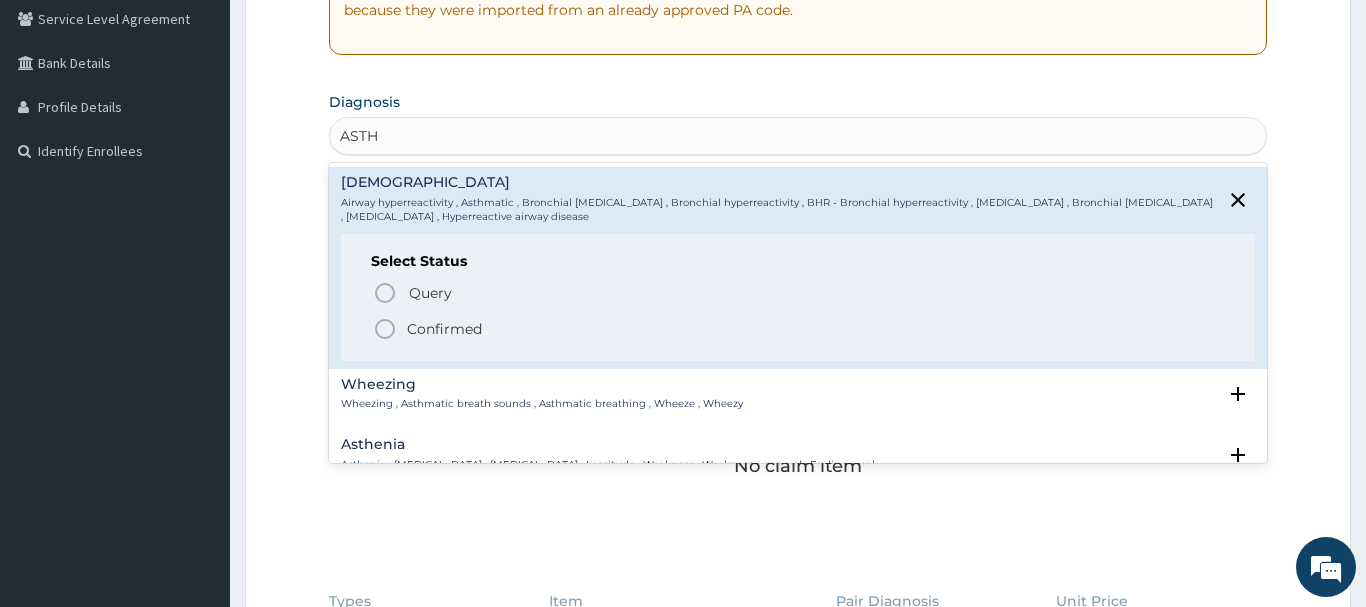 click 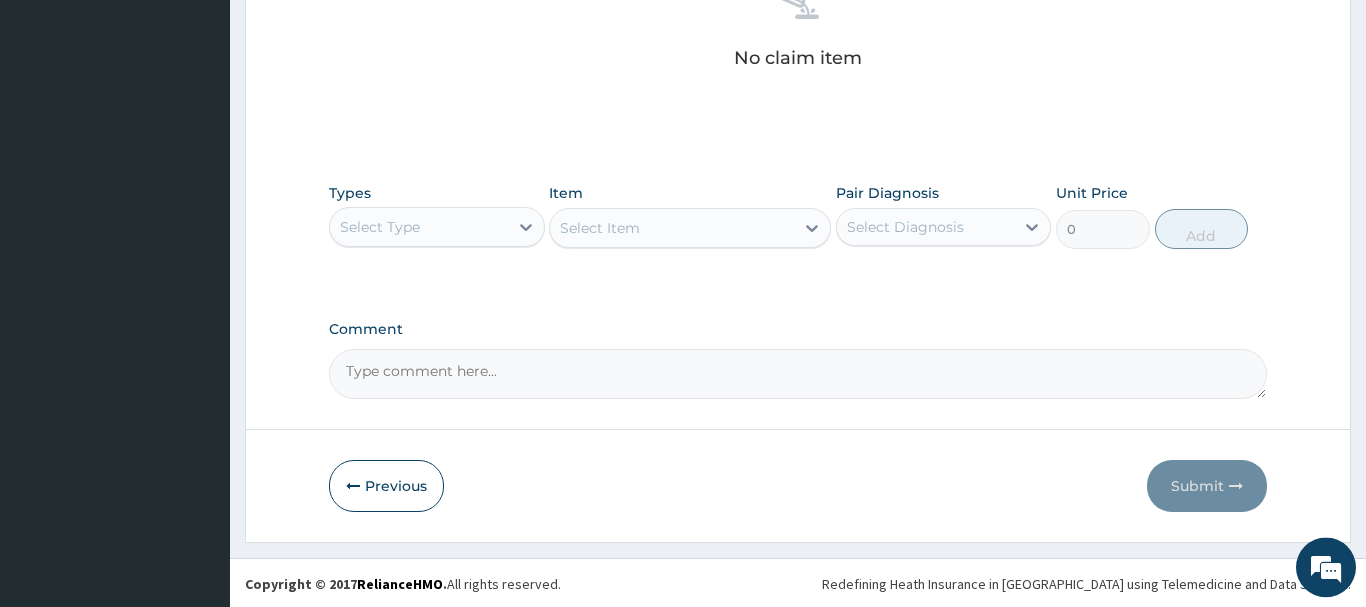 scroll, scrollTop: 835, scrollLeft: 0, axis: vertical 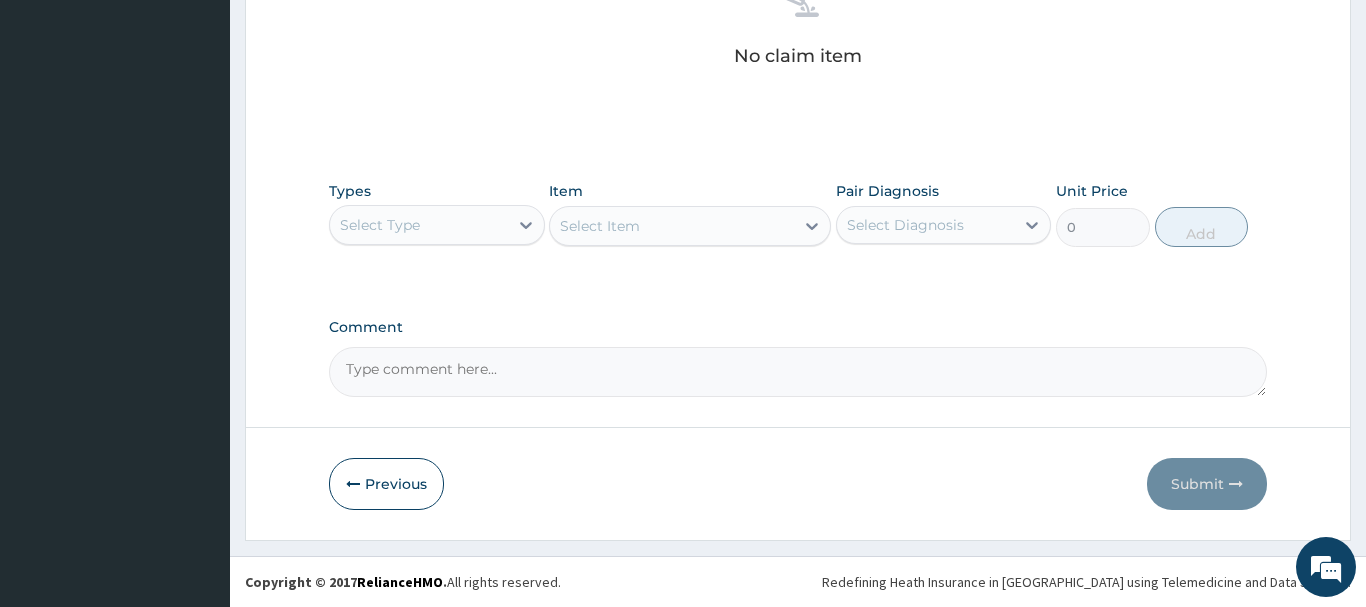 click on "Select Type" at bounding box center [380, 225] 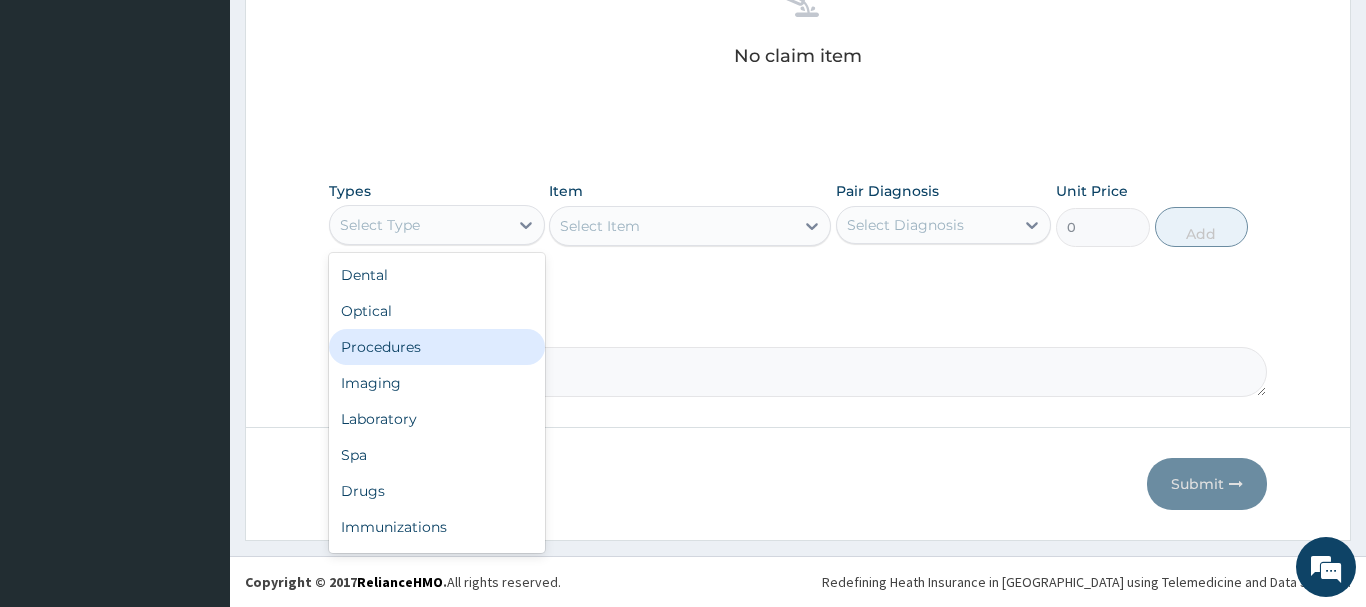 click on "Procedures" at bounding box center [437, 347] 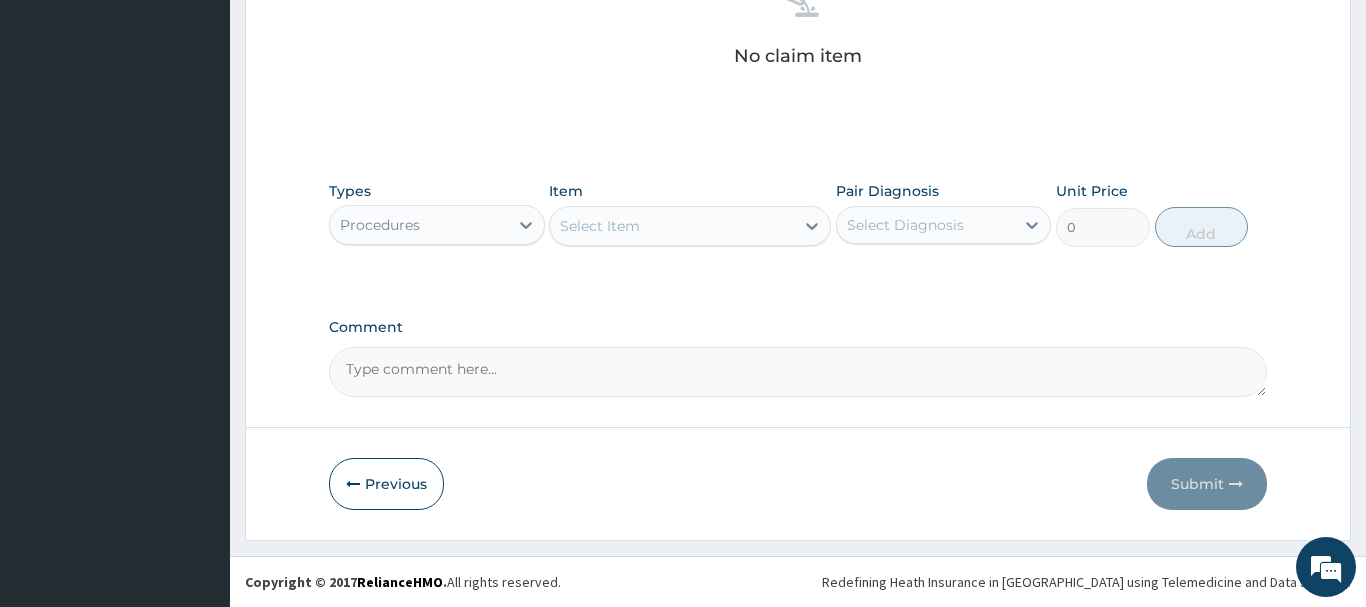 click on "Select Item" at bounding box center [600, 226] 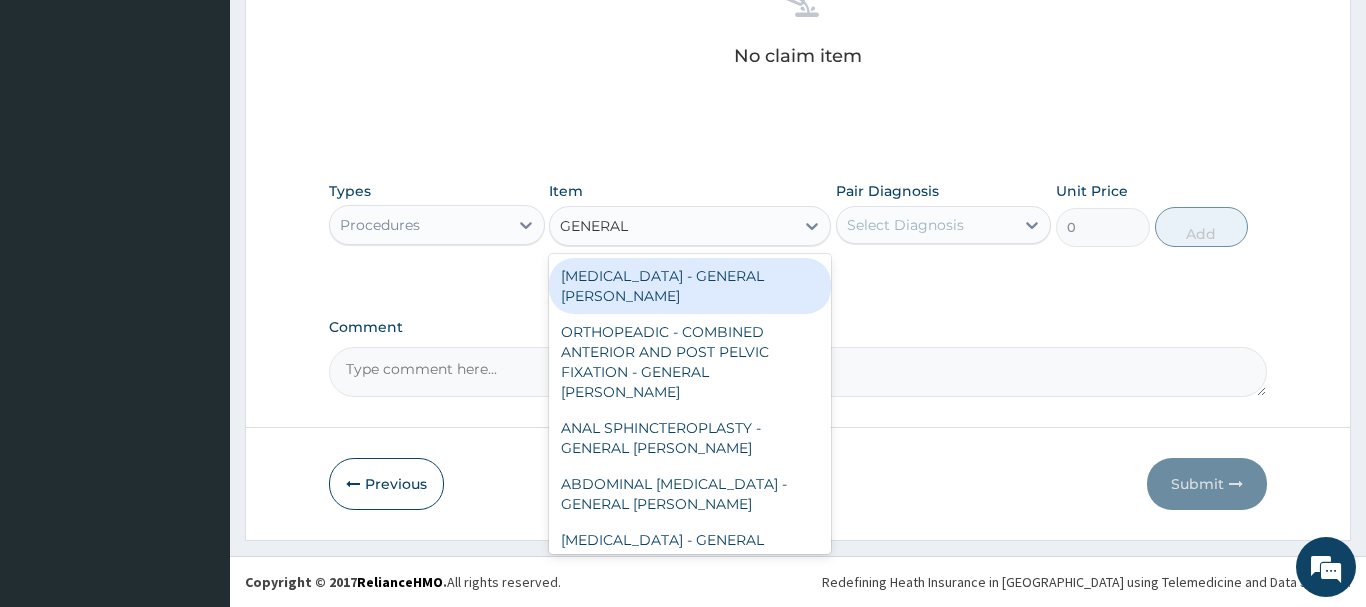 type on "GENERAL C" 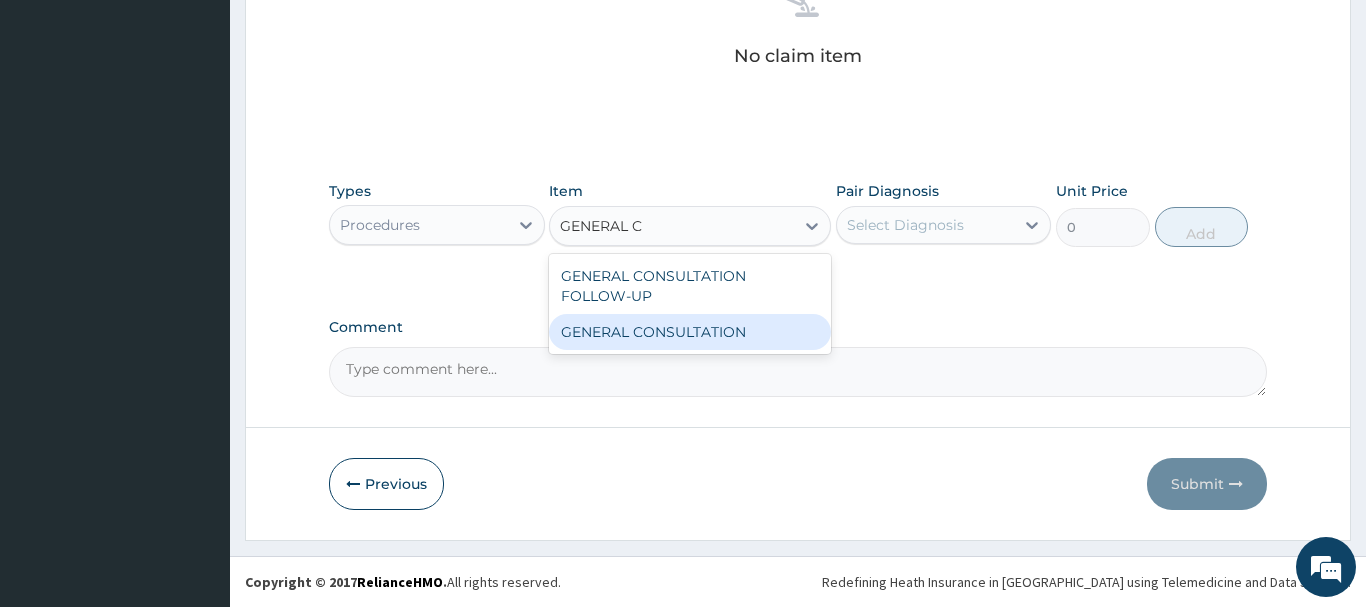 click on "GENERAL CONSULTATION" at bounding box center (690, 332) 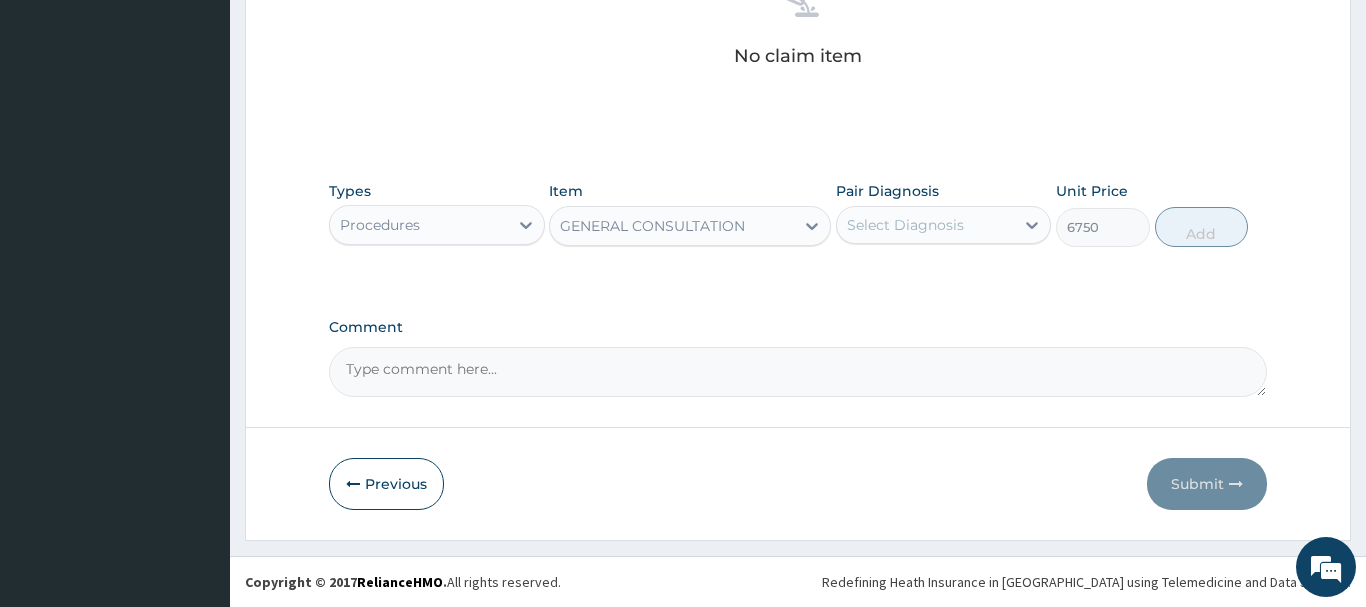 type 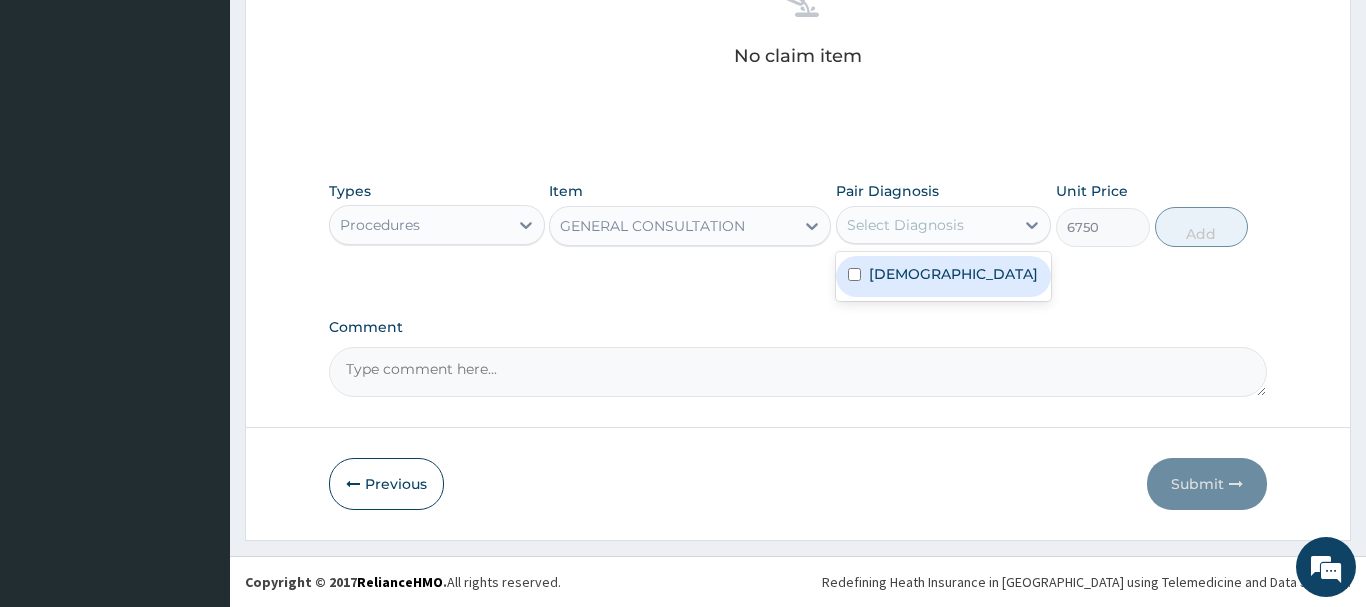 click on "Asthma" at bounding box center [944, 276] 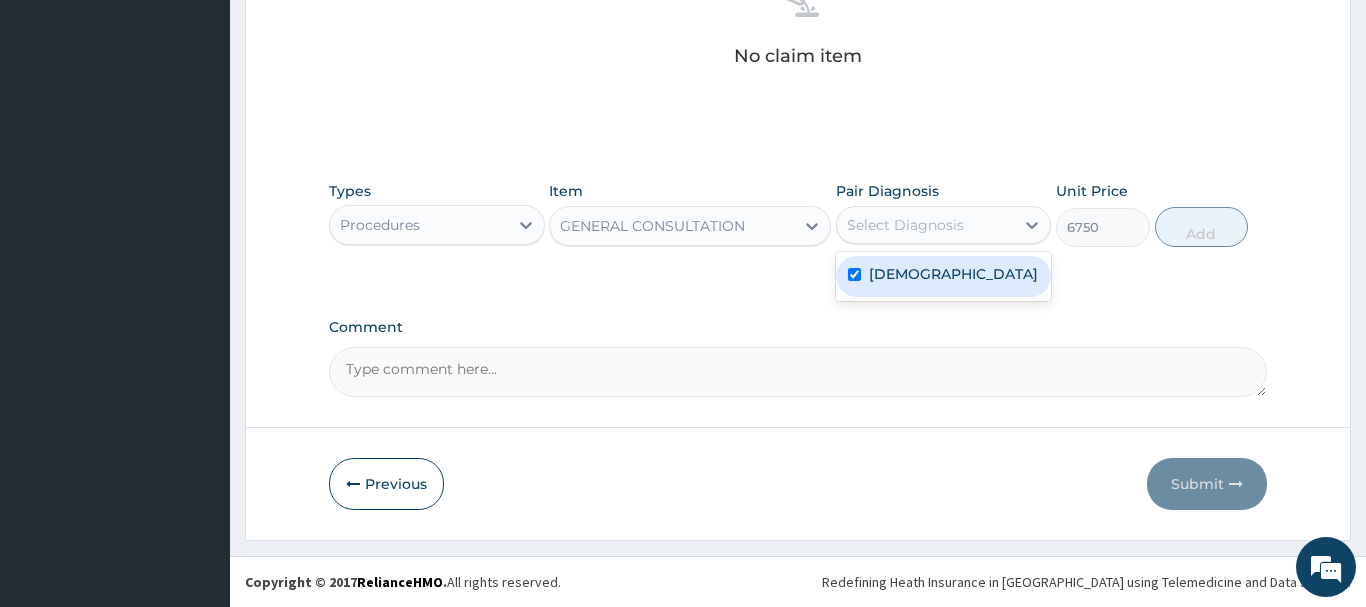checkbox on "true" 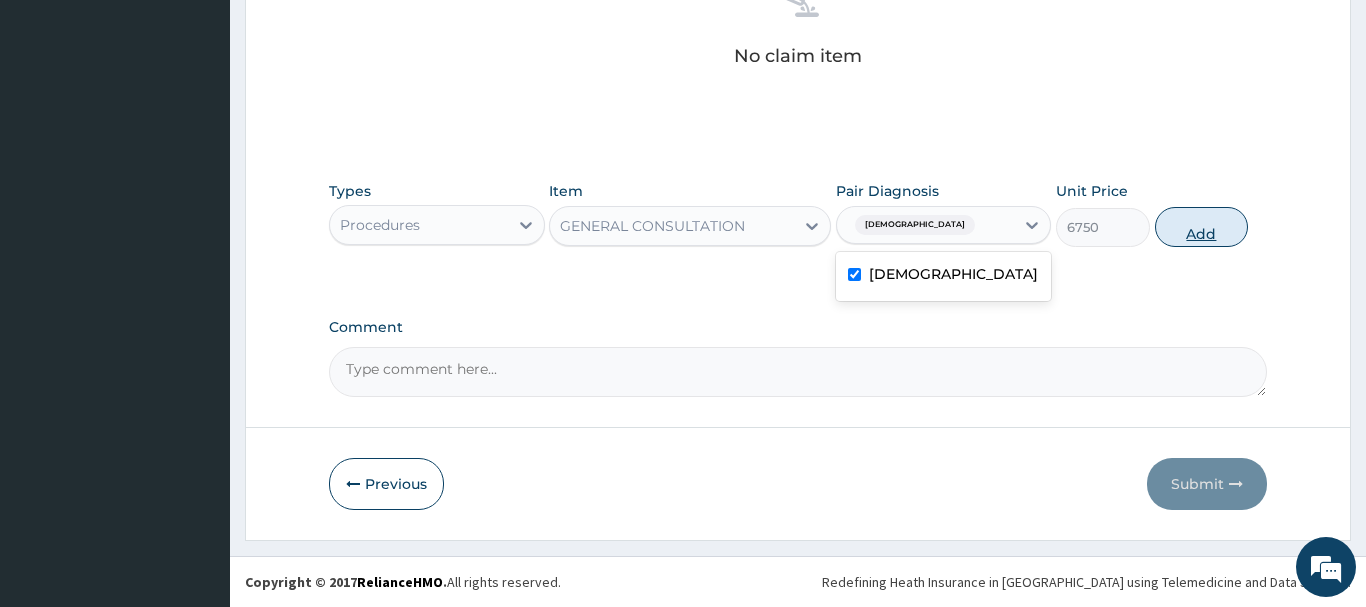 click on "Add" at bounding box center [1202, 227] 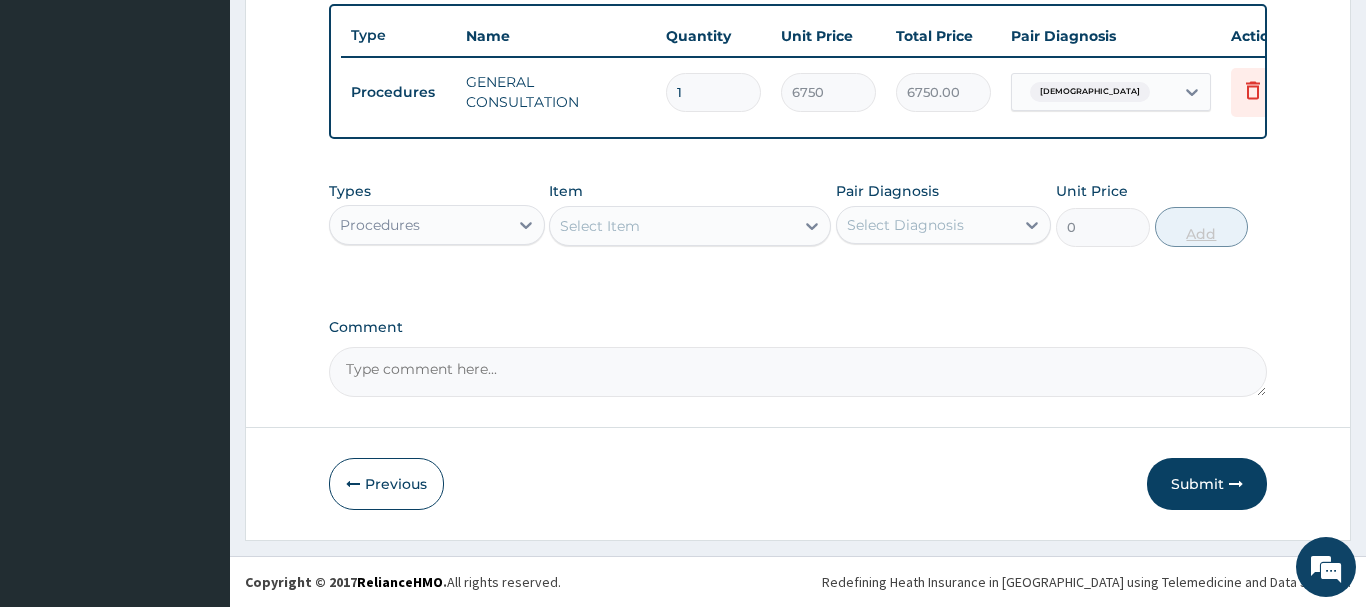 scroll, scrollTop: 740, scrollLeft: 0, axis: vertical 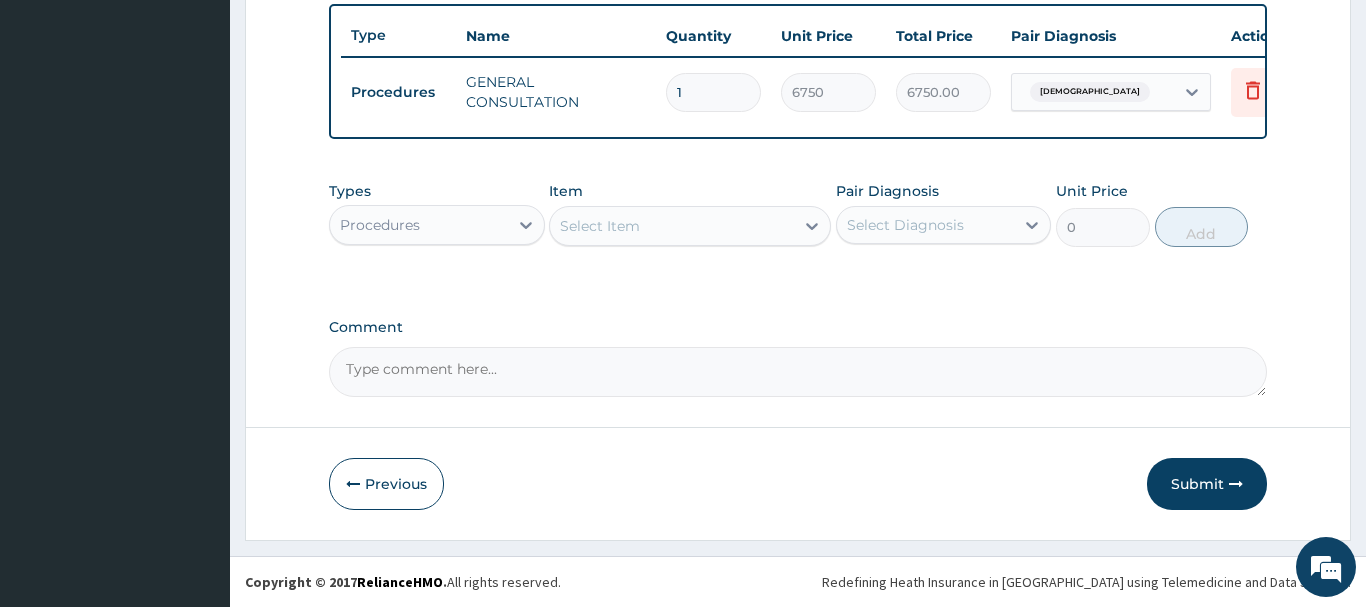 click on "Procedures" at bounding box center (380, 225) 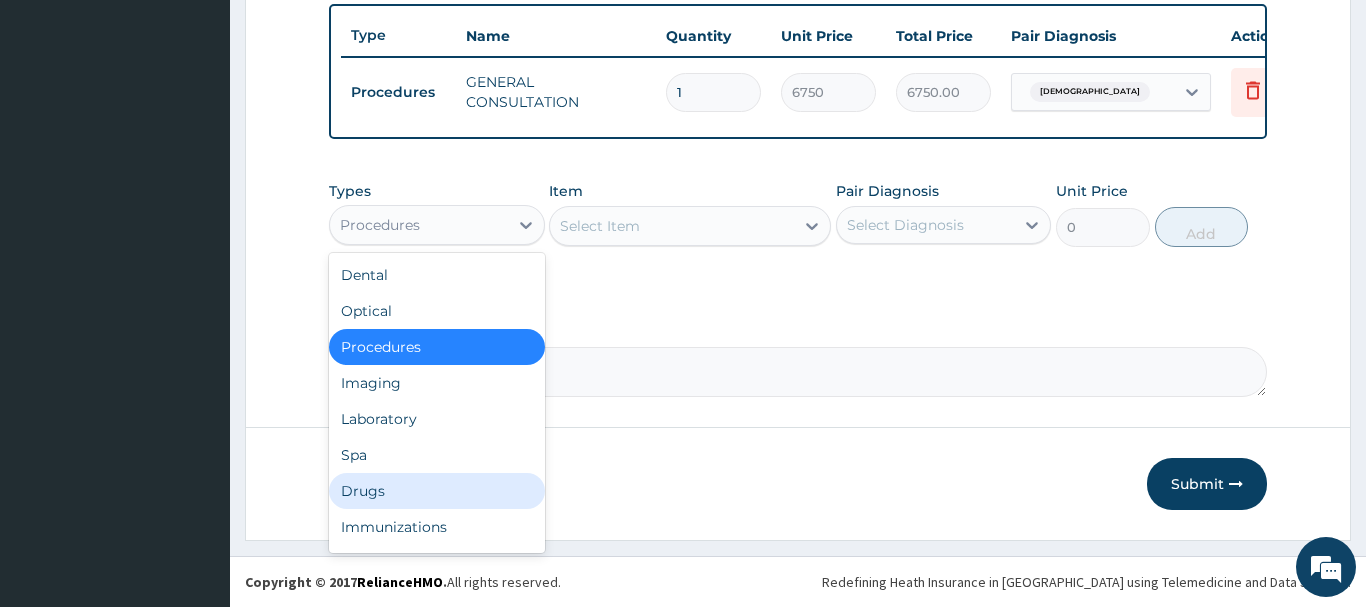 click on "Drugs" at bounding box center (437, 491) 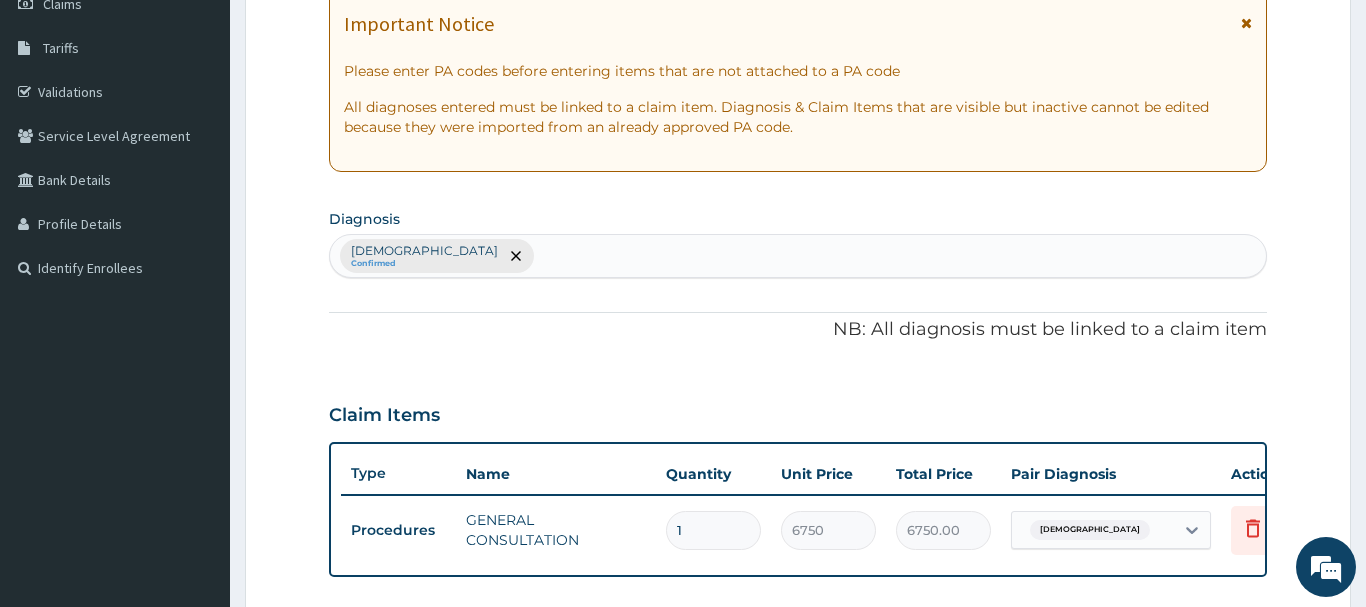 scroll, scrollTop: 128, scrollLeft: 0, axis: vertical 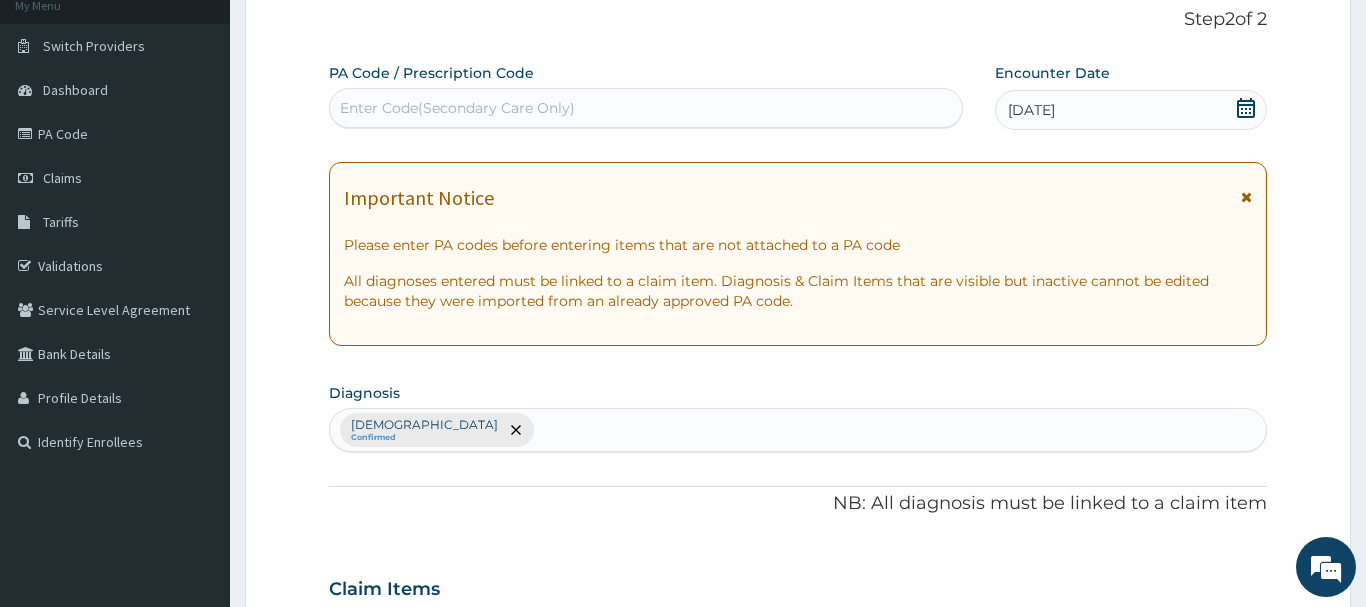 click on "Enter Code(Secondary Care Only)" at bounding box center (457, 108) 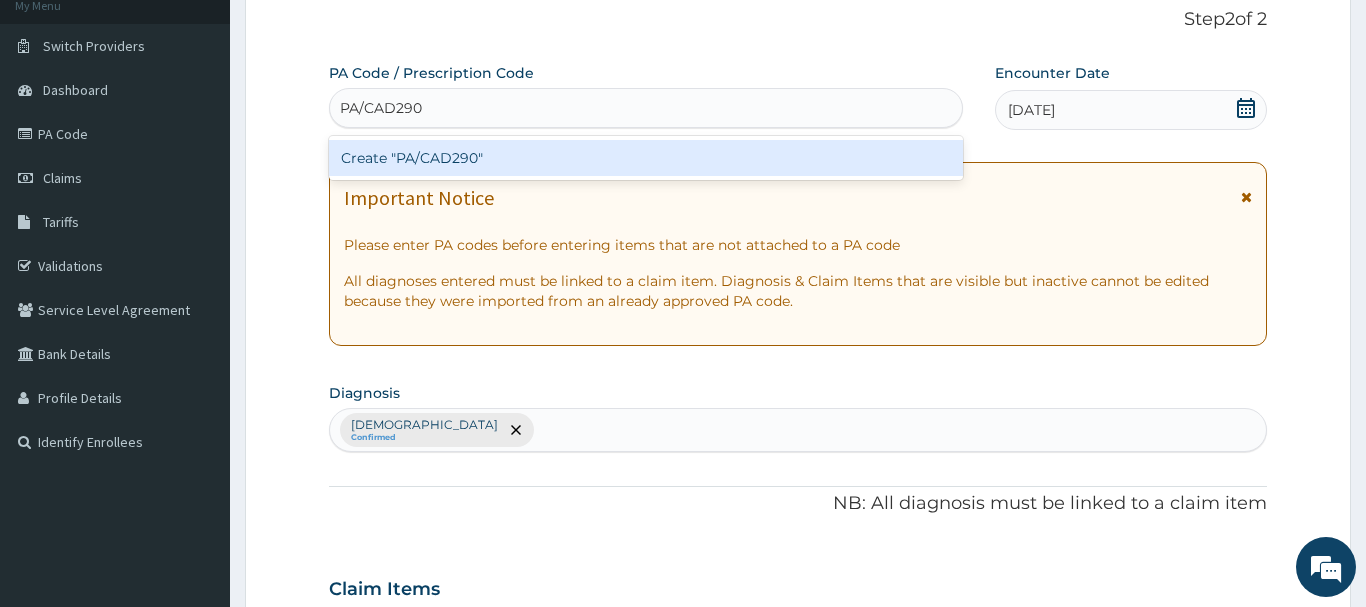 type on "PA/CAD290" 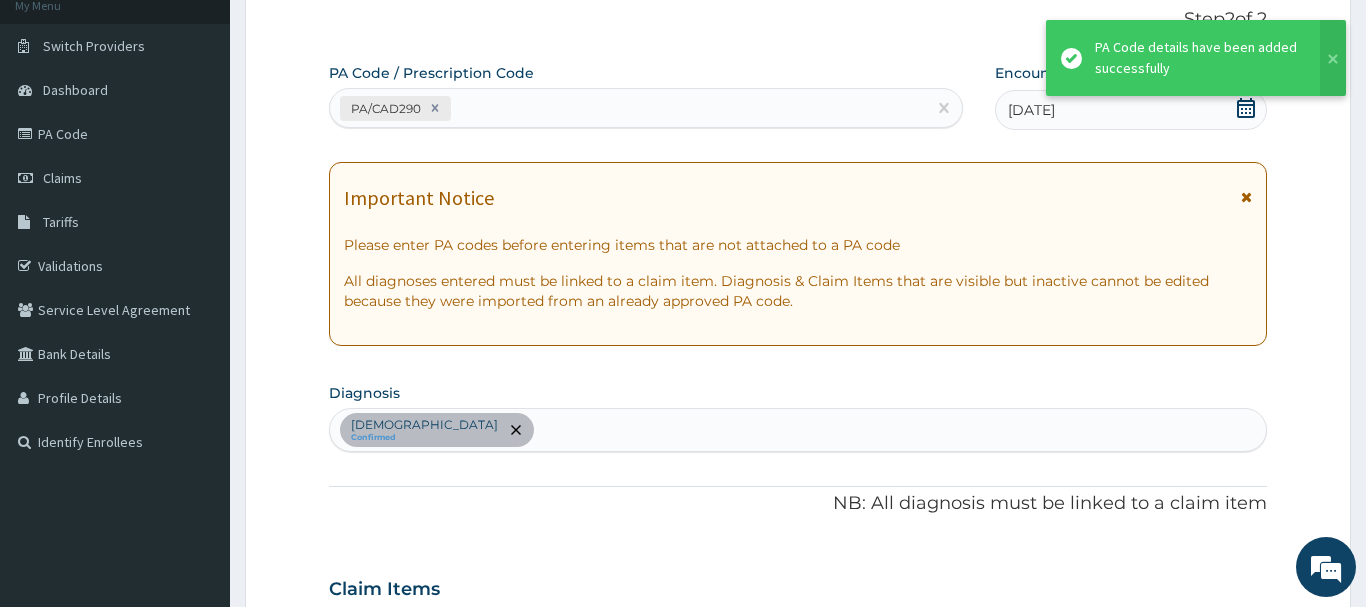 scroll, scrollTop: 598, scrollLeft: 0, axis: vertical 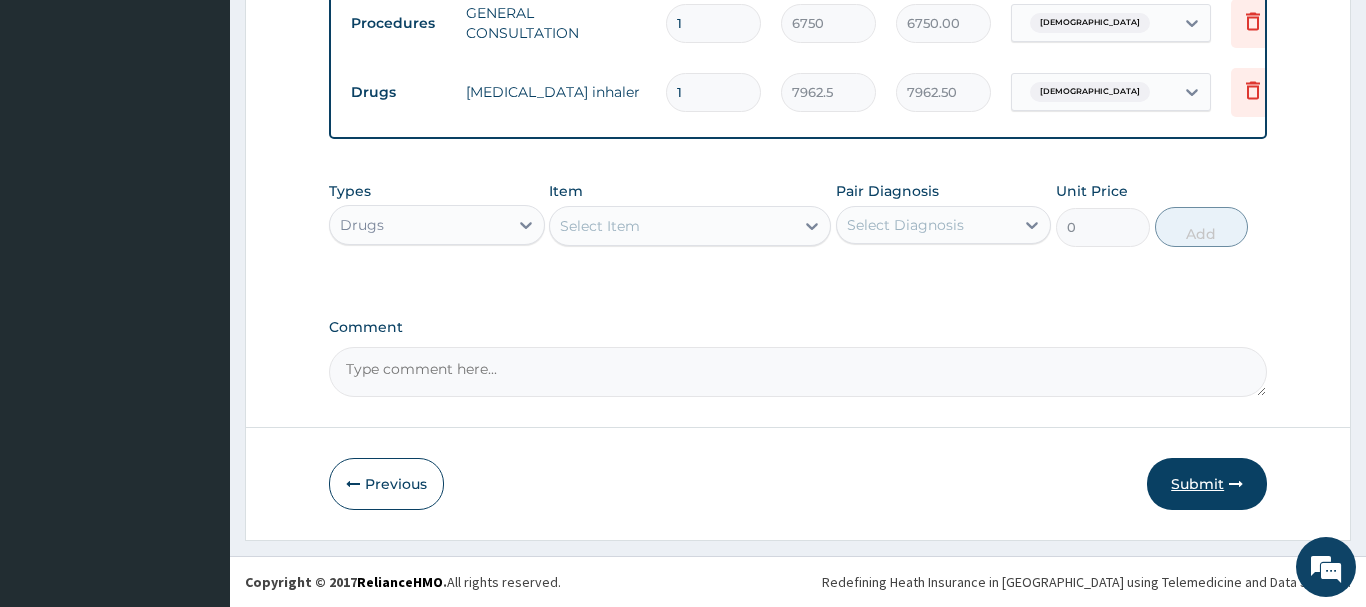 click on "Submit" at bounding box center (1207, 484) 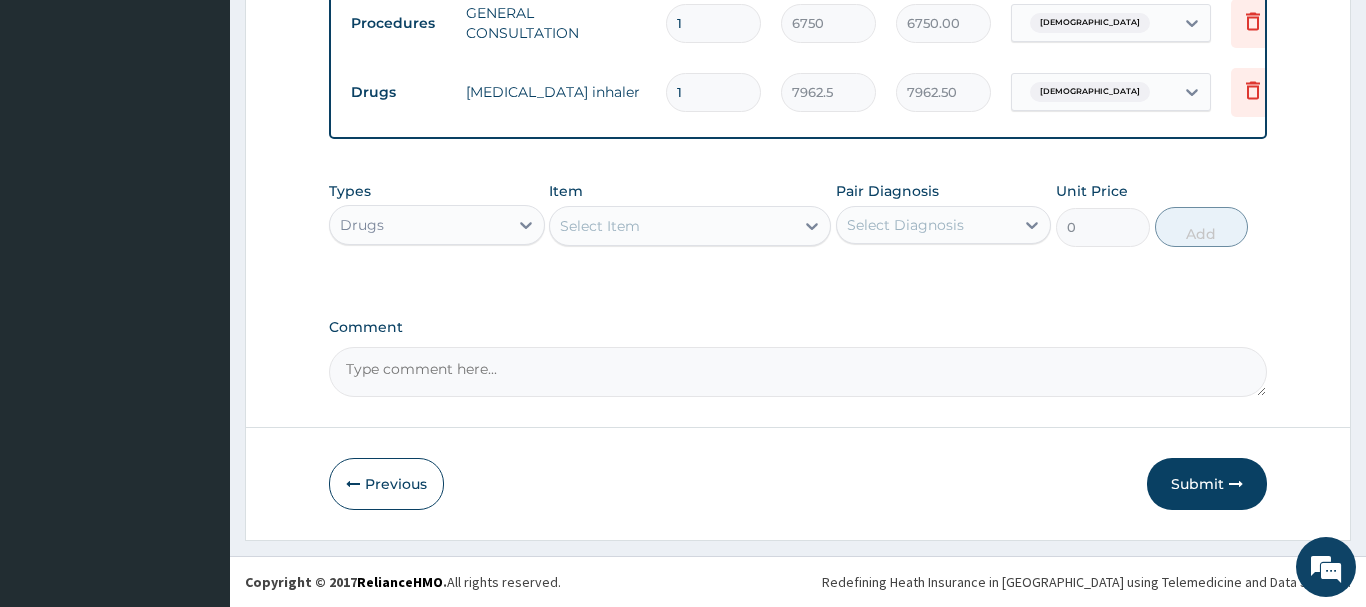 scroll, scrollTop: 81, scrollLeft: 0, axis: vertical 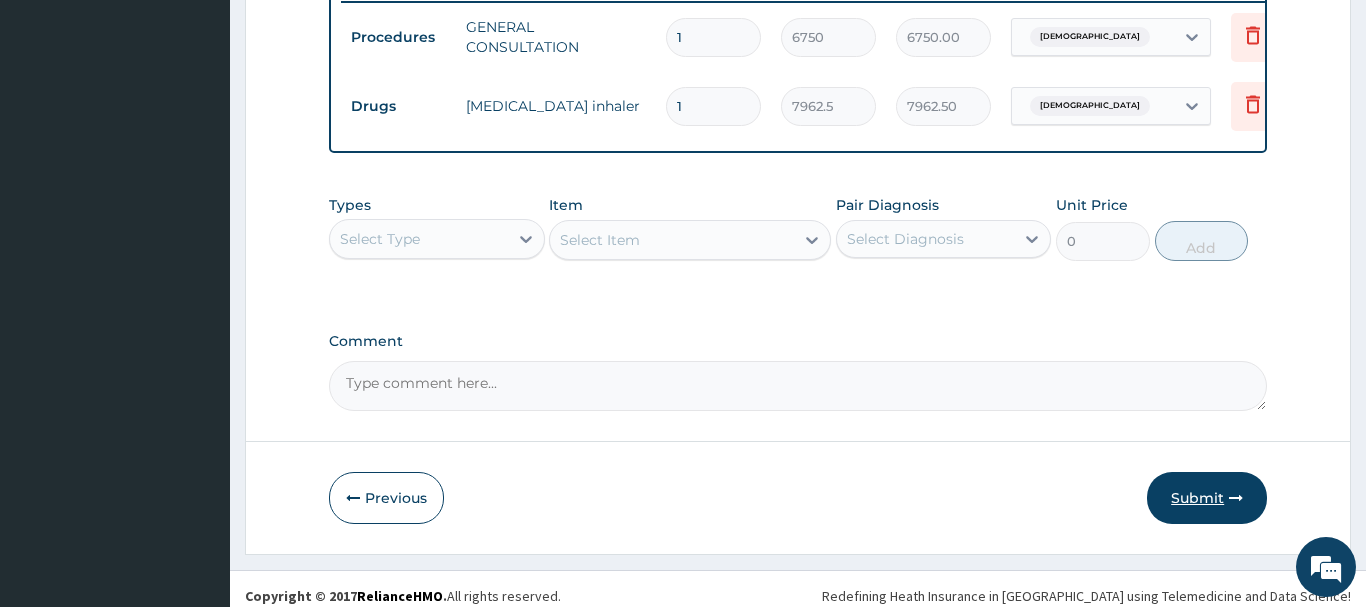click on "Submit" at bounding box center [1207, 498] 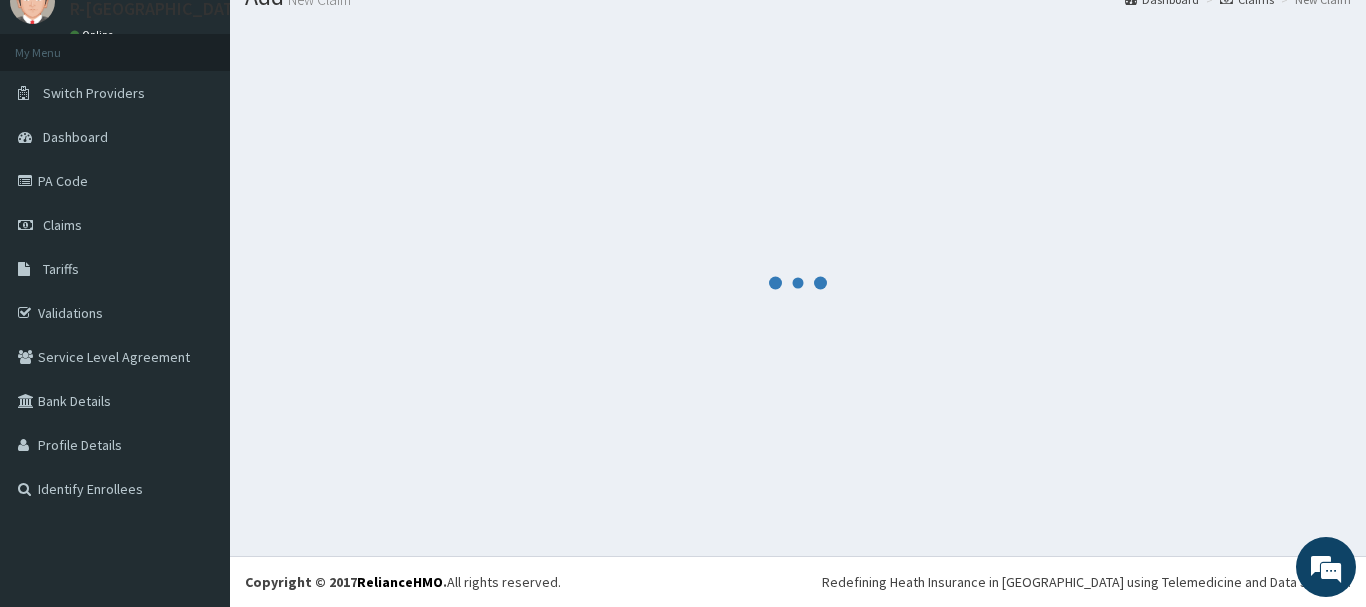 scroll, scrollTop: 81, scrollLeft: 0, axis: vertical 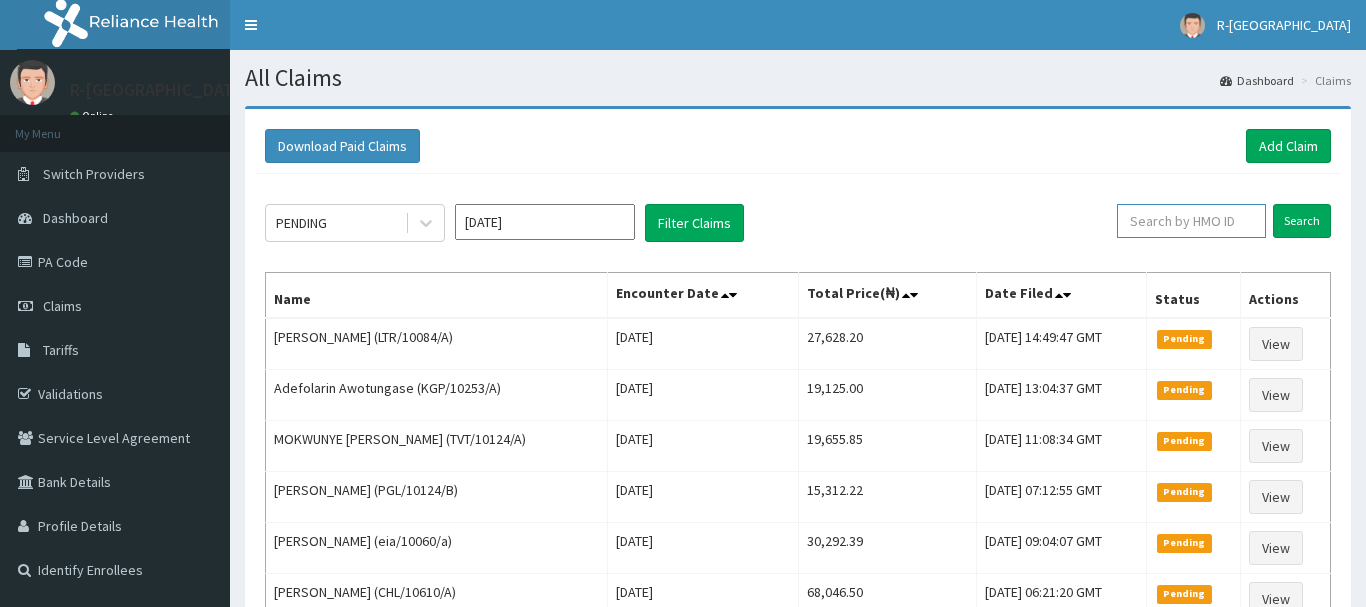 click at bounding box center [1191, 221] 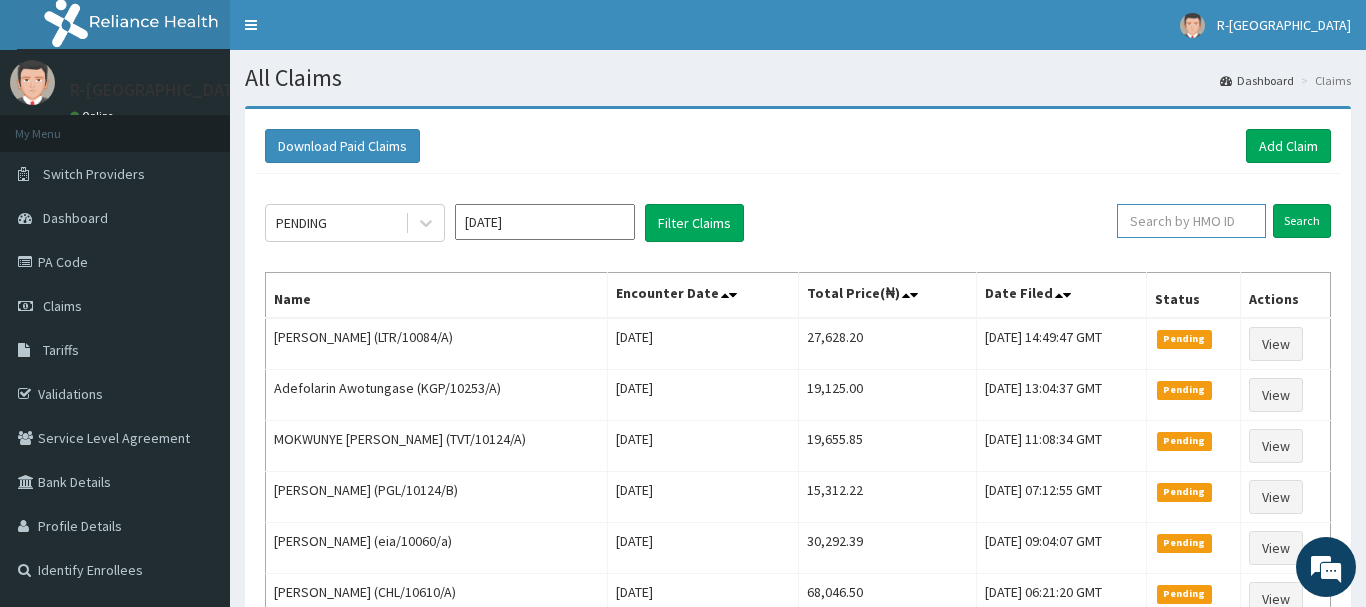 paste on "CWP/10386/A" 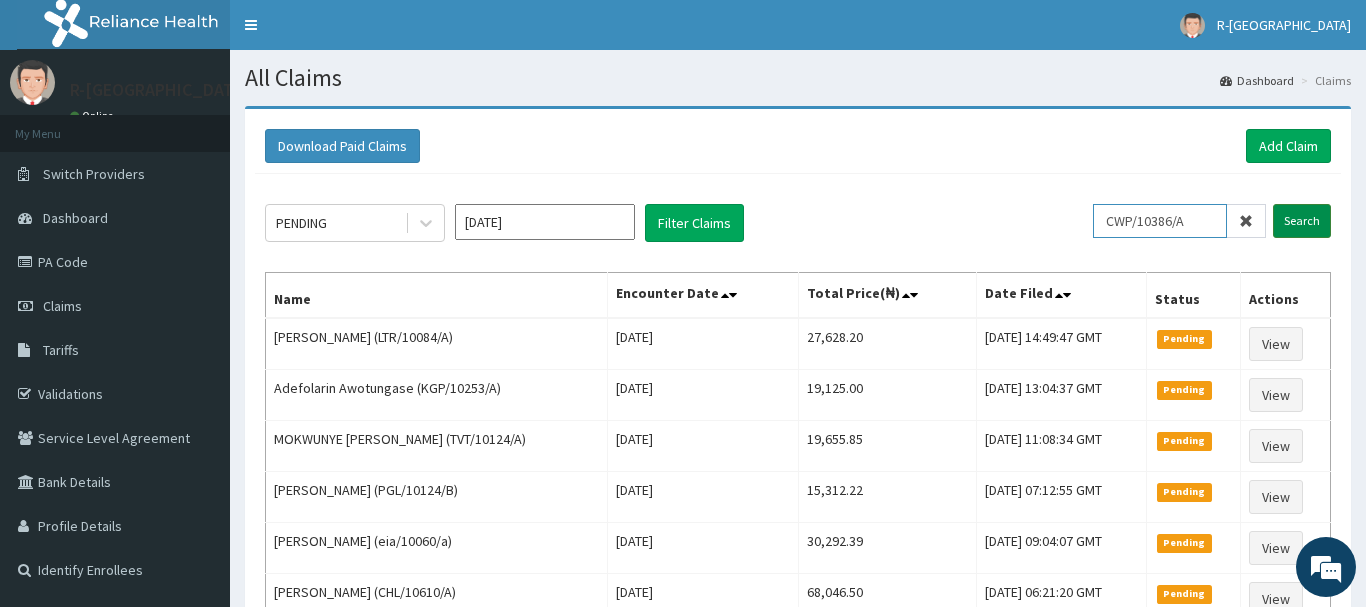 type on "CWP/10386/A" 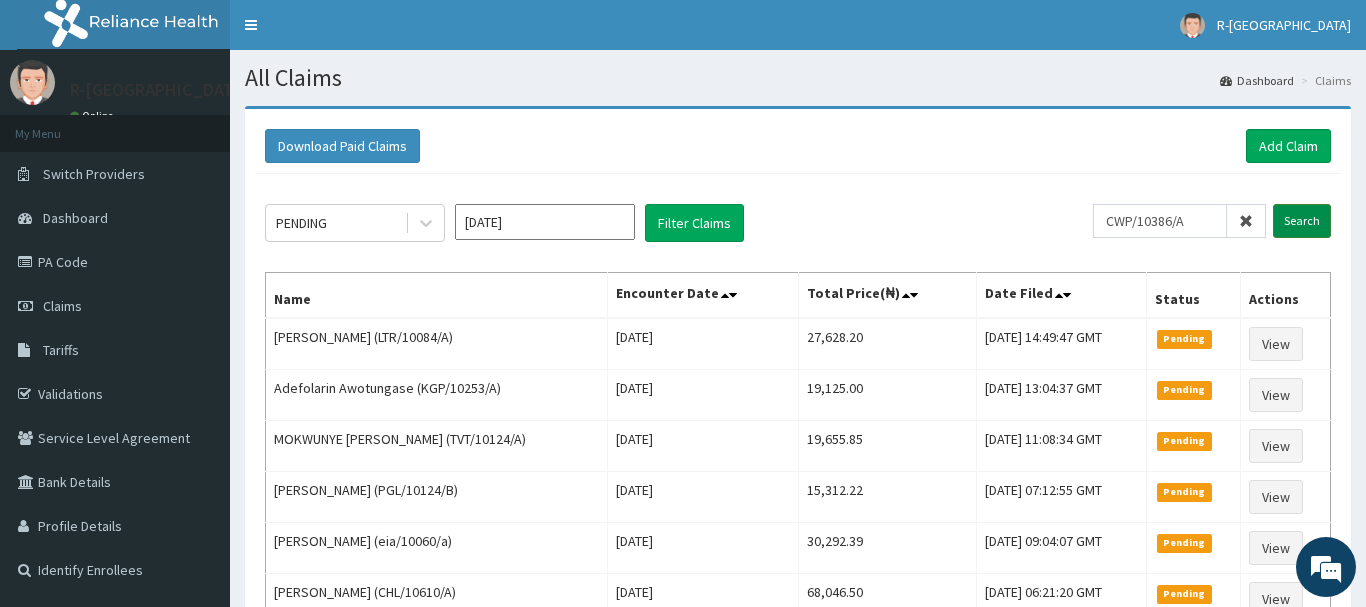 click on "Search" at bounding box center [1302, 221] 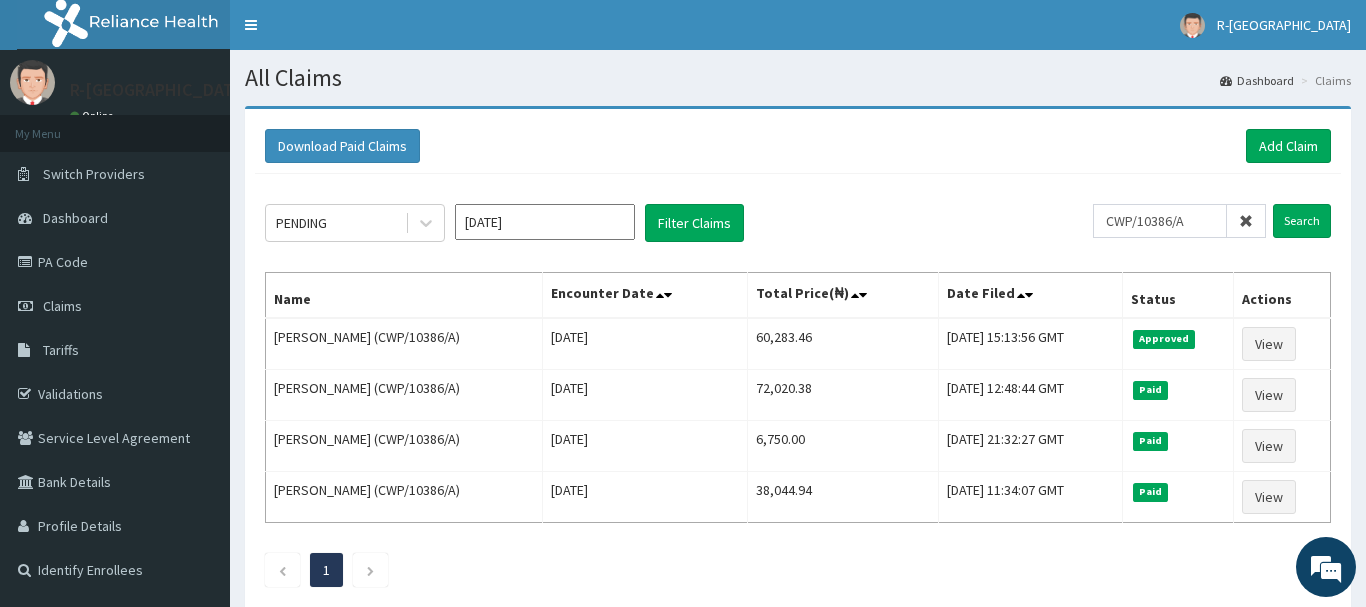 scroll, scrollTop: 0, scrollLeft: 0, axis: both 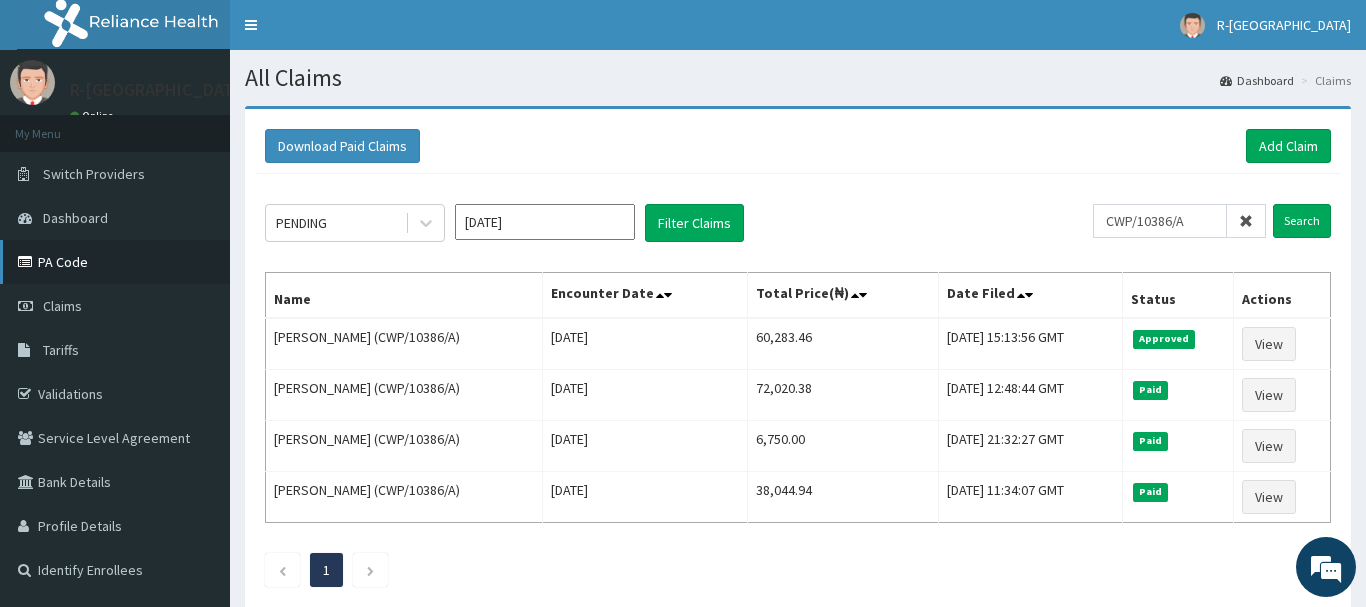click on "PA Code" at bounding box center (115, 262) 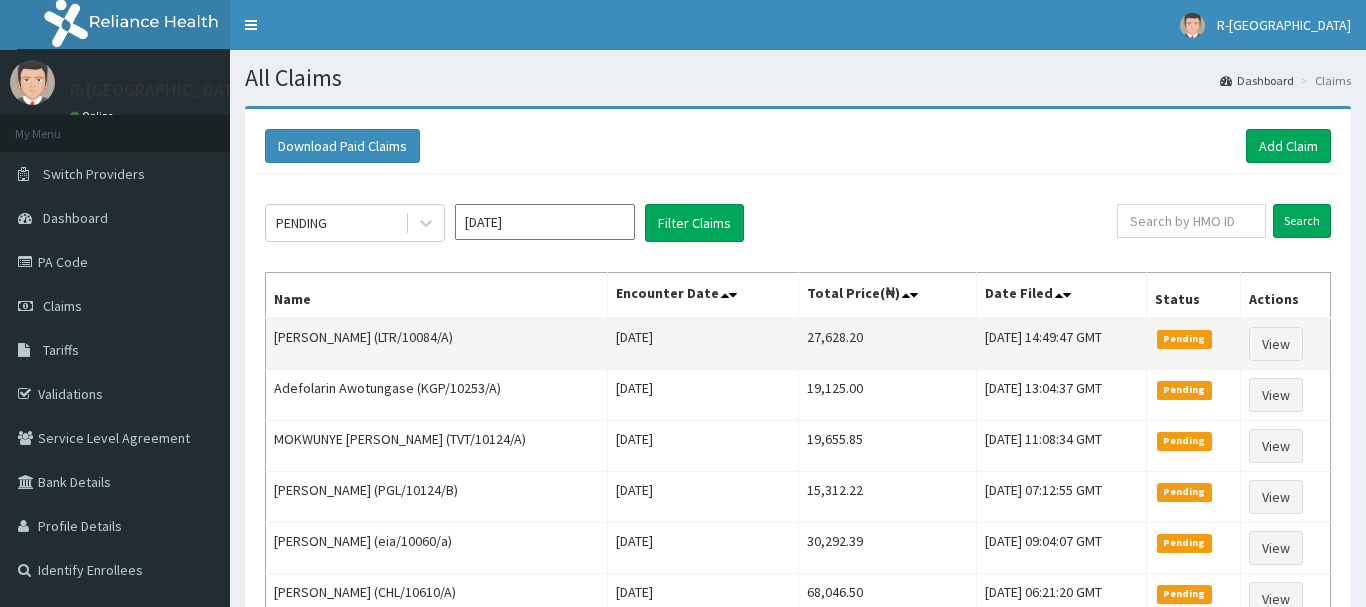 scroll, scrollTop: 0, scrollLeft: 0, axis: both 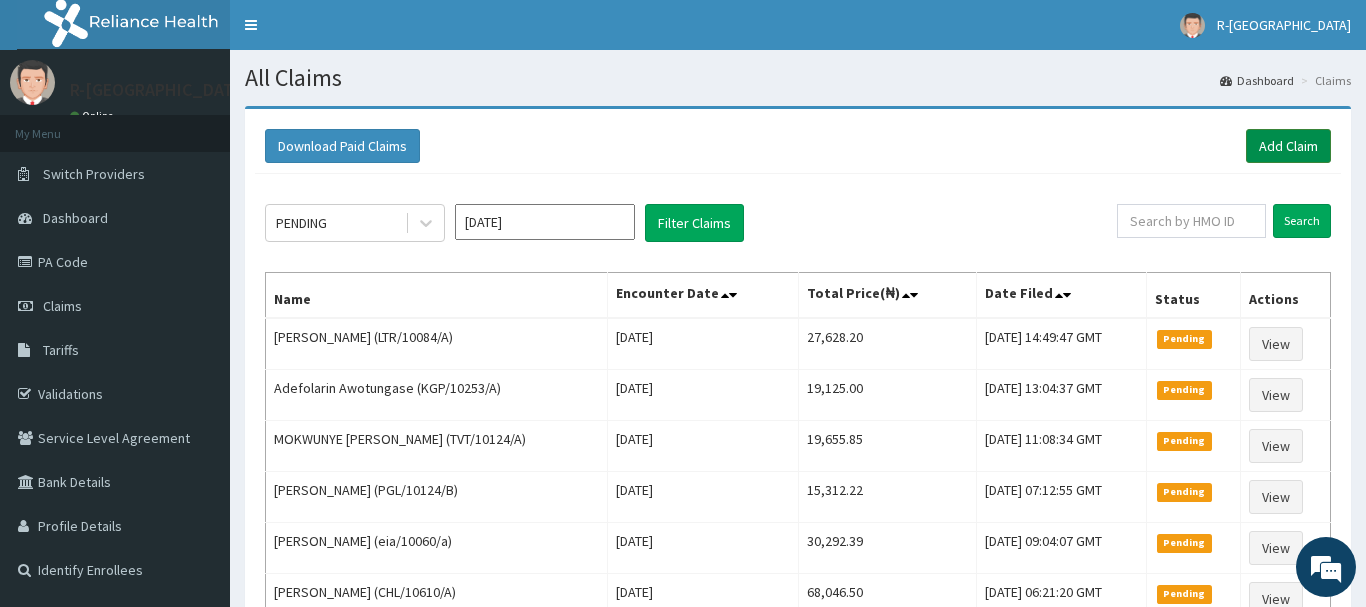 click on "Add Claim" at bounding box center [1288, 146] 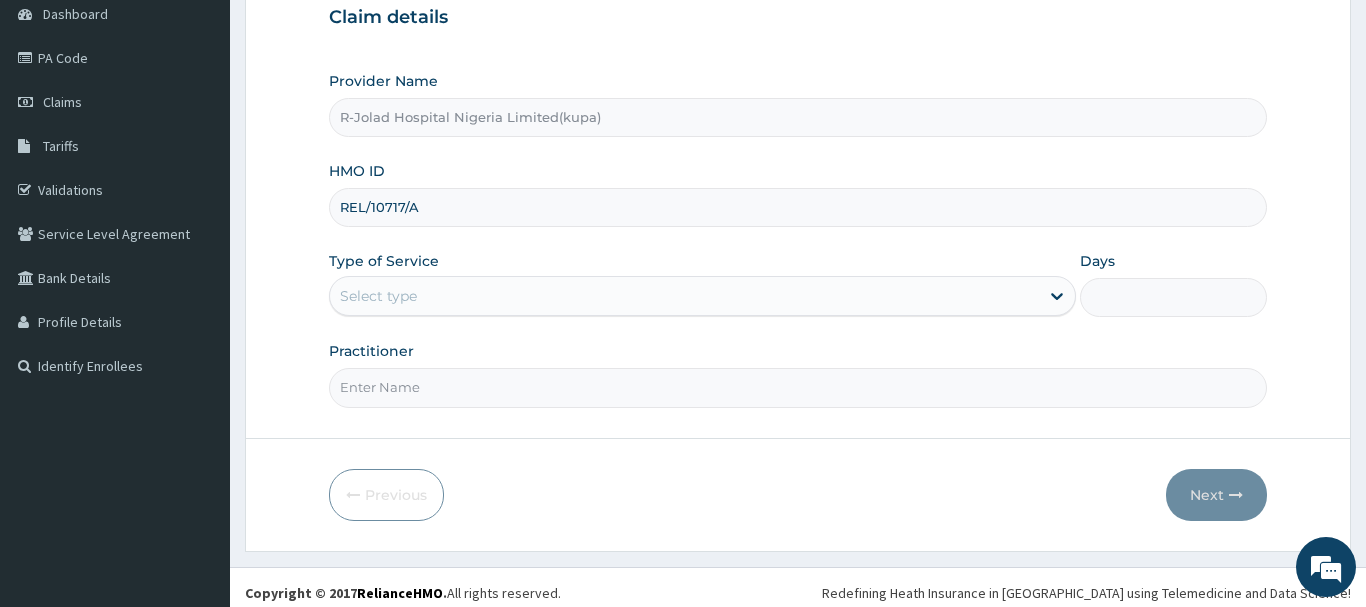 scroll, scrollTop: 204, scrollLeft: 0, axis: vertical 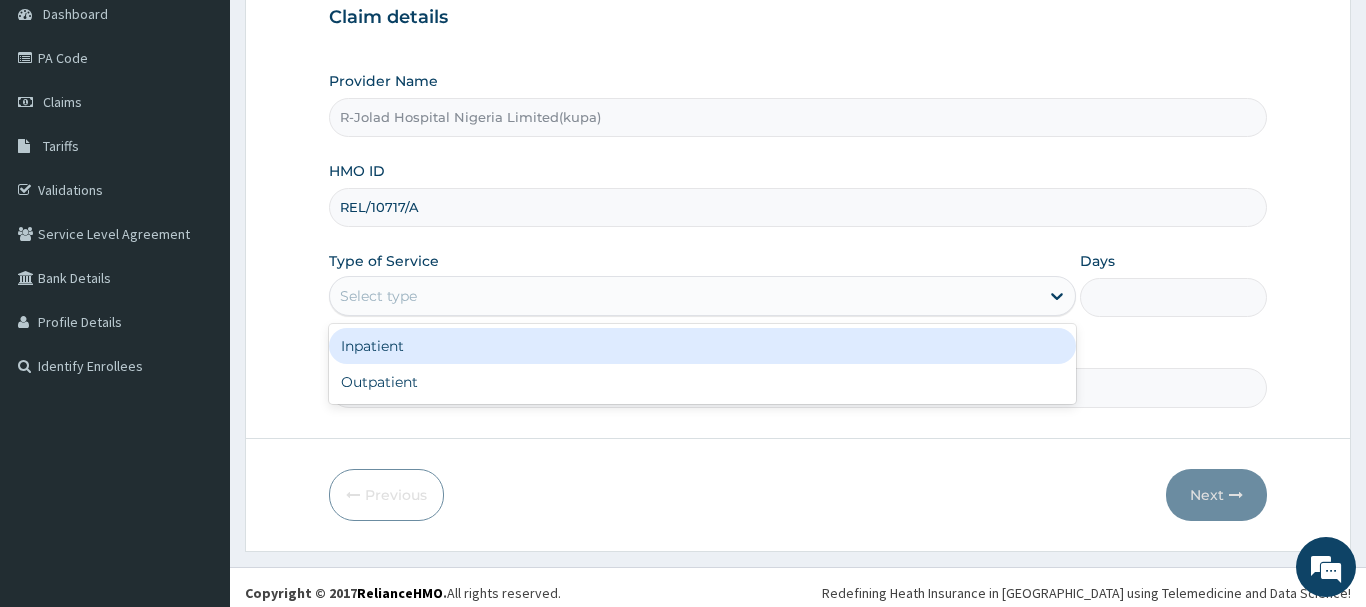 click on "Provider Name R-Jolad Hospital Nigeria Limited(kupa) HMO ID REL/10717/A Type of Service option Inpatient focused, 1 of 2. 2 results available. Use Up and Down to choose options, press Enter to select the currently focused option, press Escape to exit the menu, press Tab to select the option and exit the menu. Select type Inpatient Outpatient Days Practitioner" at bounding box center [798, 239] 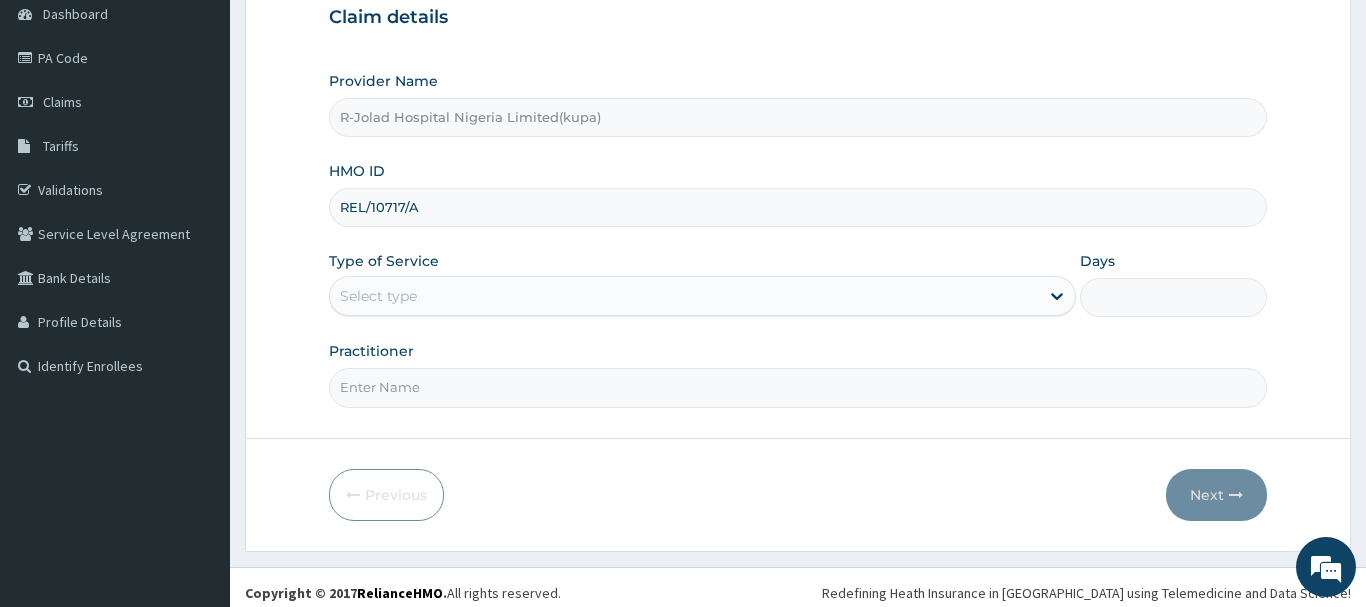 click on "Select type" at bounding box center (378, 296) 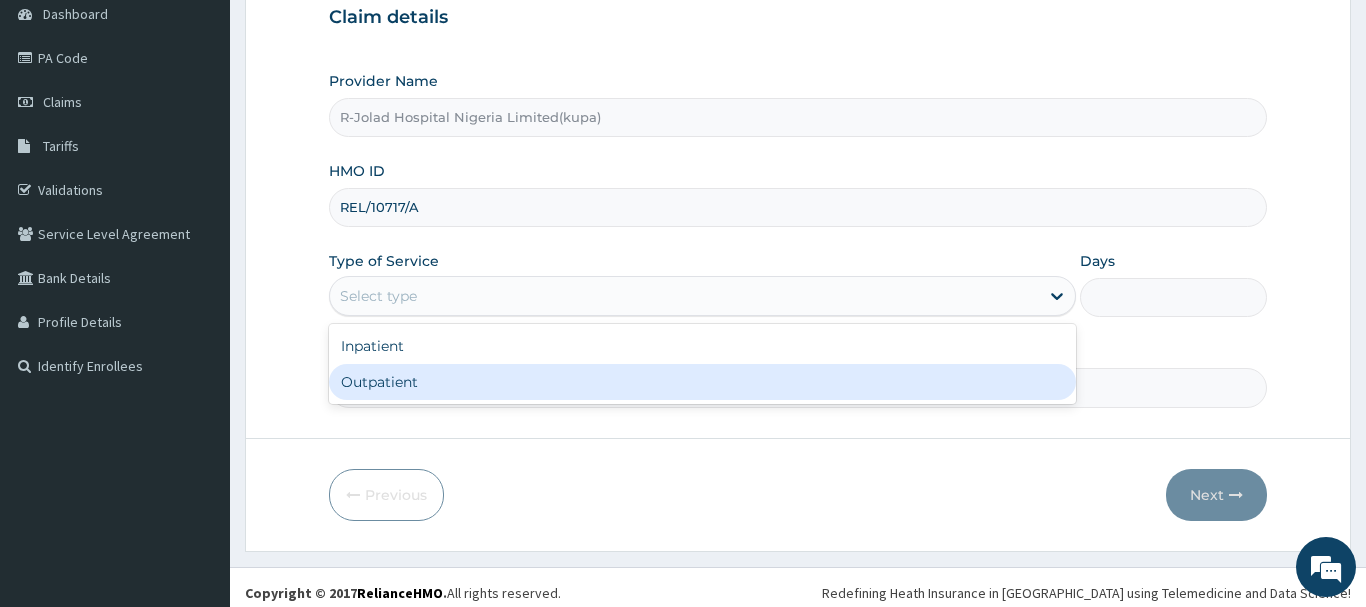 click on "Outpatient" at bounding box center [703, 382] 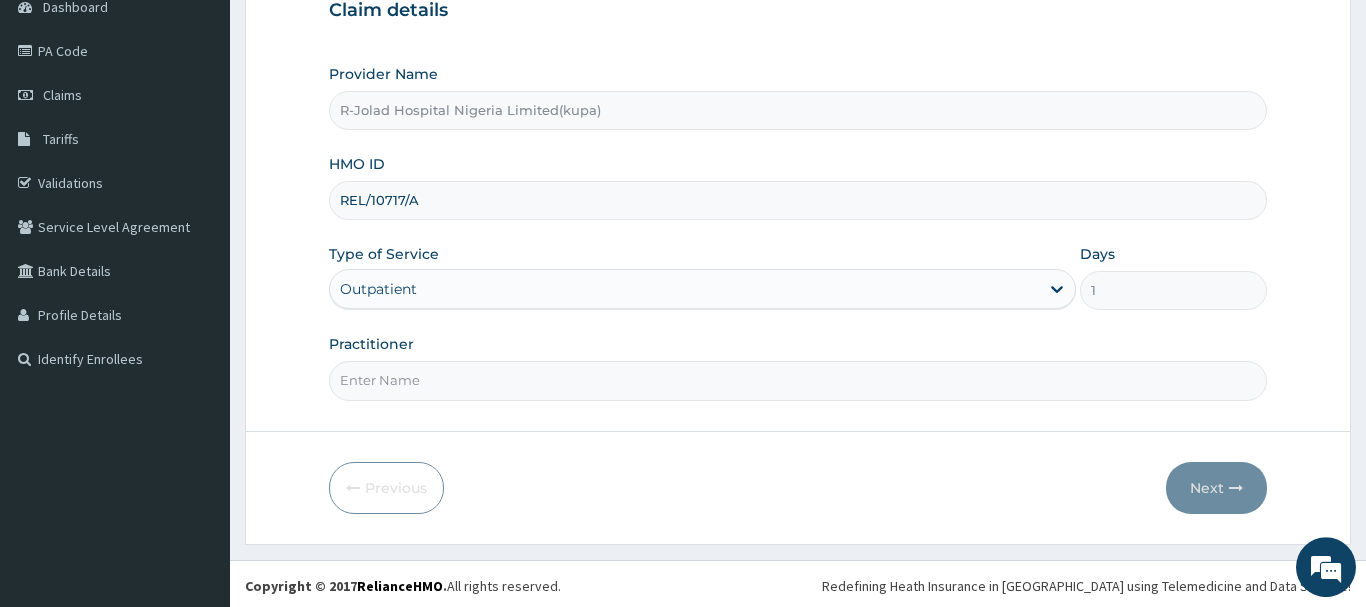 scroll, scrollTop: 215, scrollLeft: 0, axis: vertical 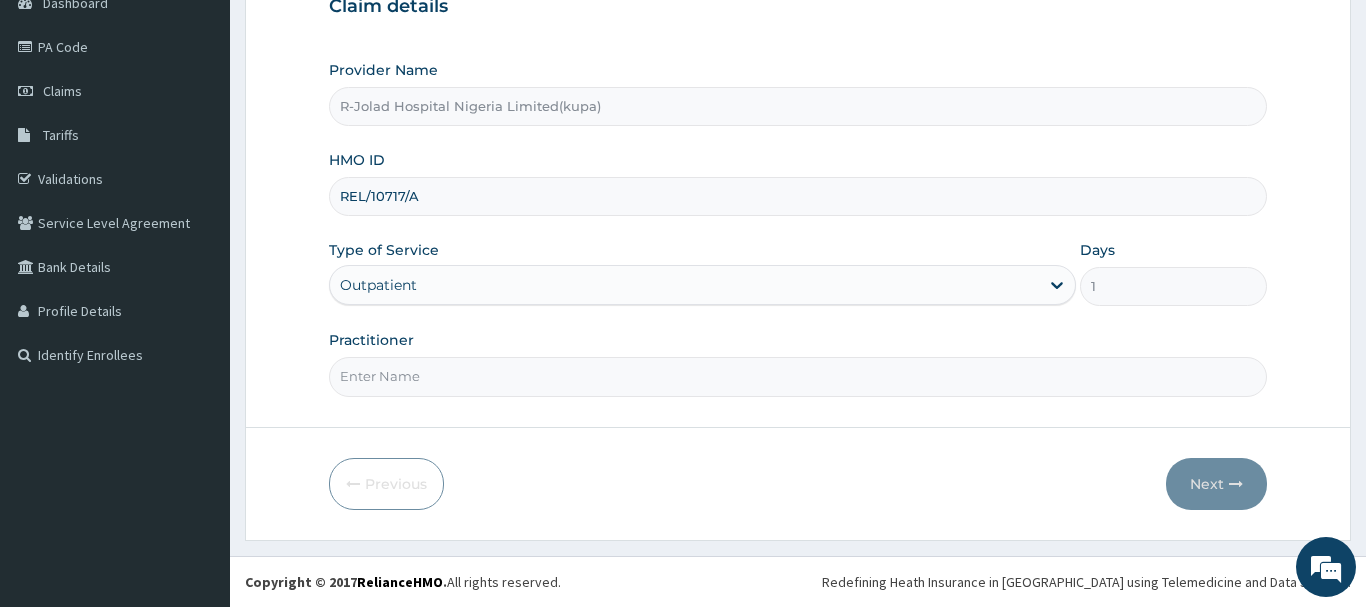 click on "Practitioner" at bounding box center (798, 376) 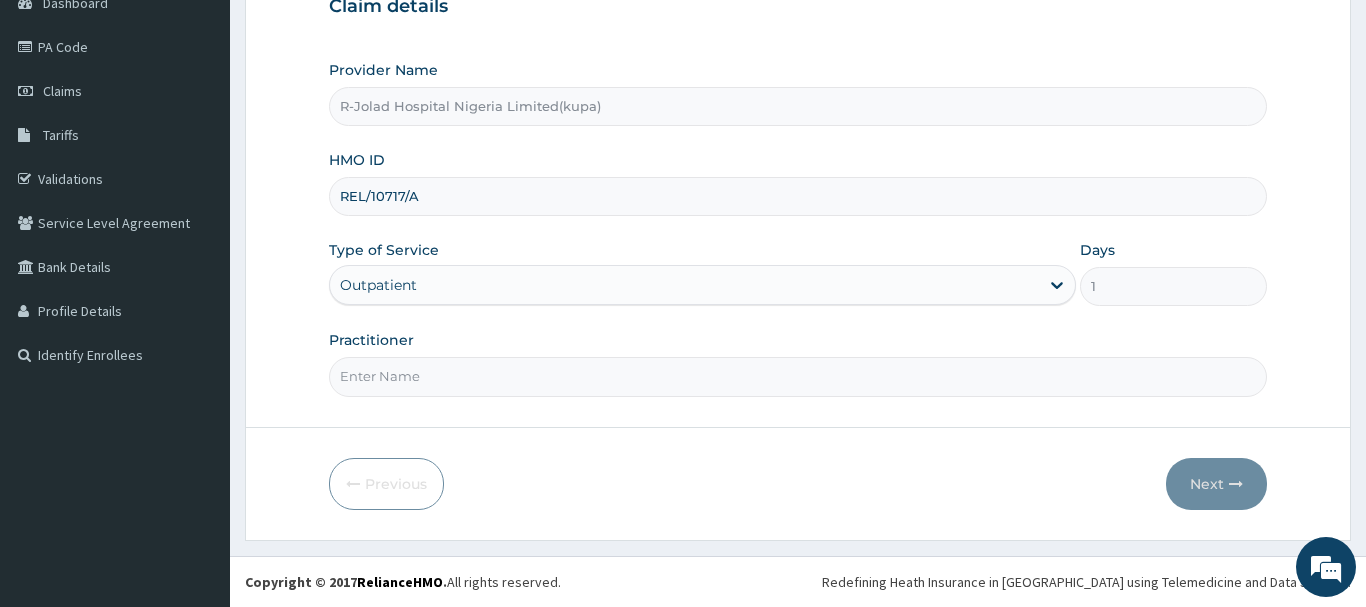 paste on "[PERSON_NAME]" 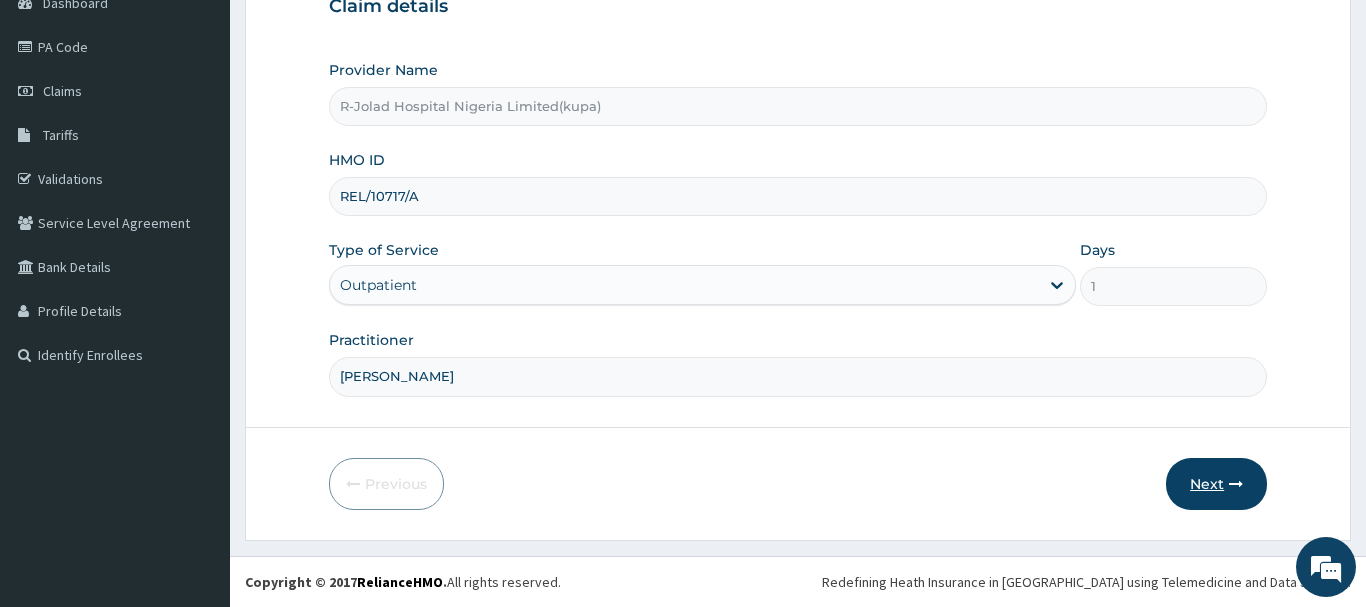 type on "[PERSON_NAME]" 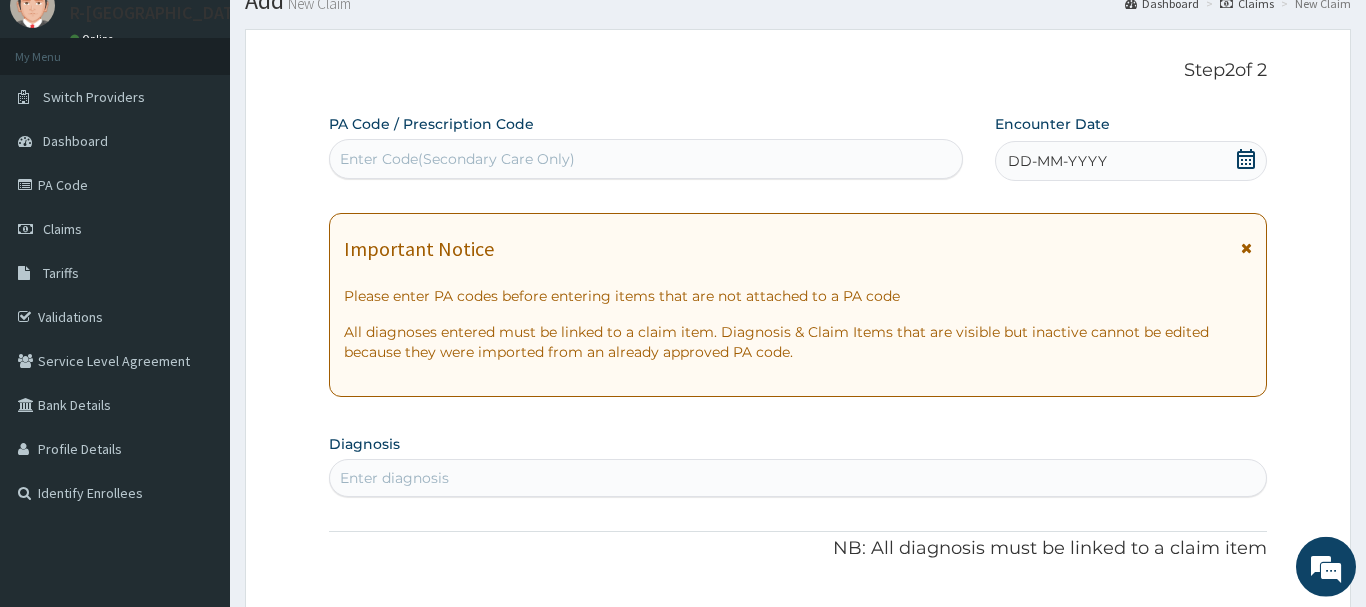 scroll, scrollTop: 11, scrollLeft: 0, axis: vertical 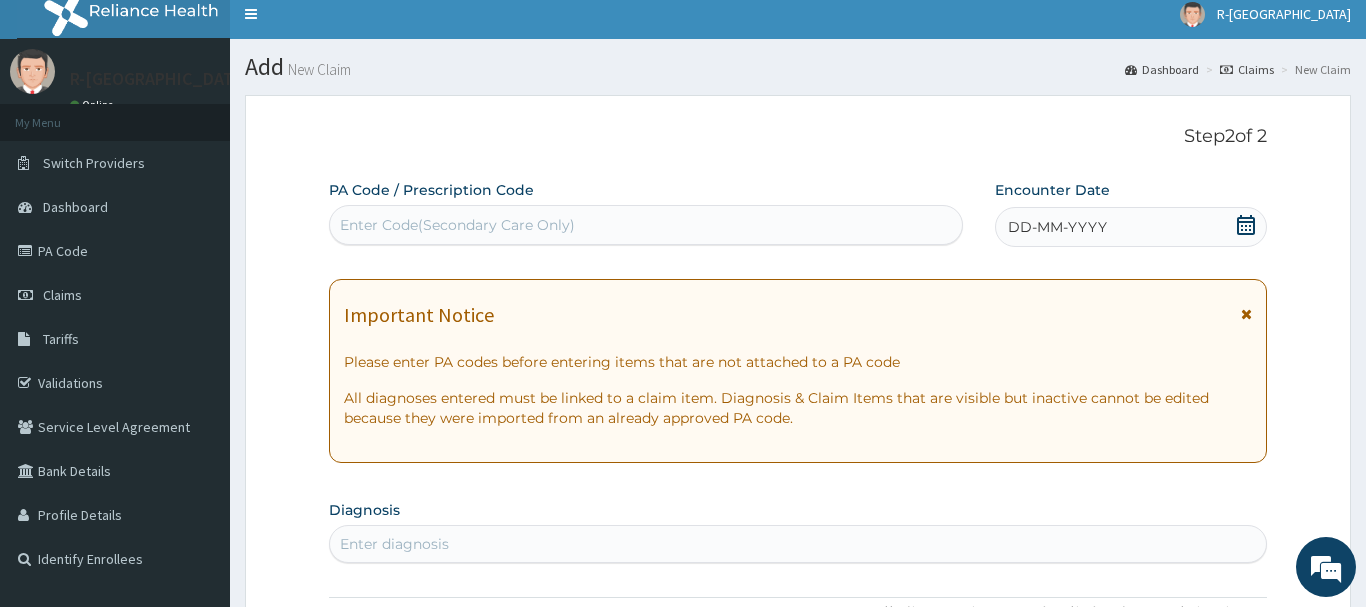 click 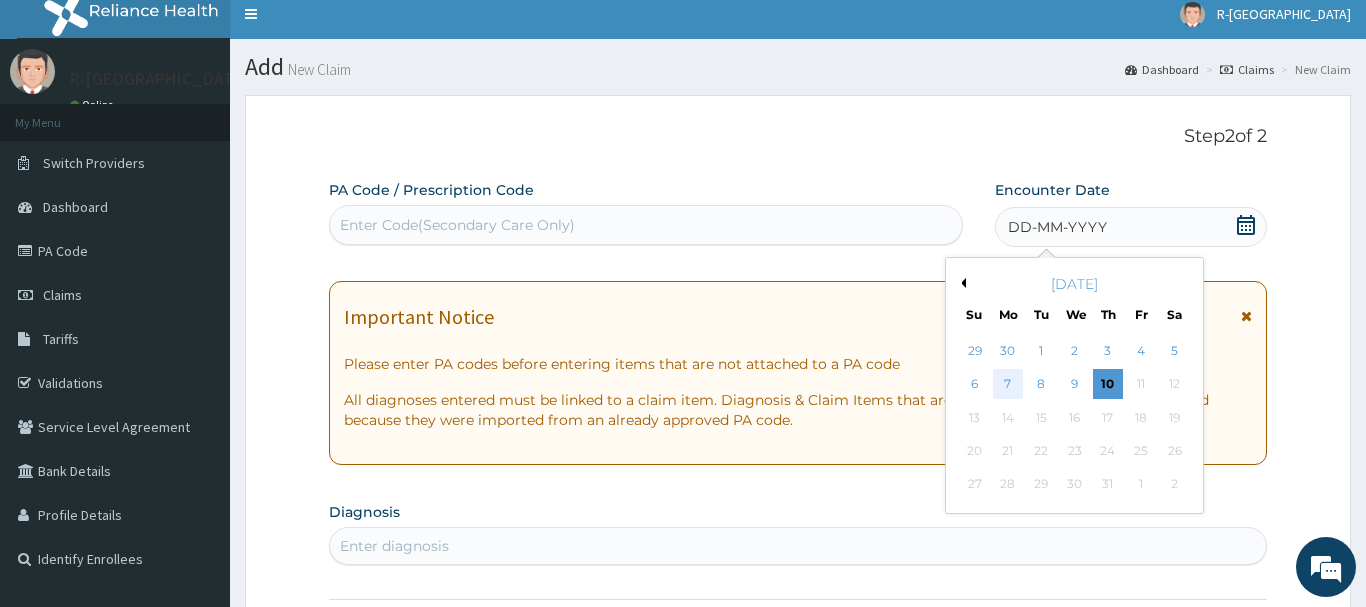 click on "7" at bounding box center [1008, 385] 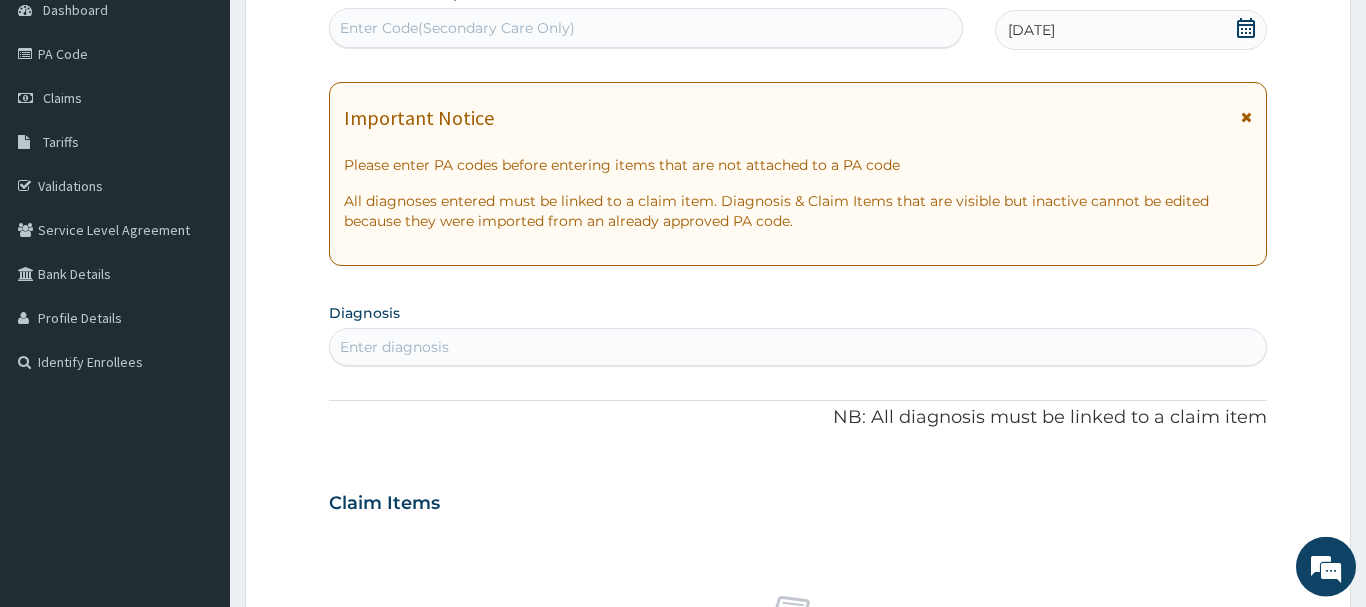 scroll, scrollTop: 113, scrollLeft: 0, axis: vertical 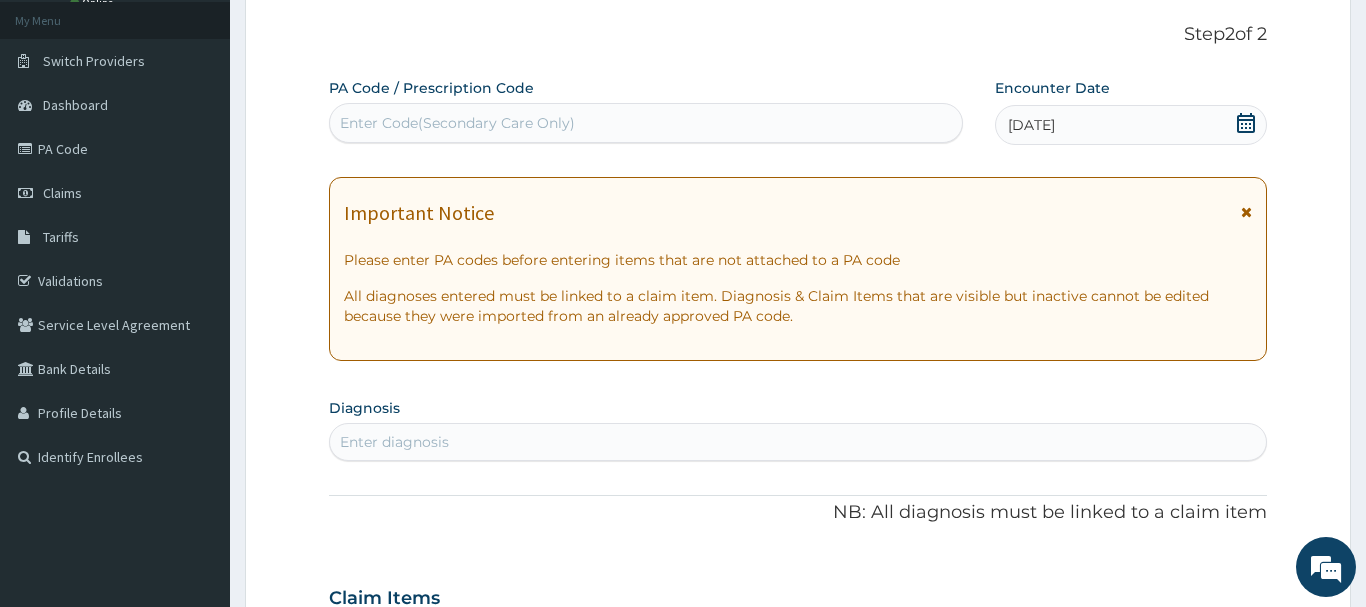 click on "Enter Code(Secondary Care Only)" at bounding box center [457, 123] 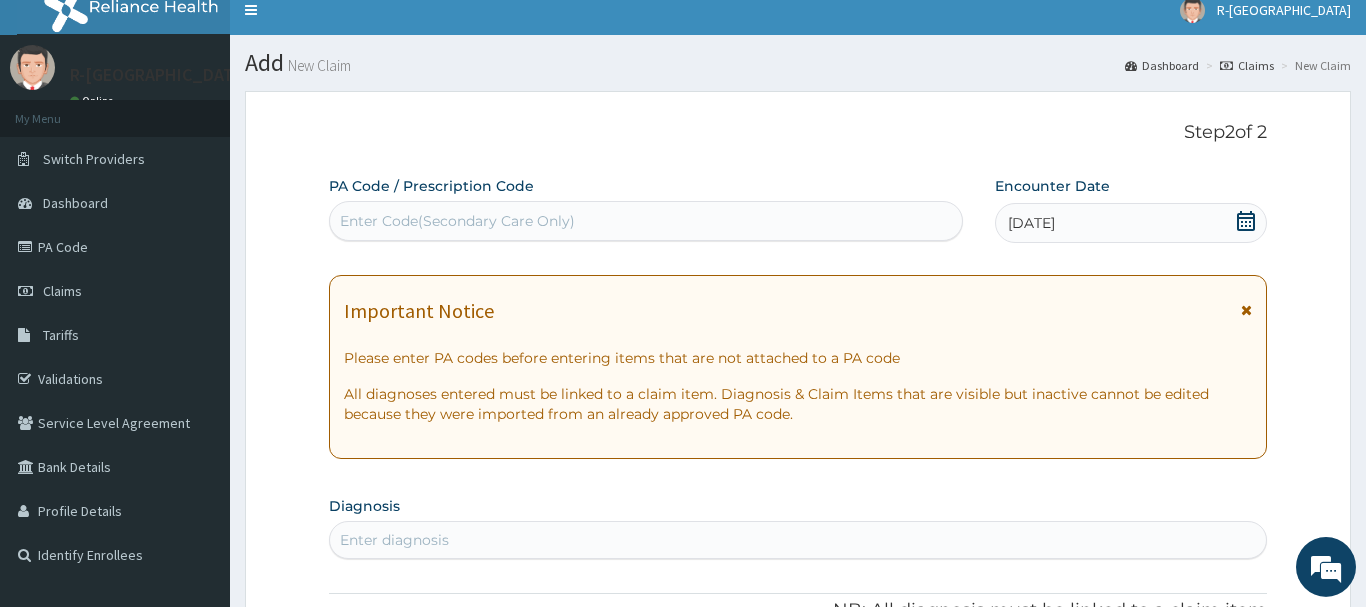 scroll, scrollTop: 0, scrollLeft: 0, axis: both 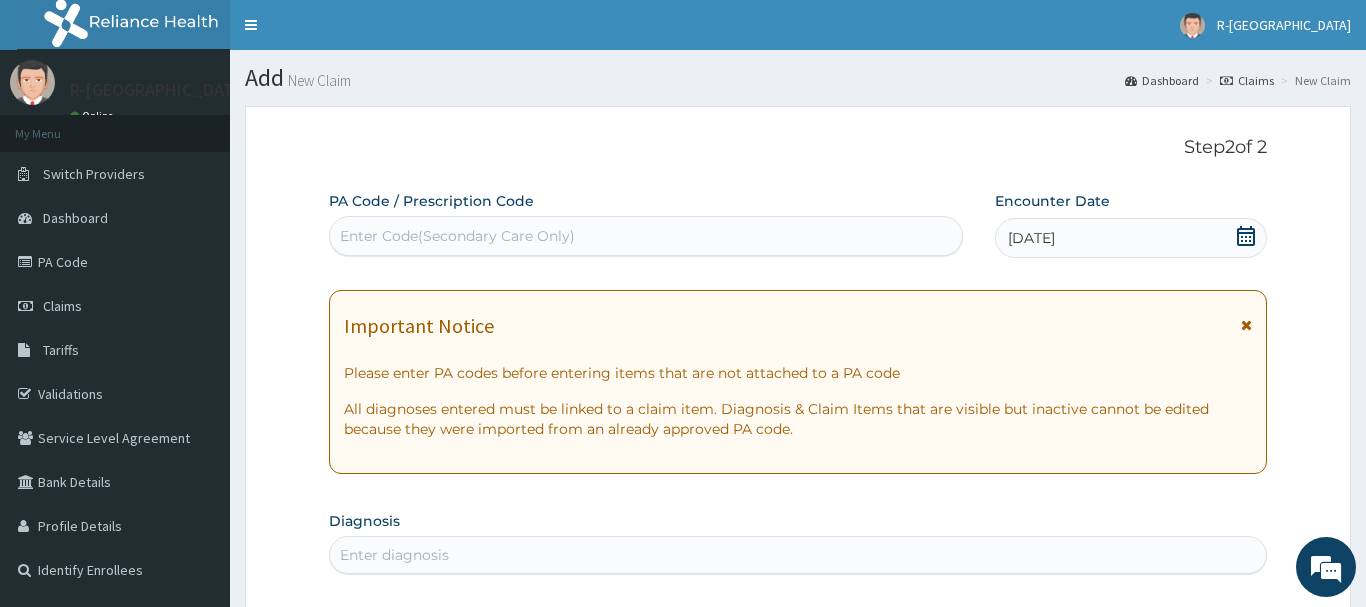 paste on "PA/7B25B0" 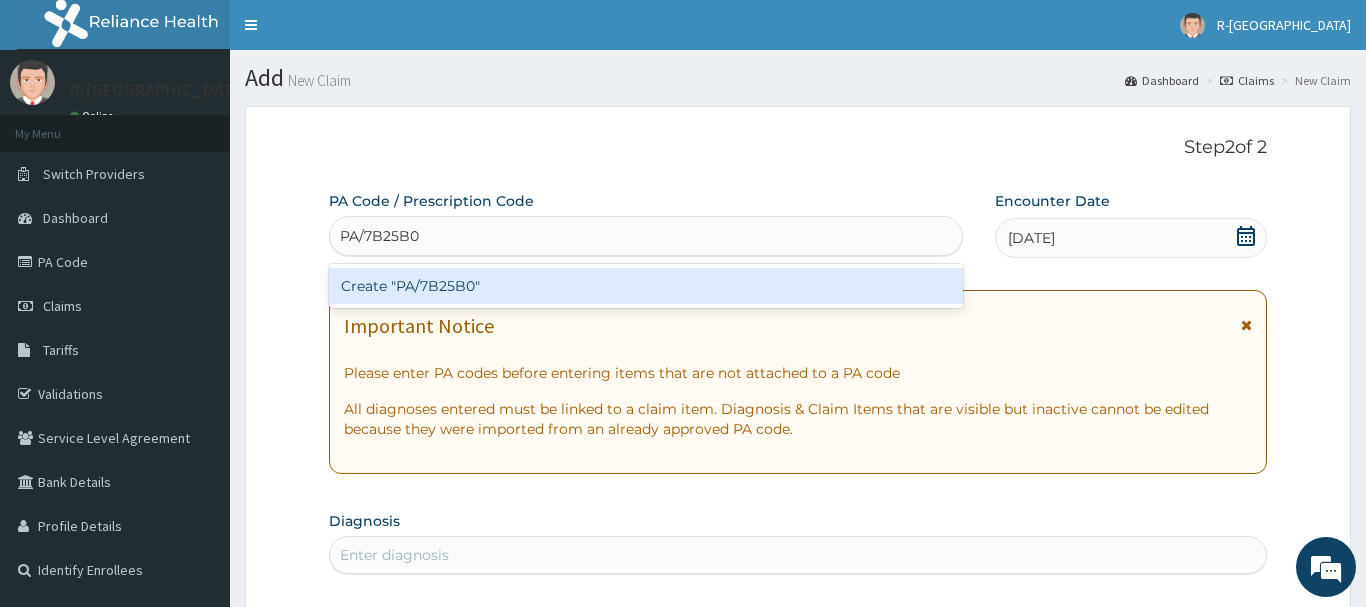 click on "Create "PA/7B25B0"" at bounding box center [646, 286] 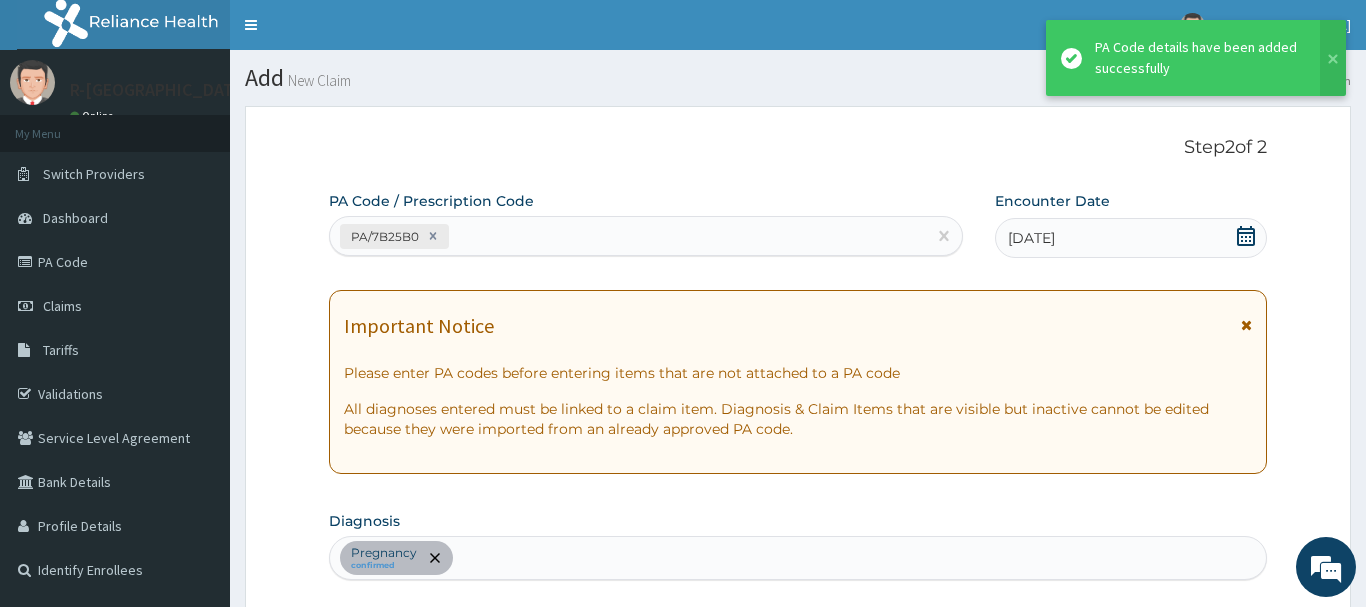 scroll, scrollTop: 529, scrollLeft: 0, axis: vertical 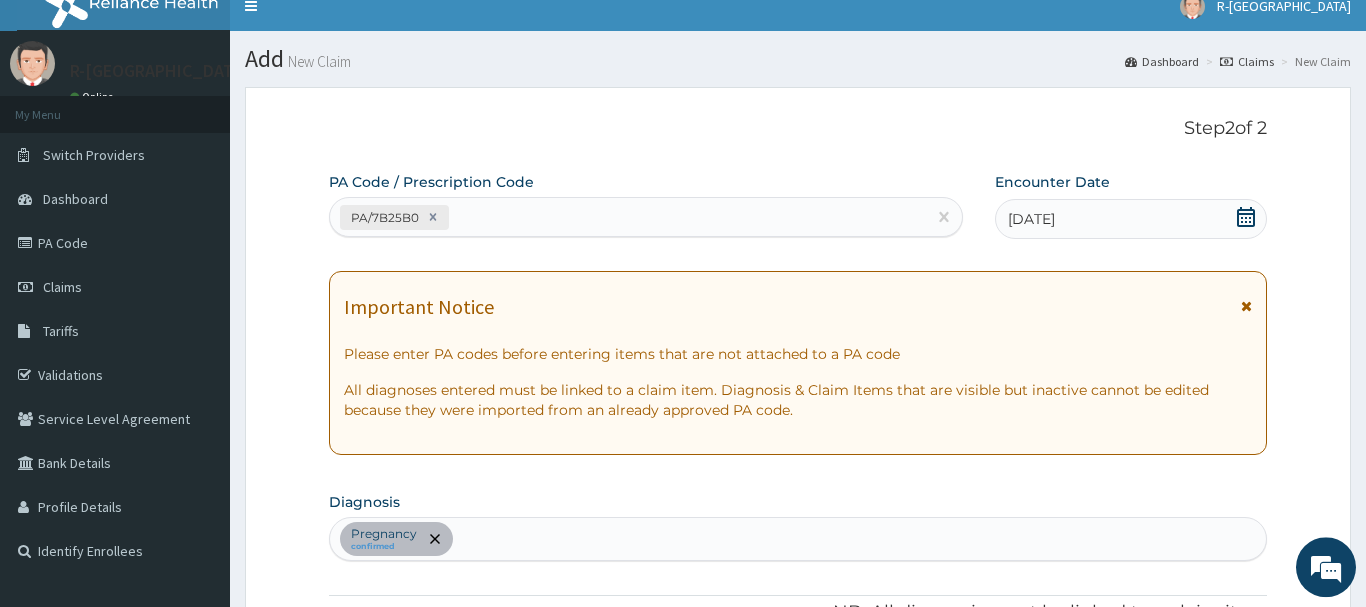 click on "PA/7B25B0" at bounding box center (628, 217) 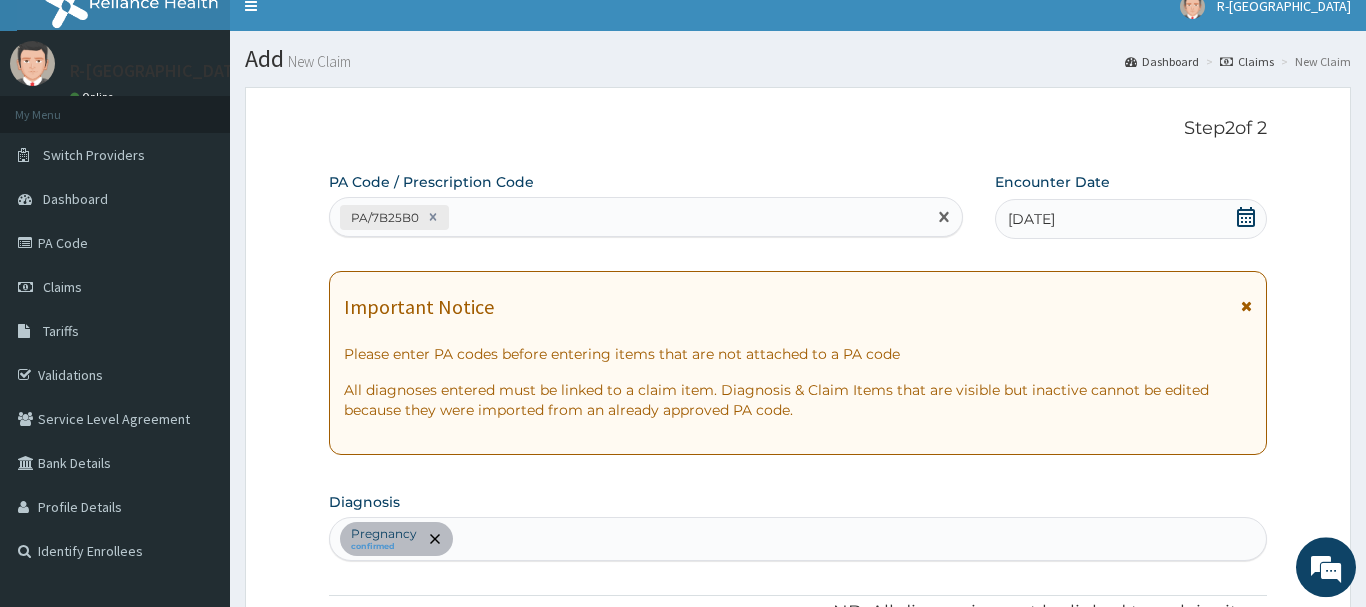 paste on "PA/25AB2B" 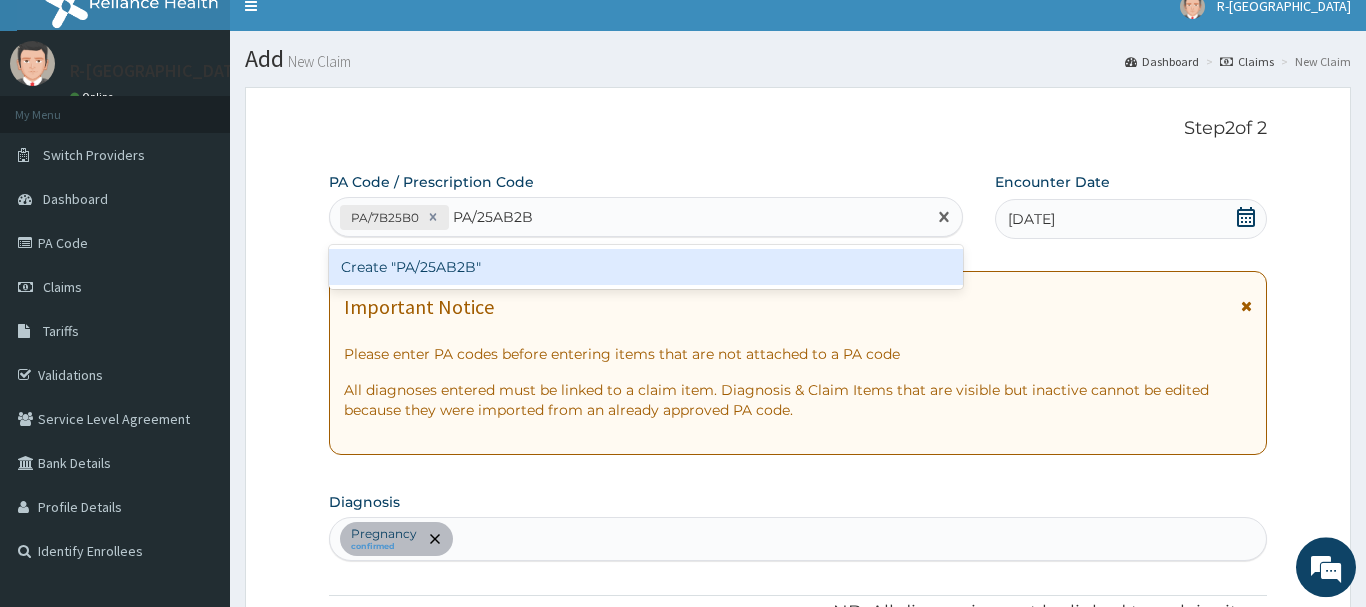 click on "Create "PA/25AB2B"" at bounding box center (646, 267) 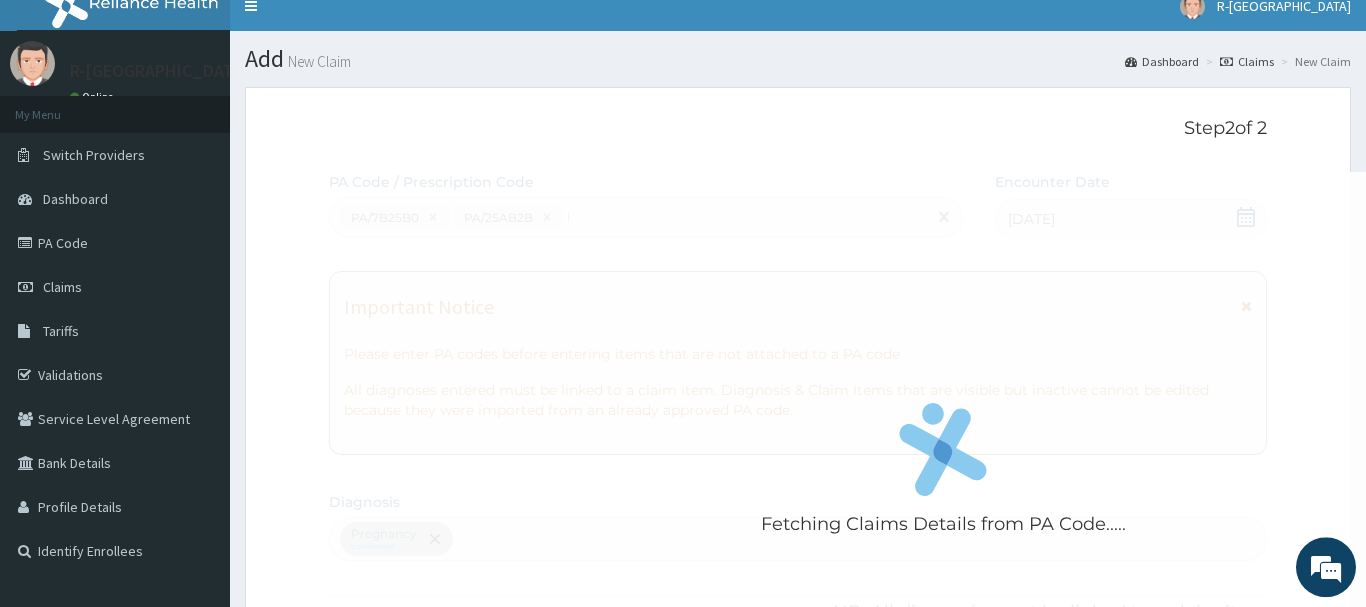 type 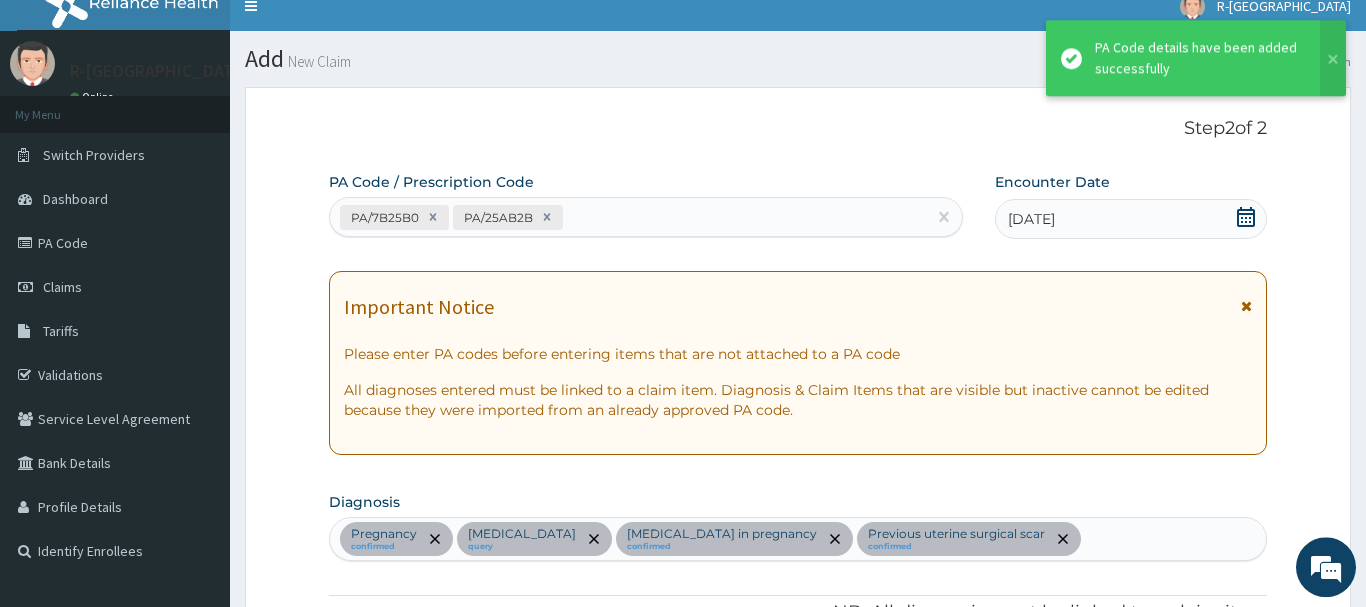 scroll, scrollTop: 1199, scrollLeft: 0, axis: vertical 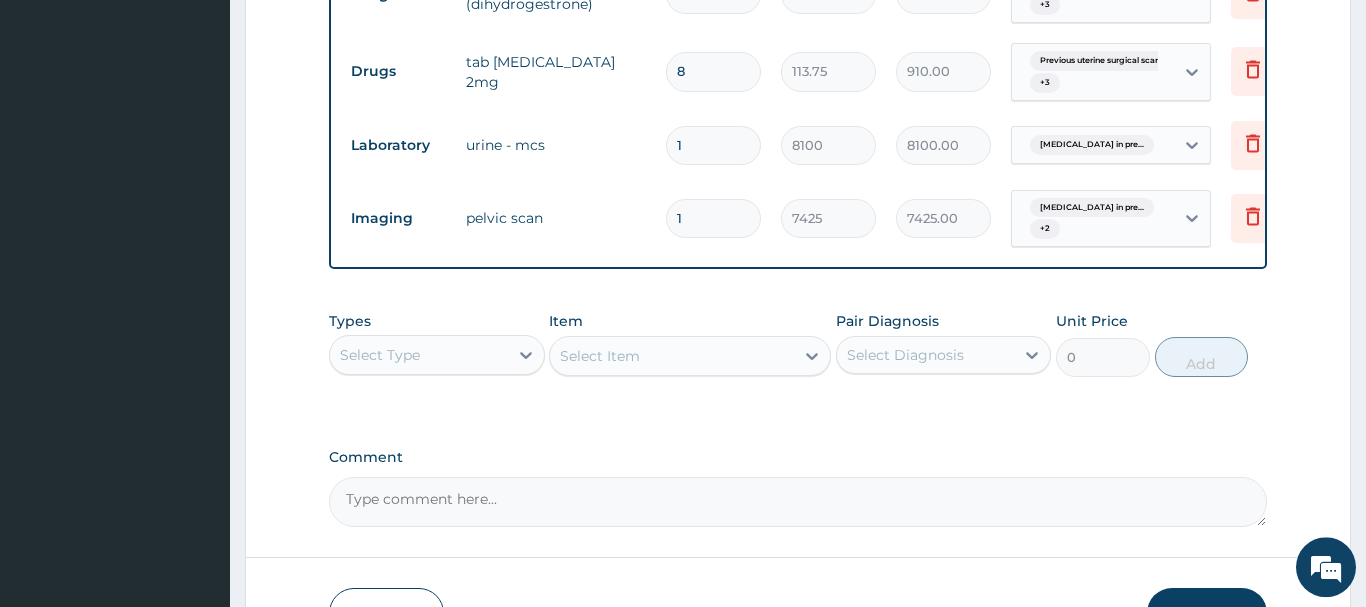 drag, startPoint x: 400, startPoint y: 344, endPoint x: 409, endPoint y: 361, distance: 19.235384 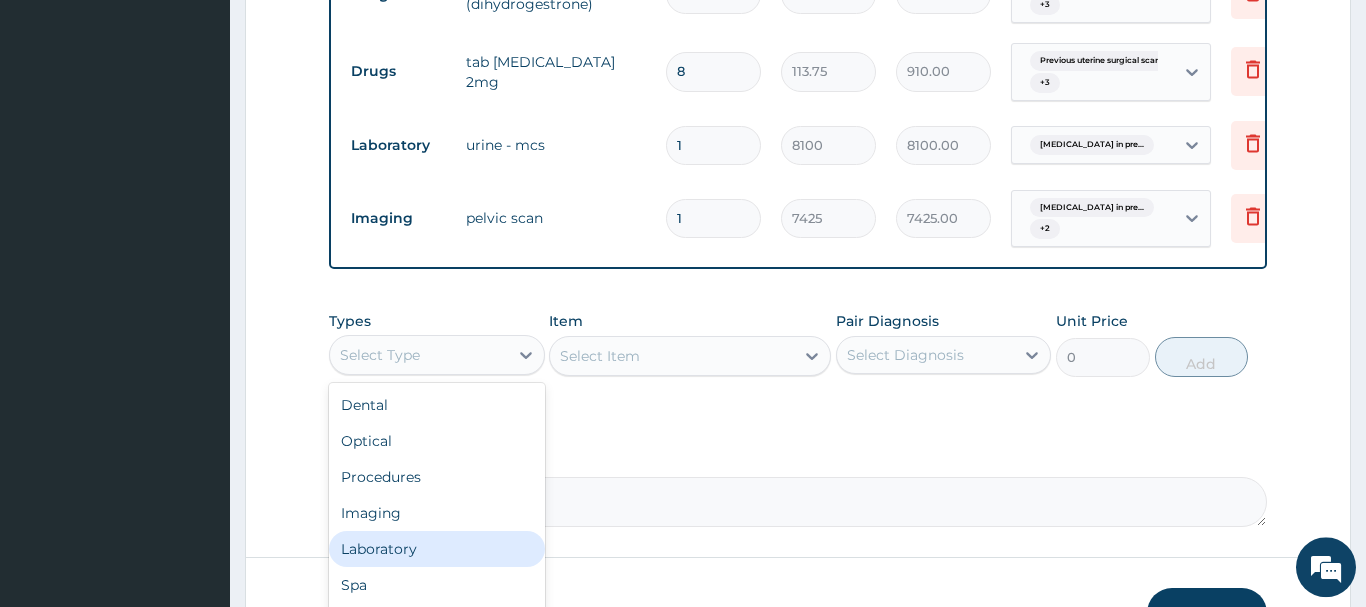 drag, startPoint x: 401, startPoint y: 538, endPoint x: 412, endPoint y: 532, distance: 12.529964 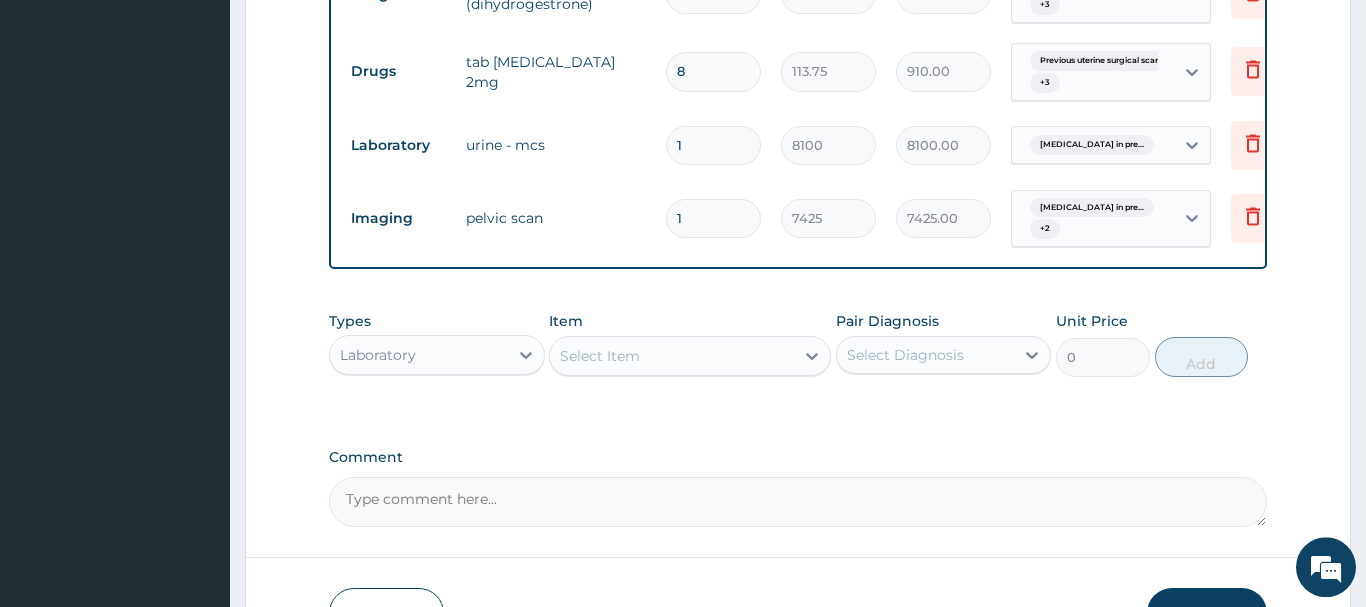 click on "Select Item" at bounding box center (672, 356) 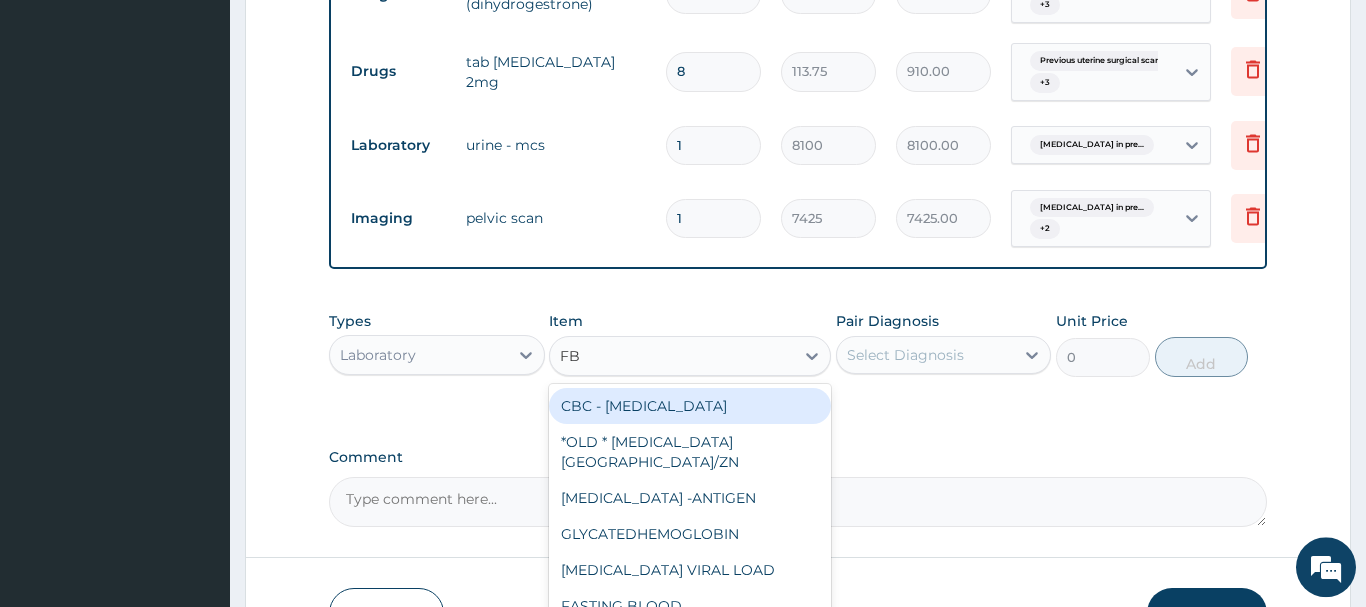 type on "FBC" 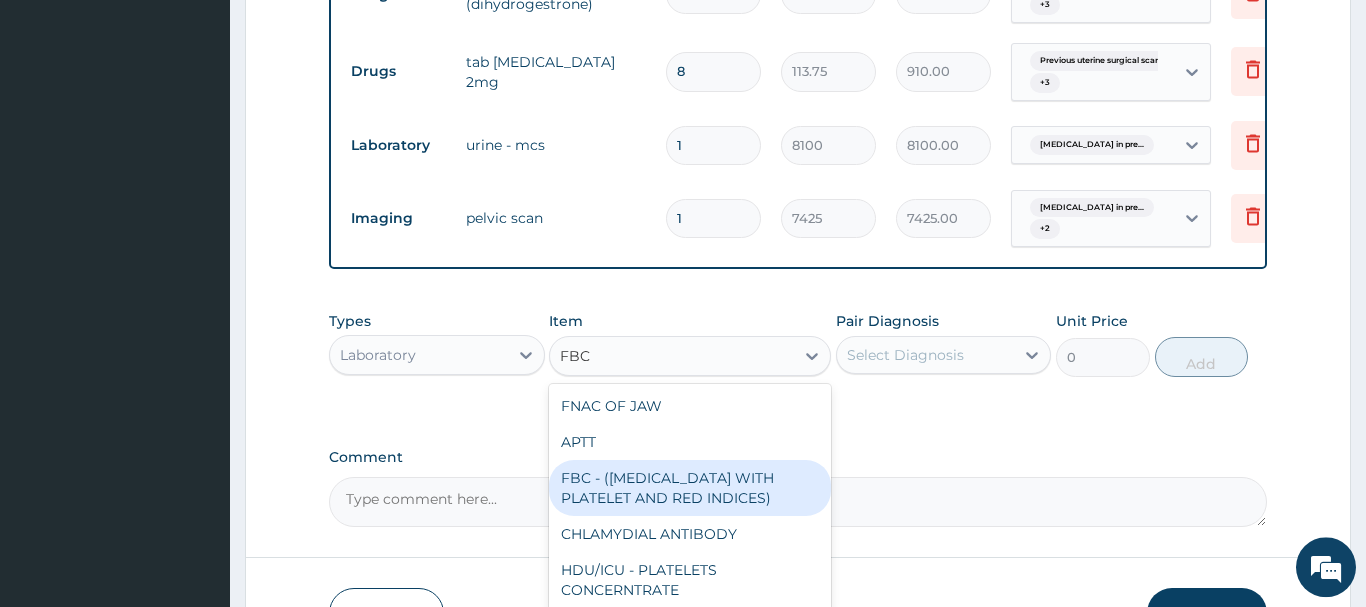 click on "FBC - (FULL BLOOD COUNT WITH PLATELET AND RED INDICES)" at bounding box center [690, 488] 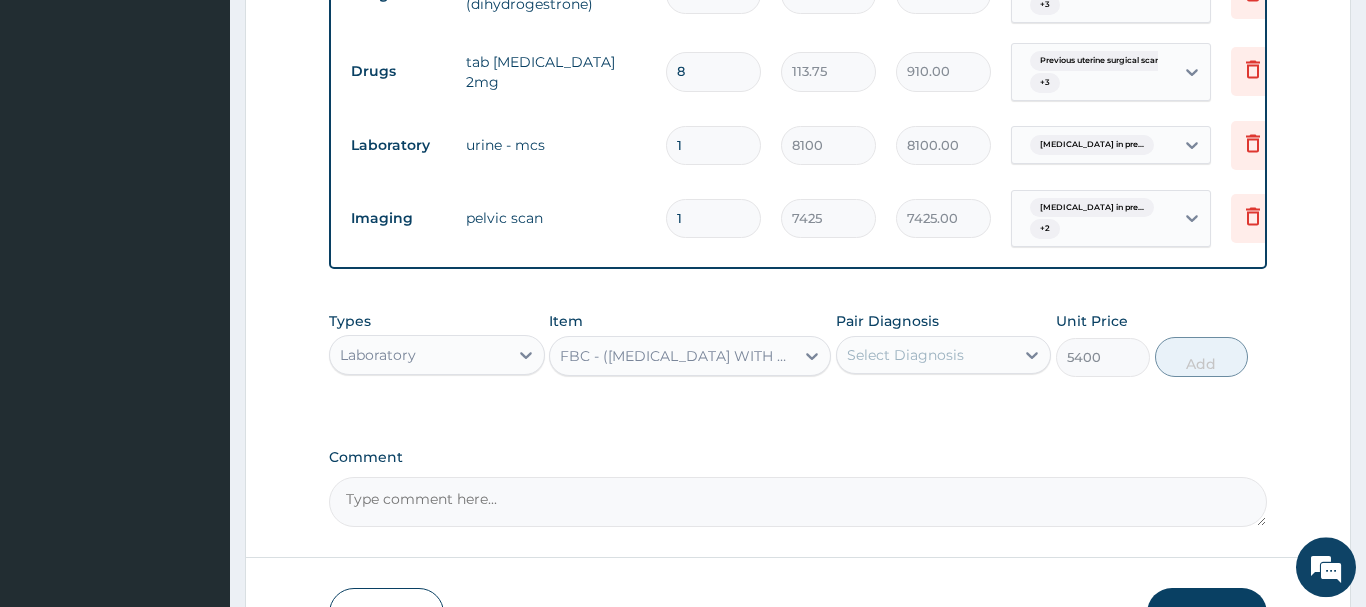 click on "Select Diagnosis" at bounding box center (905, 355) 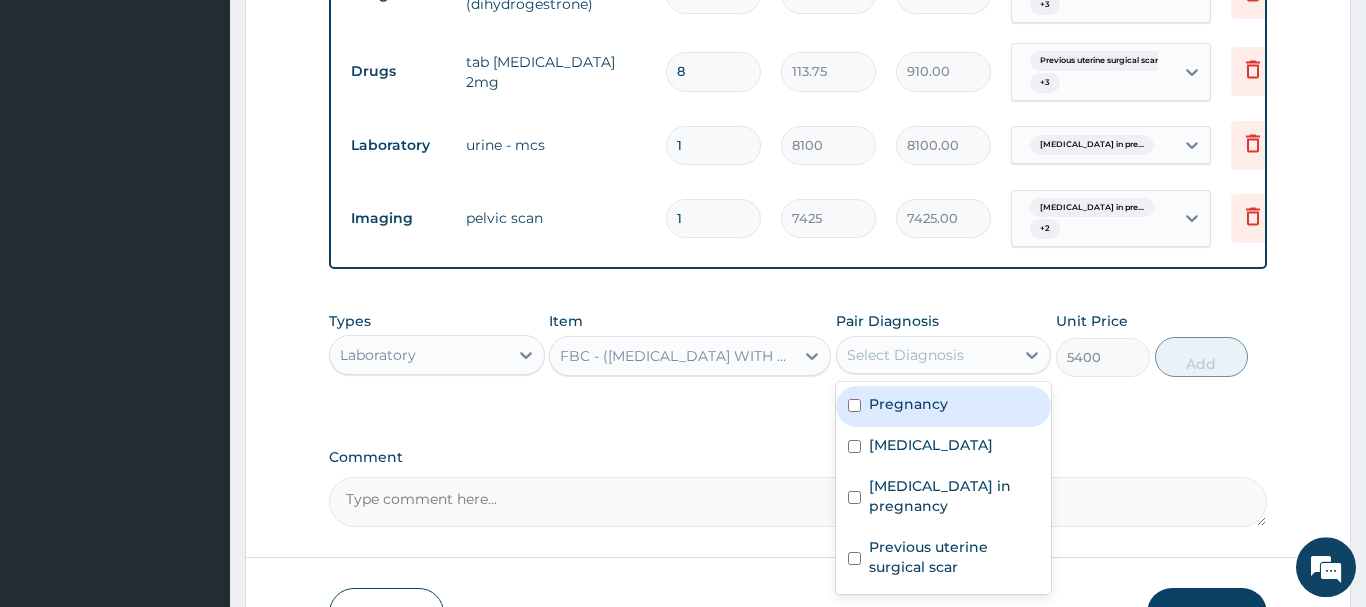 click on "Pregnancy" at bounding box center (908, 404) 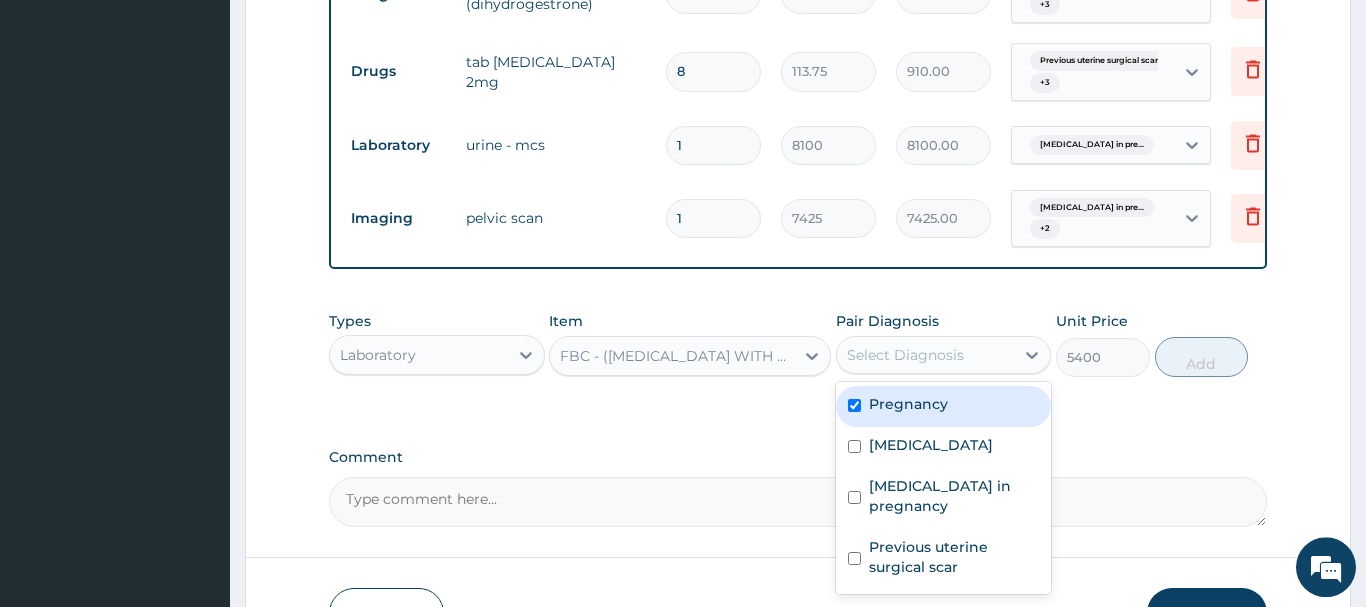 checkbox on "true" 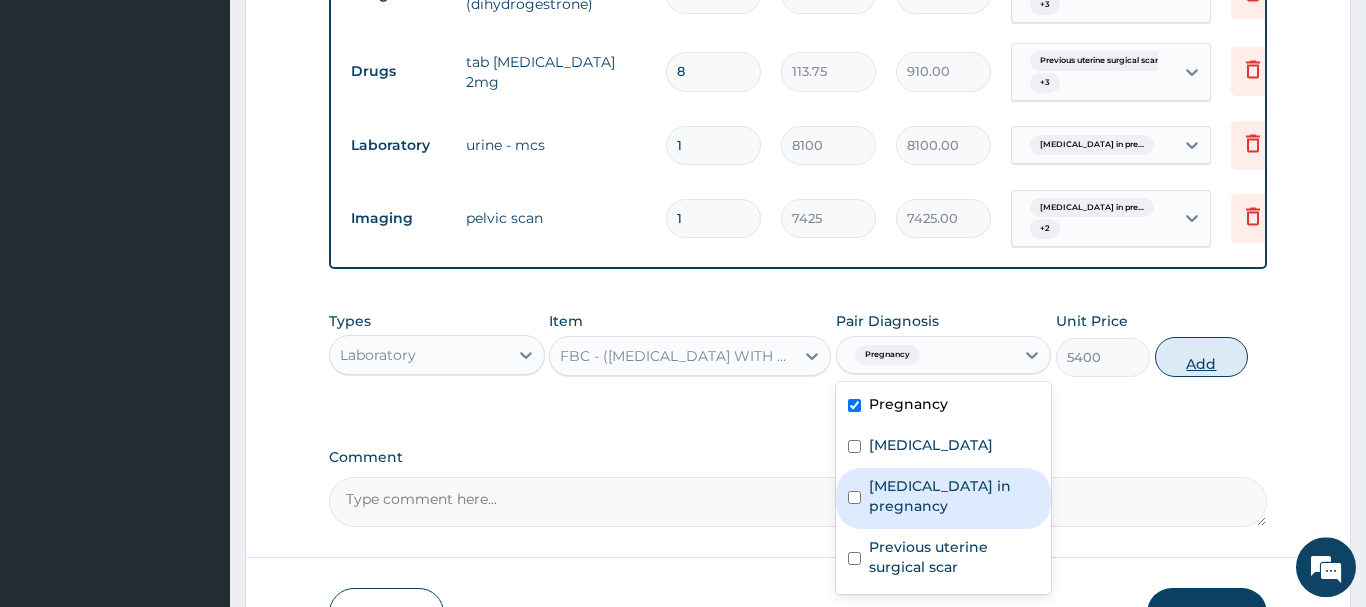 click on "Add" at bounding box center (1202, 357) 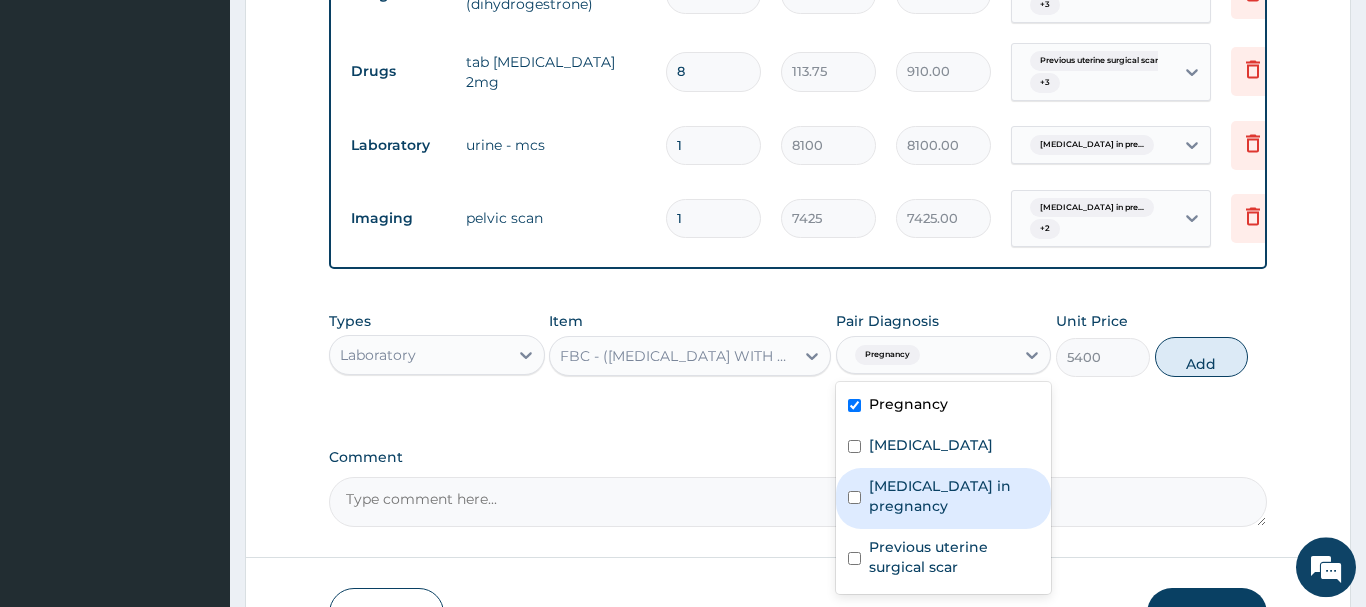 type on "0" 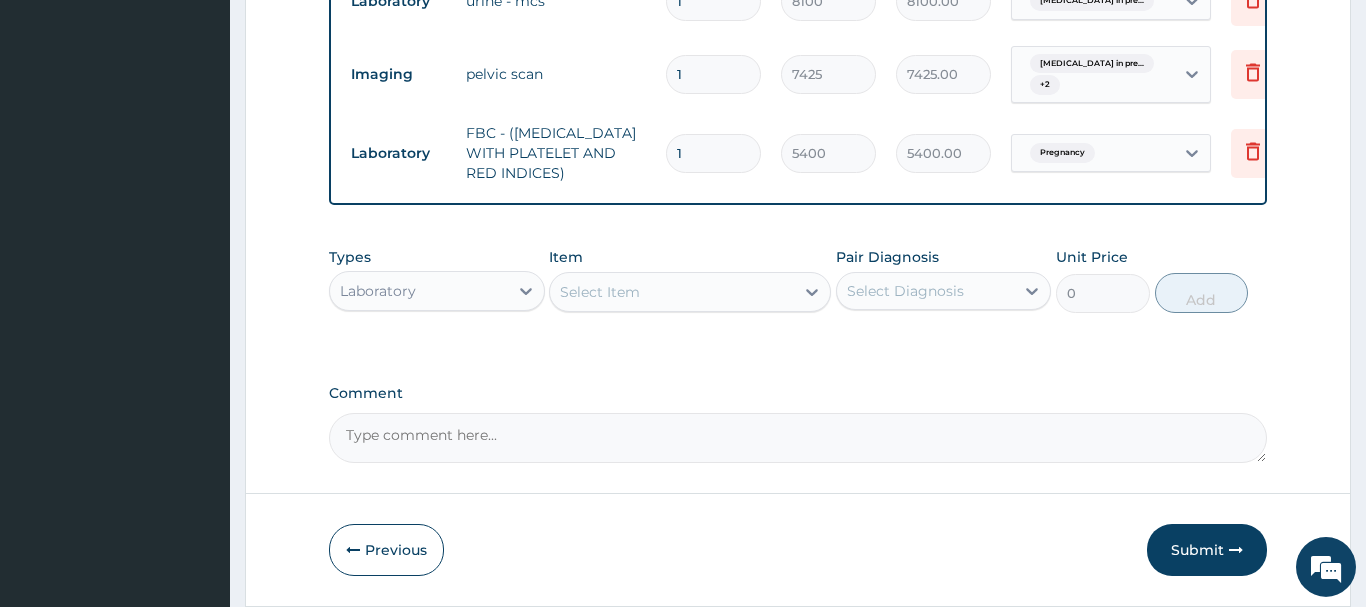 scroll, scrollTop: 1494, scrollLeft: 0, axis: vertical 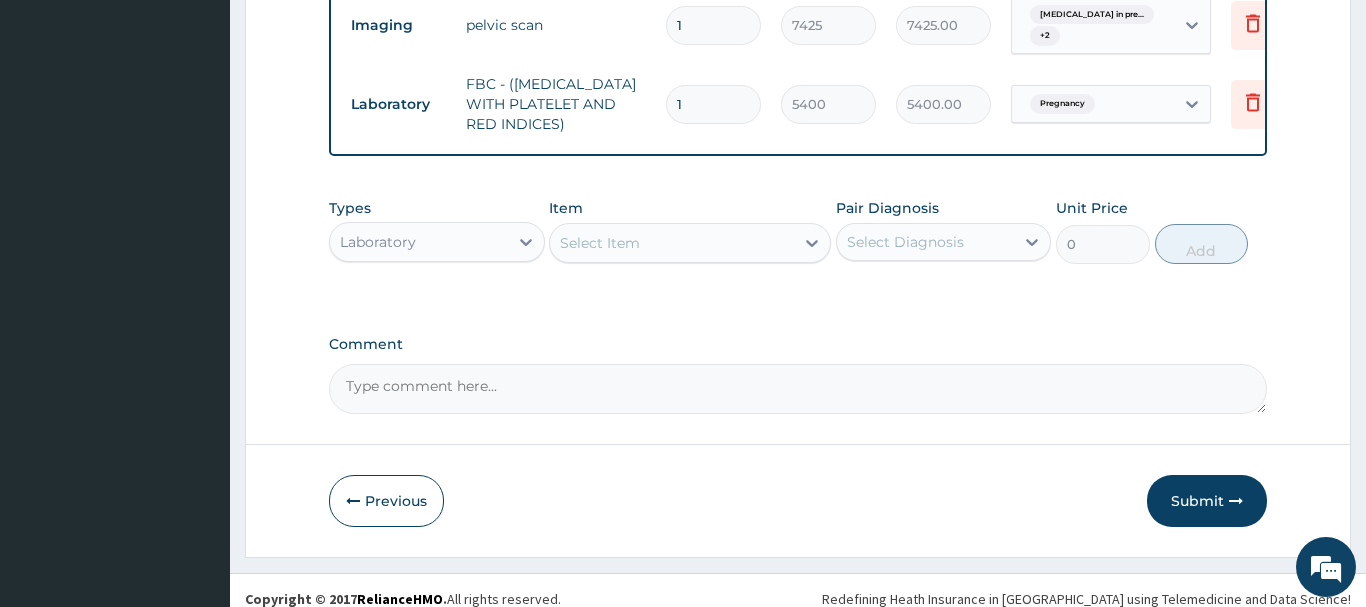 click on "Laboratory" at bounding box center [419, 242] 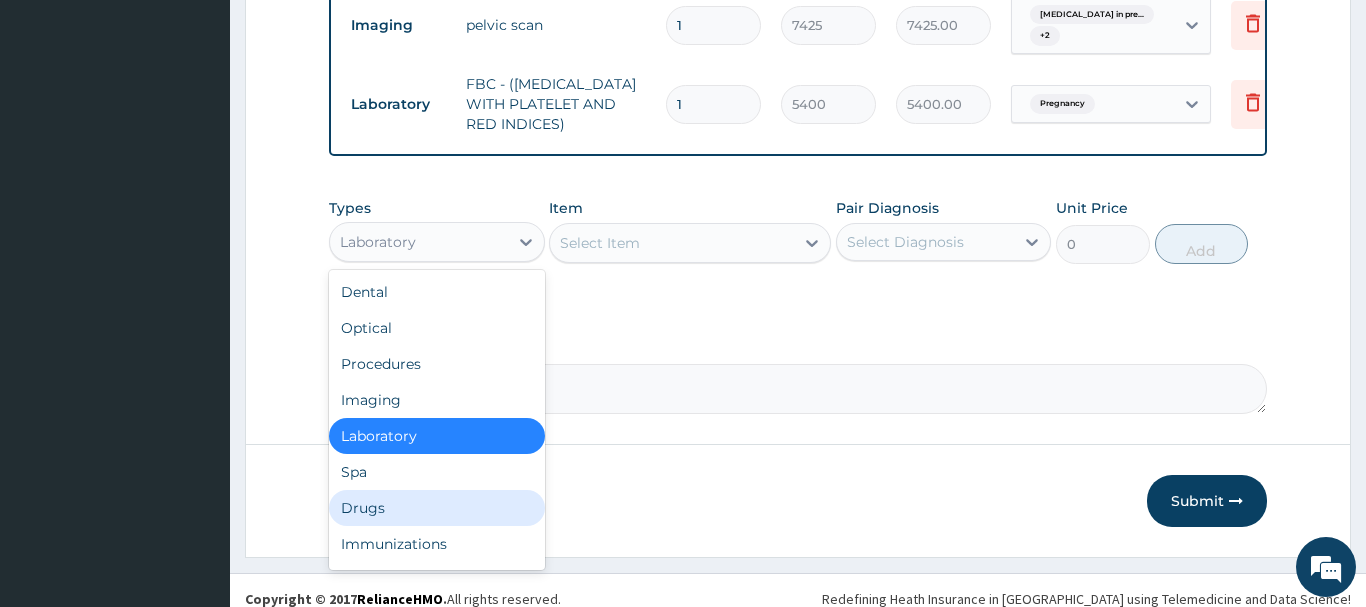 click on "Drugs" at bounding box center [437, 508] 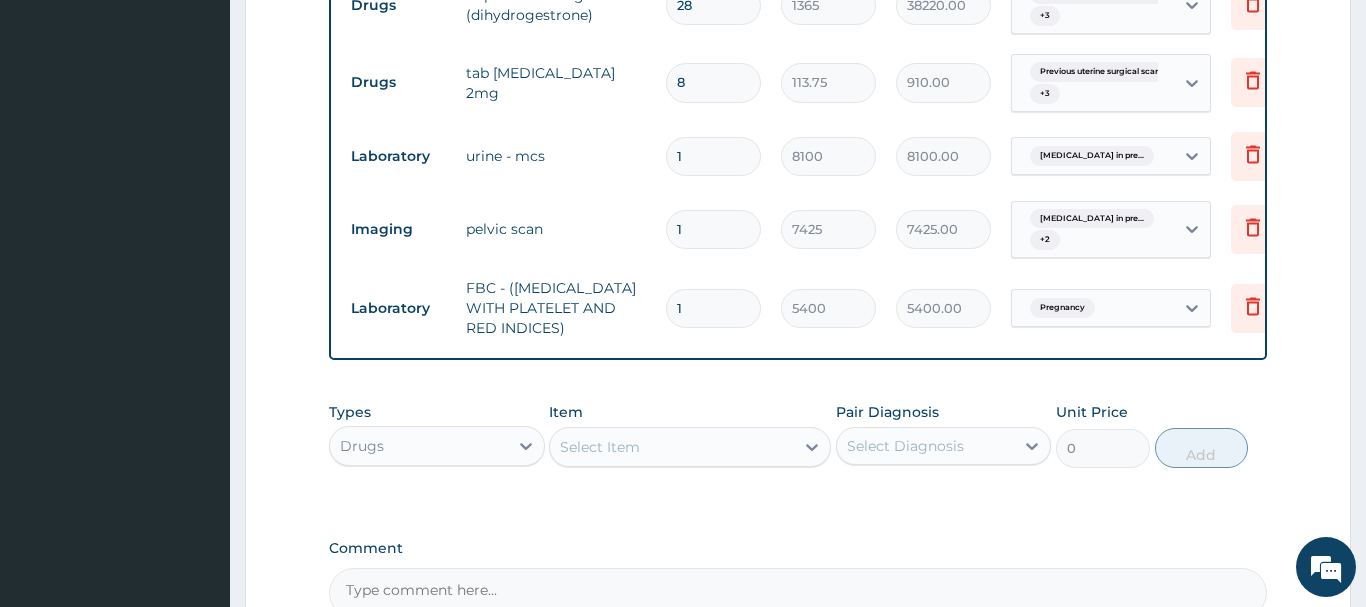 scroll, scrollTop: 1086, scrollLeft: 0, axis: vertical 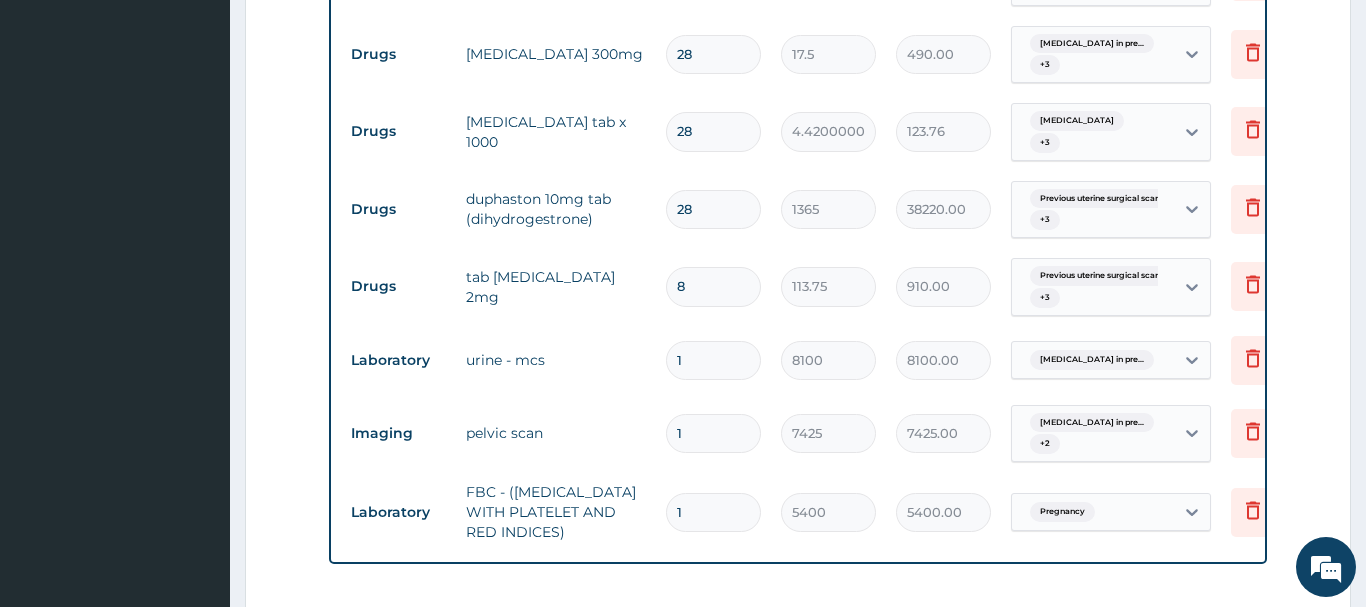 drag, startPoint x: 705, startPoint y: 272, endPoint x: 660, endPoint y: 286, distance: 47.127487 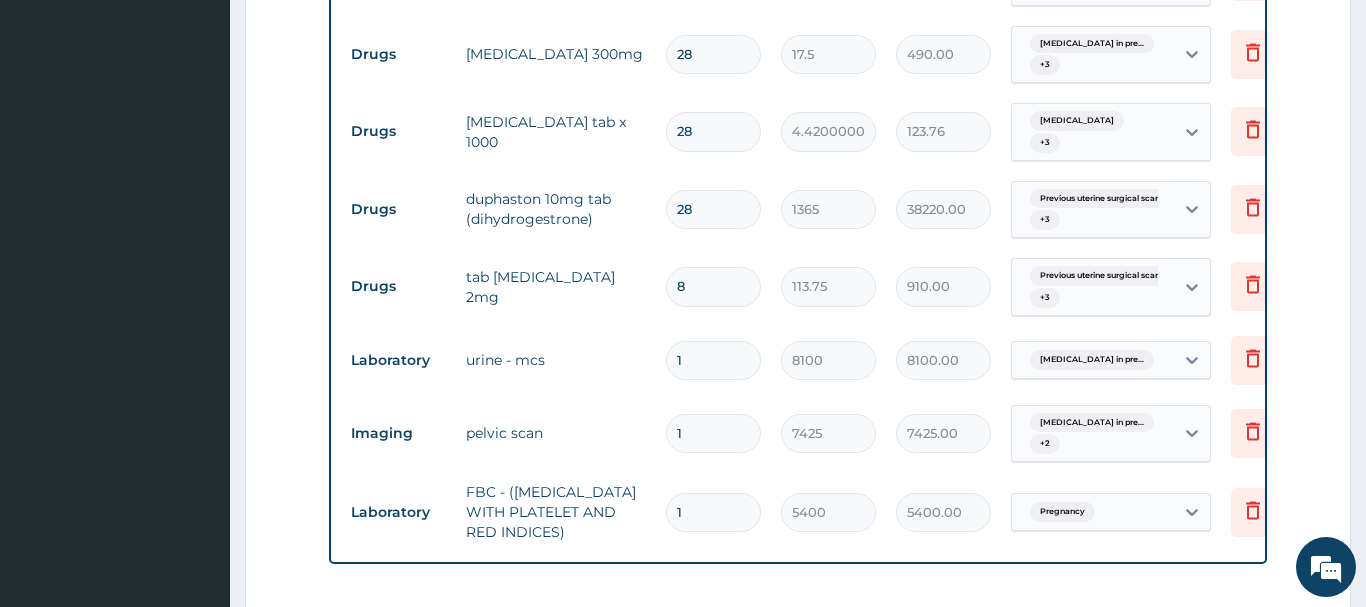 type on "1" 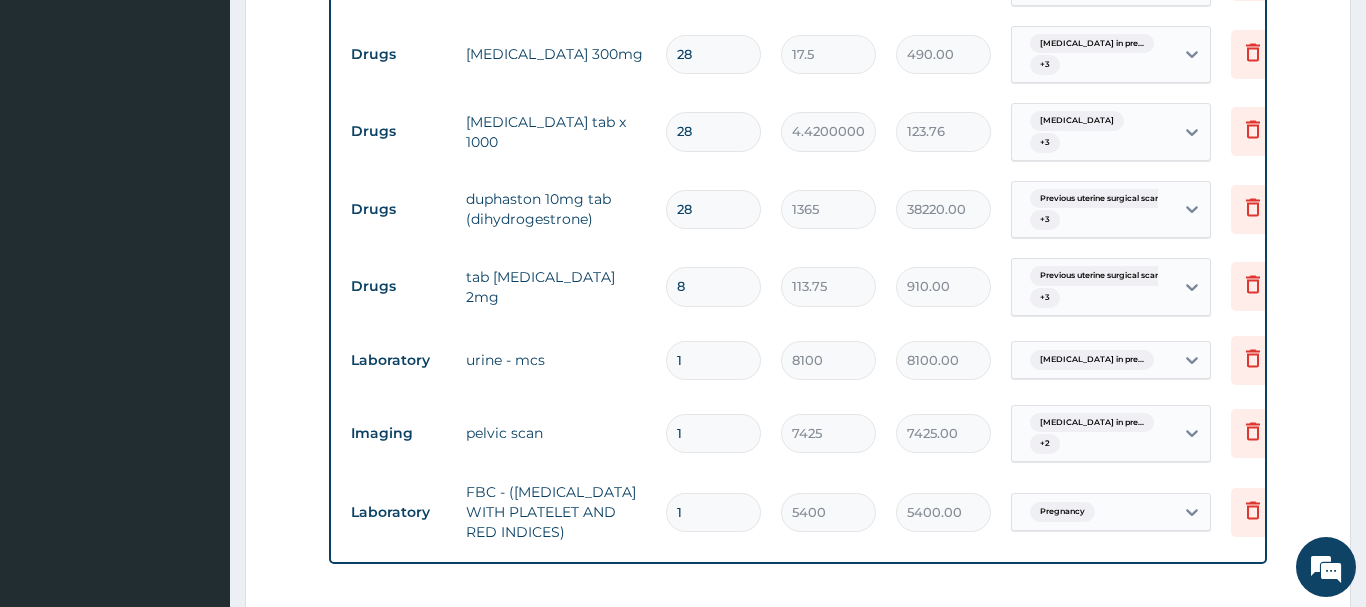 type on "113.75" 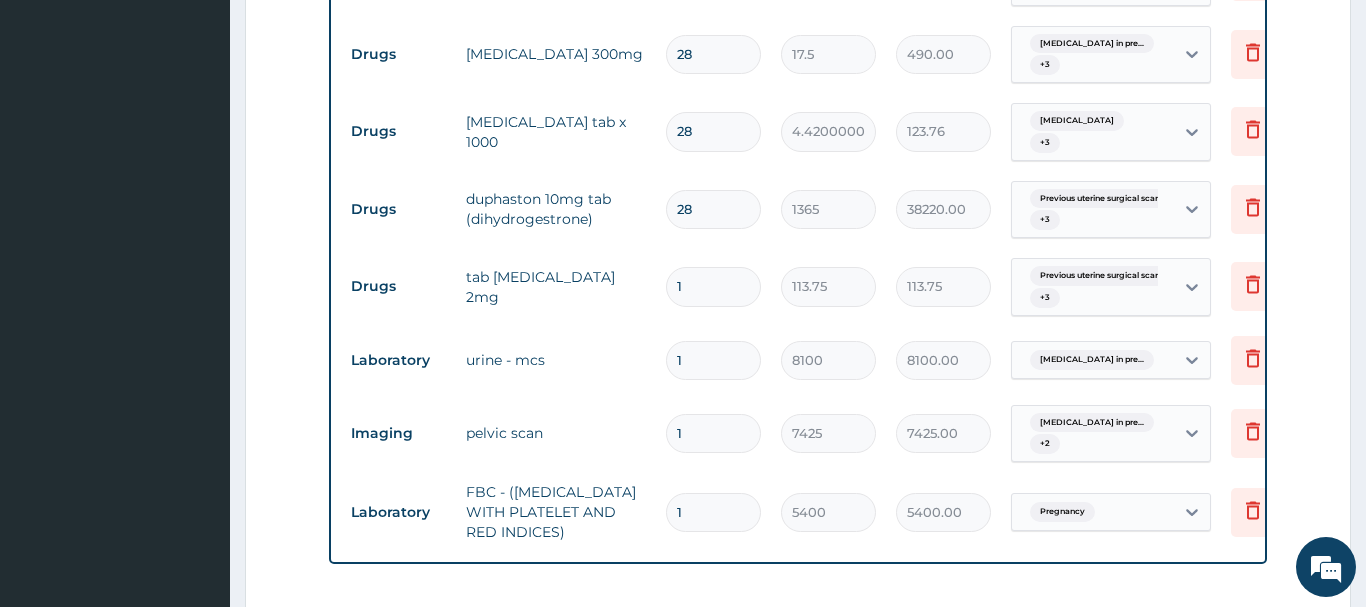 type on "18" 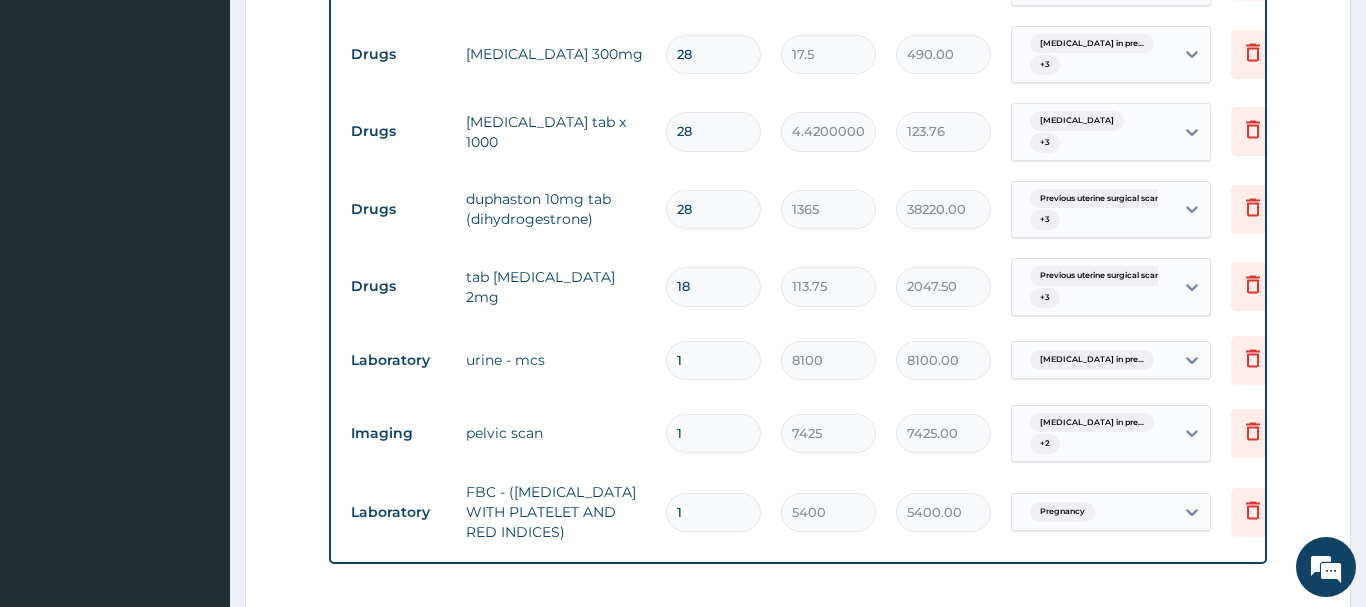 drag, startPoint x: 701, startPoint y: 272, endPoint x: 599, endPoint y: 279, distance: 102.239914 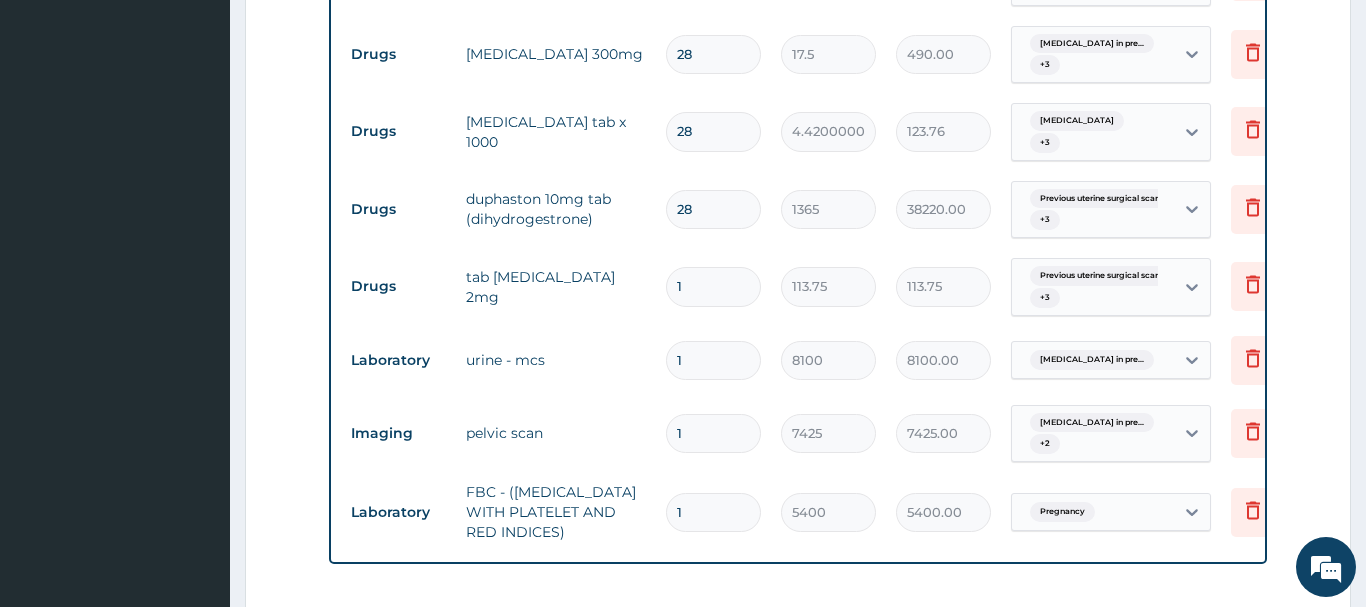 type on "16" 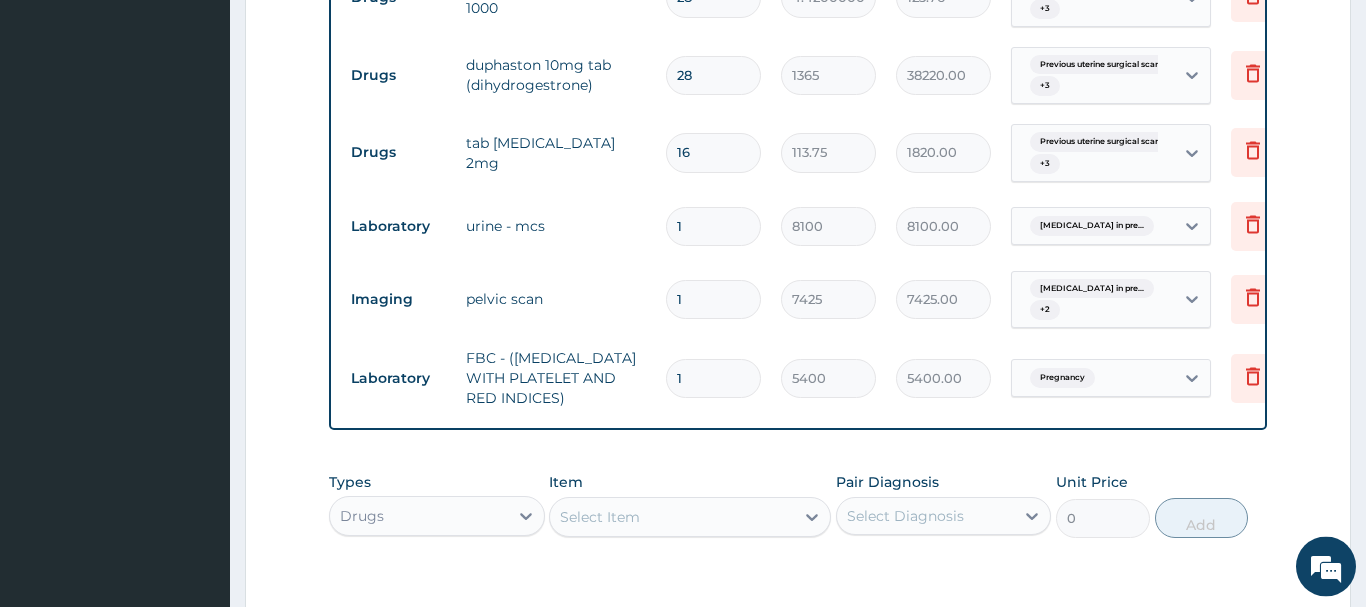 scroll, scrollTop: 1188, scrollLeft: 0, axis: vertical 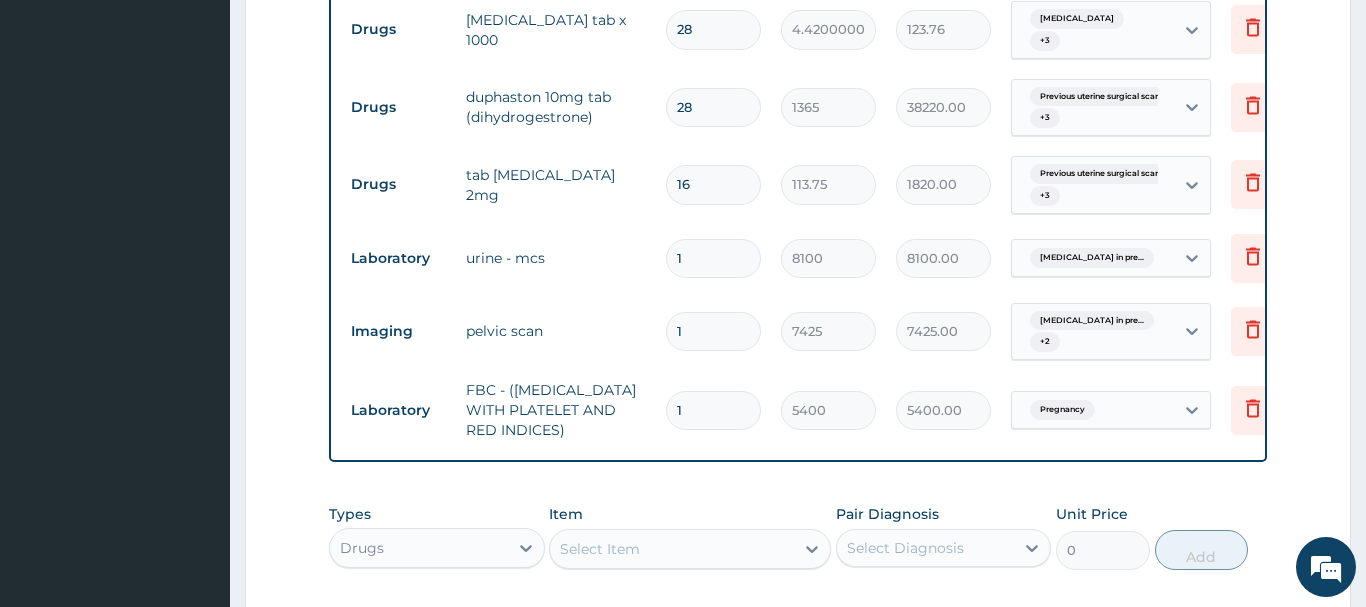 type on "16" 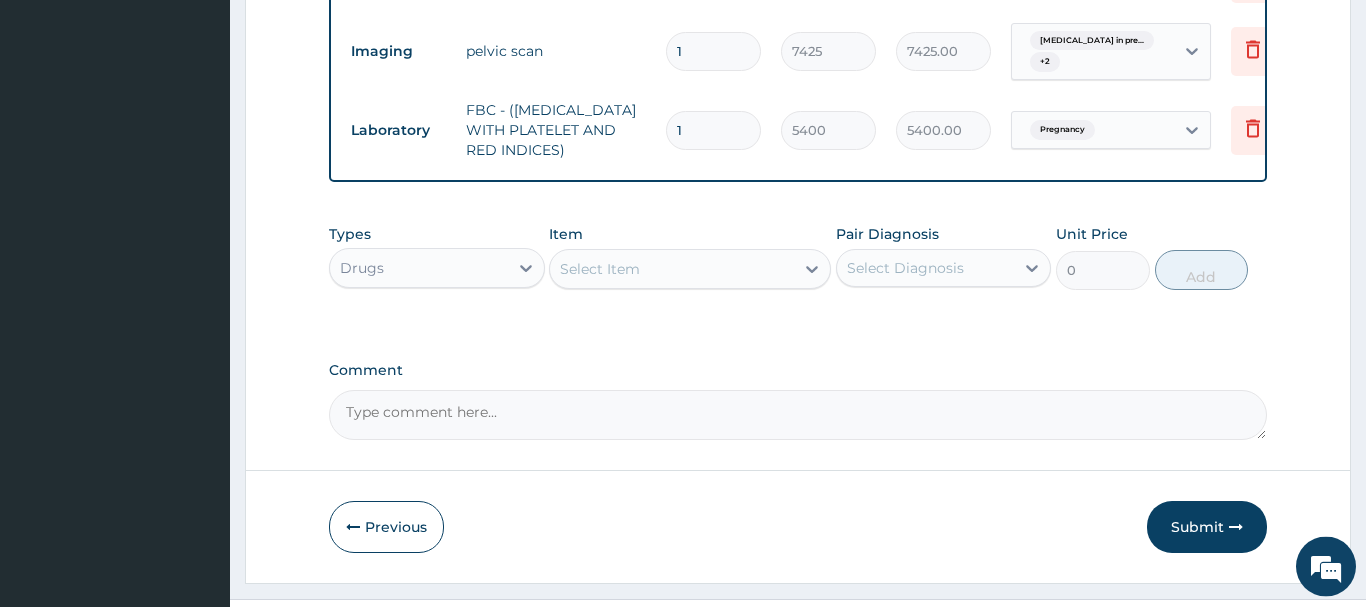 scroll, scrollTop: 1494, scrollLeft: 0, axis: vertical 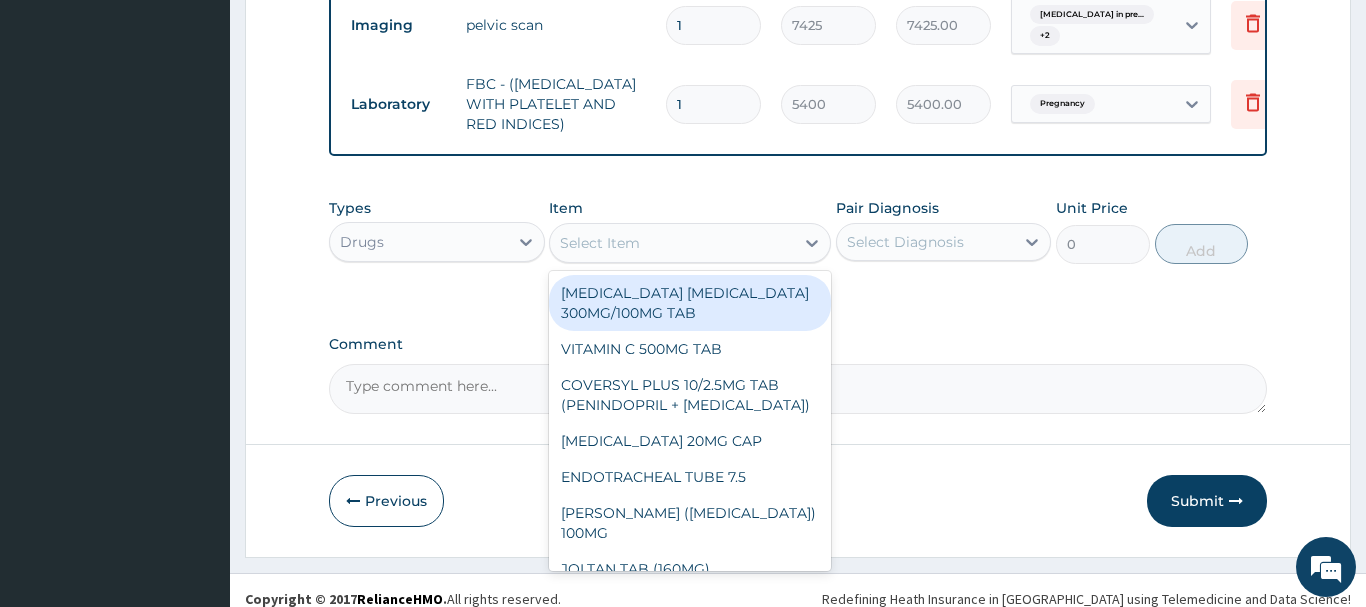 click on "Select Item" at bounding box center [600, 243] 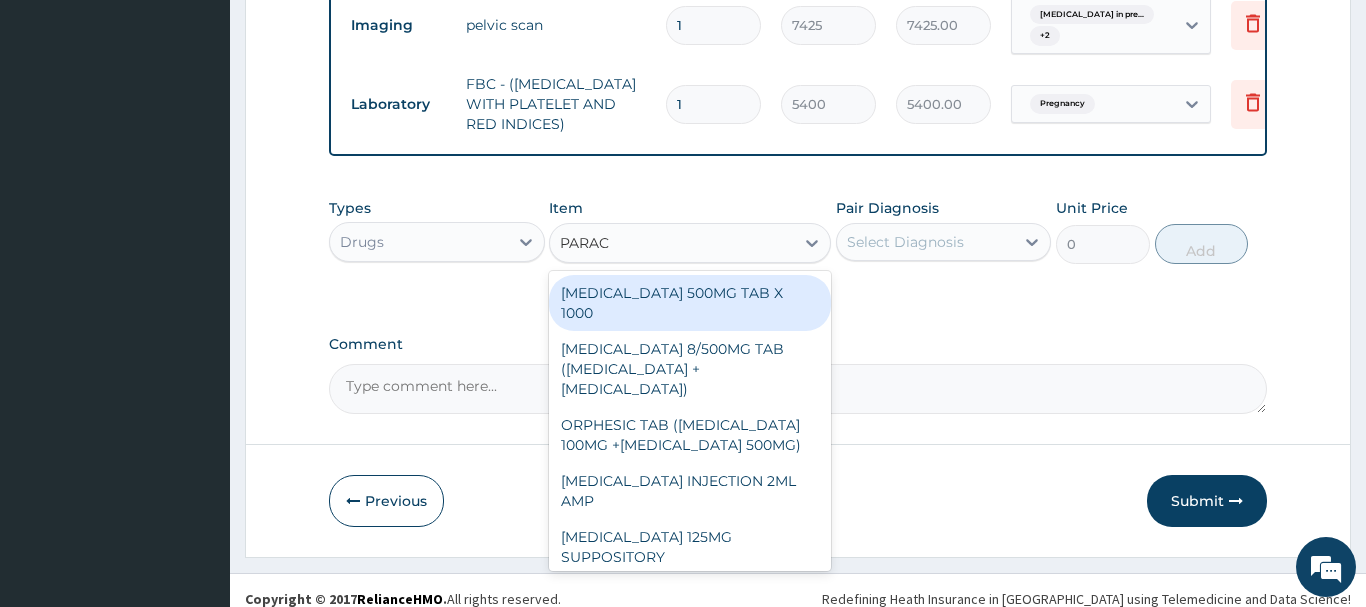 type on "PARACE" 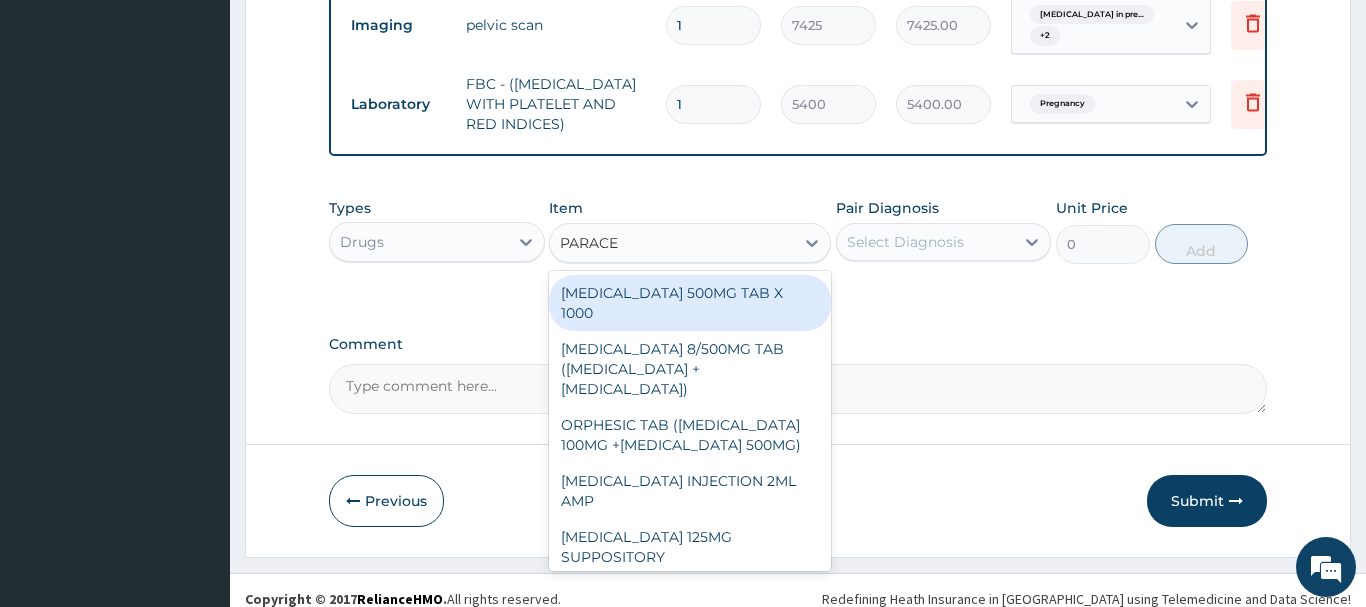 drag, startPoint x: 748, startPoint y: 271, endPoint x: 843, endPoint y: 242, distance: 99.32774 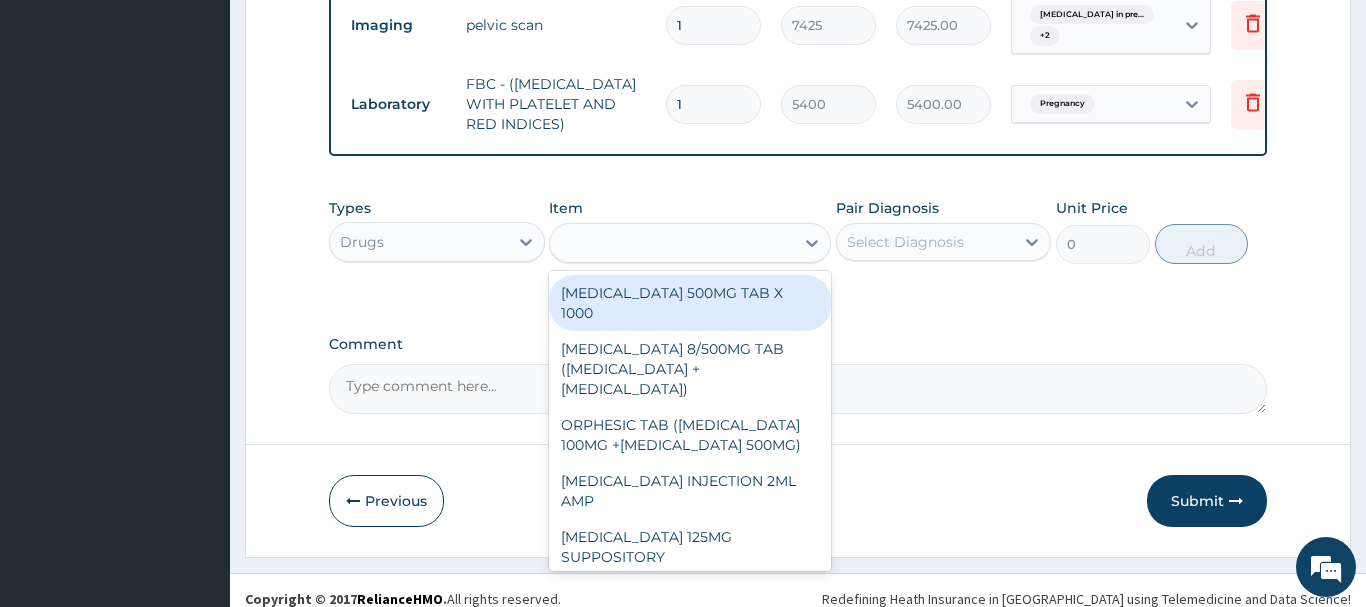 type on "22.39999961853027" 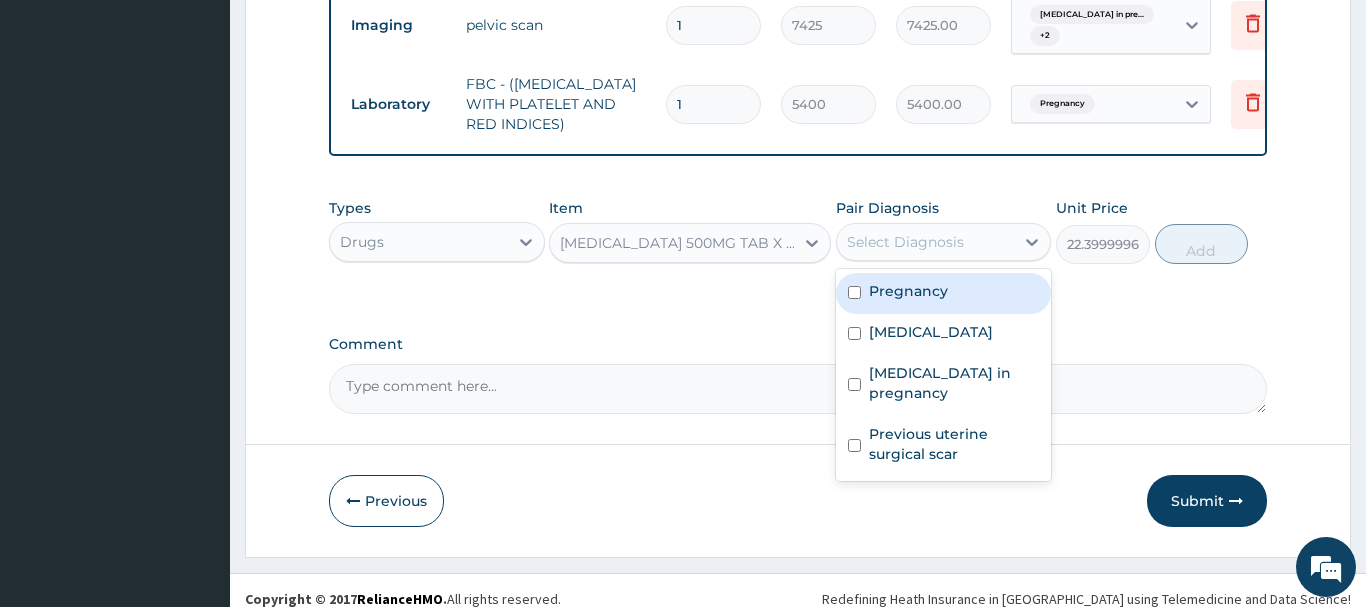drag, startPoint x: 895, startPoint y: 227, endPoint x: 906, endPoint y: 275, distance: 49.24429 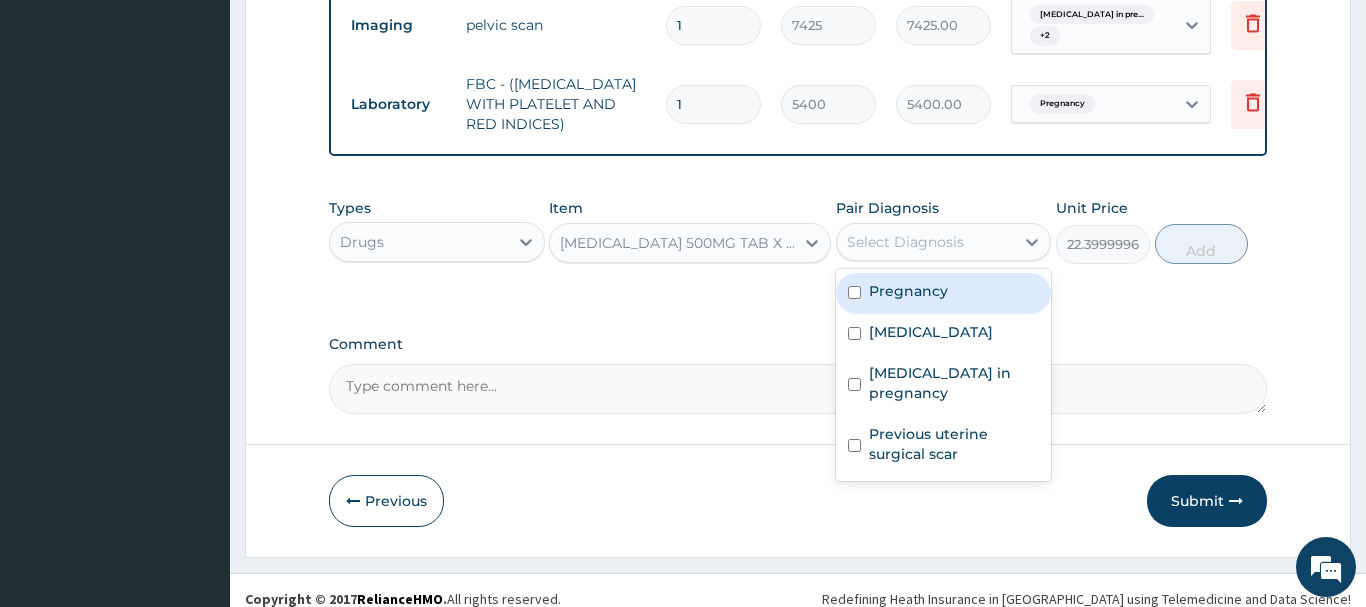 click on "Select Diagnosis" at bounding box center (905, 242) 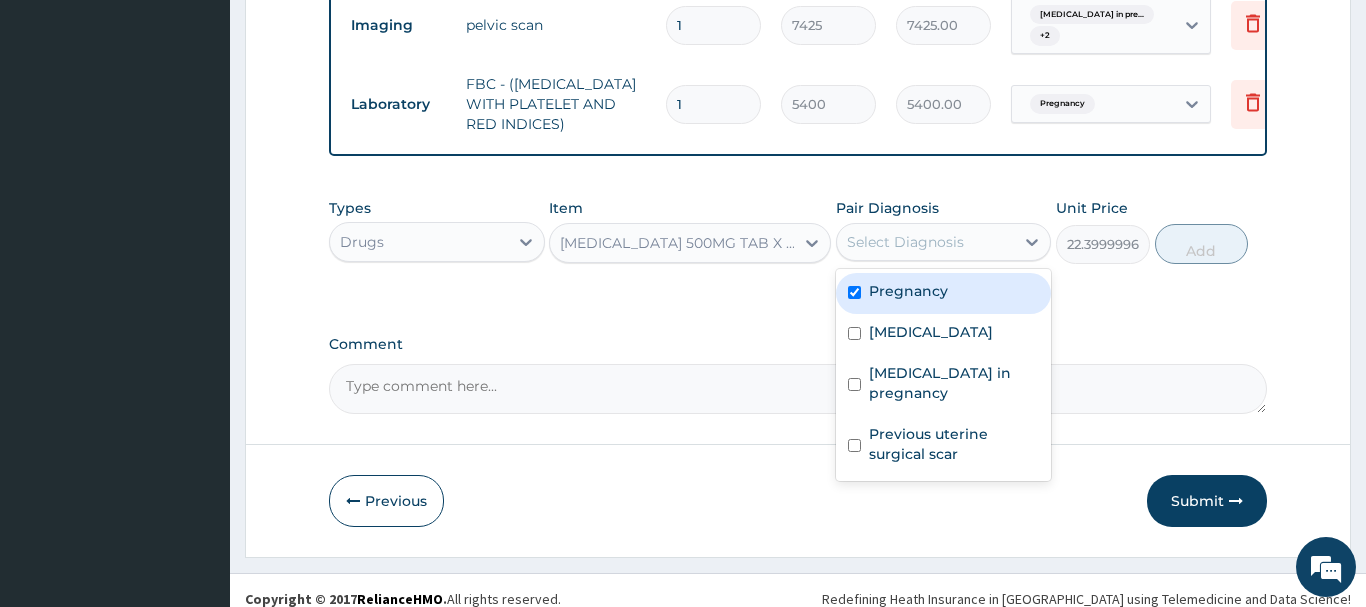checkbox on "true" 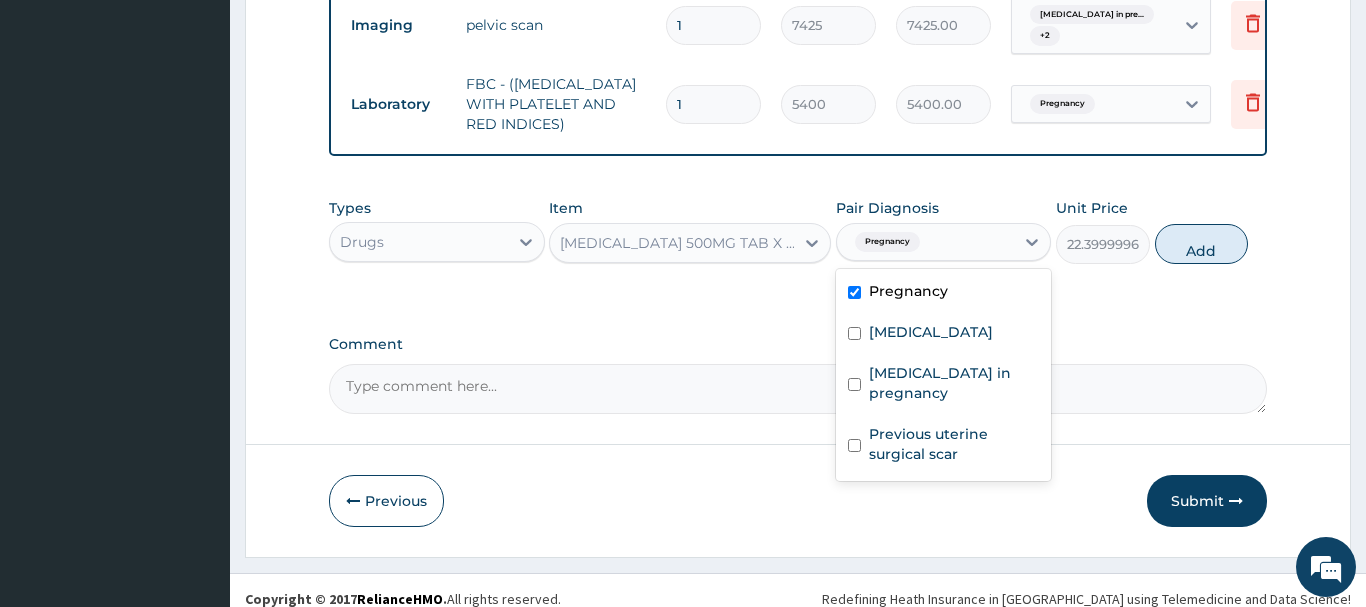 click on "Add" at bounding box center [1202, 244] 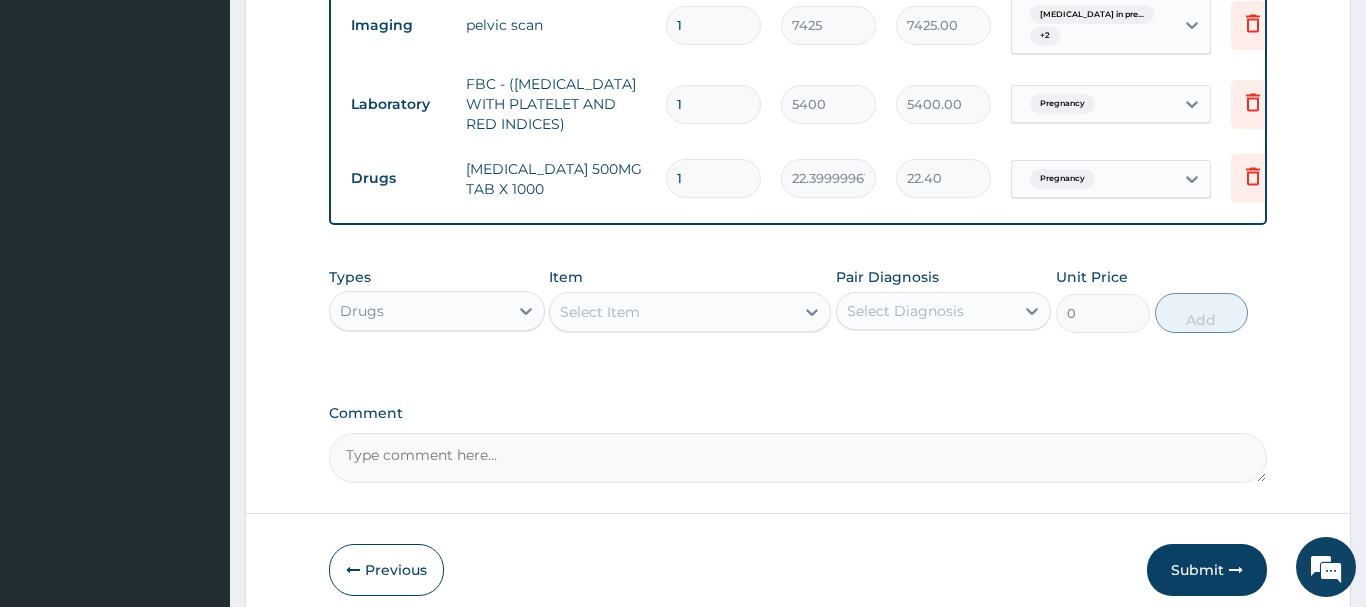 click on "1" at bounding box center [713, 178] 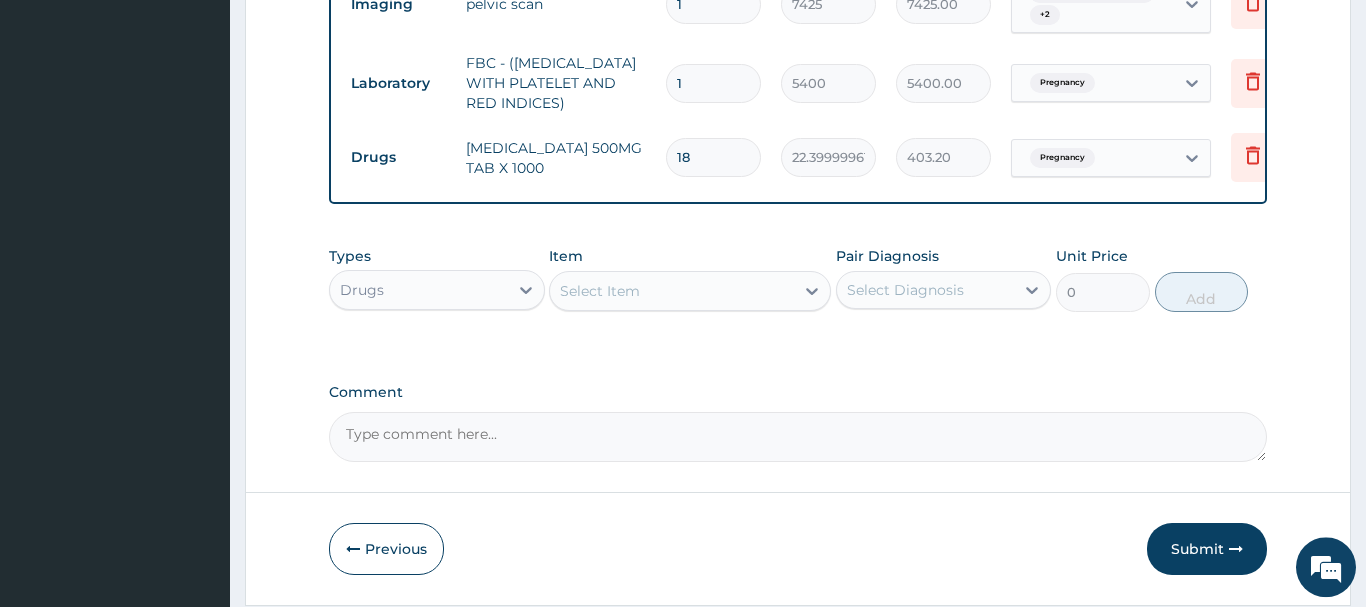 scroll, scrollTop: 1563, scrollLeft: 0, axis: vertical 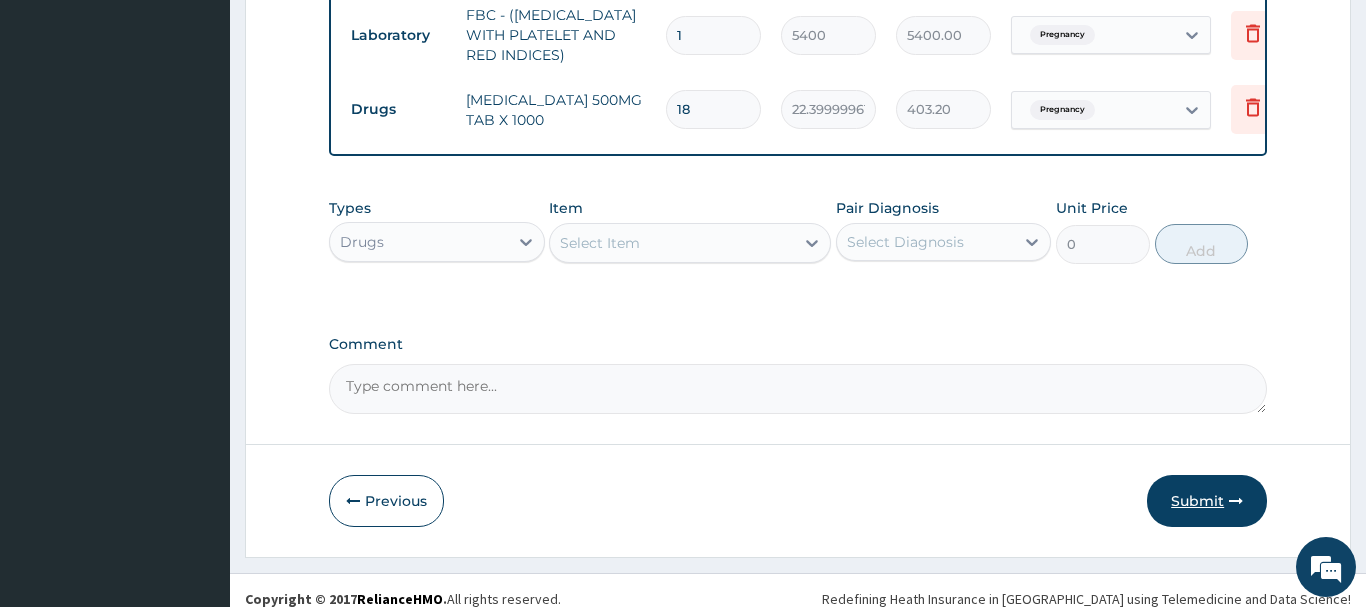 type on "18" 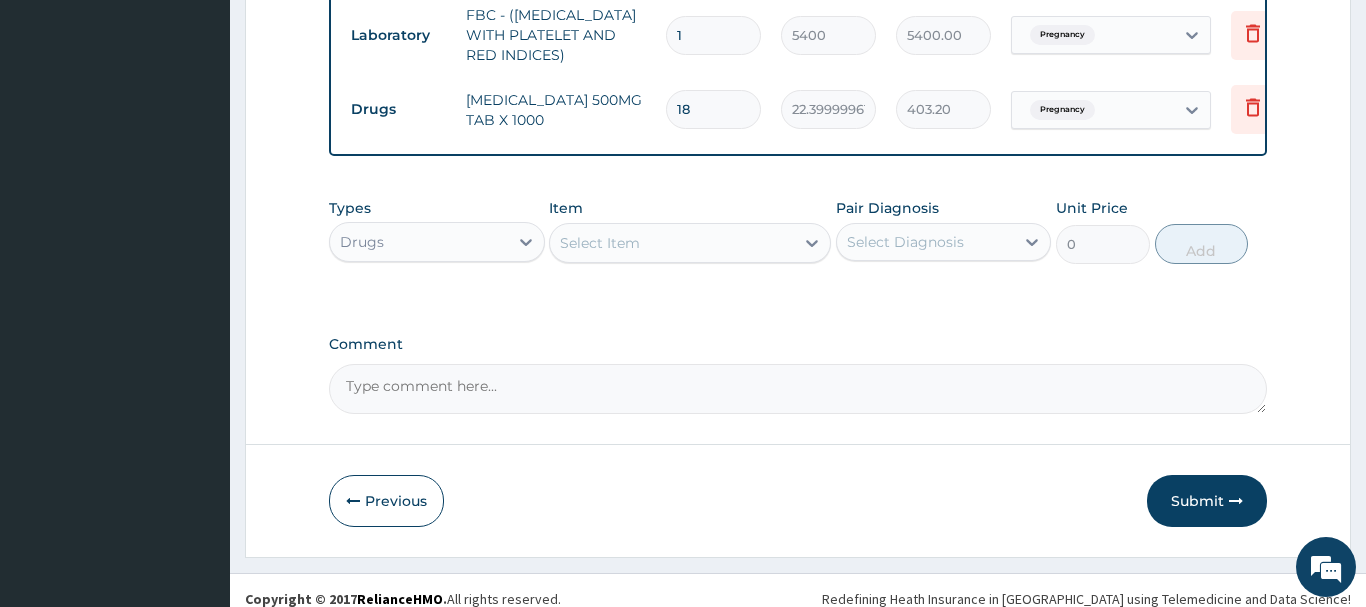 drag, startPoint x: 1188, startPoint y: 483, endPoint x: 1200, endPoint y: 483, distance: 12 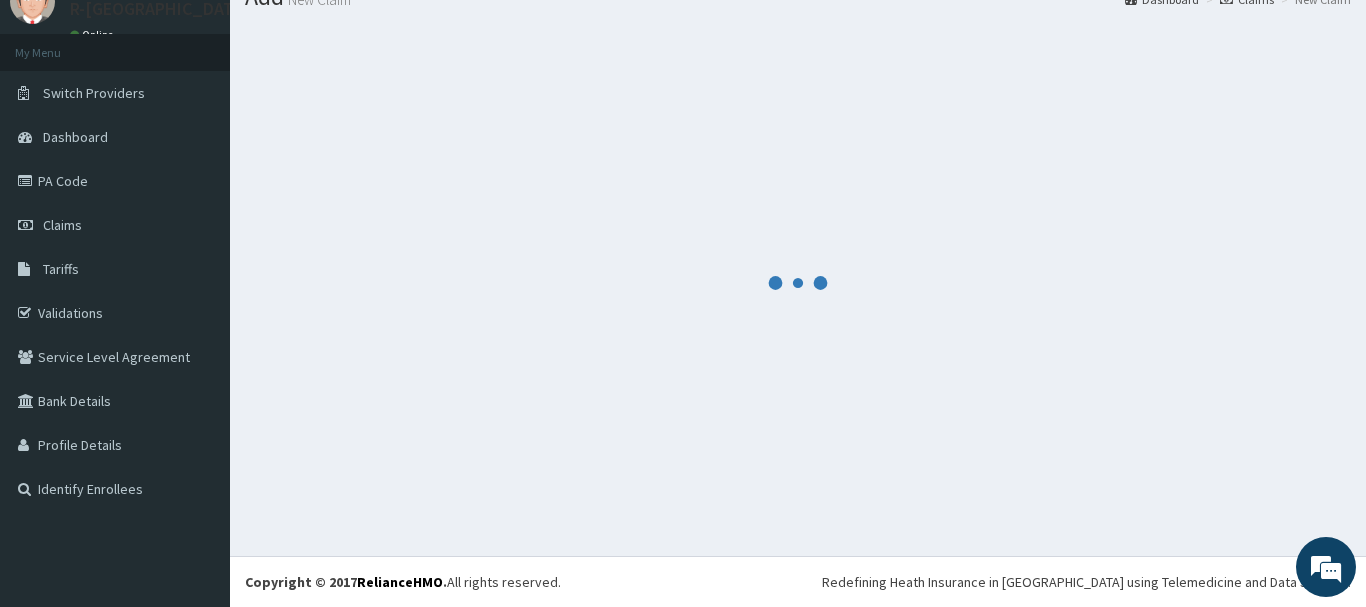 scroll, scrollTop: 81, scrollLeft: 0, axis: vertical 